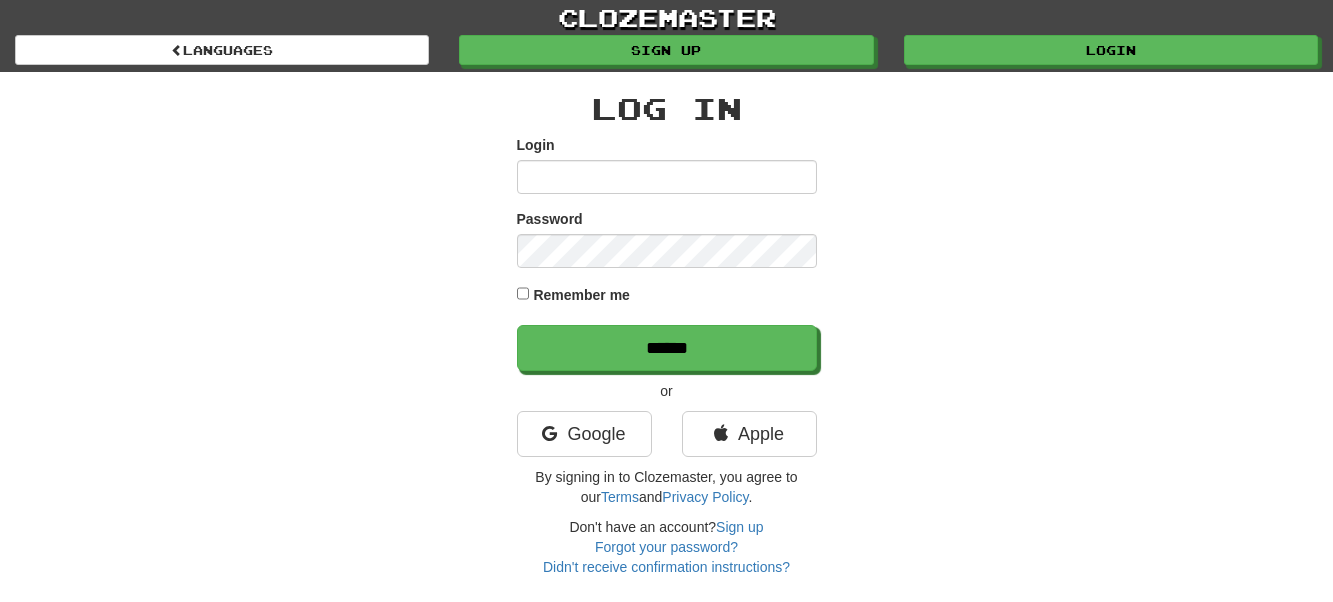 scroll, scrollTop: 0, scrollLeft: 0, axis: both 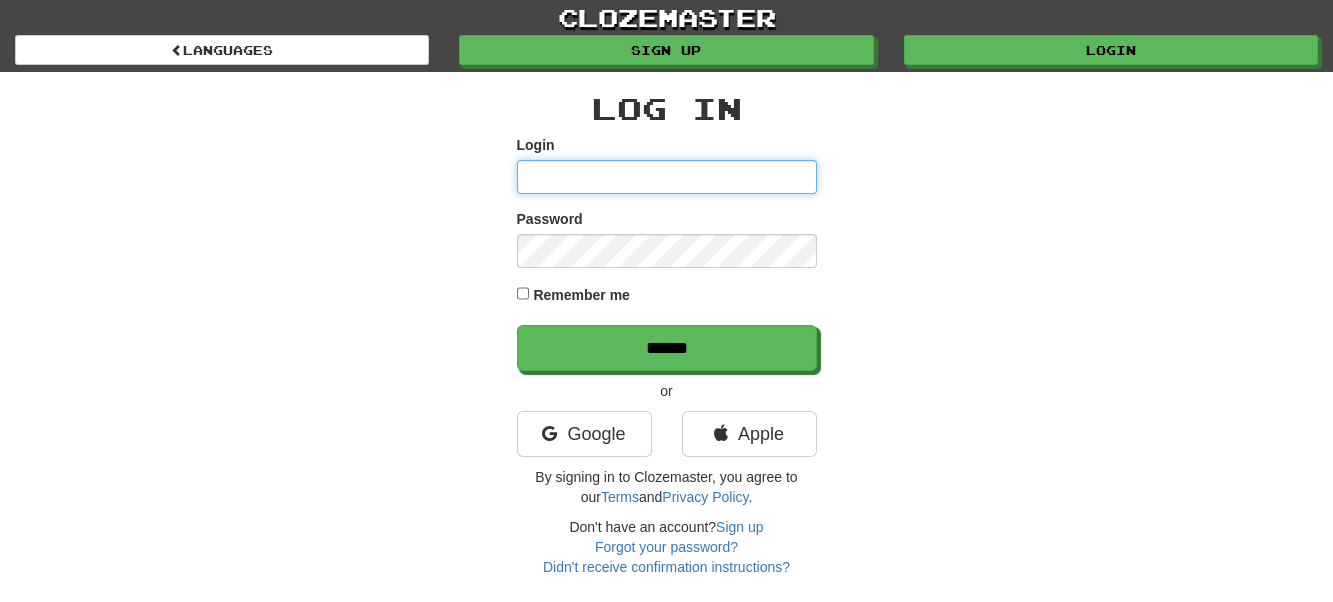type on "**********" 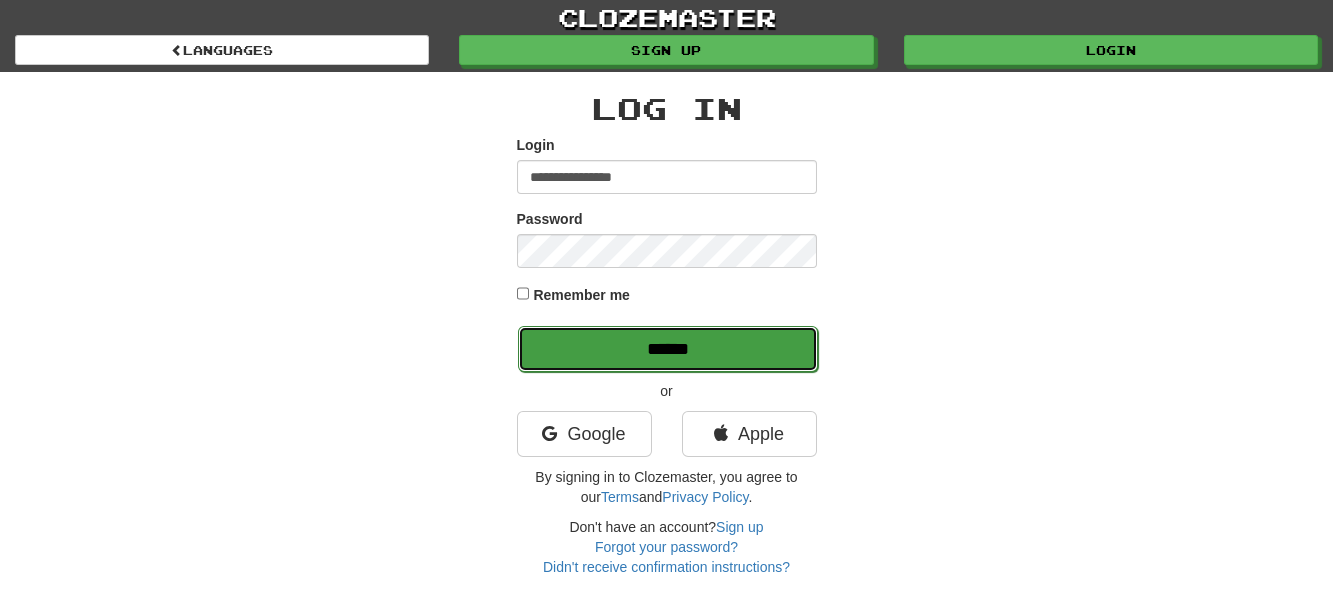 click on "******" at bounding box center [668, 349] 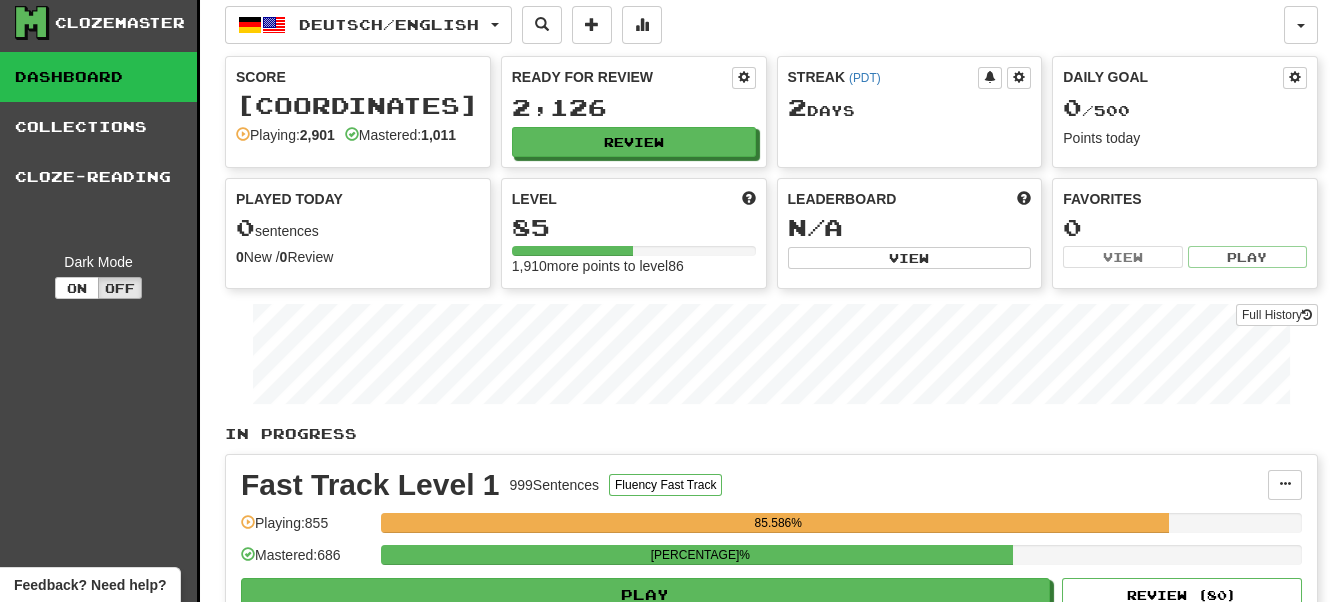 scroll, scrollTop: 0, scrollLeft: 0, axis: both 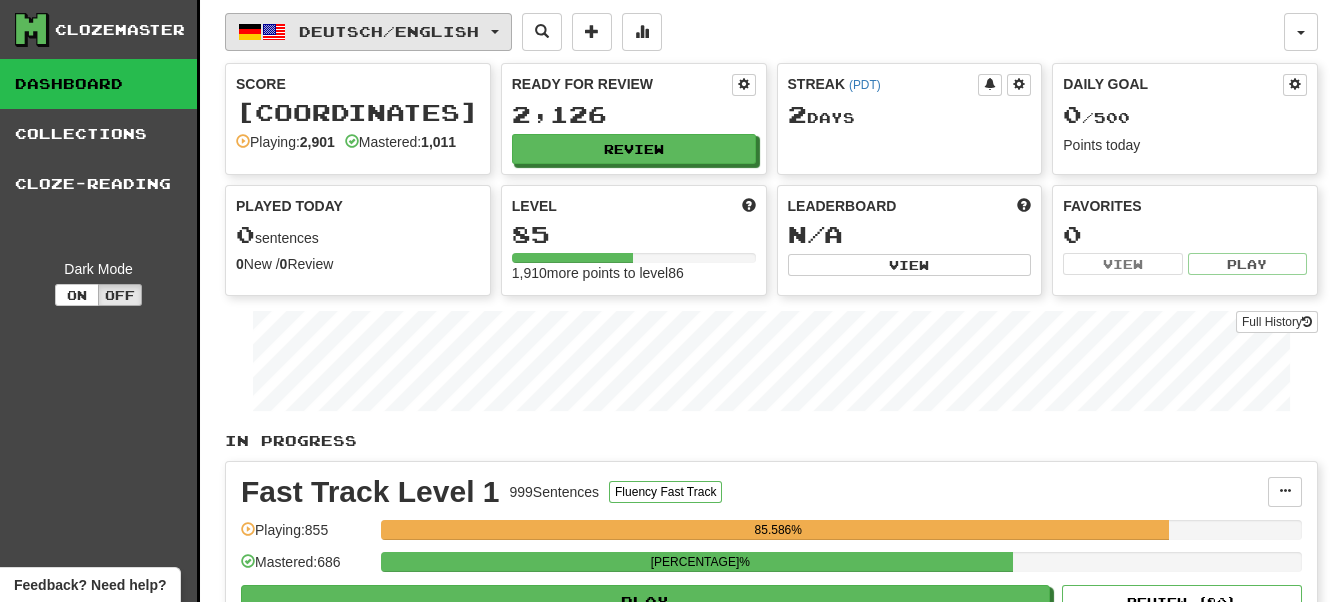 click at bounding box center (495, 32) 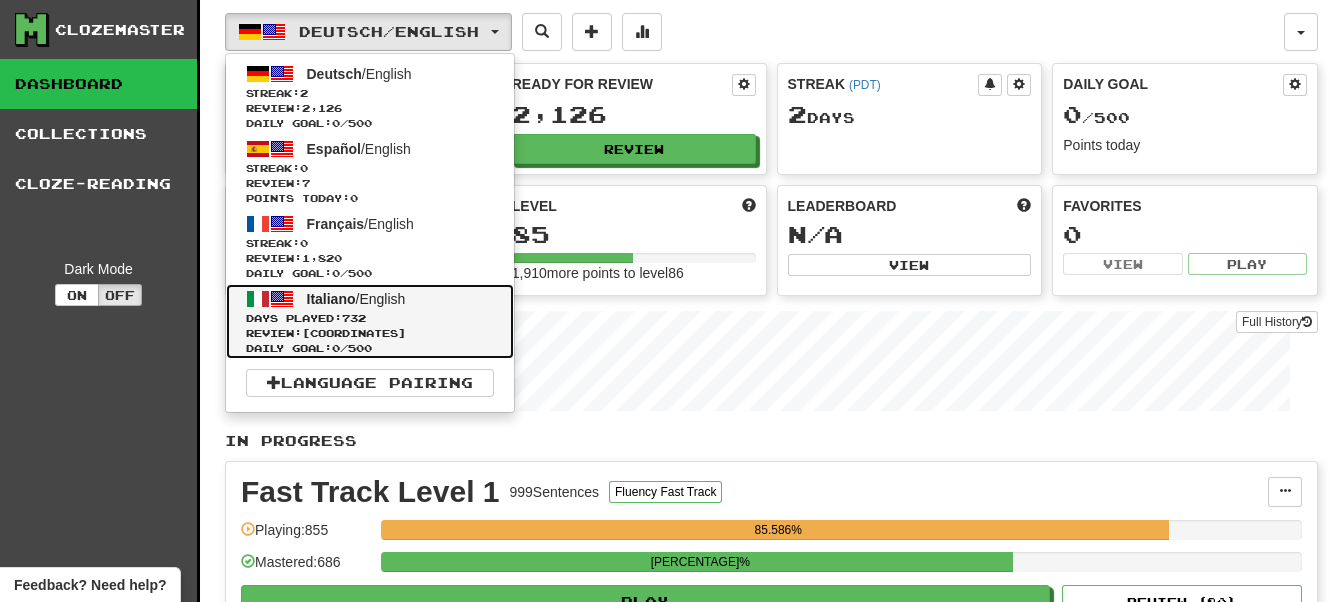 click on "Days Played:  732" at bounding box center [370, 318] 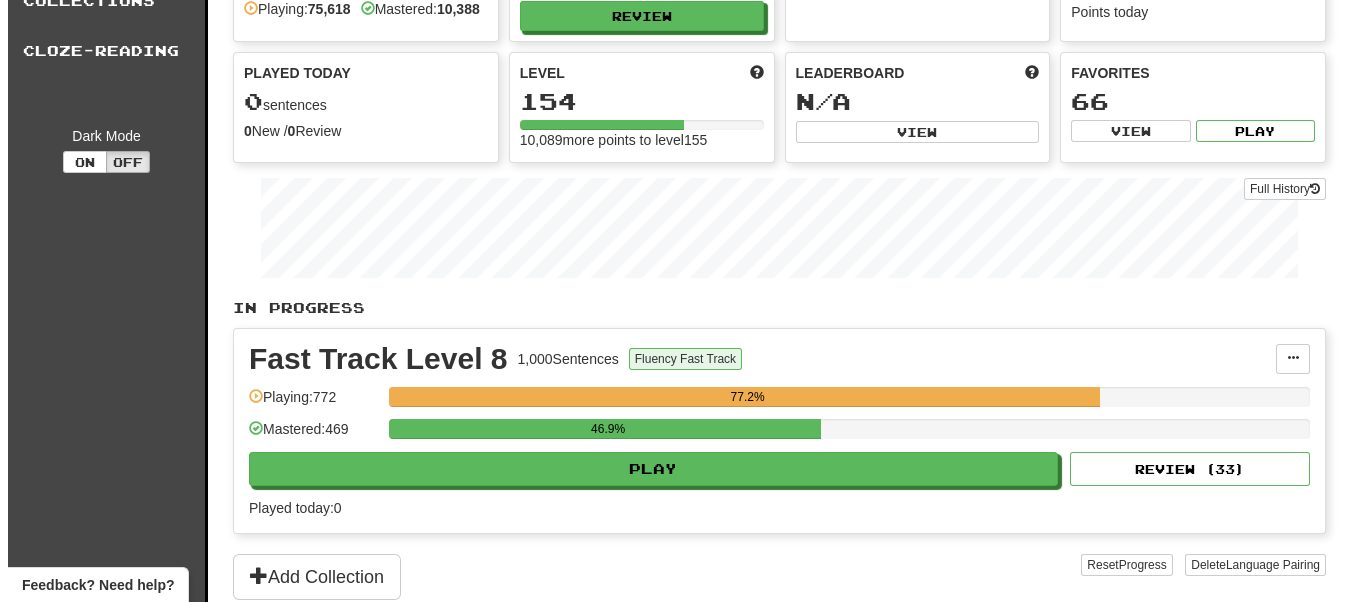 scroll, scrollTop: 200, scrollLeft: 0, axis: vertical 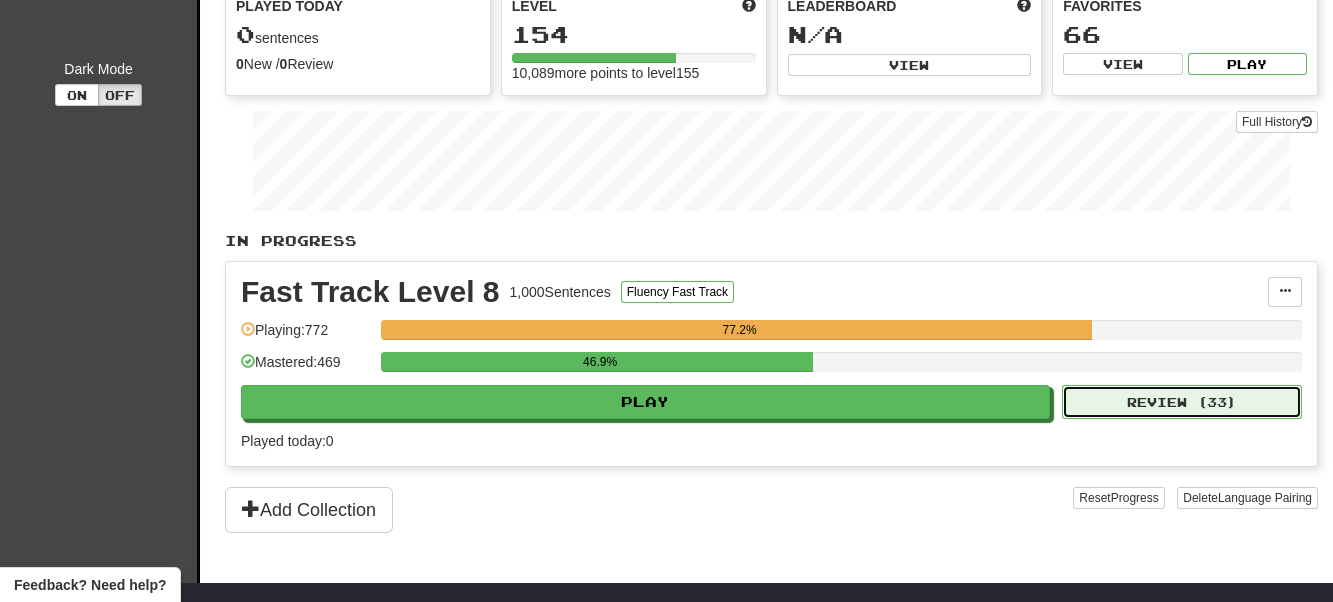 click on "Review ( 33 )" at bounding box center [1182, 402] 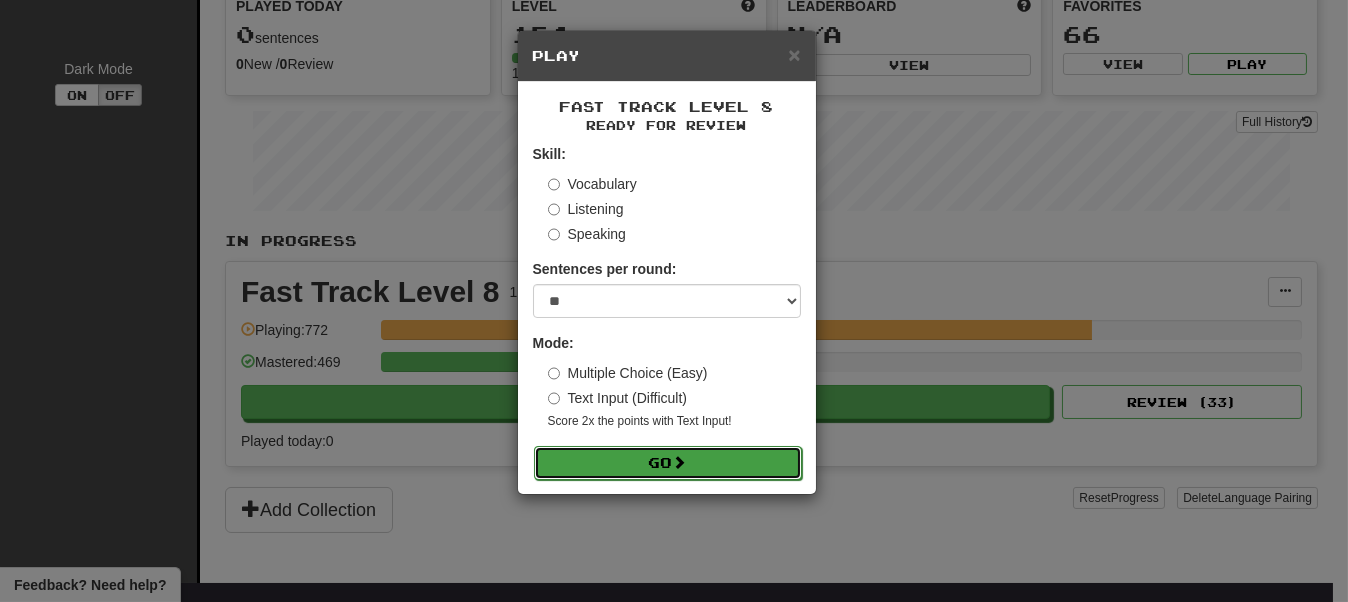 click on "Go" at bounding box center [668, 463] 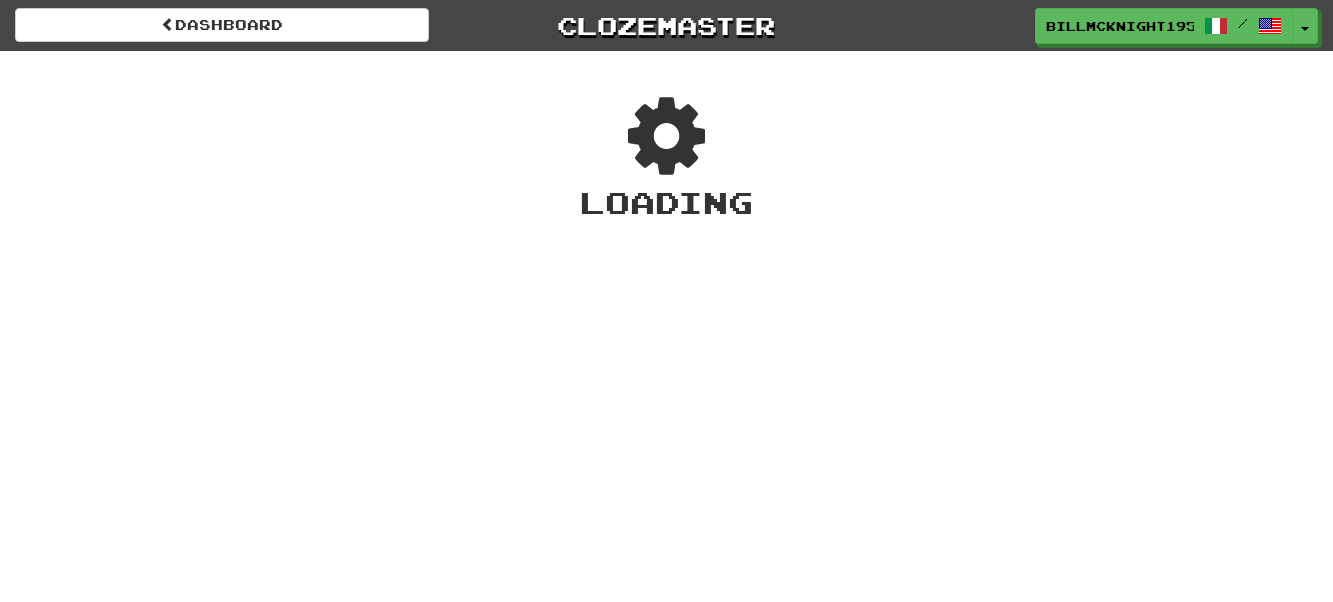 scroll, scrollTop: 0, scrollLeft: 0, axis: both 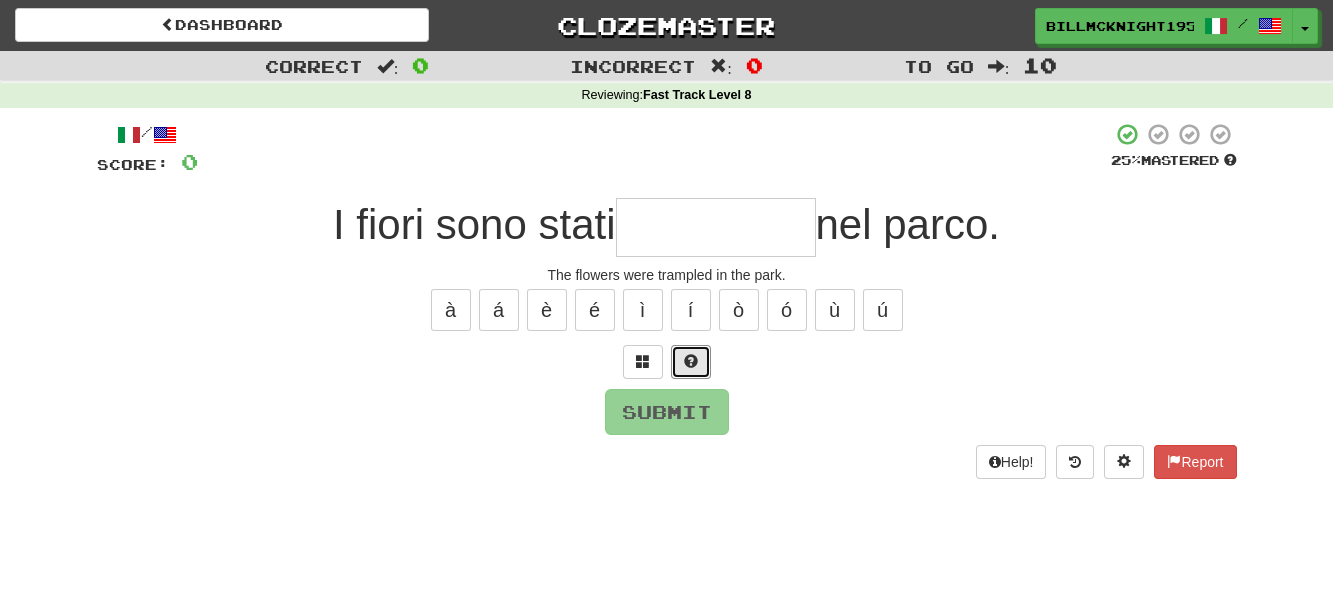 drag, startPoint x: 686, startPoint y: 354, endPoint x: 708, endPoint y: 361, distance: 23.086792 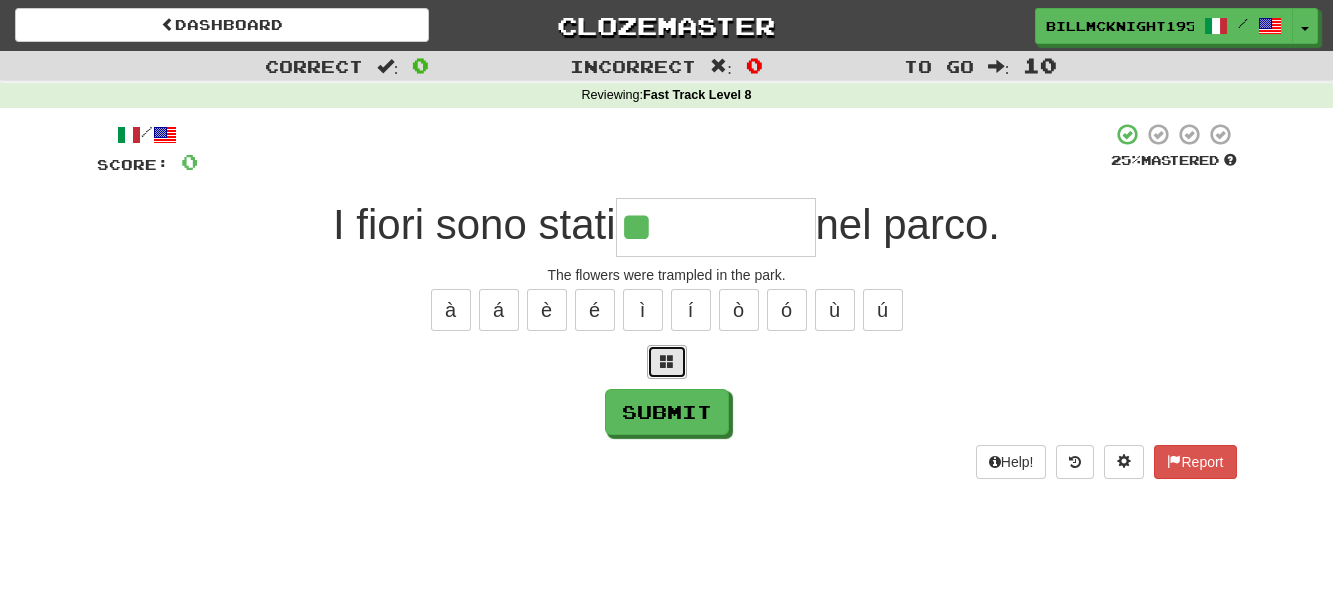 click at bounding box center (667, 362) 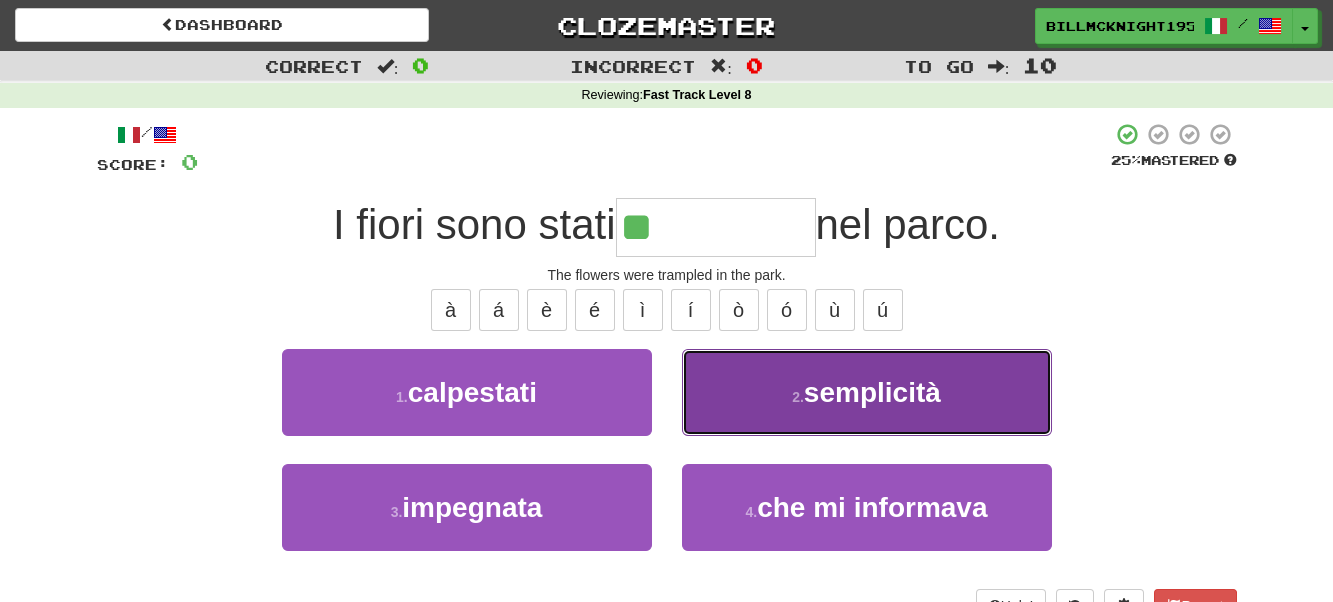 click on "2 .  semplicità" at bounding box center [867, 392] 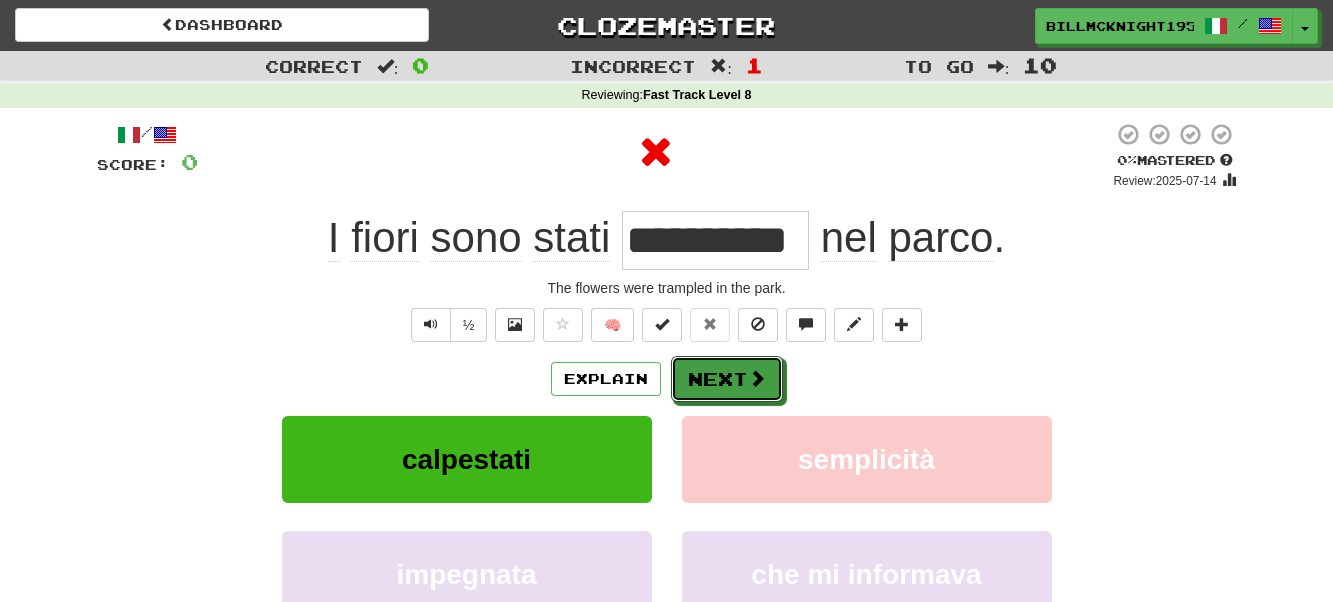 click on "Next" at bounding box center (727, 379) 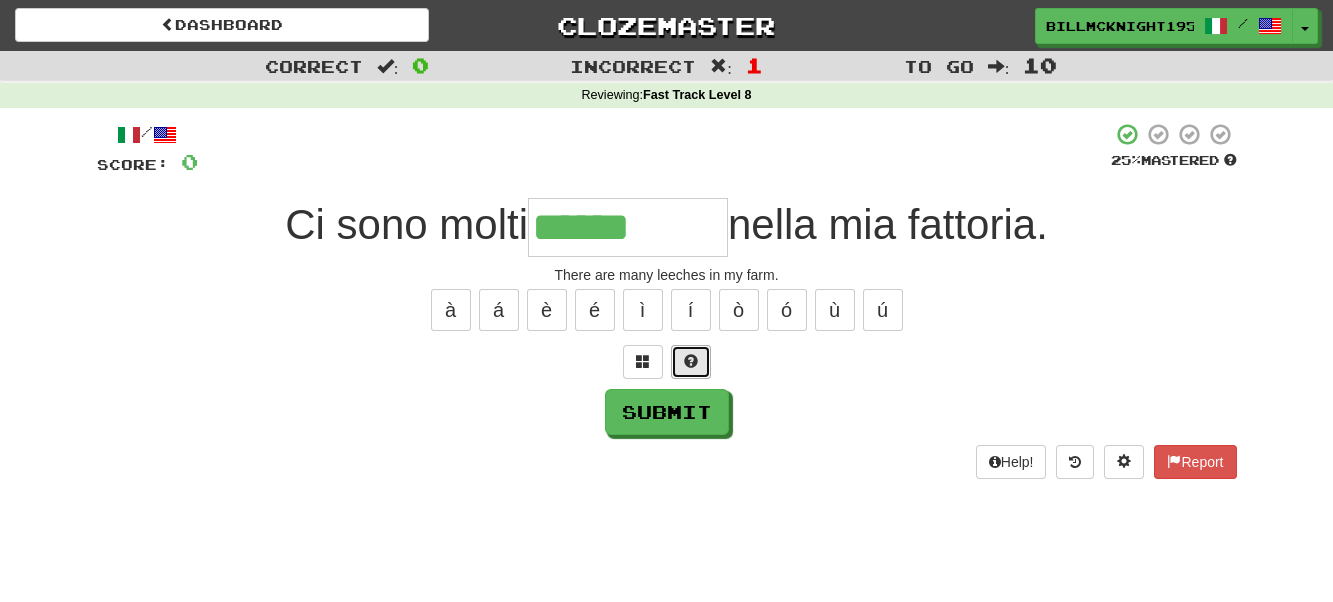 click at bounding box center [691, 361] 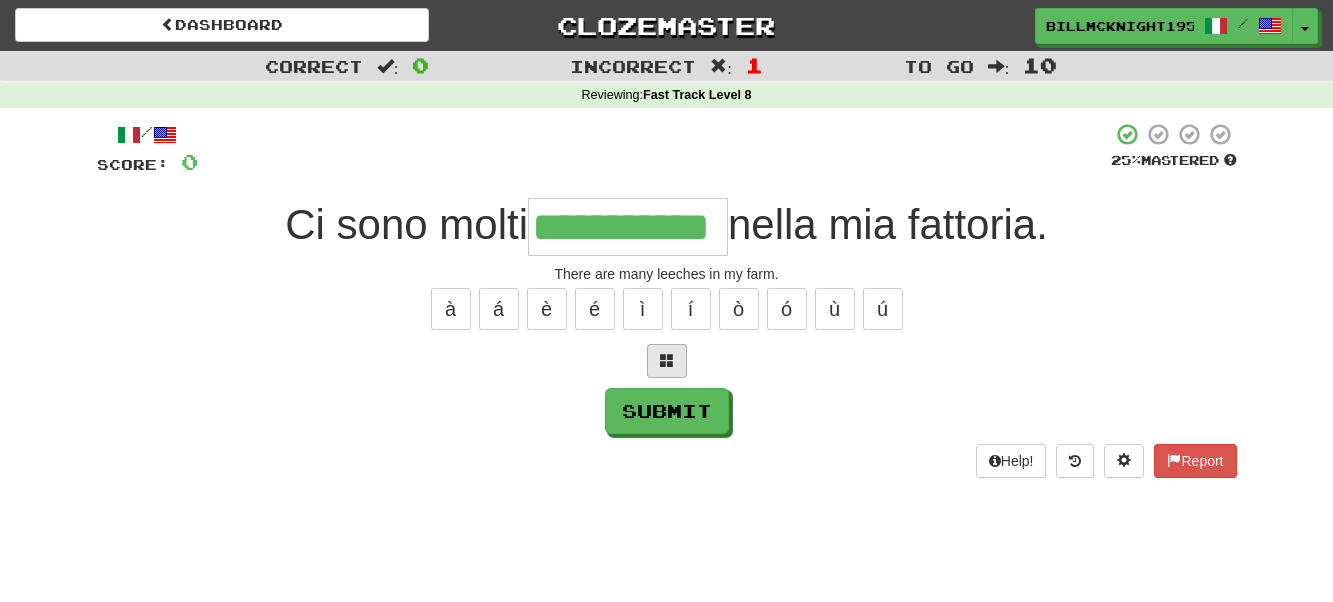scroll, scrollTop: 0, scrollLeft: 45, axis: horizontal 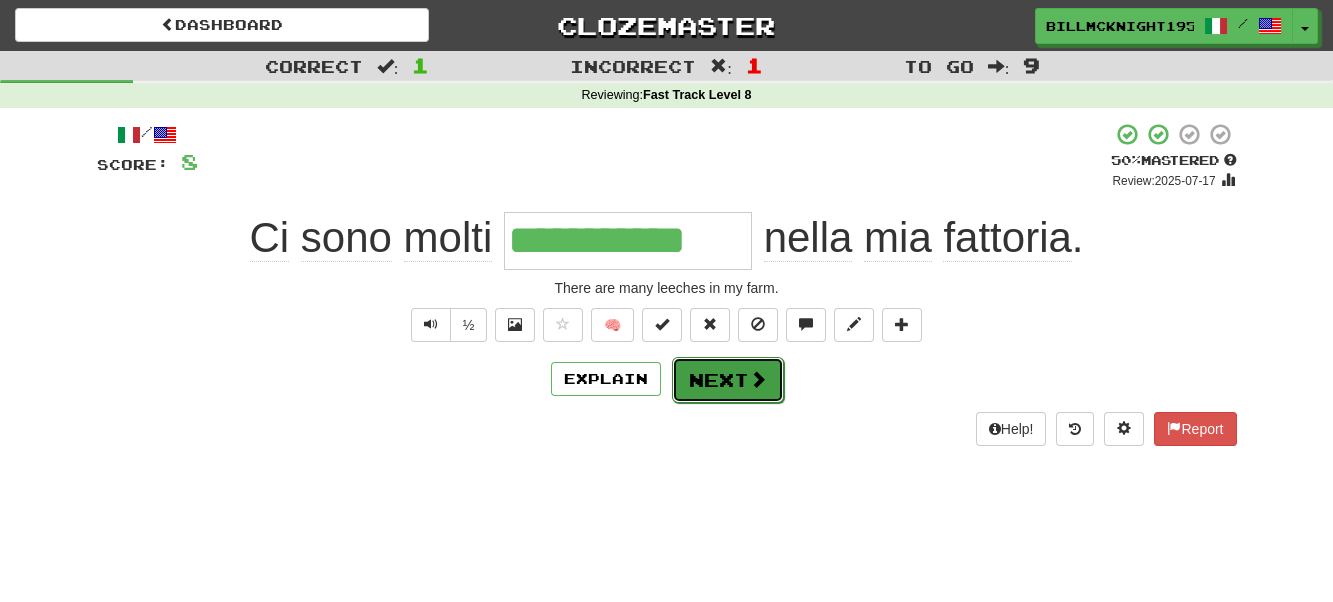 click on "Next" at bounding box center (728, 380) 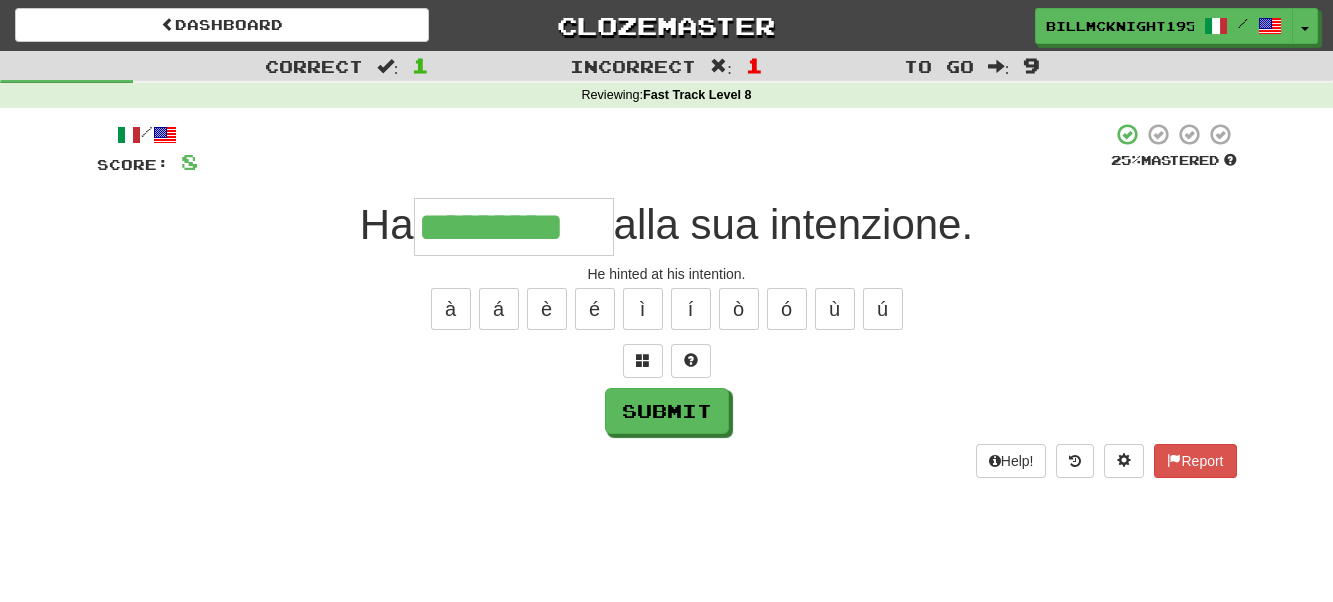 scroll, scrollTop: 0, scrollLeft: 1, axis: horizontal 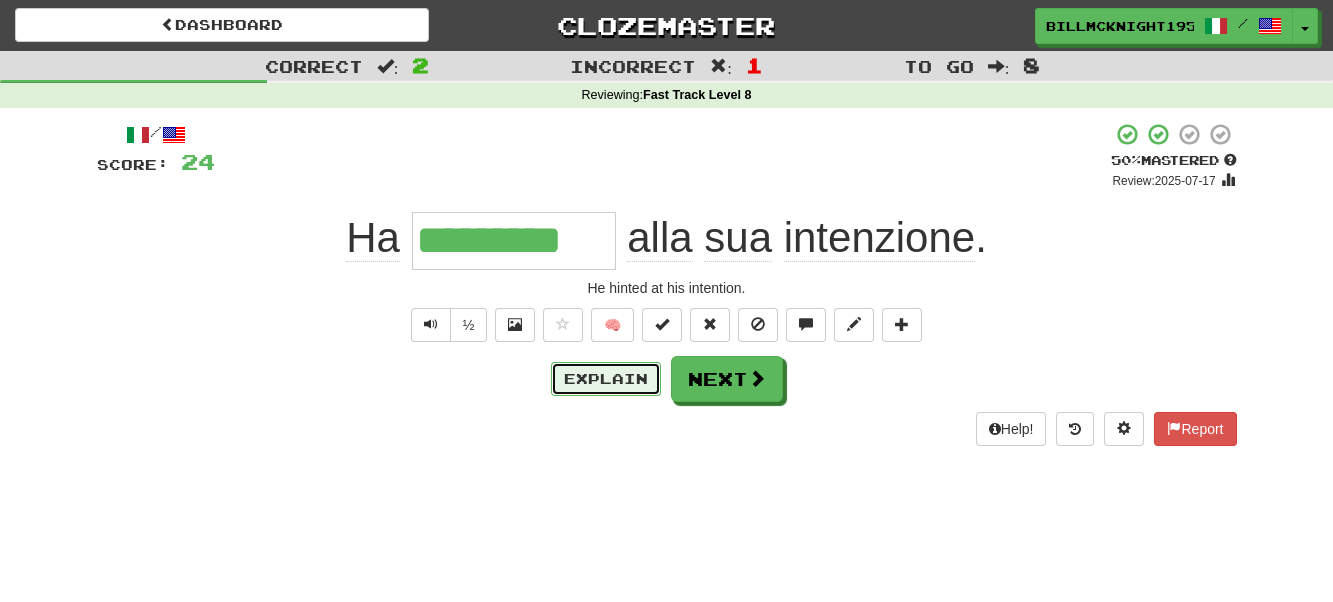 click on "Explain" at bounding box center [606, 379] 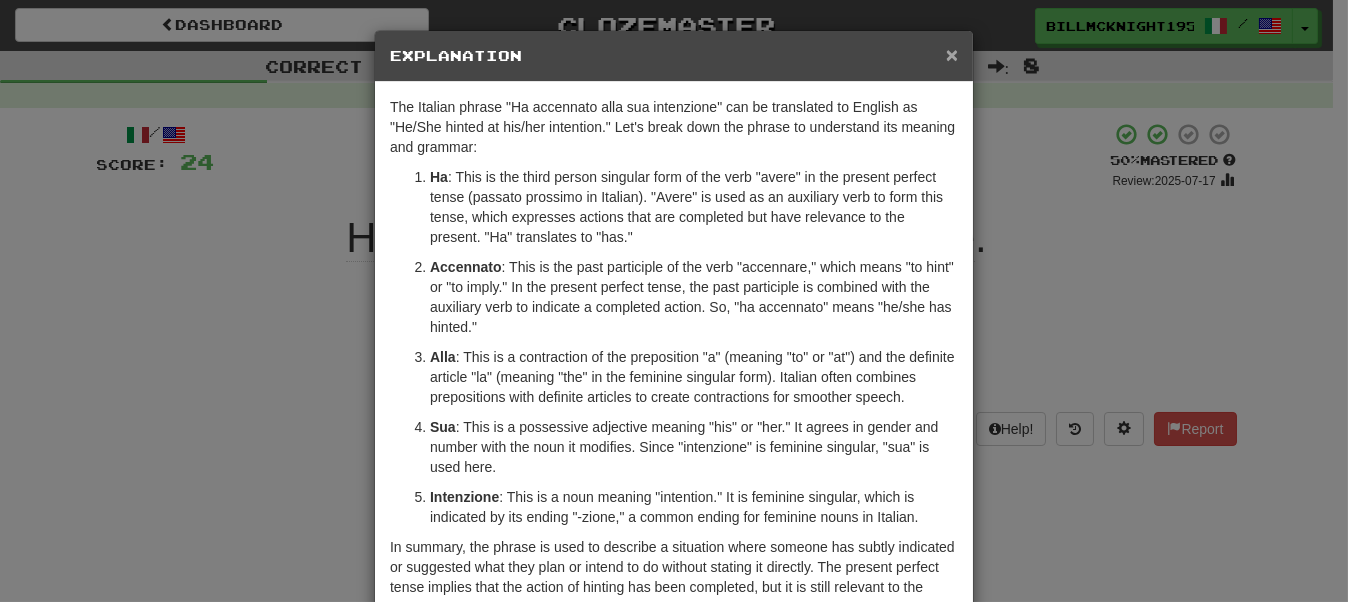 click on "×" at bounding box center (952, 54) 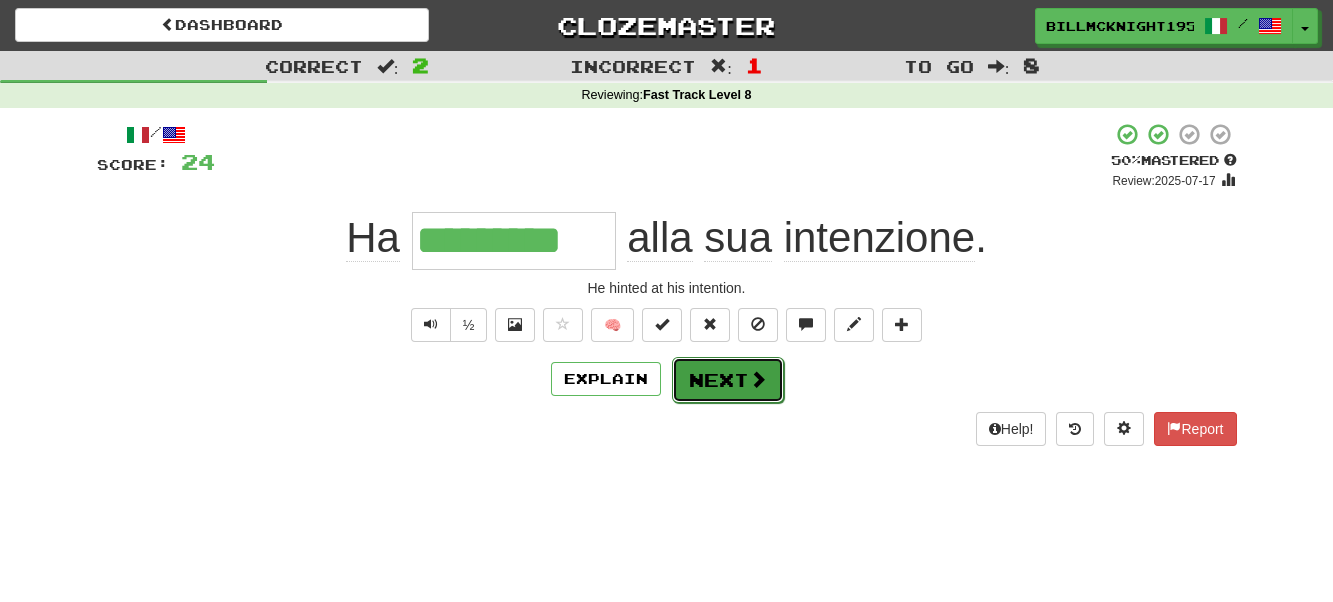 click on "Next" at bounding box center [728, 380] 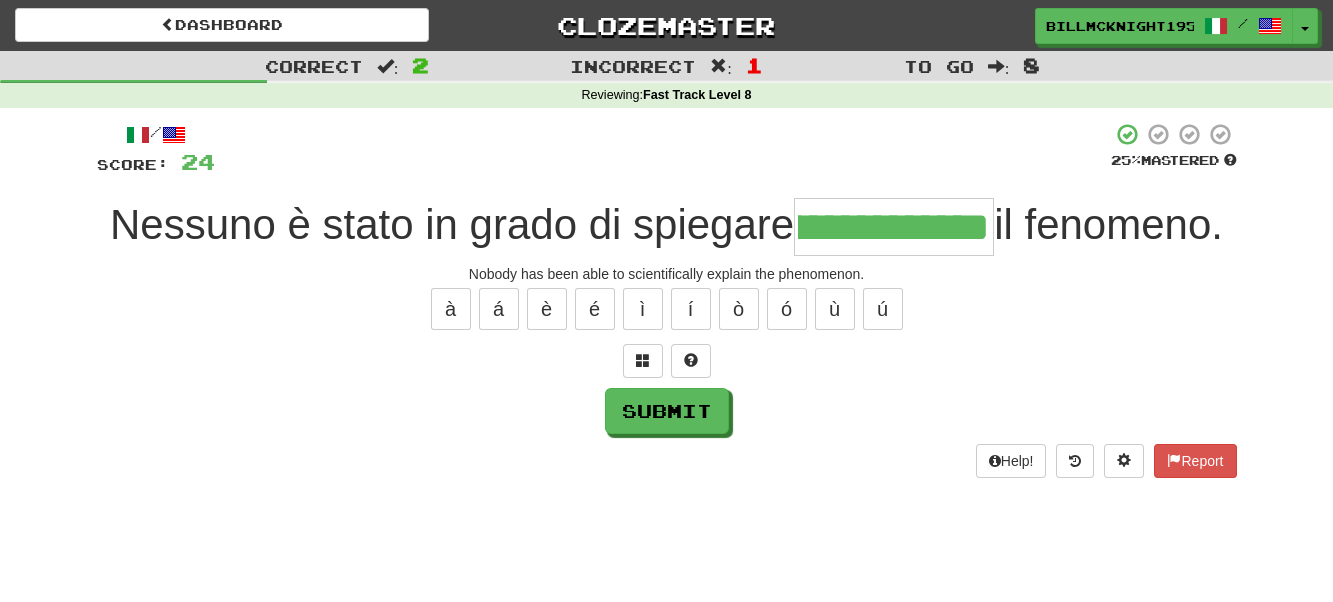 scroll, scrollTop: 0, scrollLeft: 108, axis: horizontal 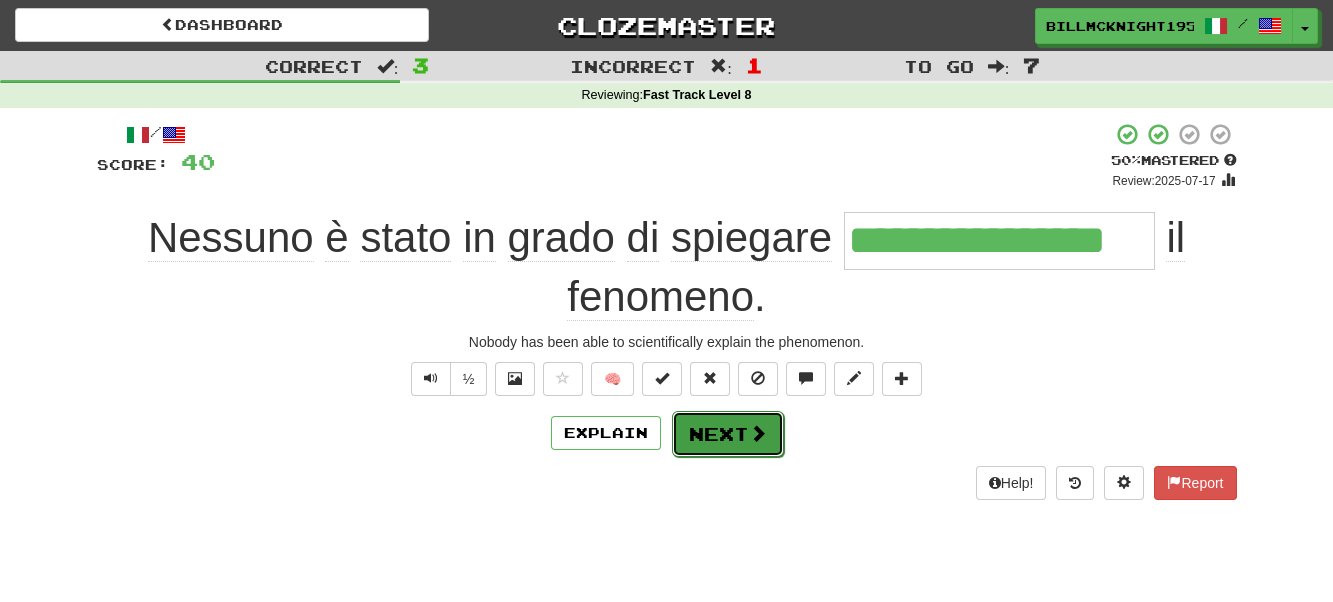 click on "Next" at bounding box center [728, 434] 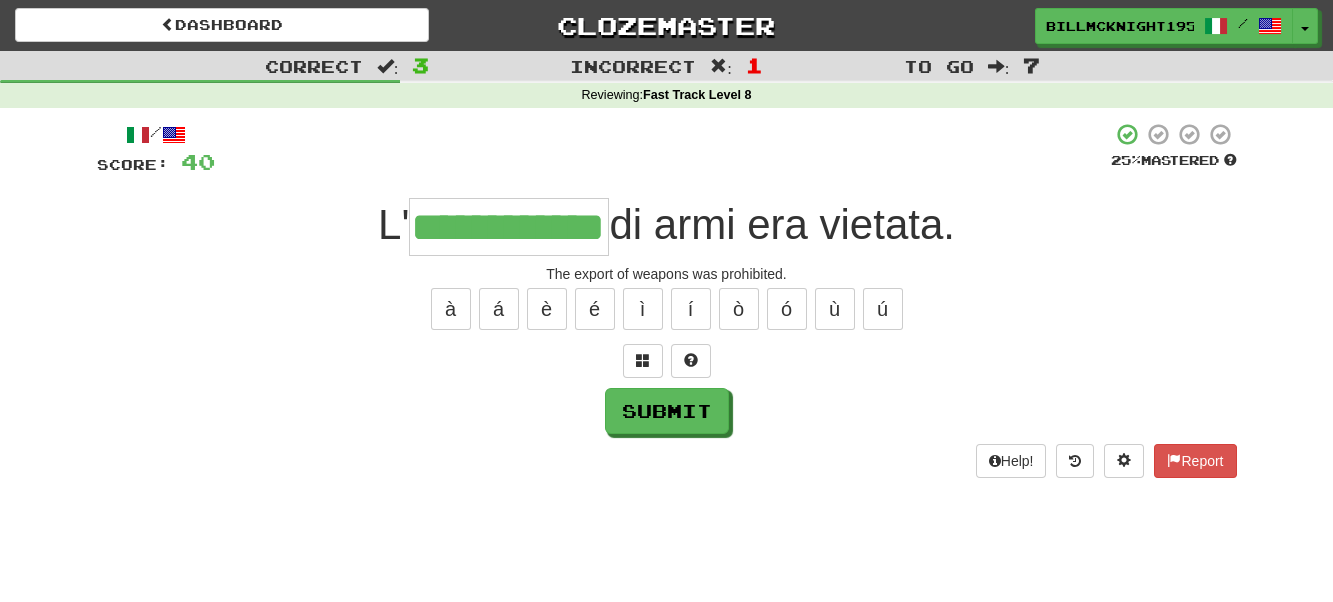 scroll, scrollTop: 0, scrollLeft: 47, axis: horizontal 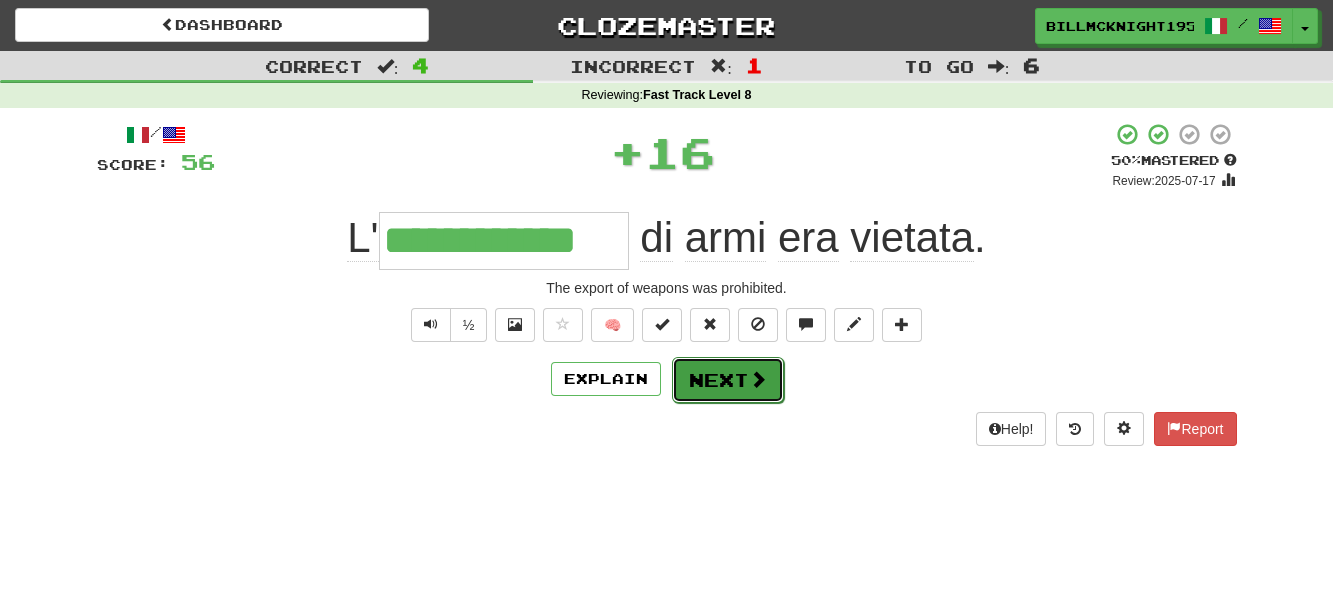 click at bounding box center (758, 379) 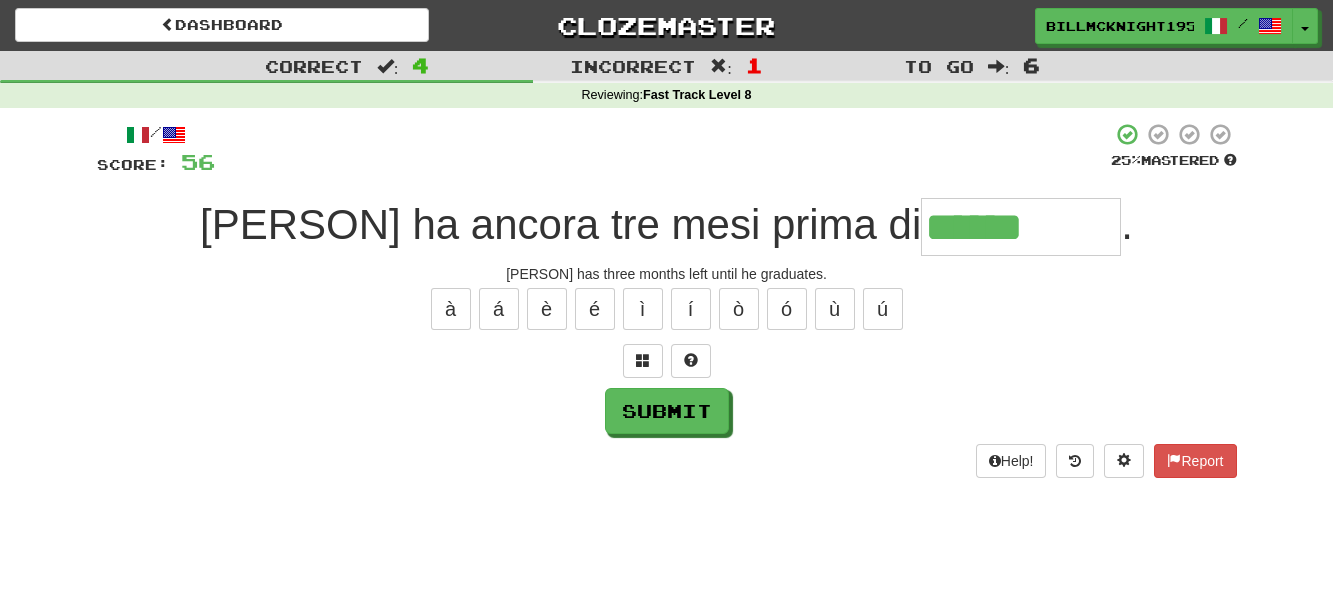 type on "*********" 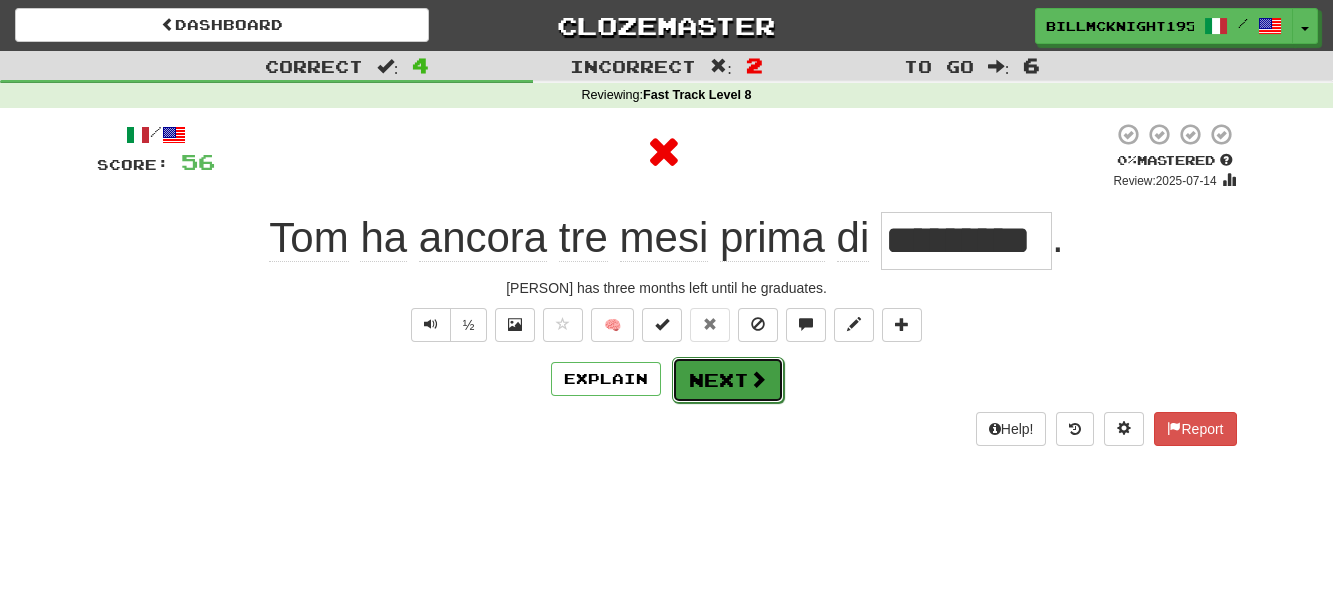 click on "Next" at bounding box center (728, 380) 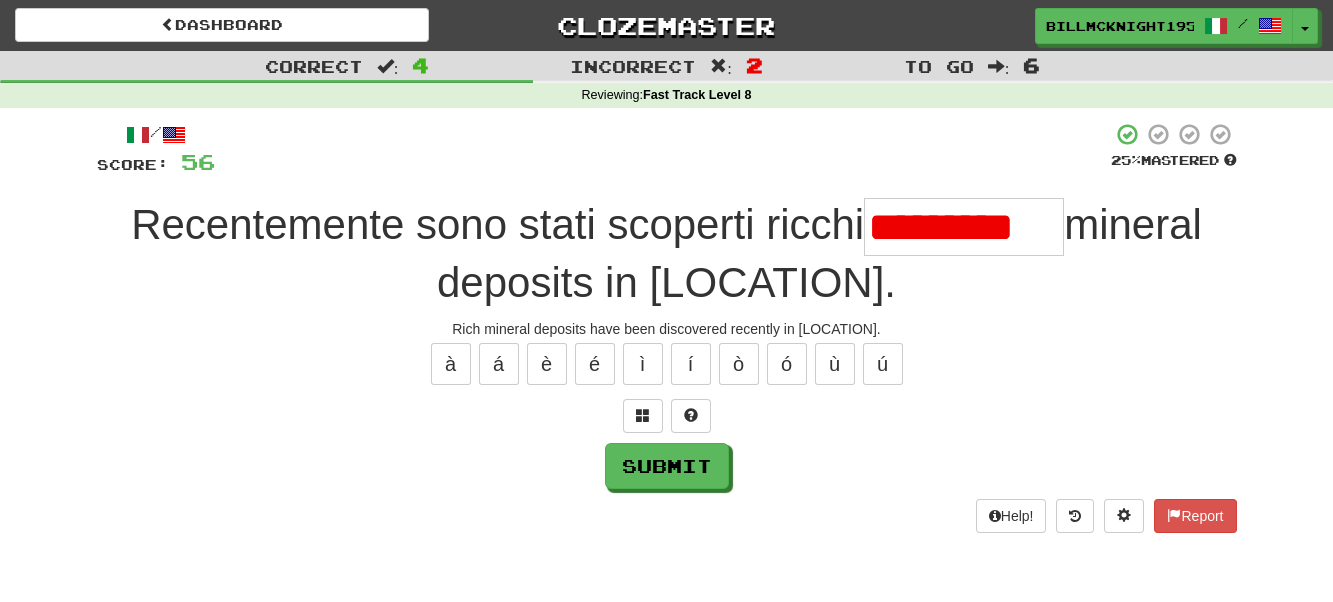 scroll, scrollTop: 0, scrollLeft: 0, axis: both 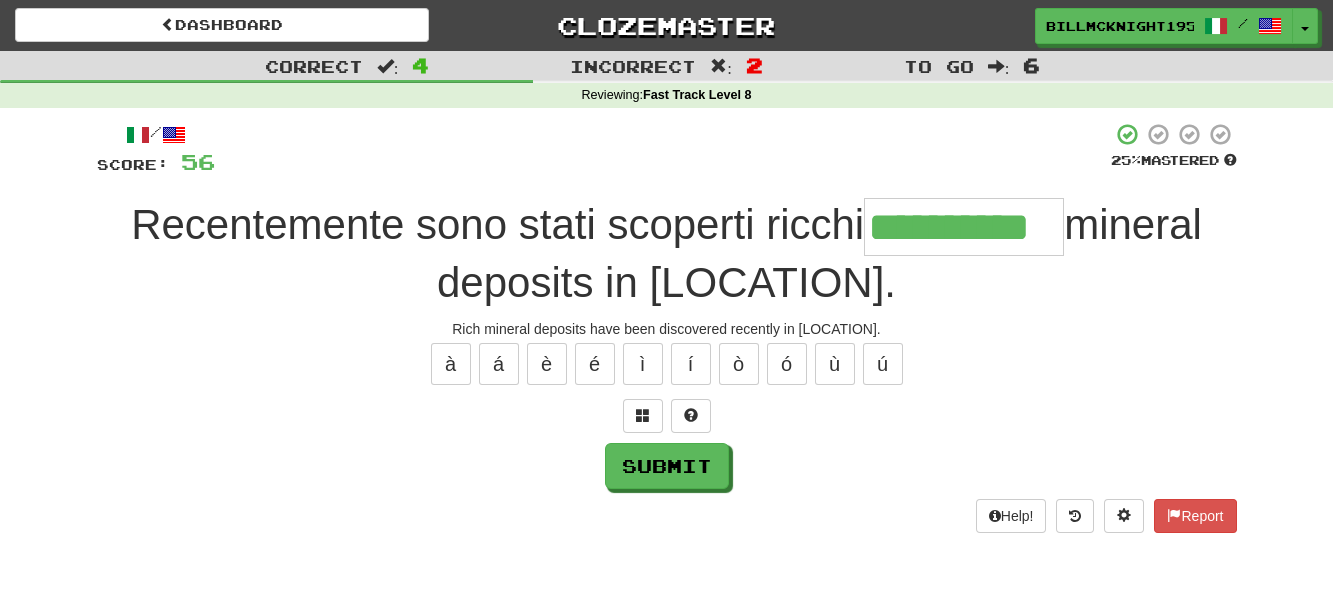 type on "**********" 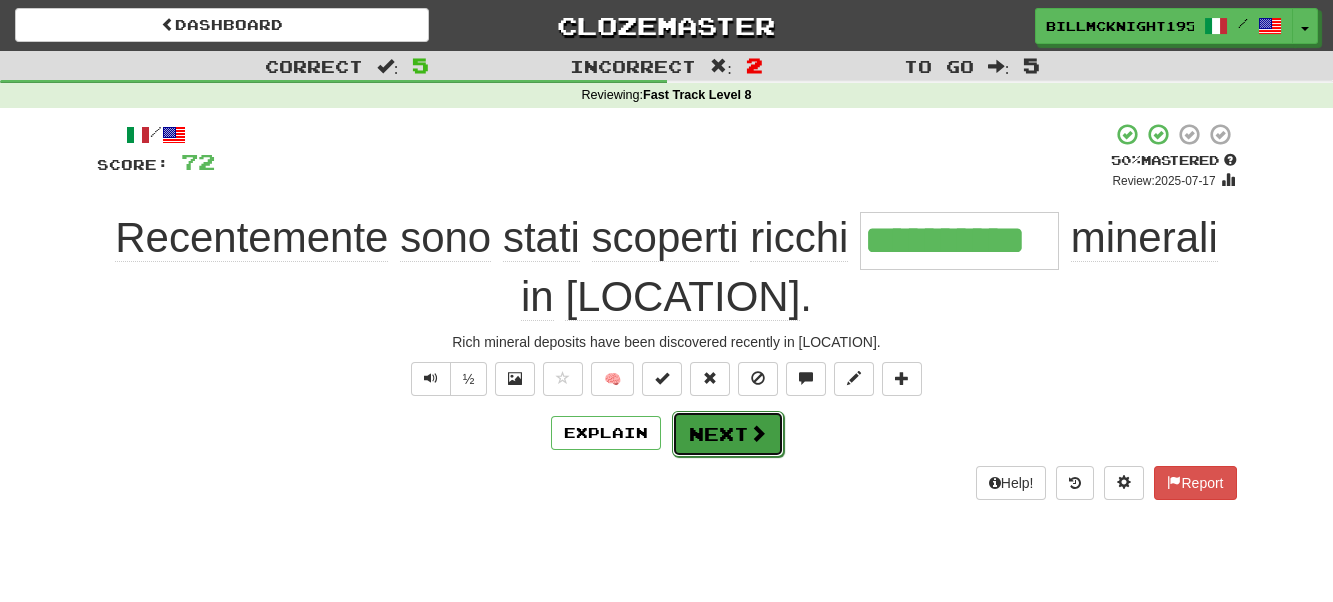 click at bounding box center (758, 433) 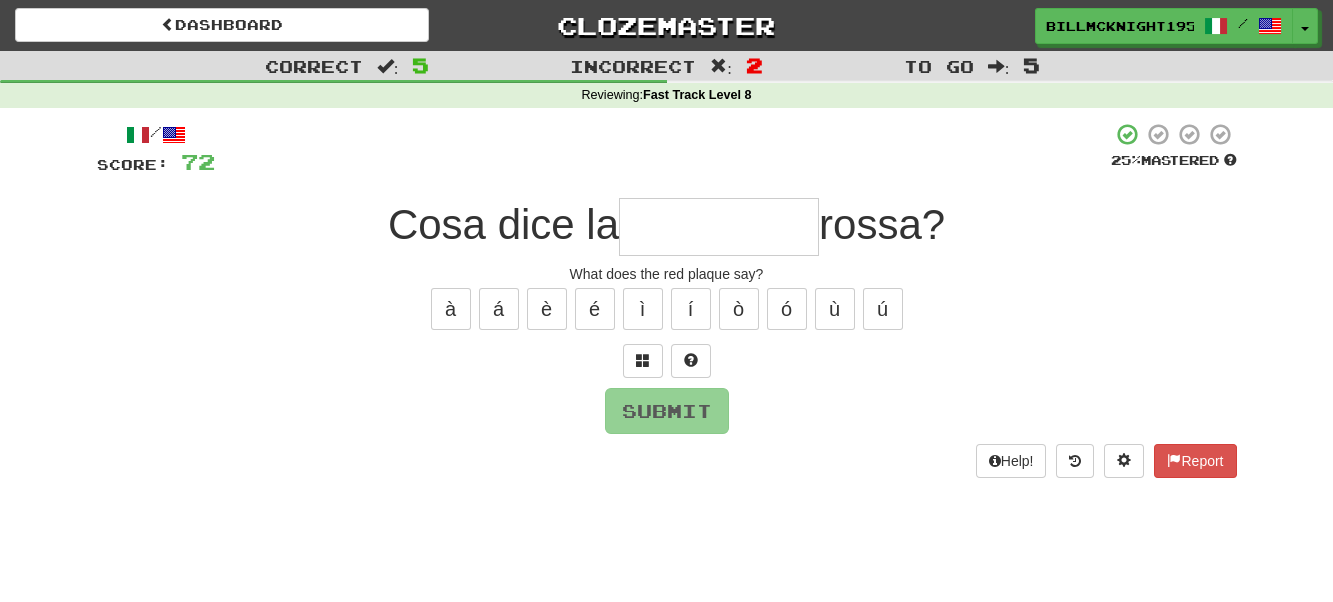 type on "*" 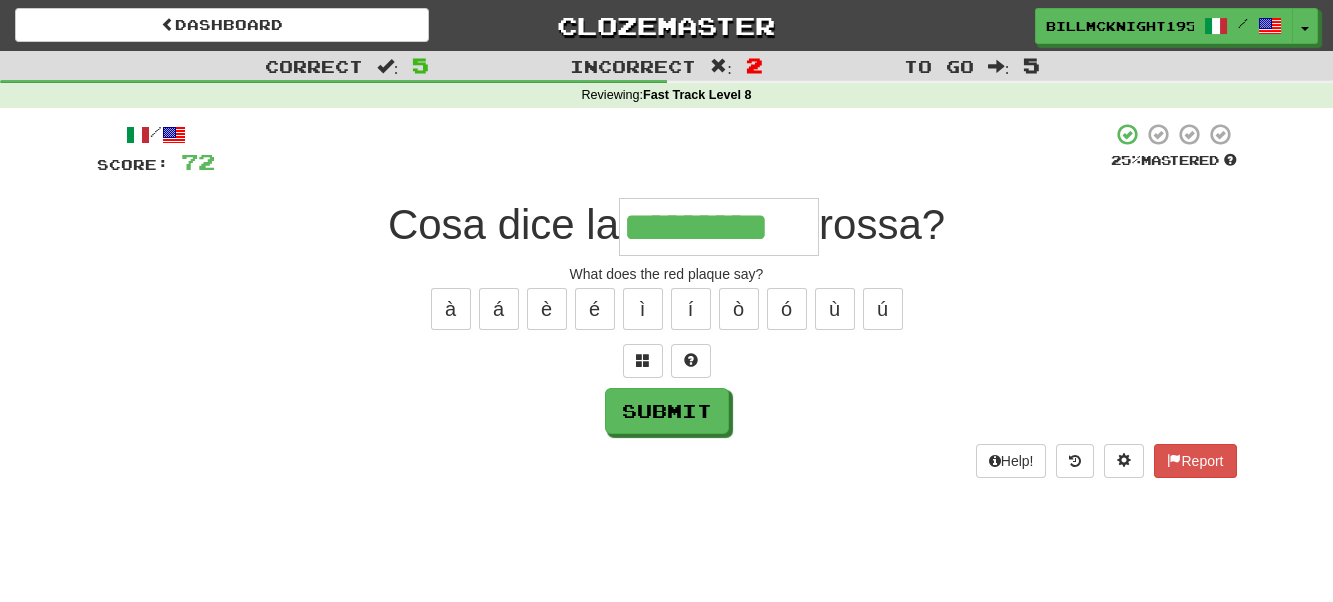 type on "*********" 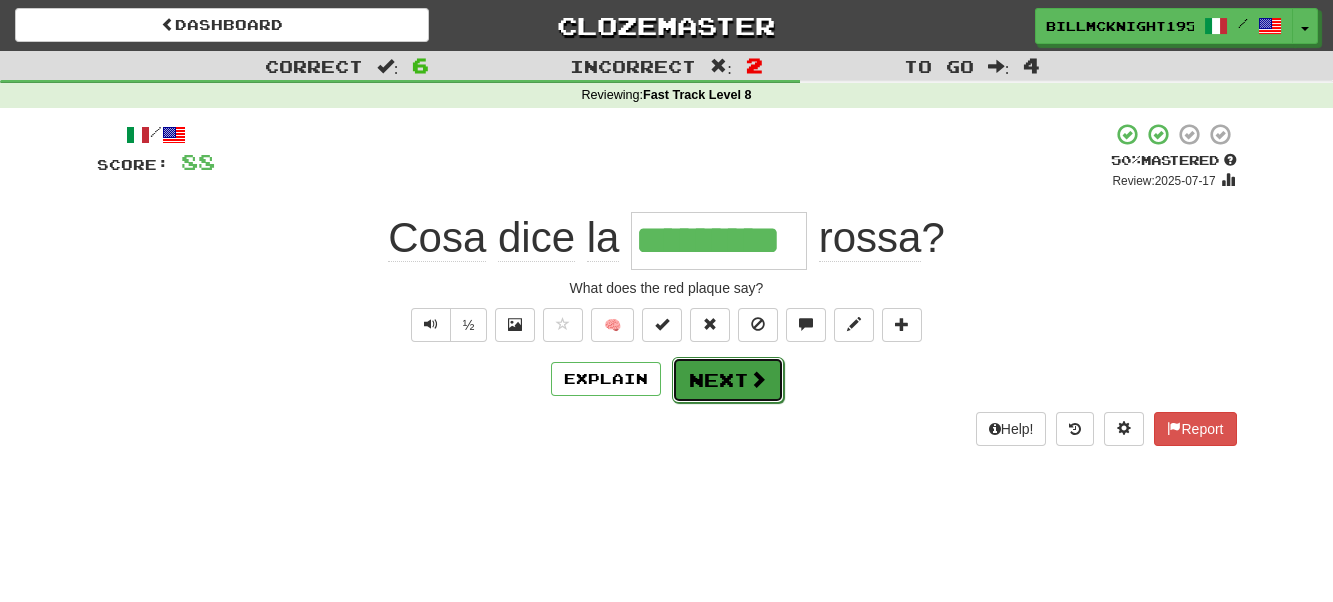 click on "Next" at bounding box center (728, 380) 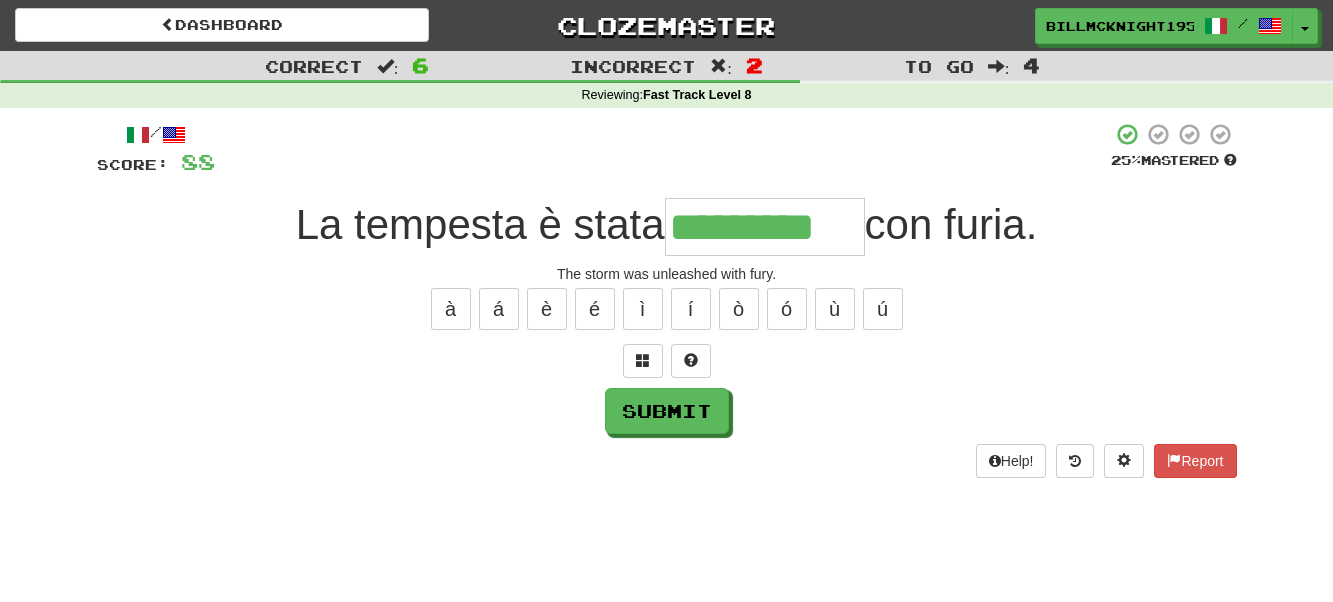 type on "*********" 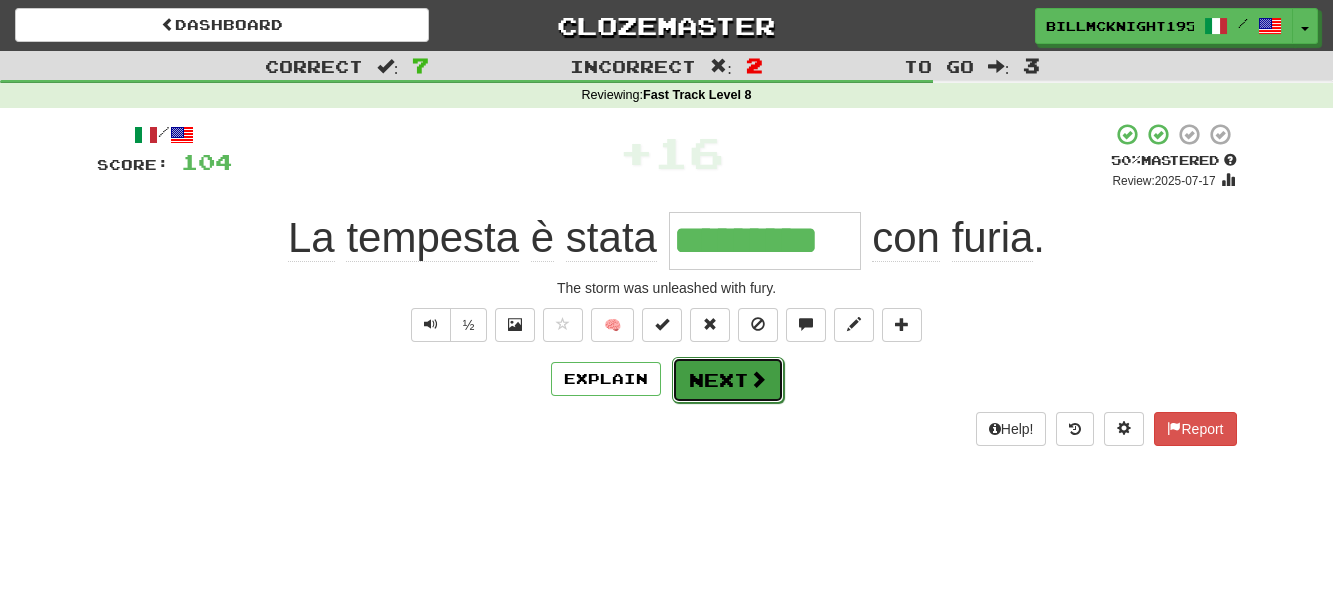 click at bounding box center (758, 379) 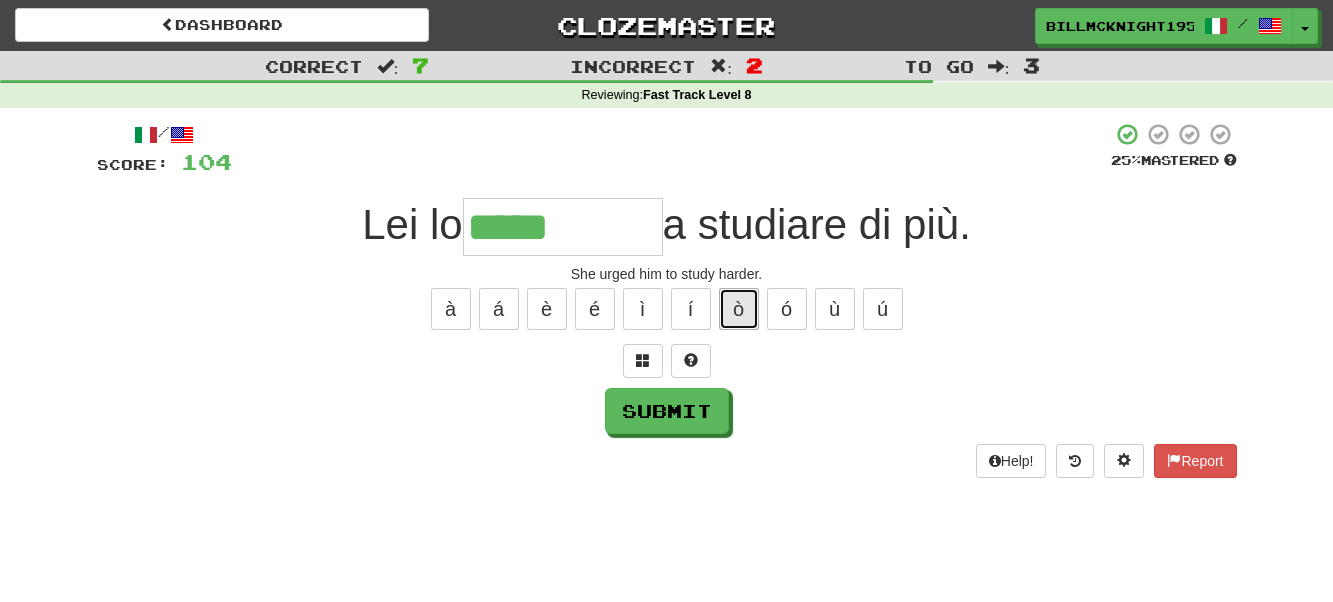 click on "ò" at bounding box center [739, 309] 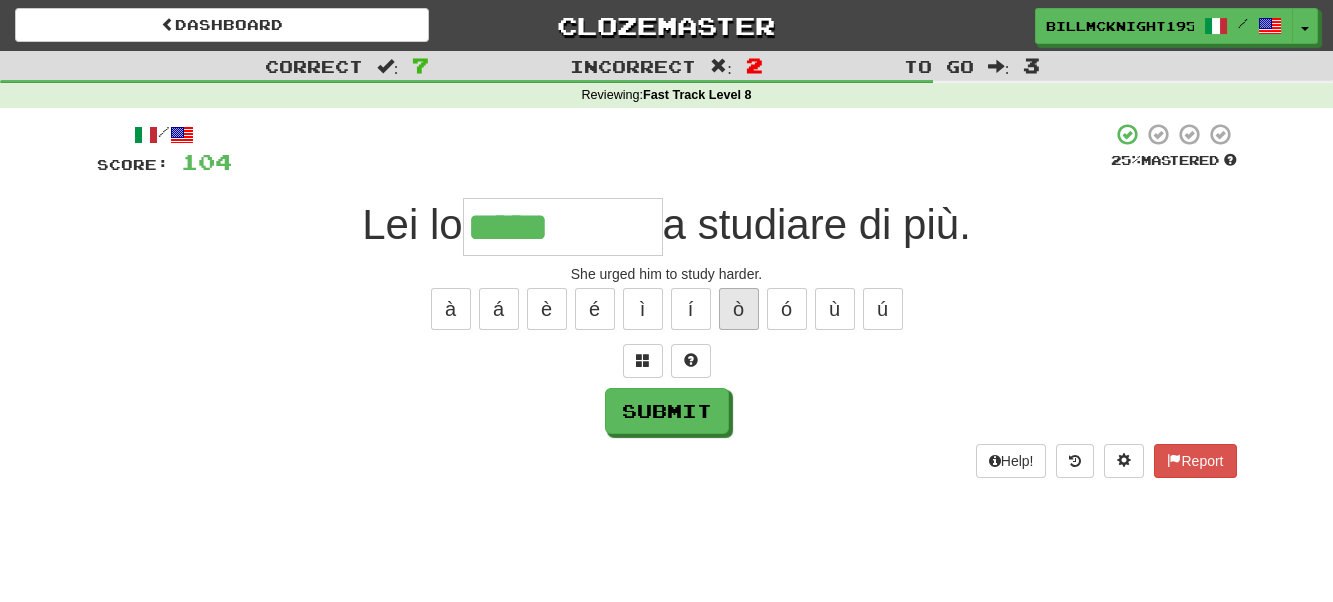 type on "******" 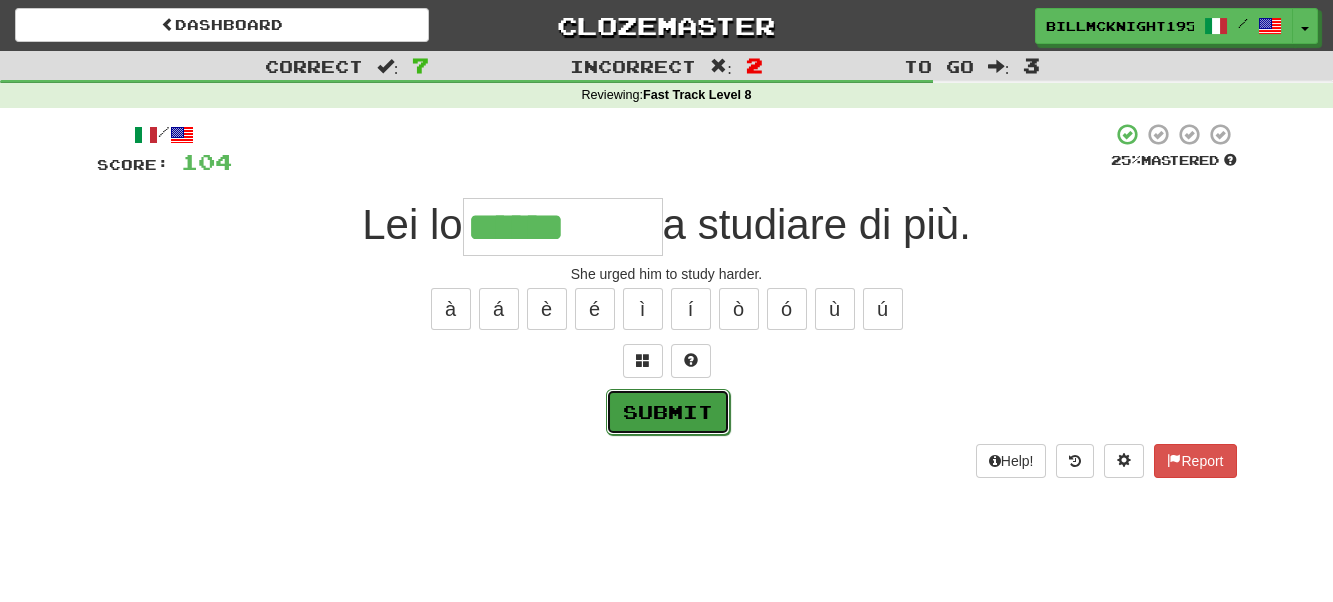 click on "Submit" at bounding box center (668, 412) 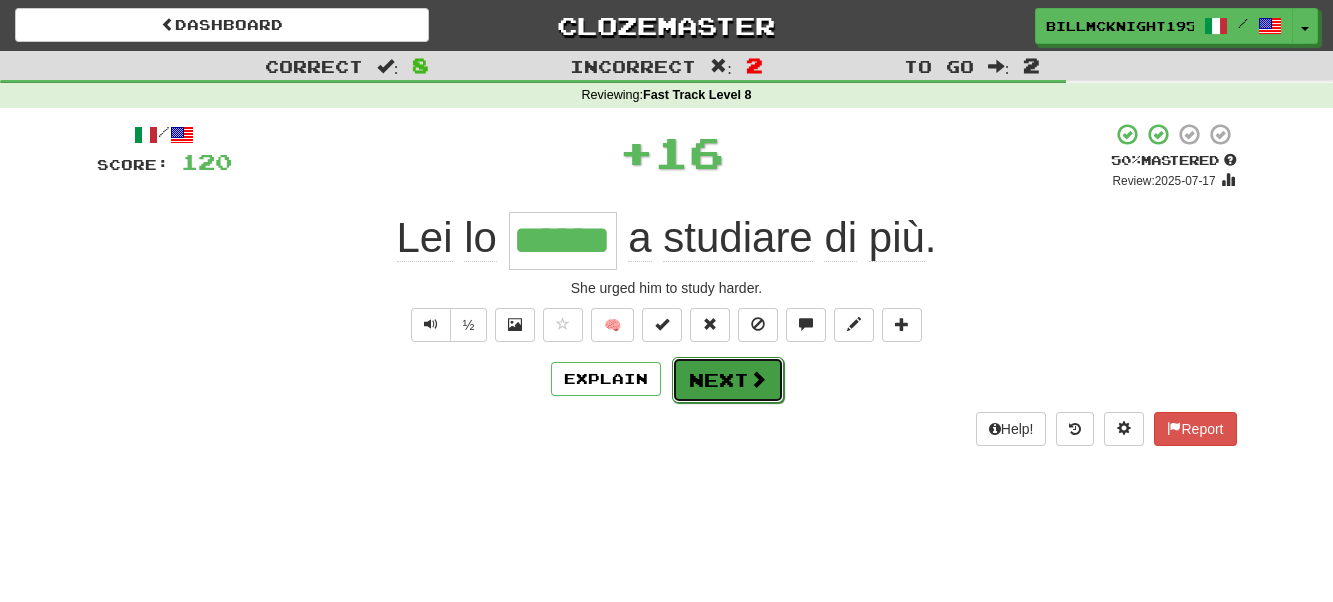 click on "Next" at bounding box center (728, 380) 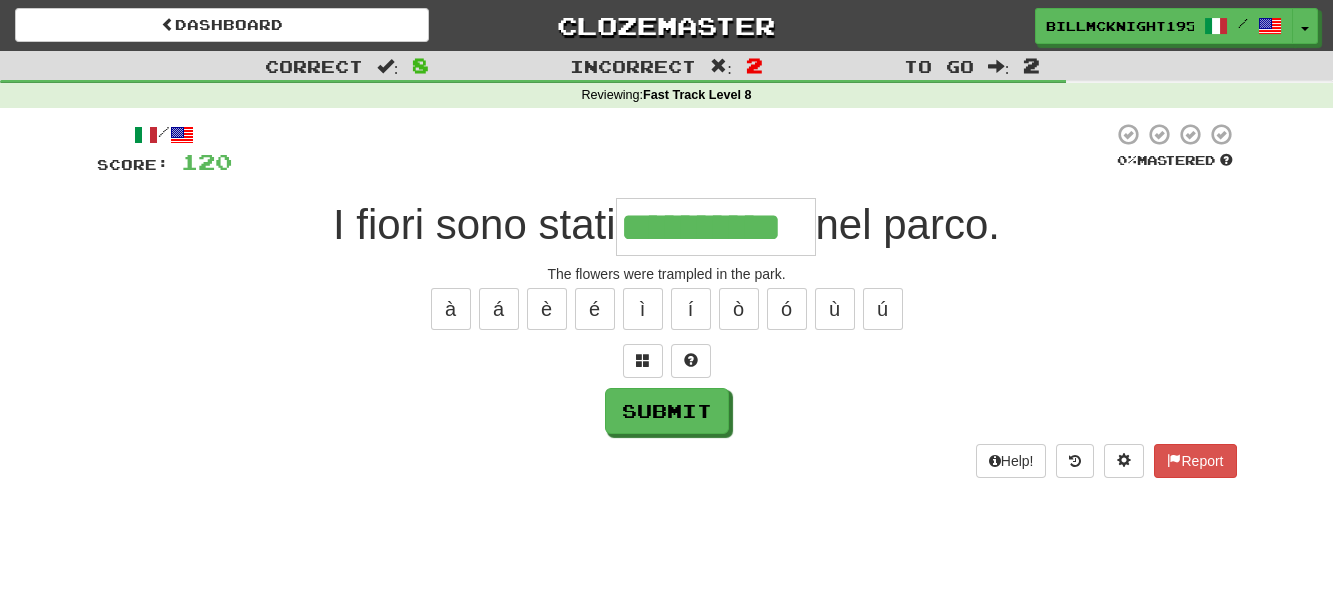 type on "**********" 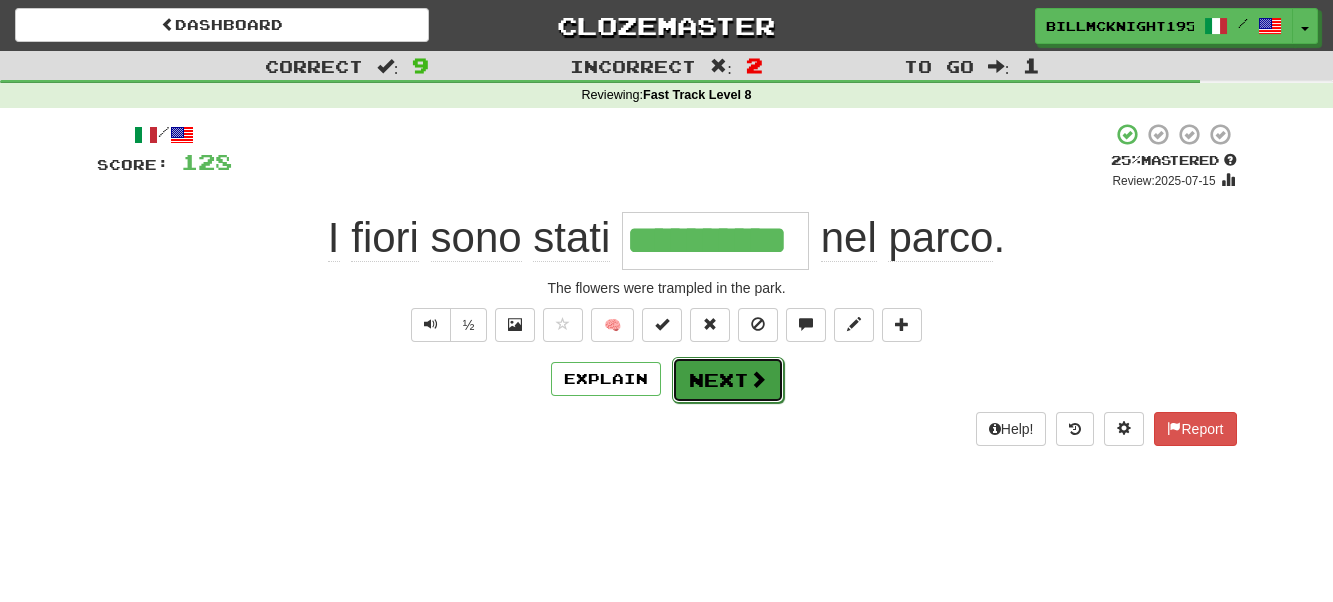 click on "Next" at bounding box center [728, 380] 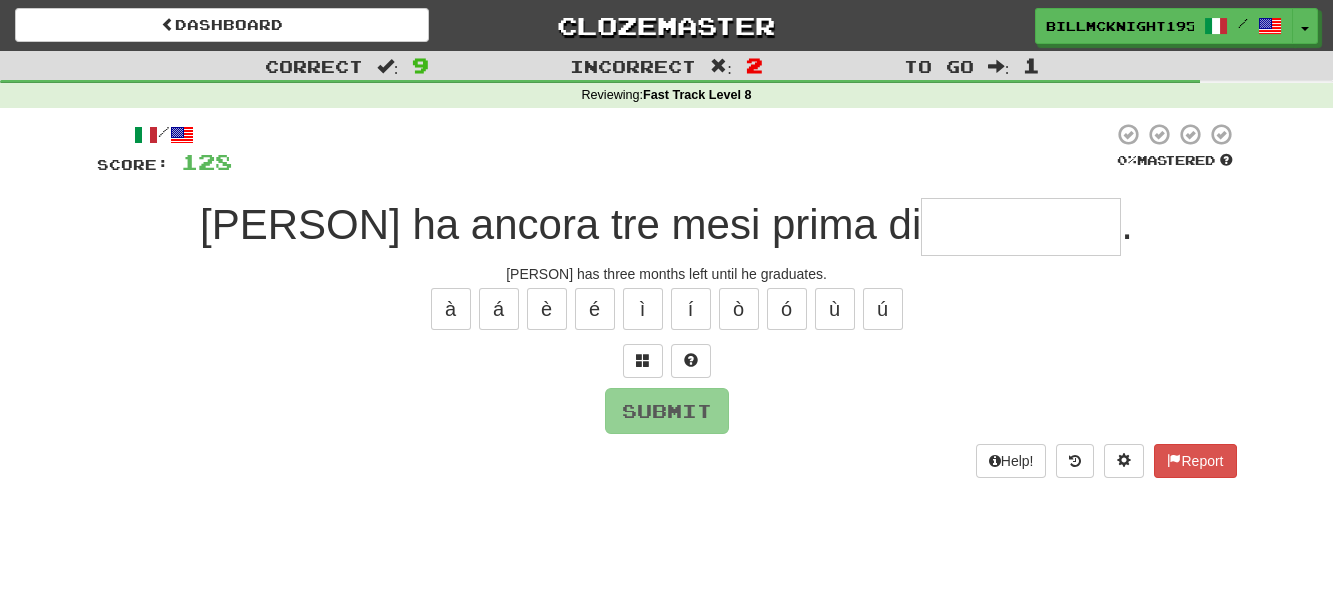 type on "*" 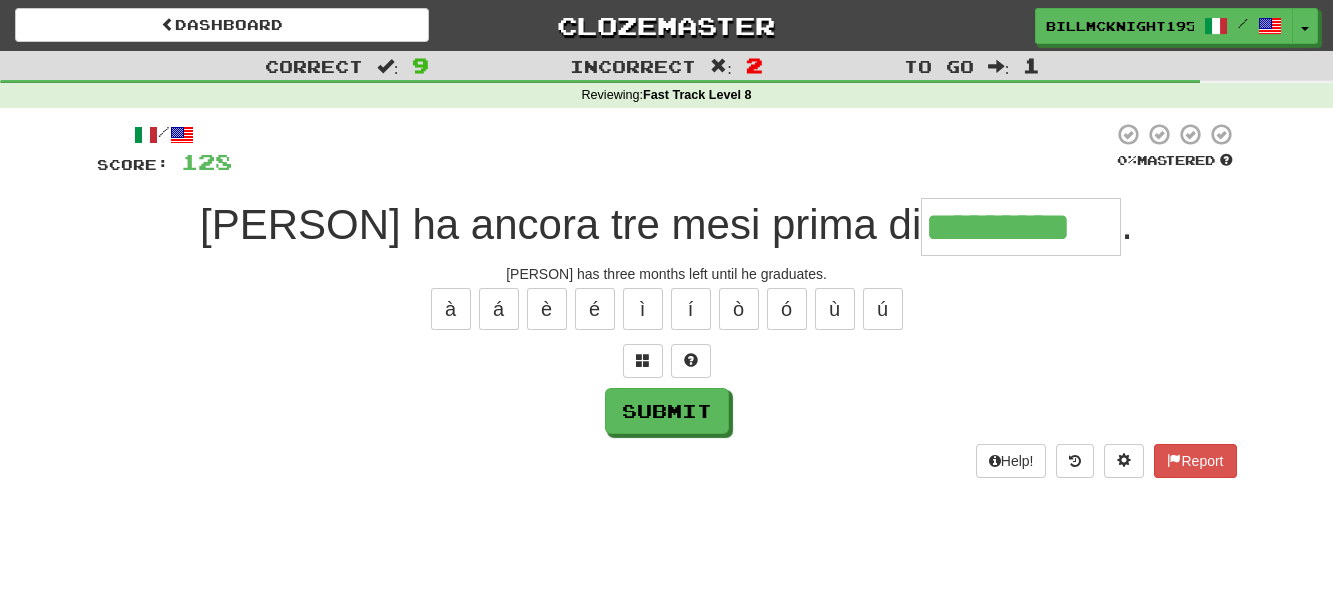 type on "*********" 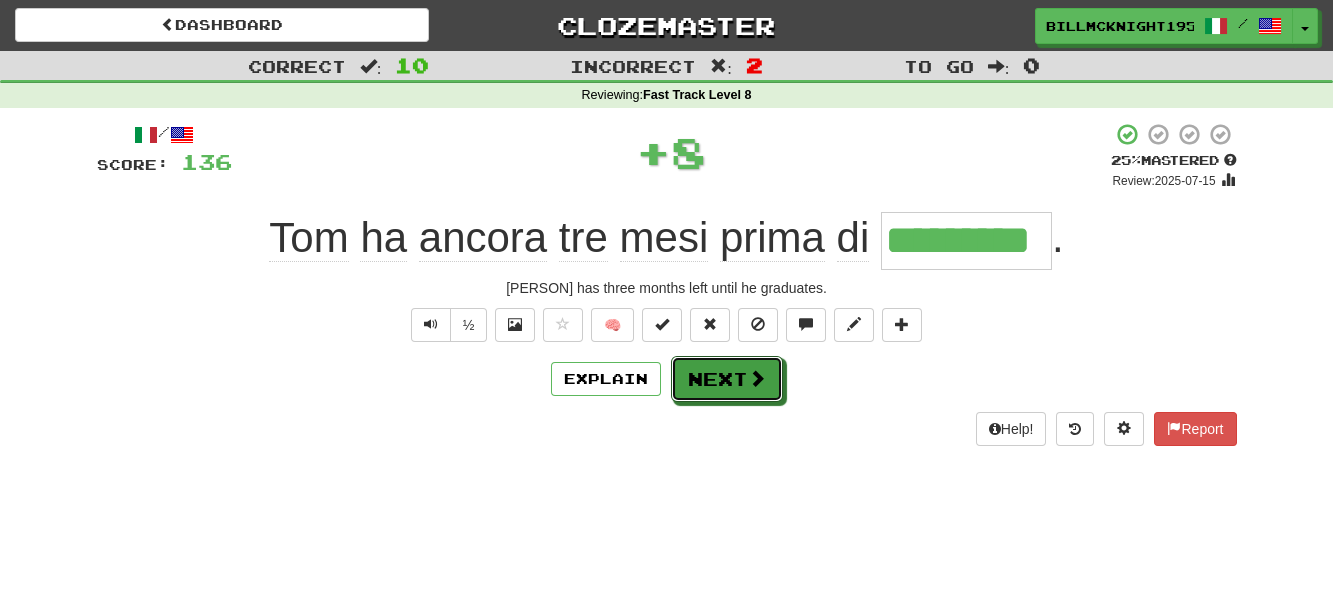 drag, startPoint x: 740, startPoint y: 384, endPoint x: 724, endPoint y: 379, distance: 16.763054 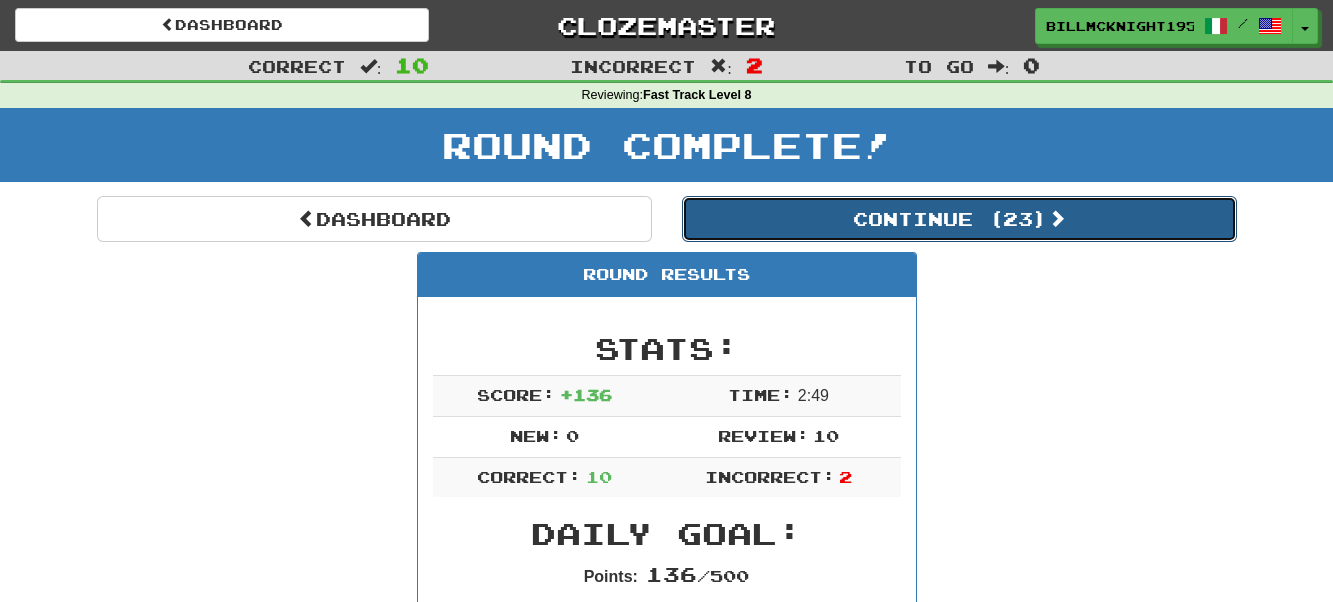 click on "Continue ( 23 )" at bounding box center [959, 219] 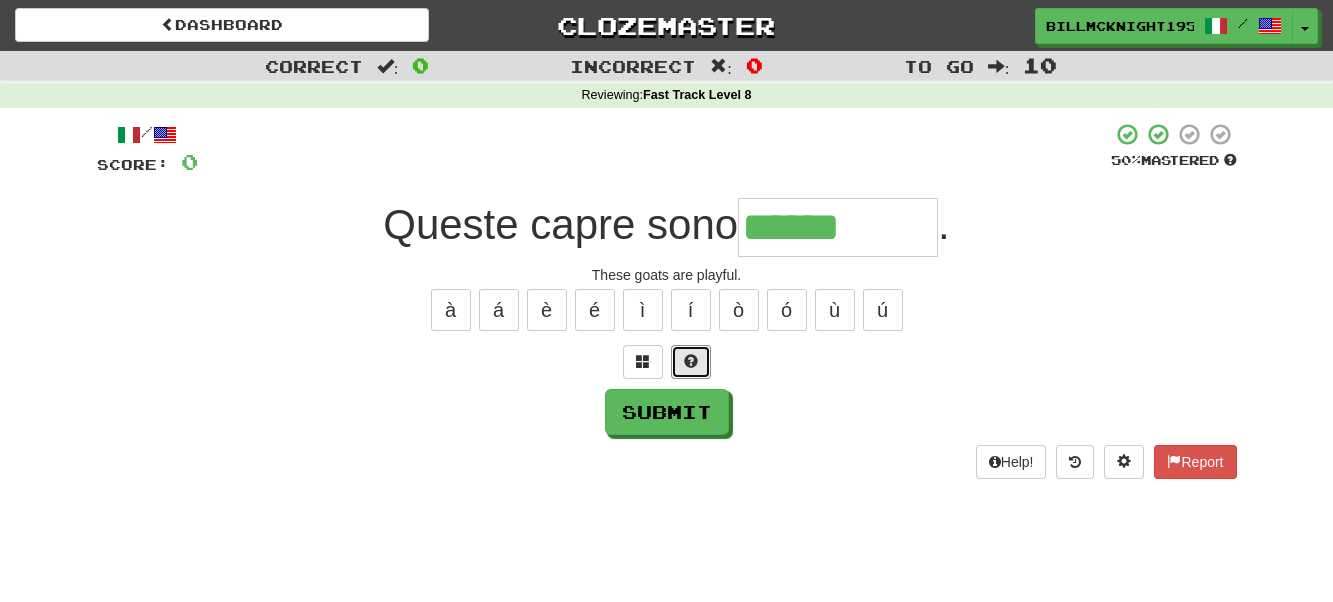 click at bounding box center (691, 361) 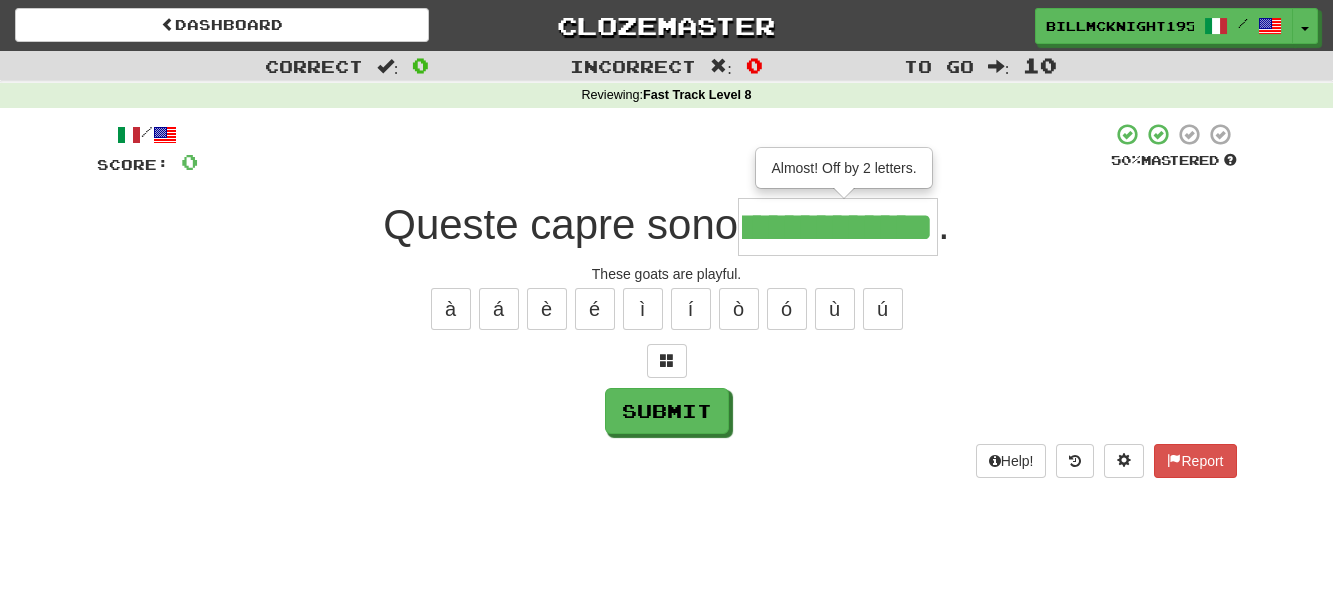 scroll, scrollTop: 0, scrollLeft: 57, axis: horizontal 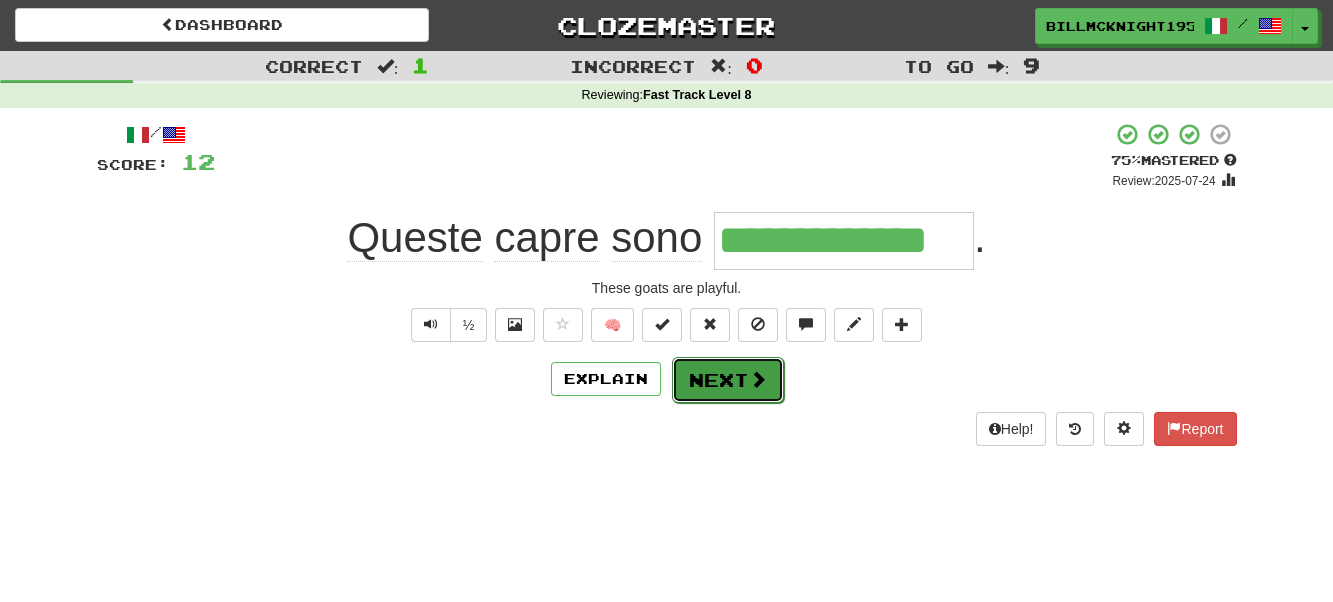 click at bounding box center [758, 379] 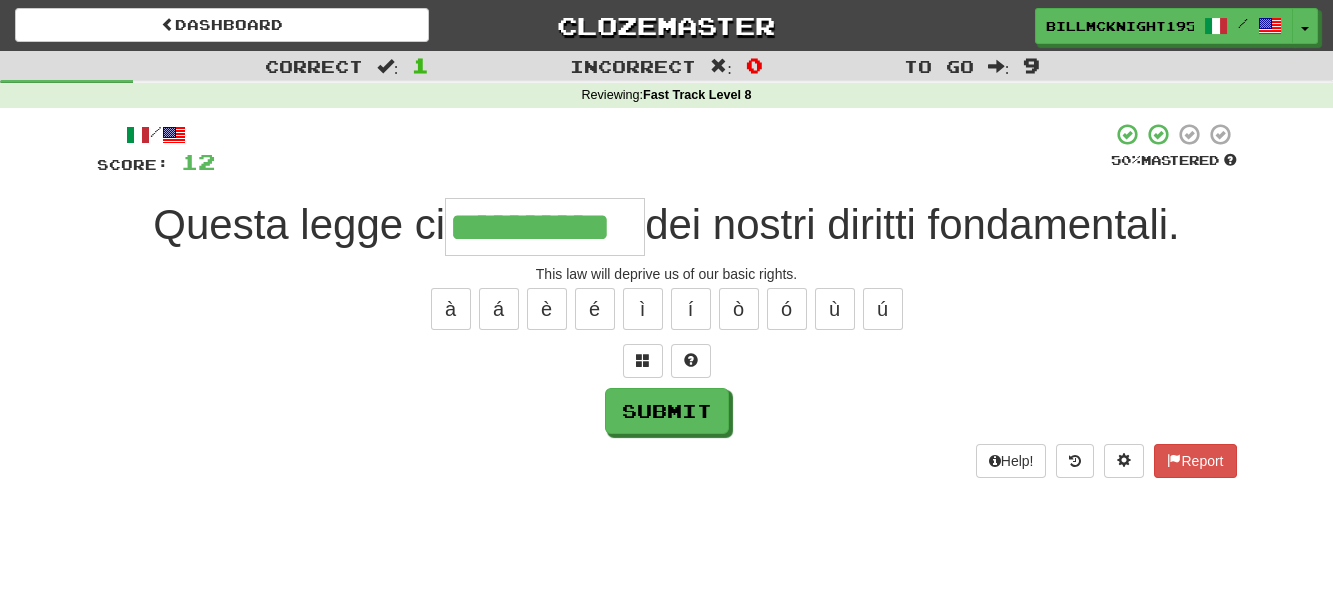 scroll, scrollTop: 0, scrollLeft: 5, axis: horizontal 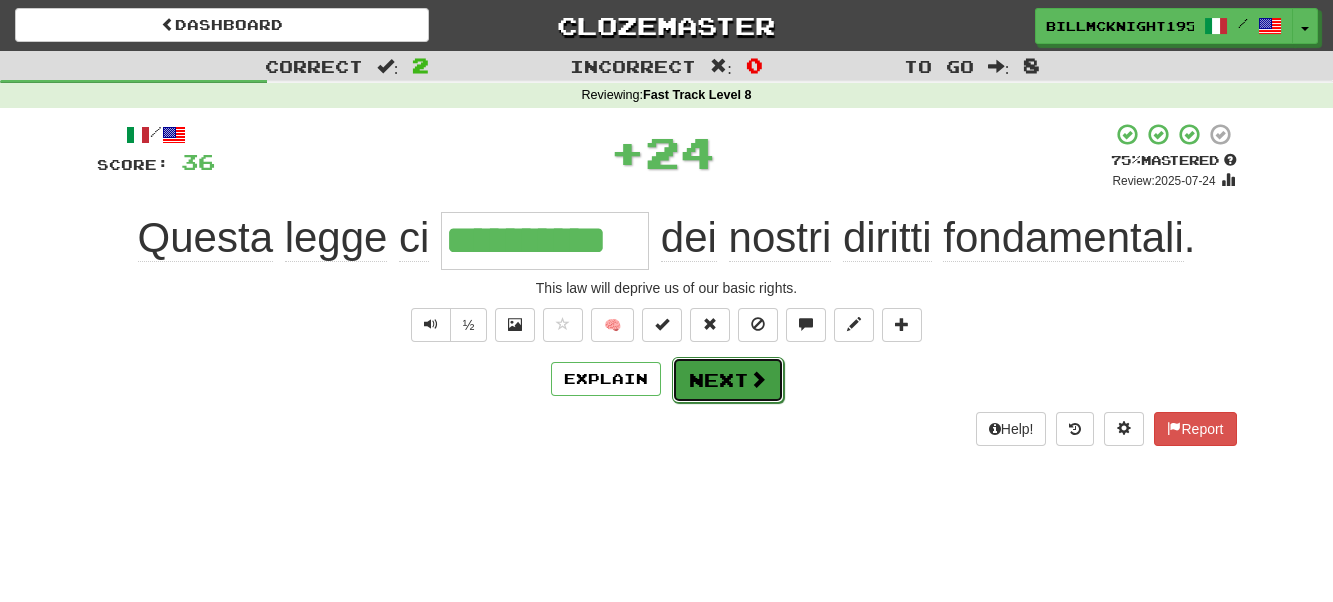 click on "Next" at bounding box center (728, 380) 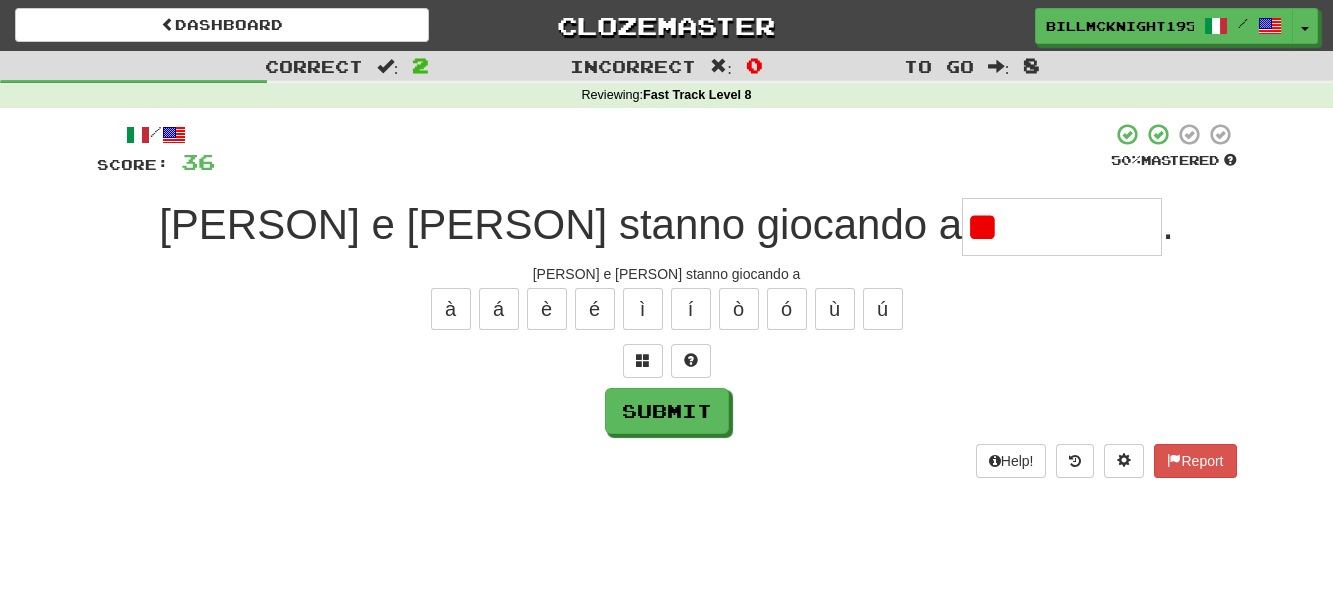 type on "*" 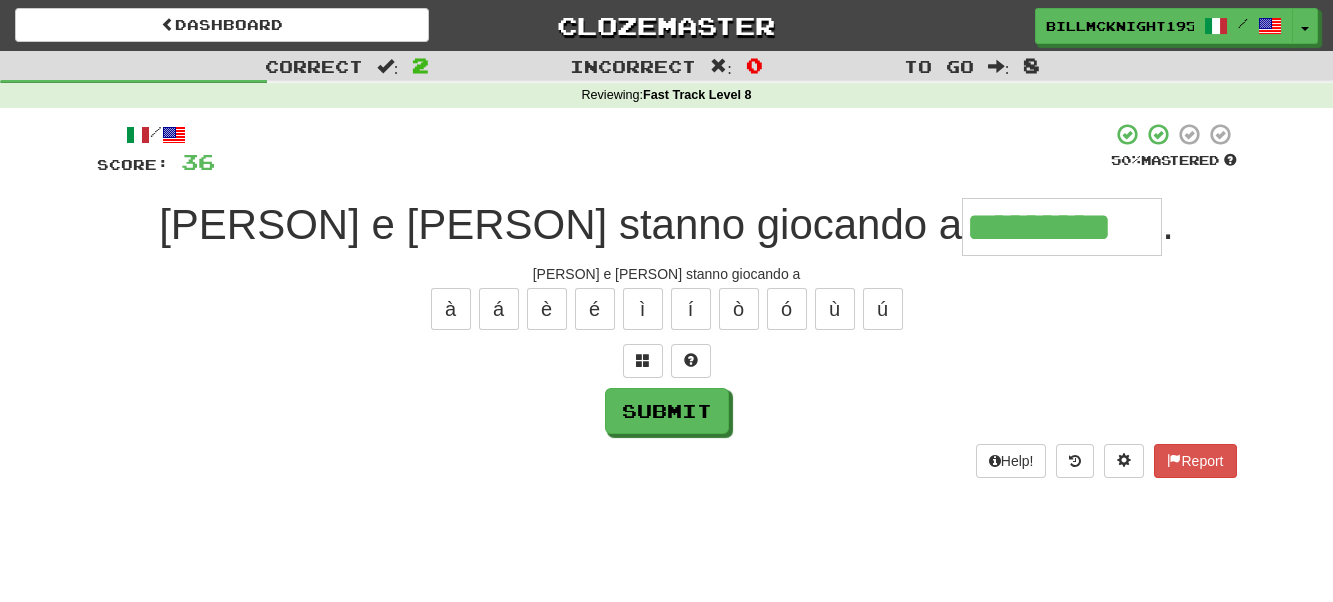 type on "*********" 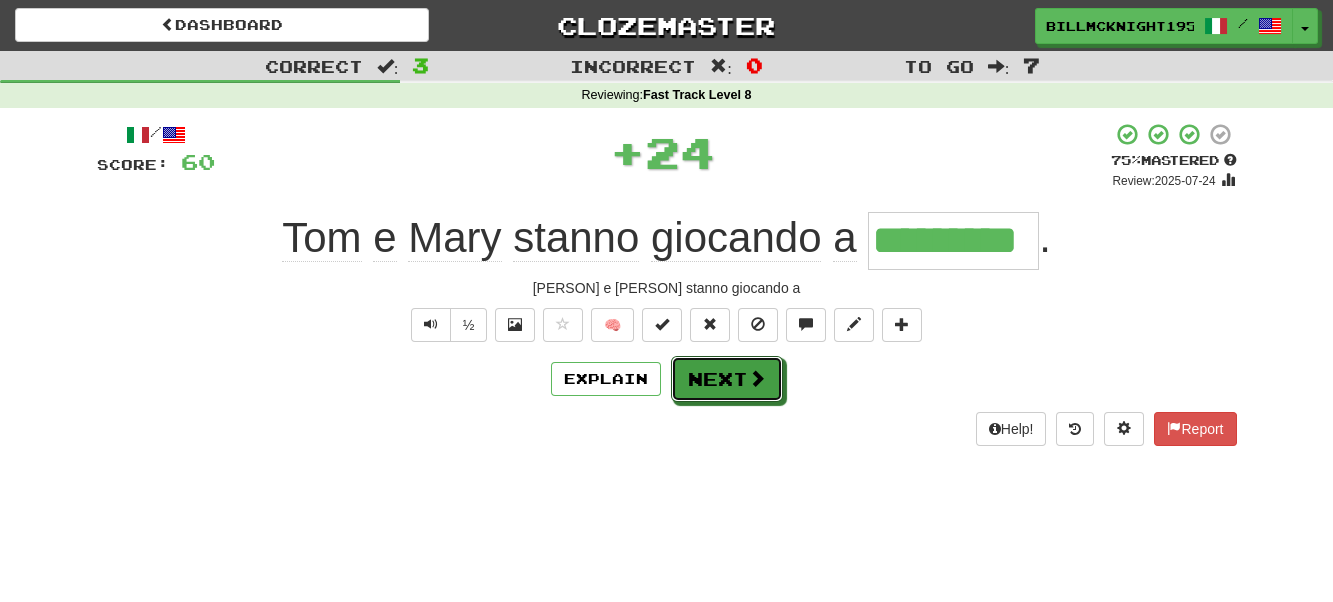 click at bounding box center [757, 378] 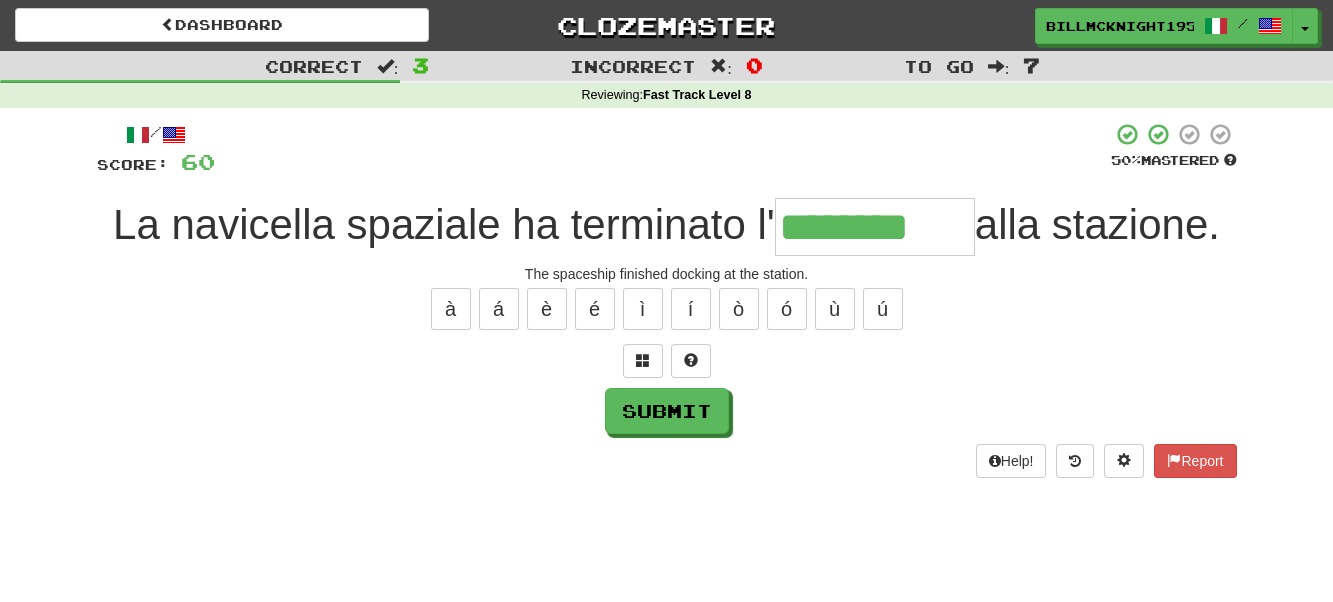 type on "********" 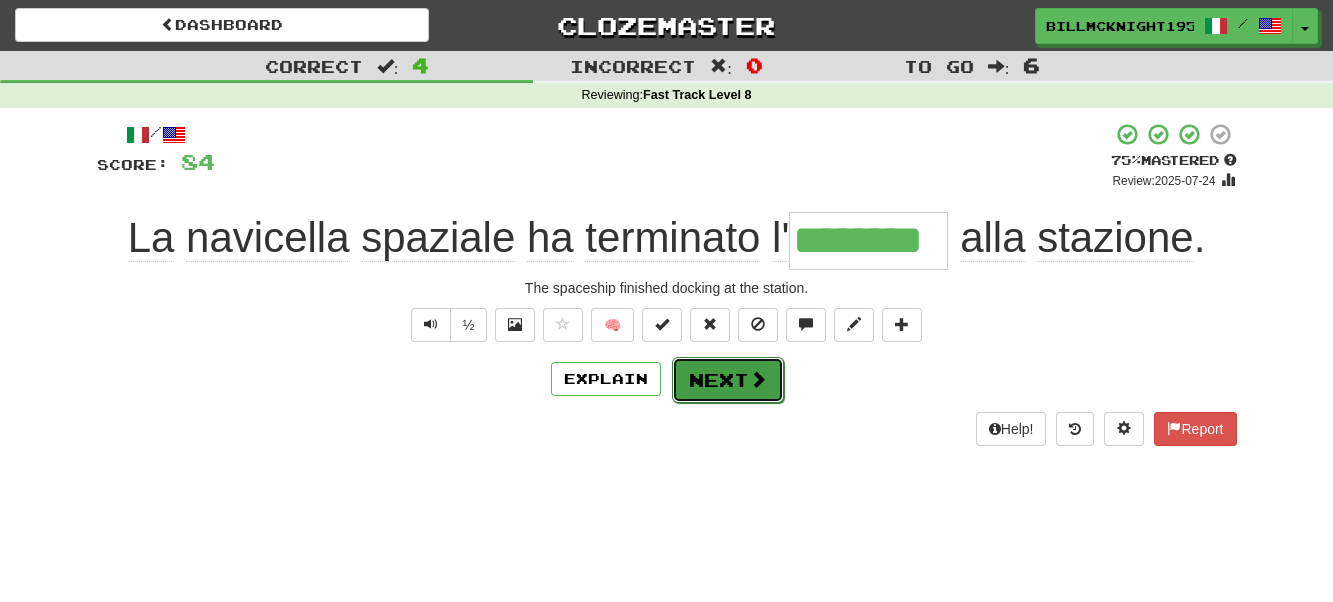 click on "Next" at bounding box center [728, 380] 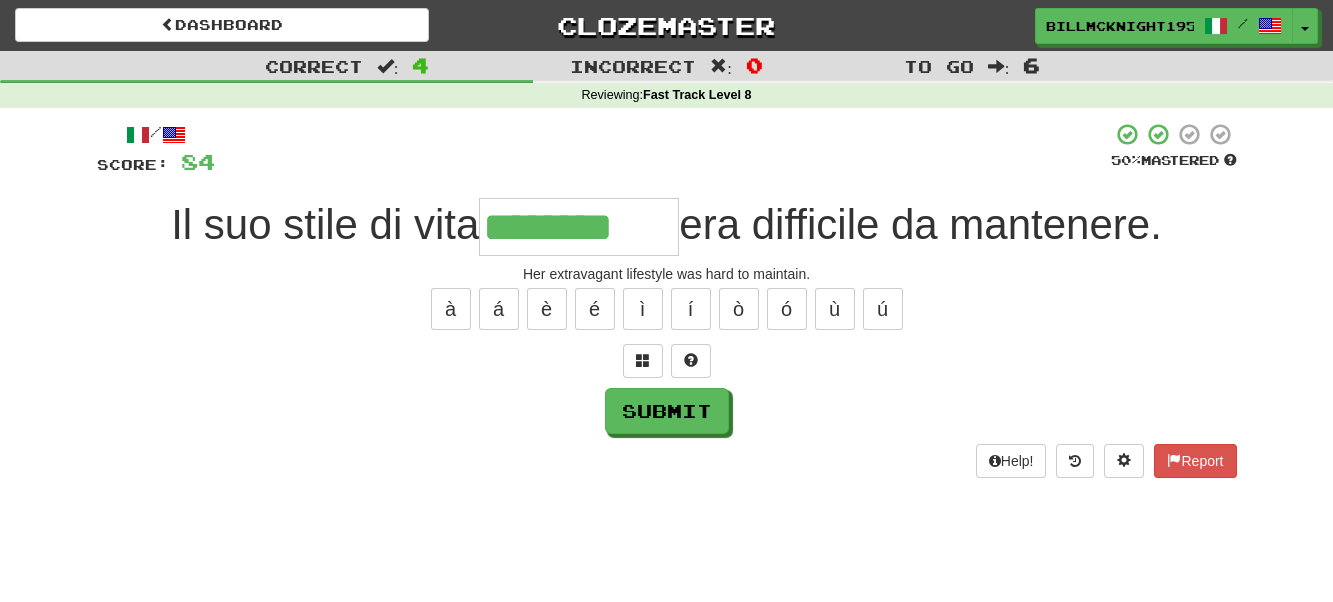 type on "********" 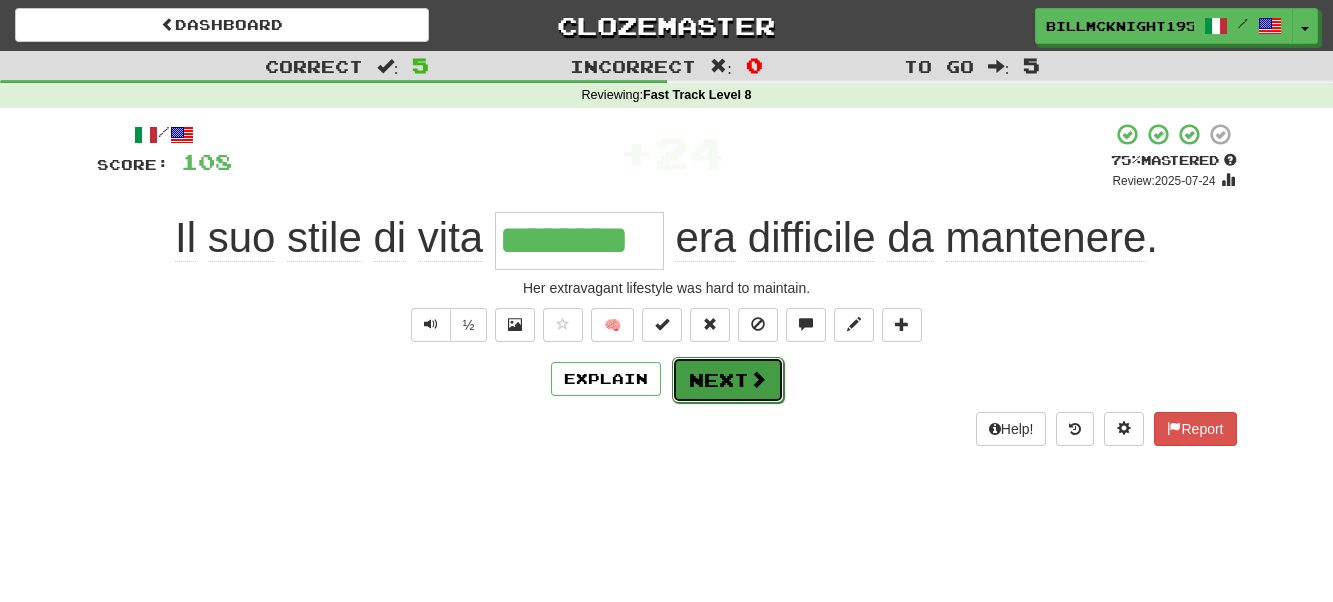 click at bounding box center (758, 379) 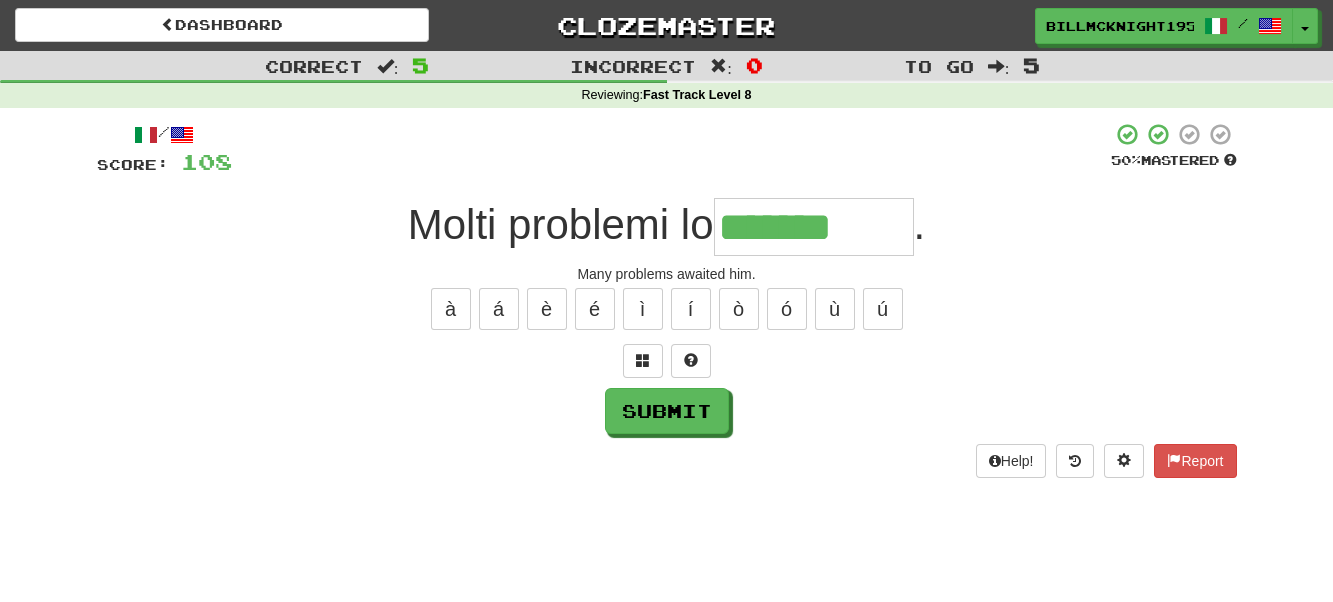 type on "**********" 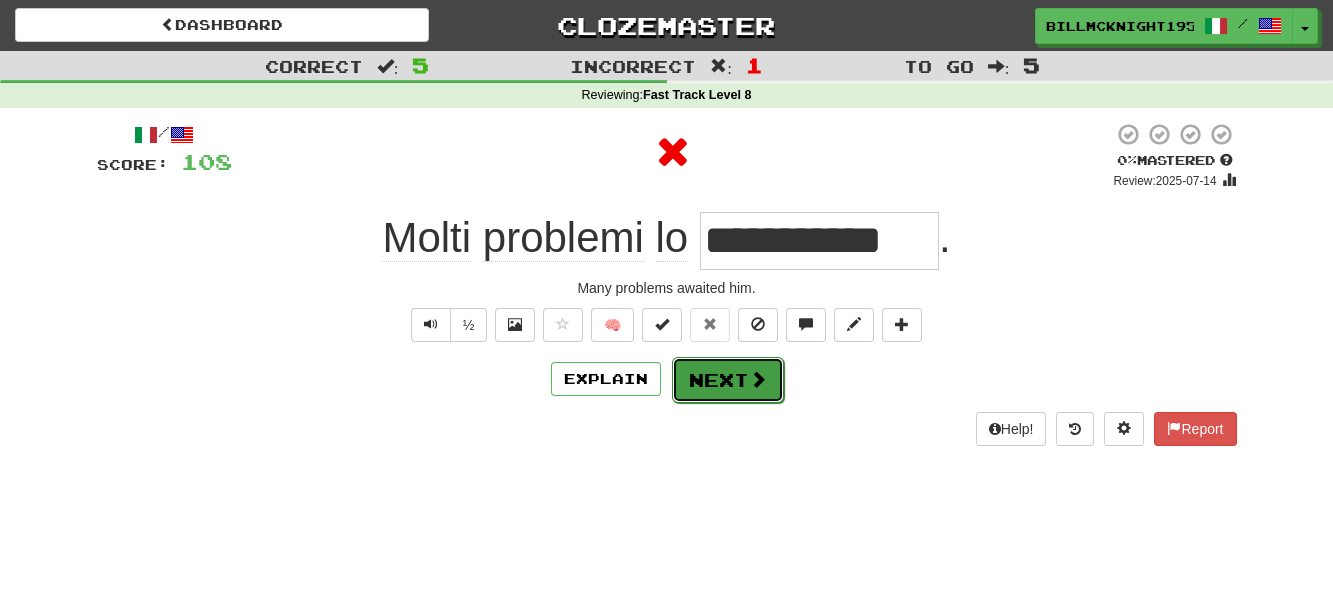 click on "Next" at bounding box center [728, 380] 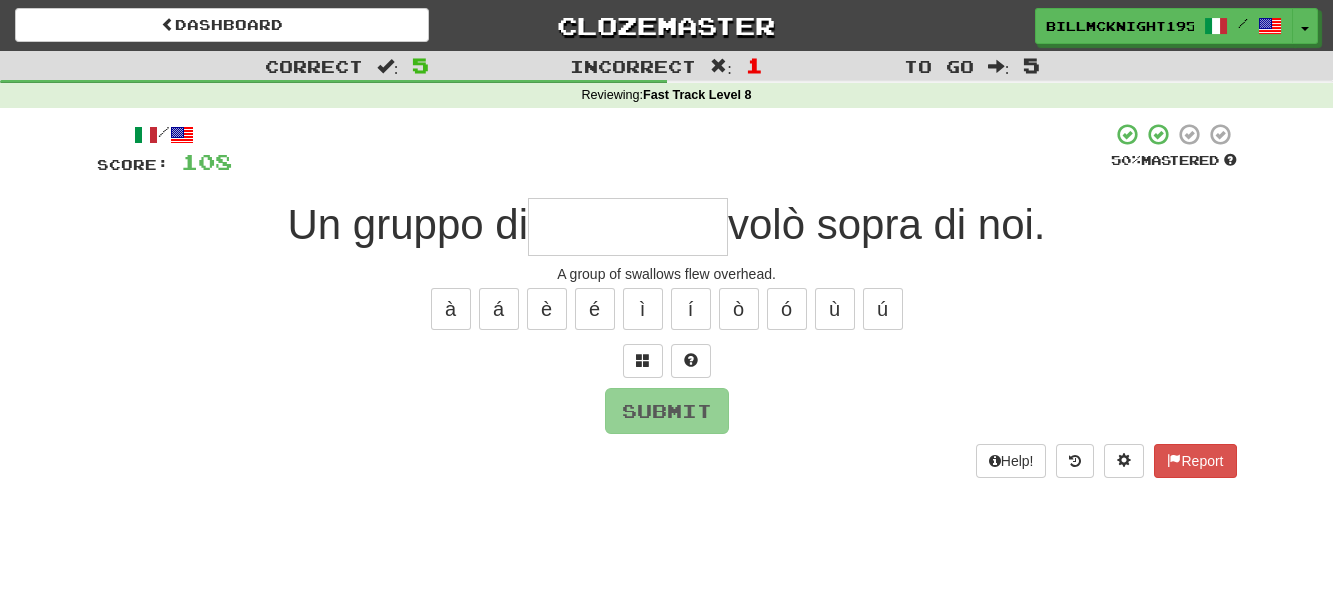 type on "*" 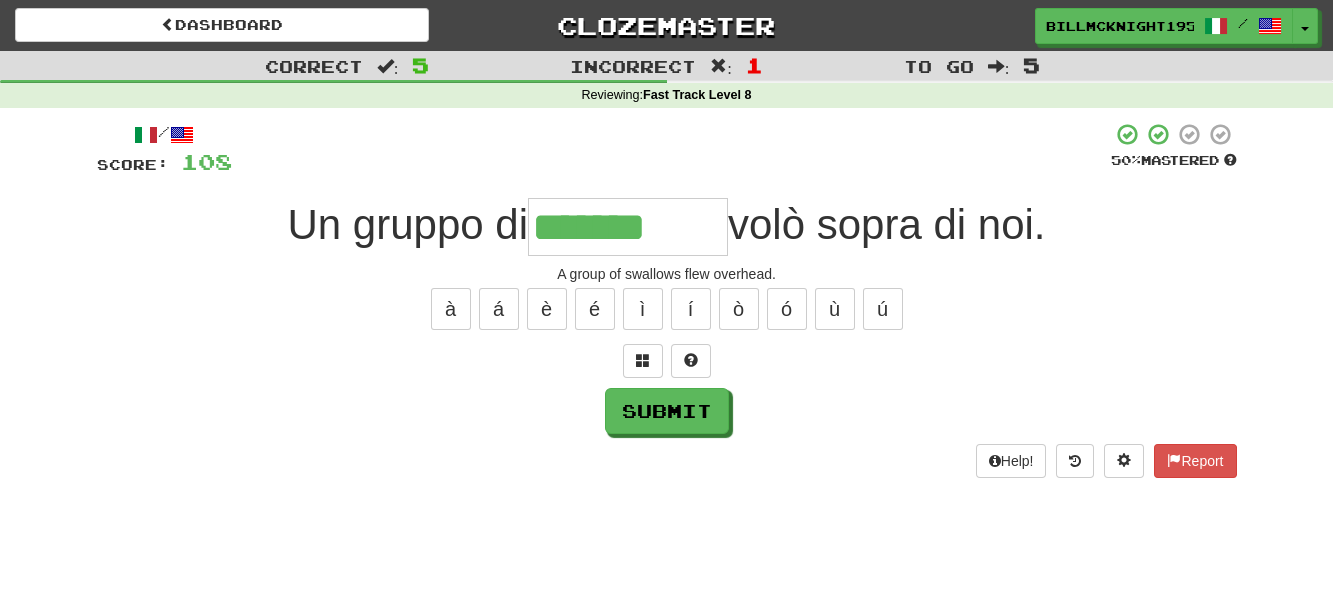 type on "*******" 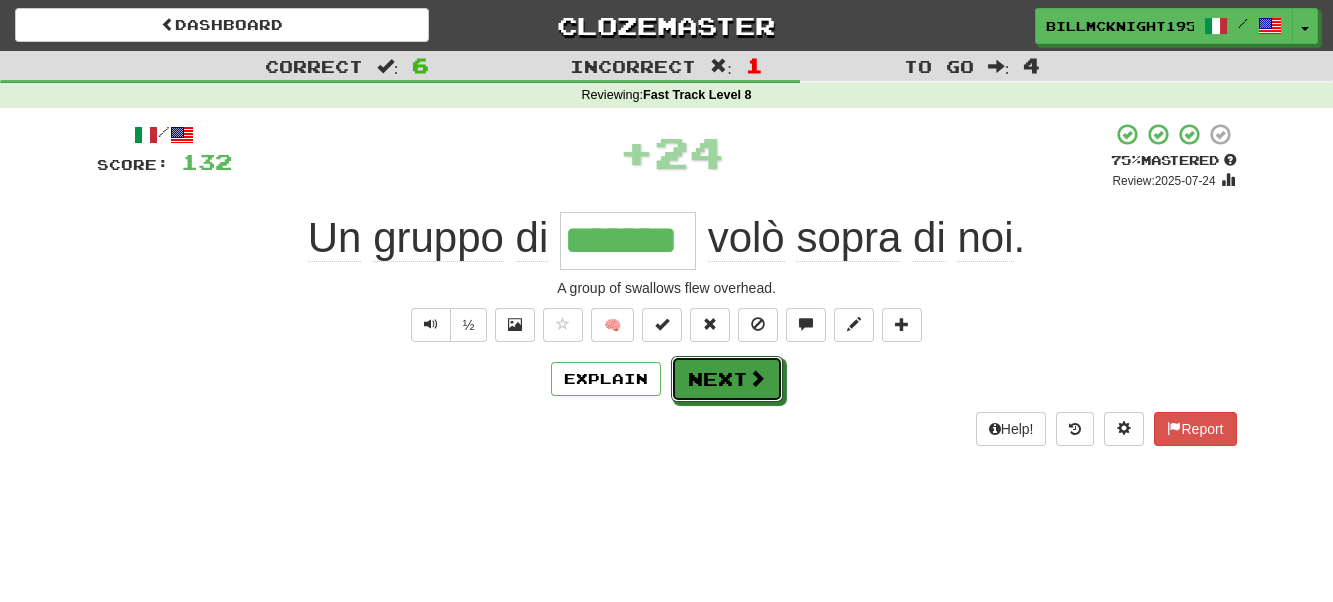 click on "Next" at bounding box center [727, 379] 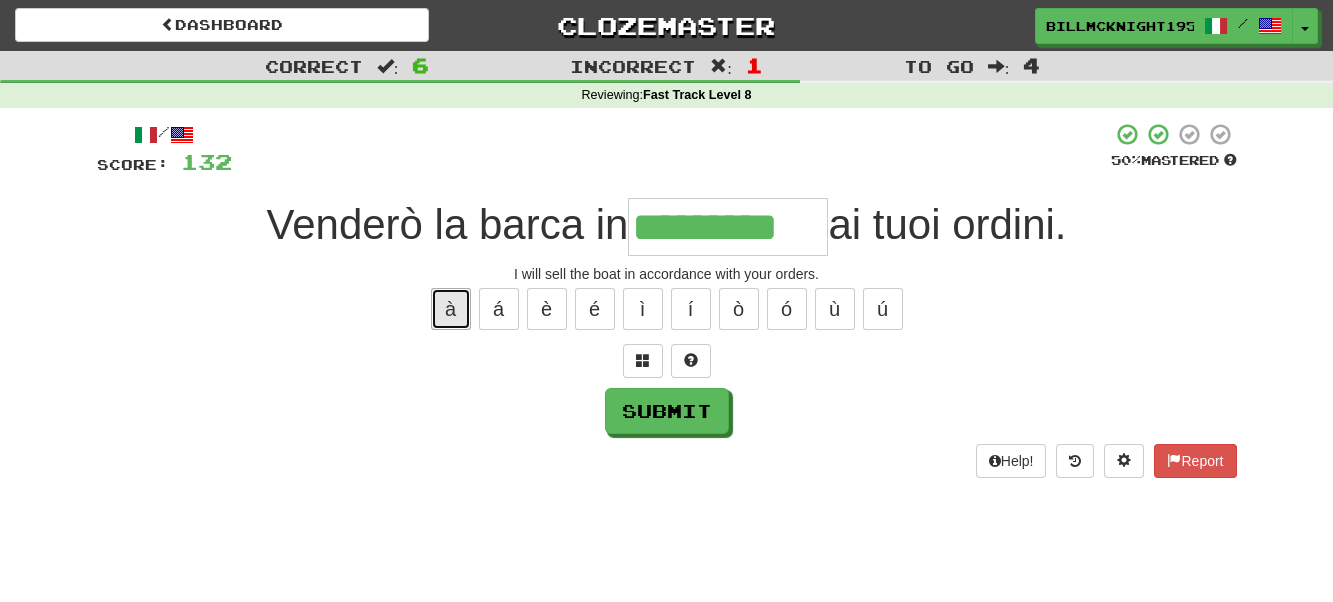 click on "à" at bounding box center [451, 309] 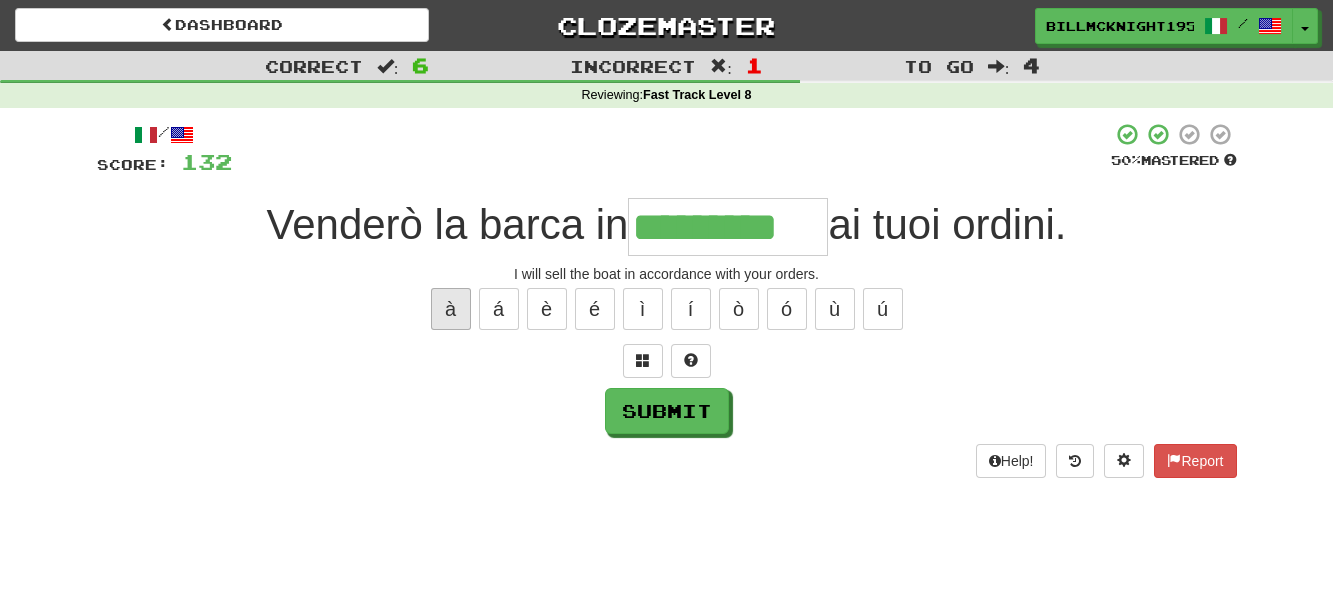 type on "**********" 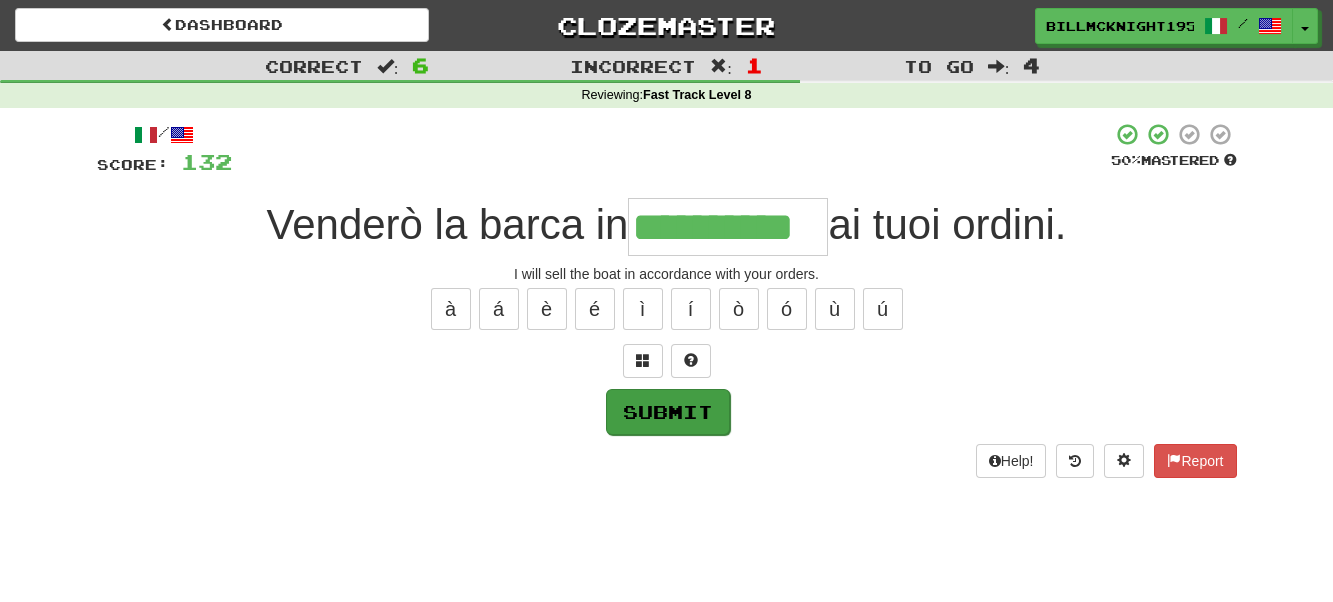scroll, scrollTop: 0, scrollLeft: 3, axis: horizontal 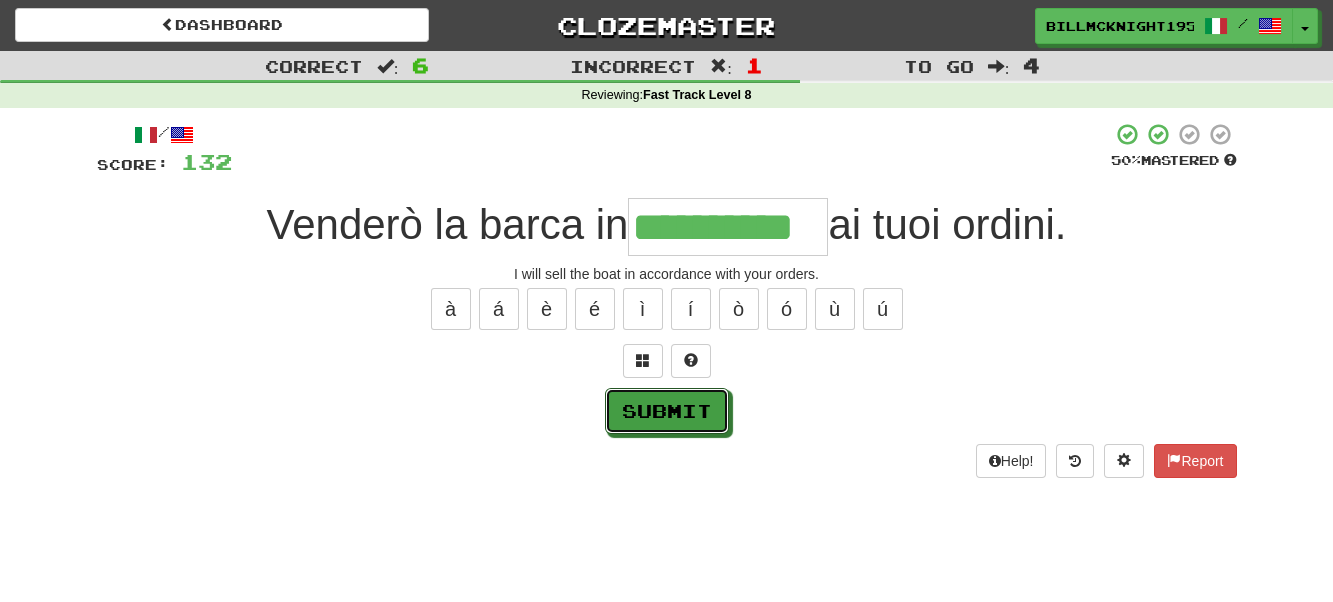 click on "Submit" at bounding box center (667, 411) 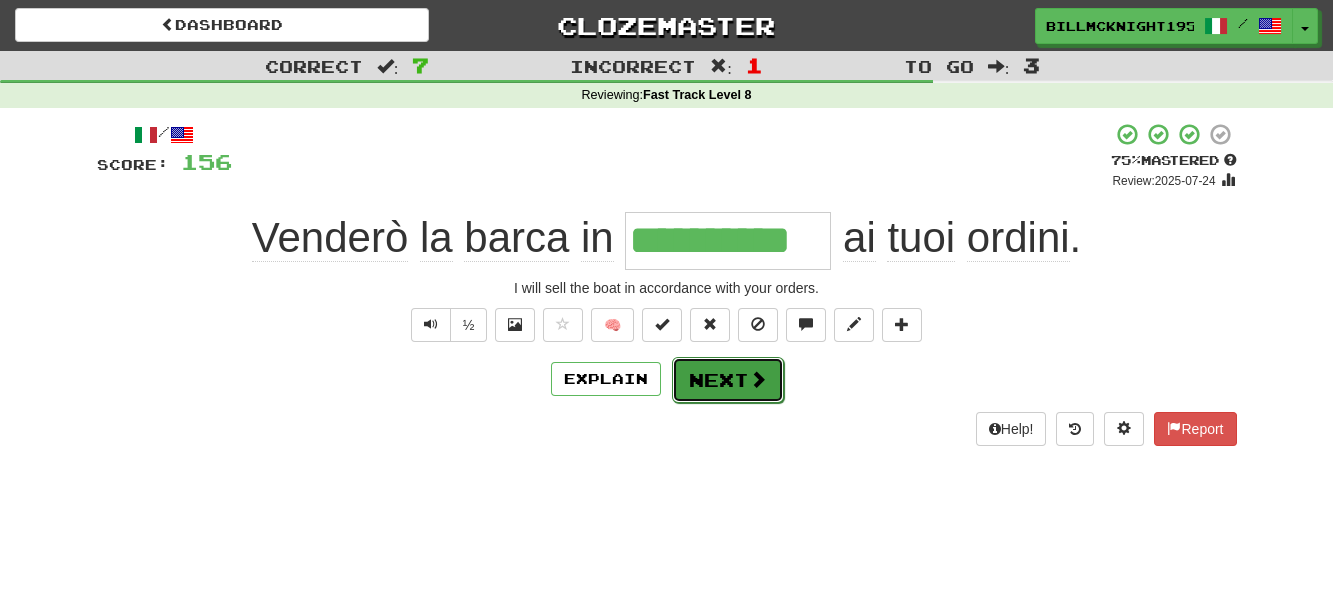 click on "Next" at bounding box center (728, 380) 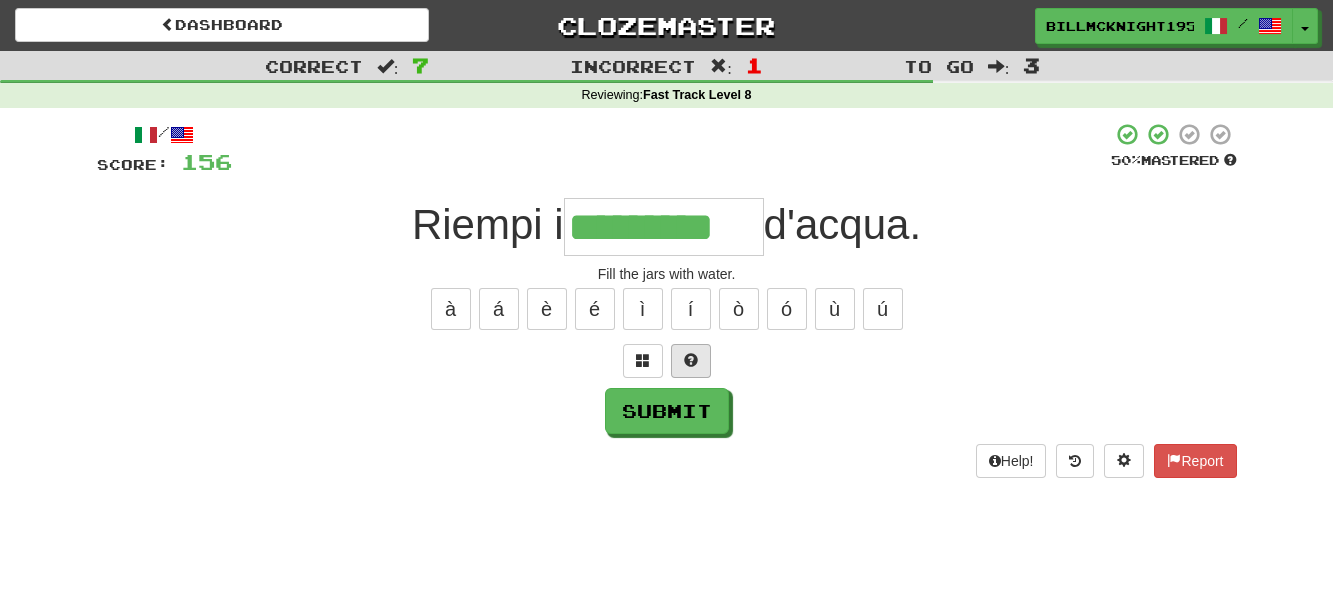 type on "*********" 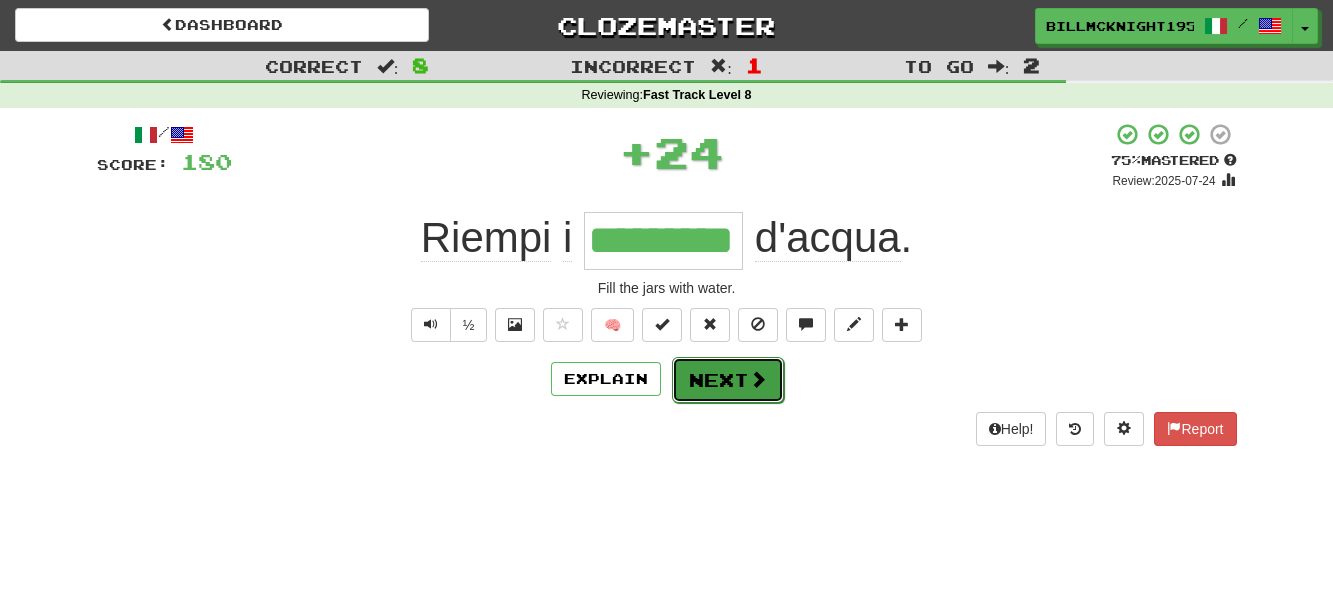 click on "Next" at bounding box center (728, 380) 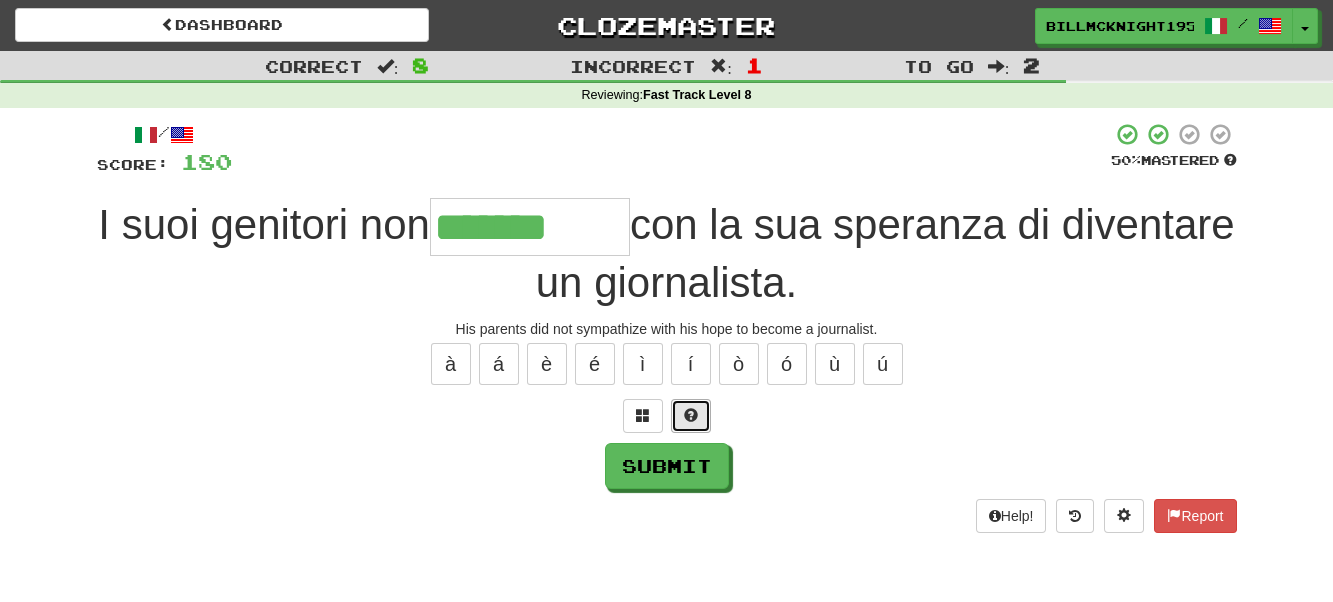 click at bounding box center (691, 415) 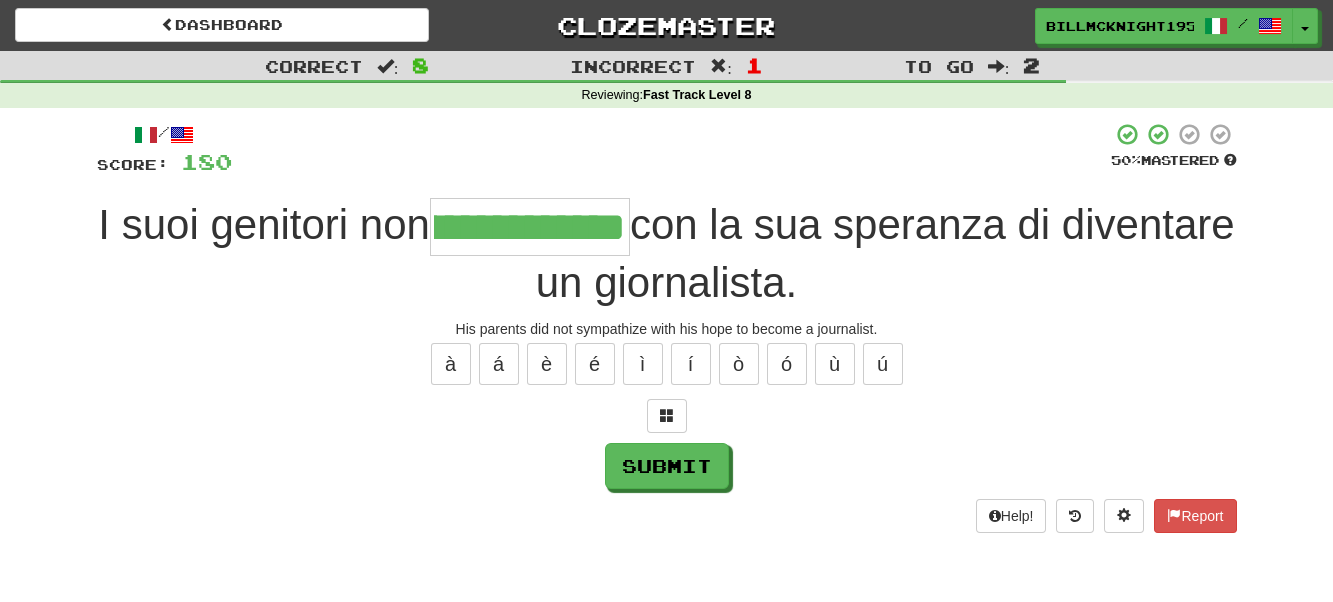 scroll, scrollTop: 0, scrollLeft: 96, axis: horizontal 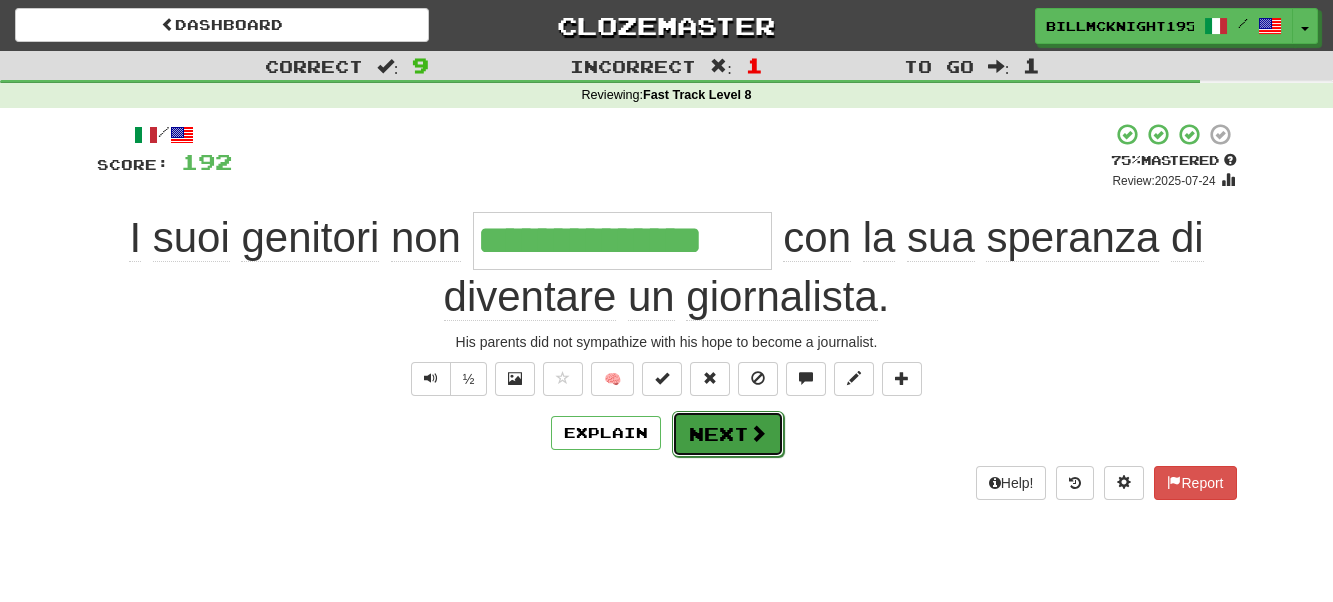 click on "Next" at bounding box center [728, 434] 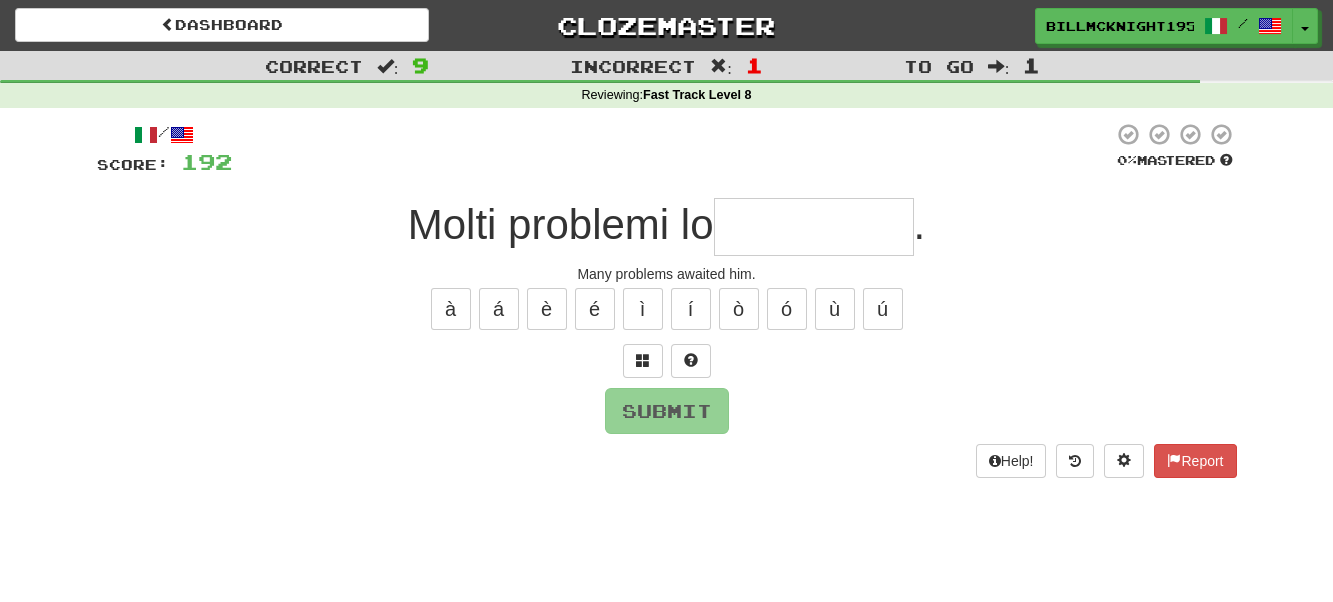 click at bounding box center (814, 227) 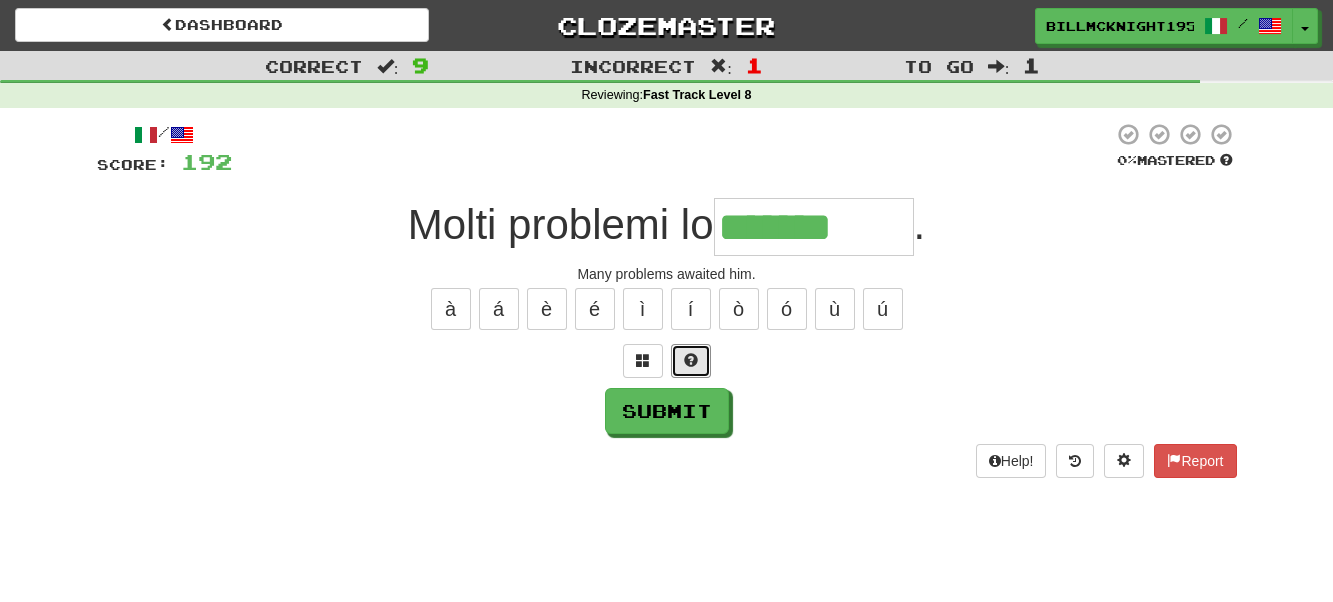 click at bounding box center (691, 361) 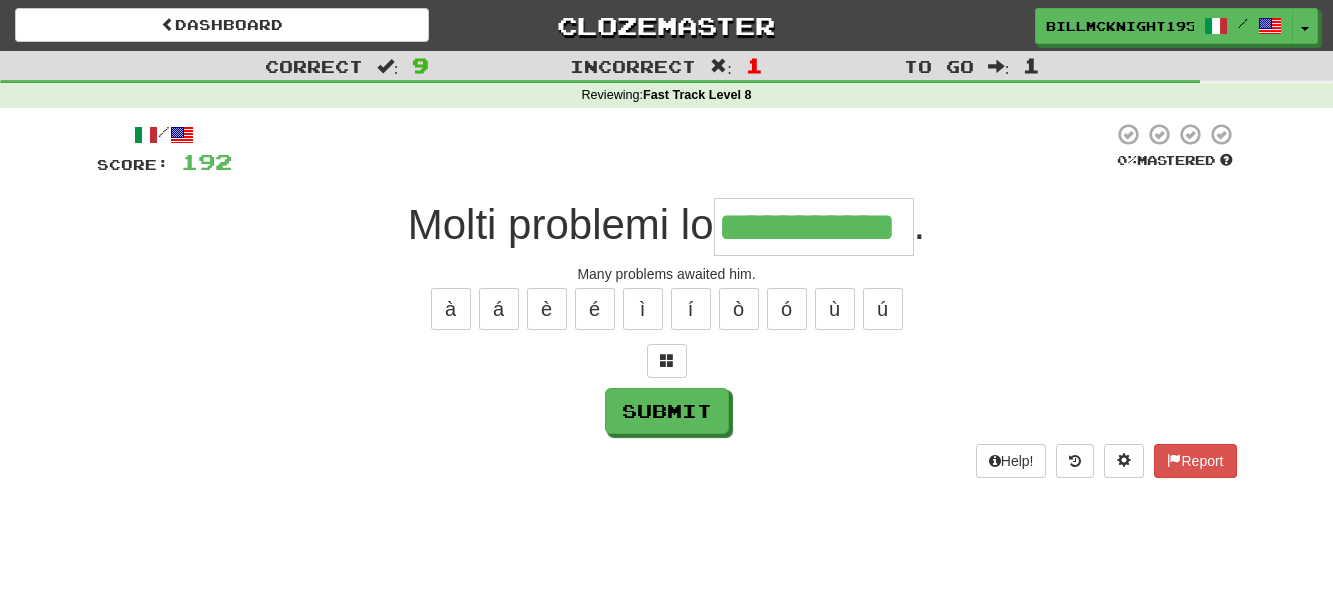 scroll, scrollTop: 0, scrollLeft: 36, axis: horizontal 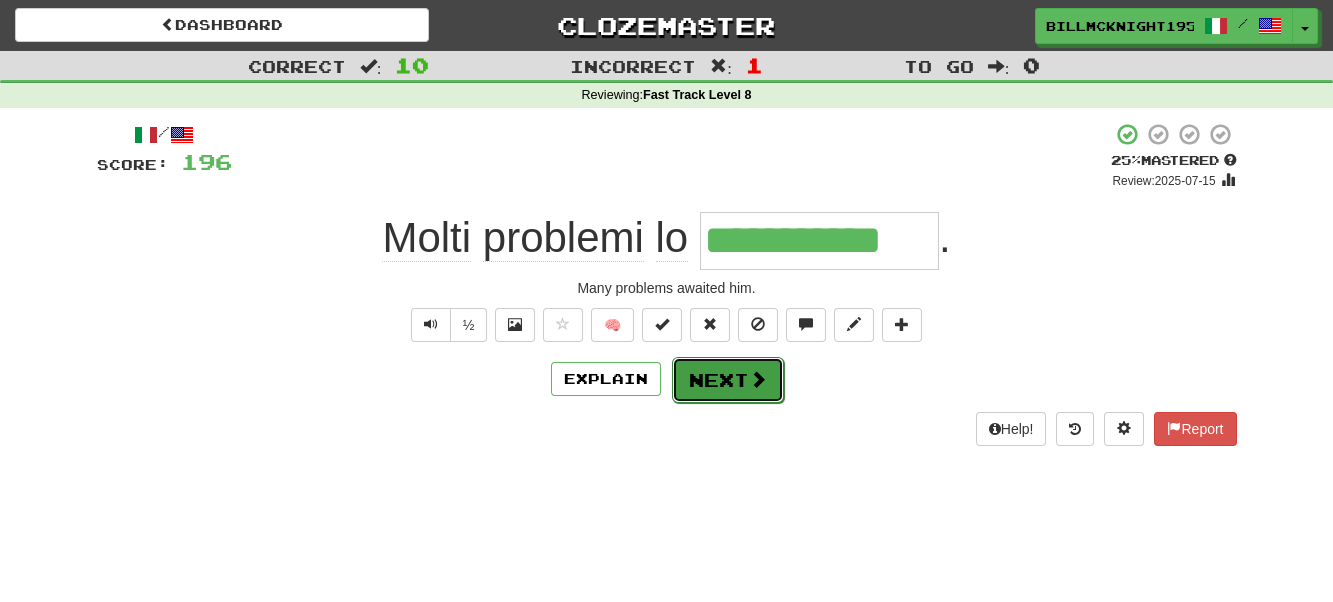 click on "Next" at bounding box center (728, 380) 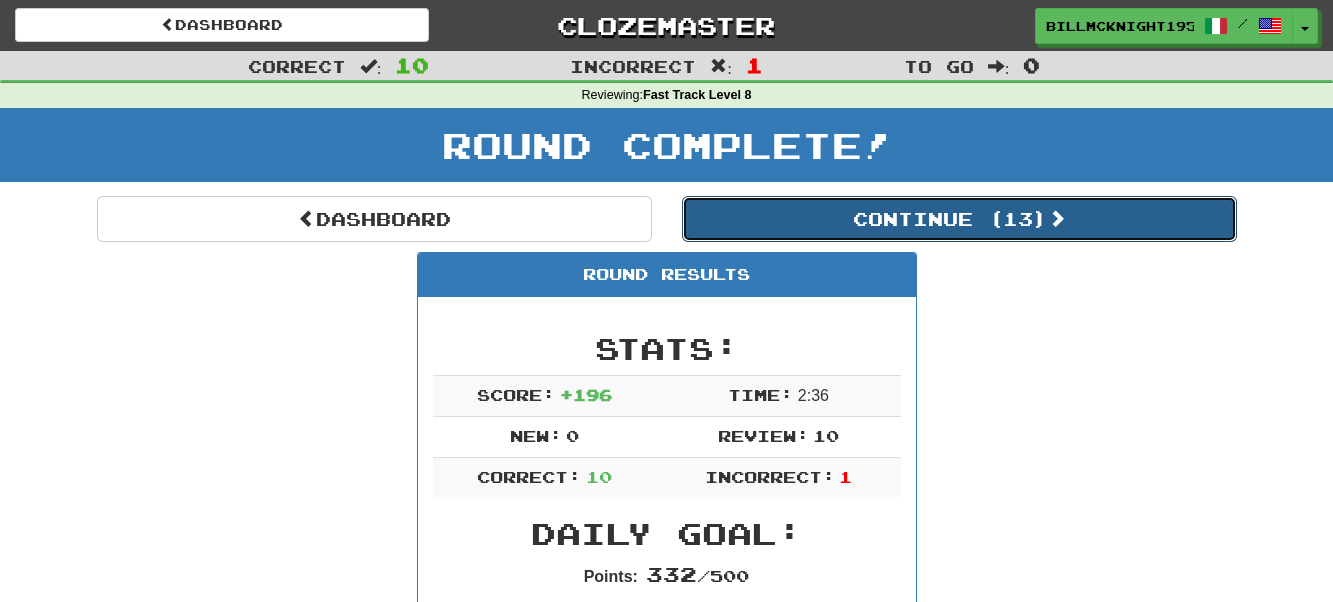 click on "Continue ( 13 )" at bounding box center [959, 219] 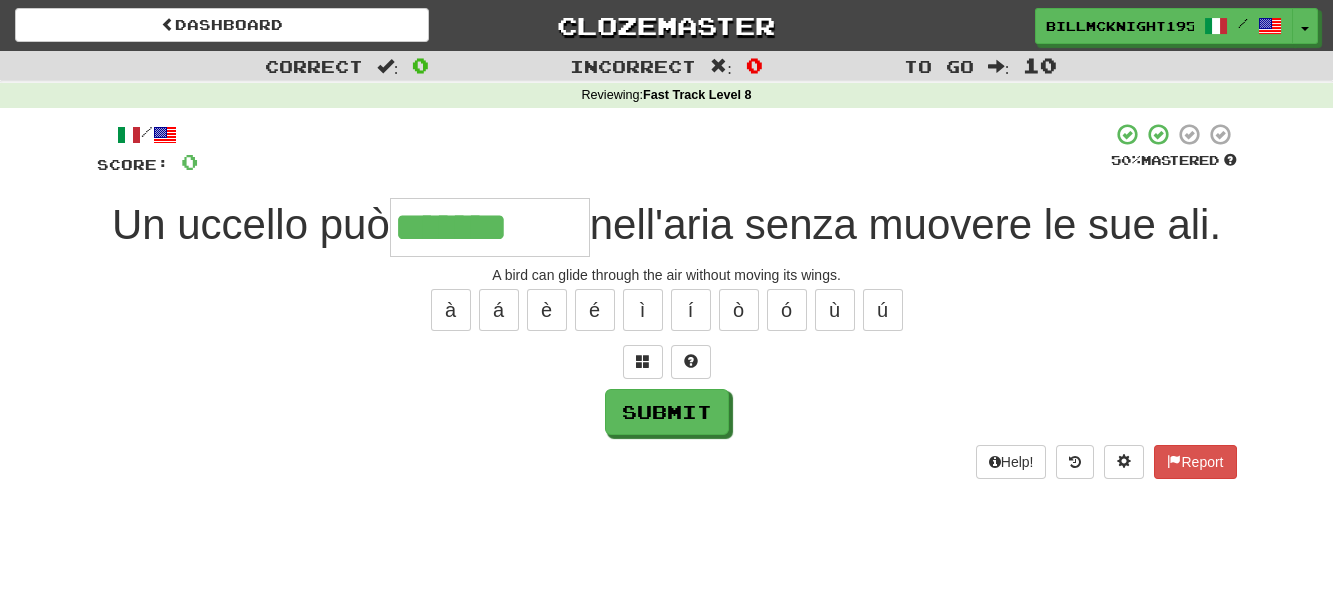 type on "*******" 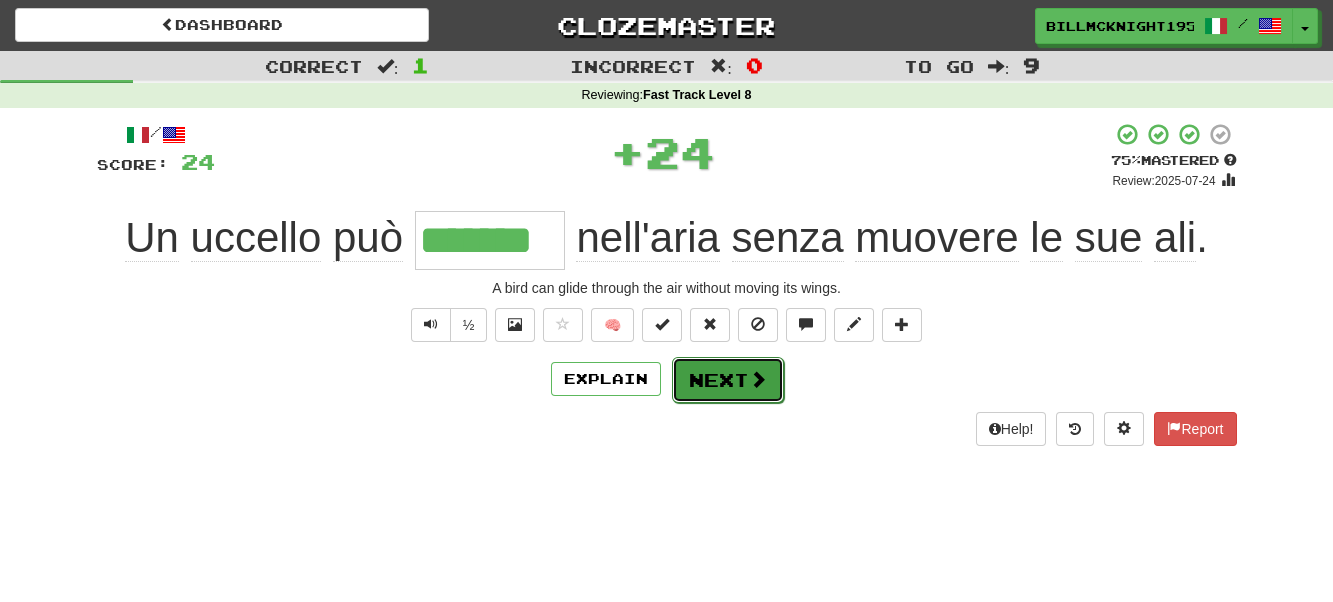 click on "Next" at bounding box center (728, 380) 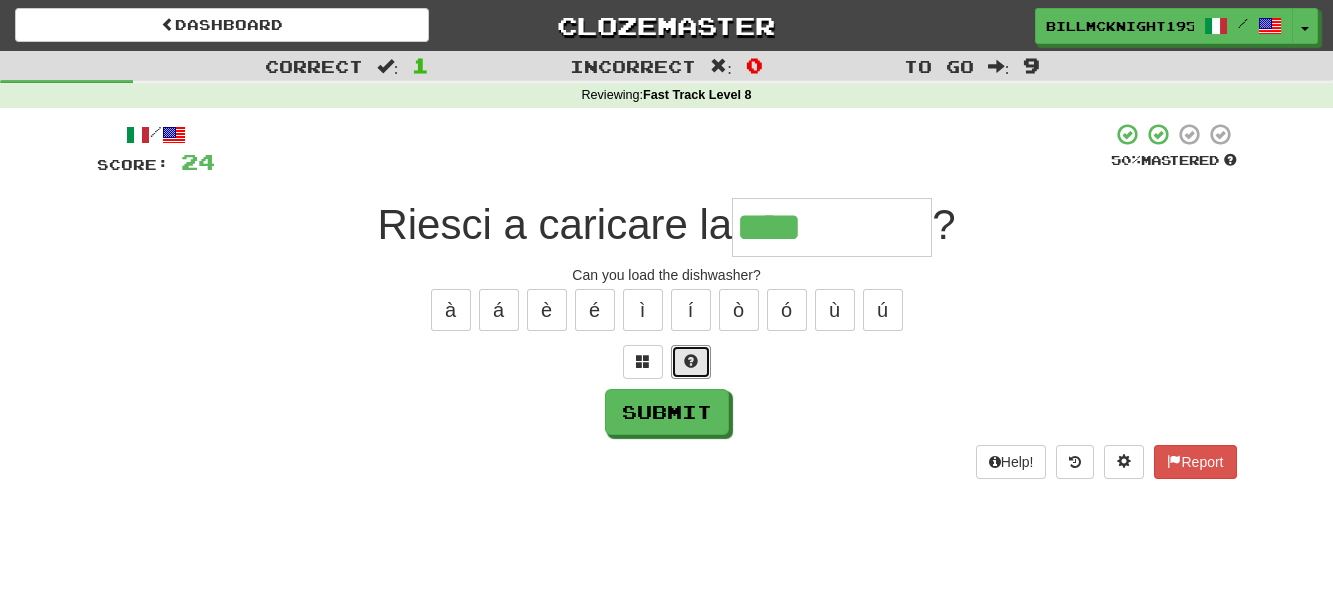 drag, startPoint x: 687, startPoint y: 362, endPoint x: 712, endPoint y: 368, distance: 25.70992 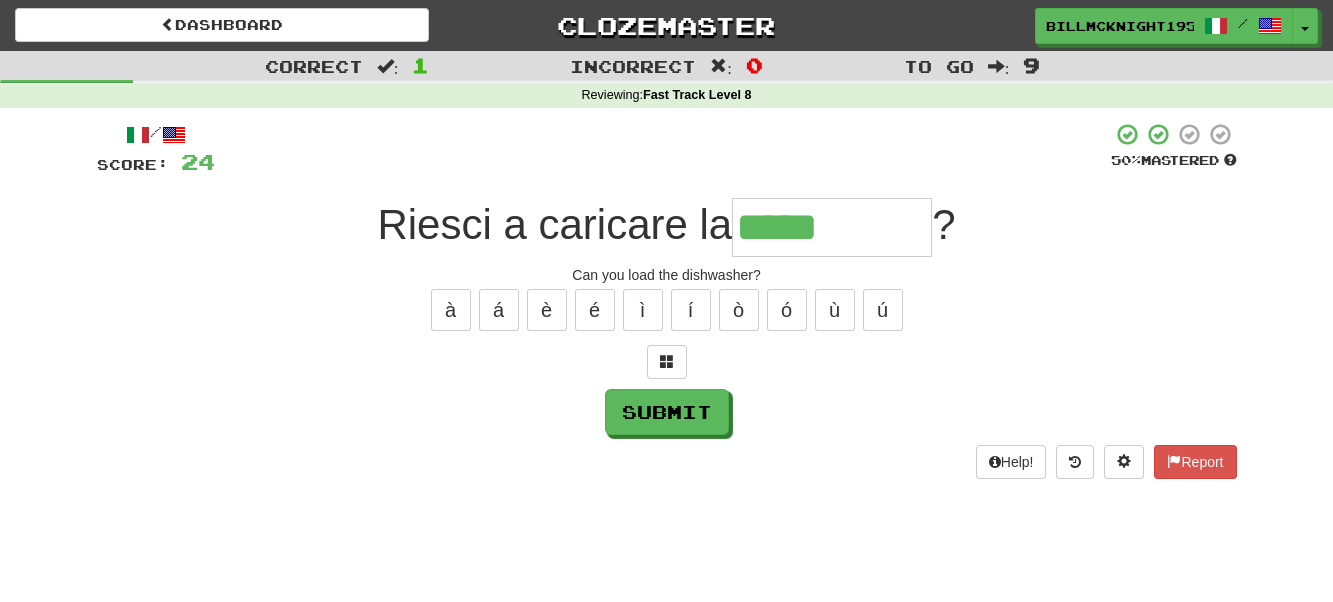 type on "**********" 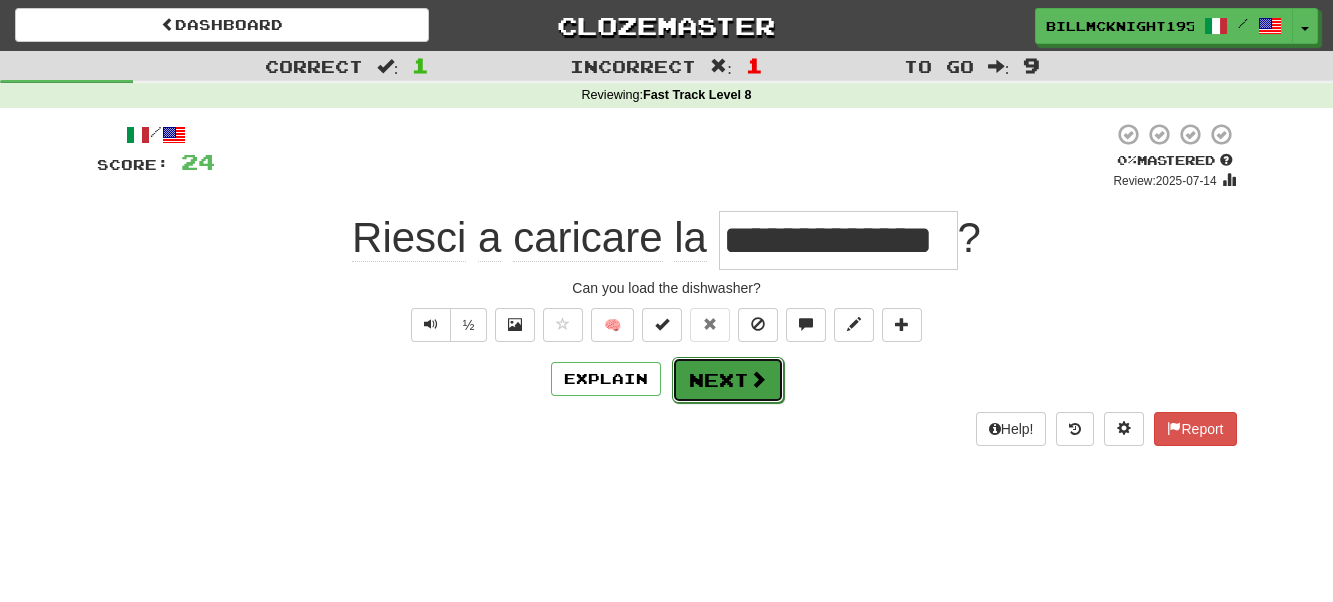 click on "Next" at bounding box center [728, 380] 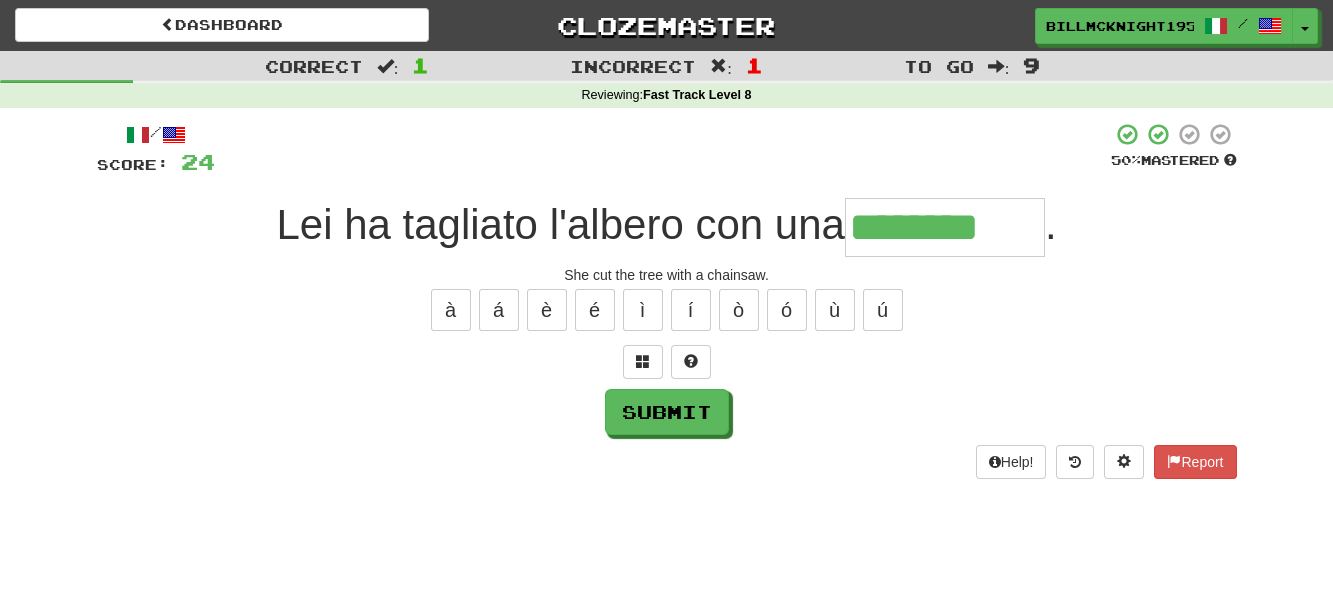 type on "********" 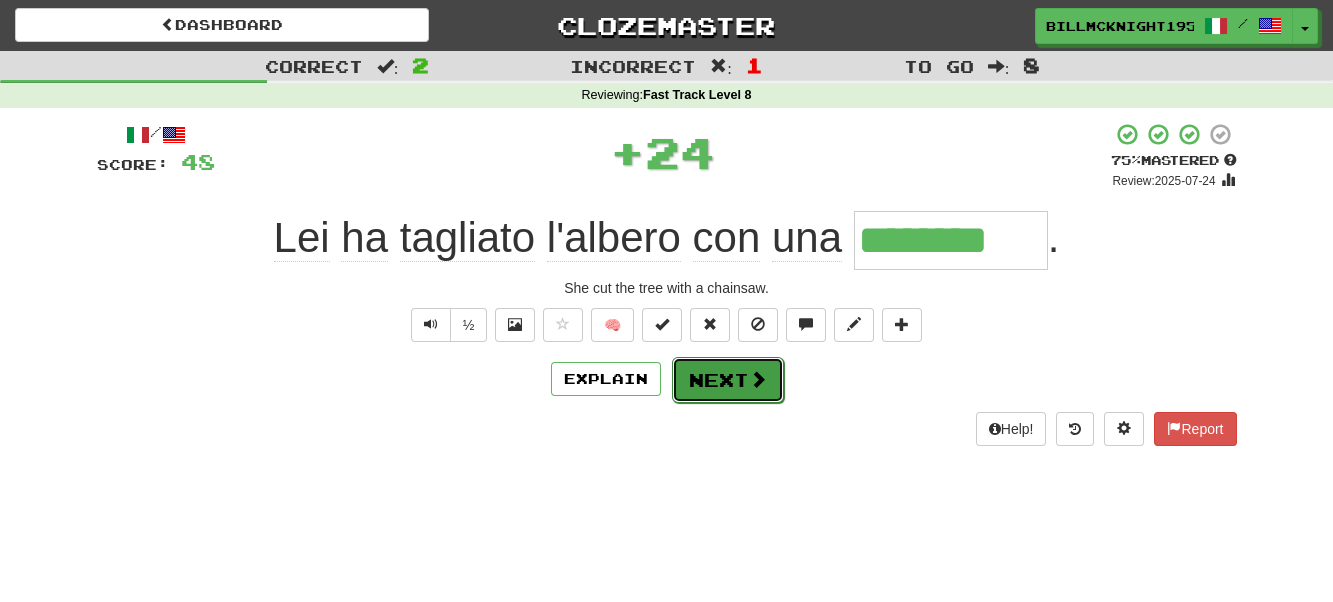 click at bounding box center (758, 379) 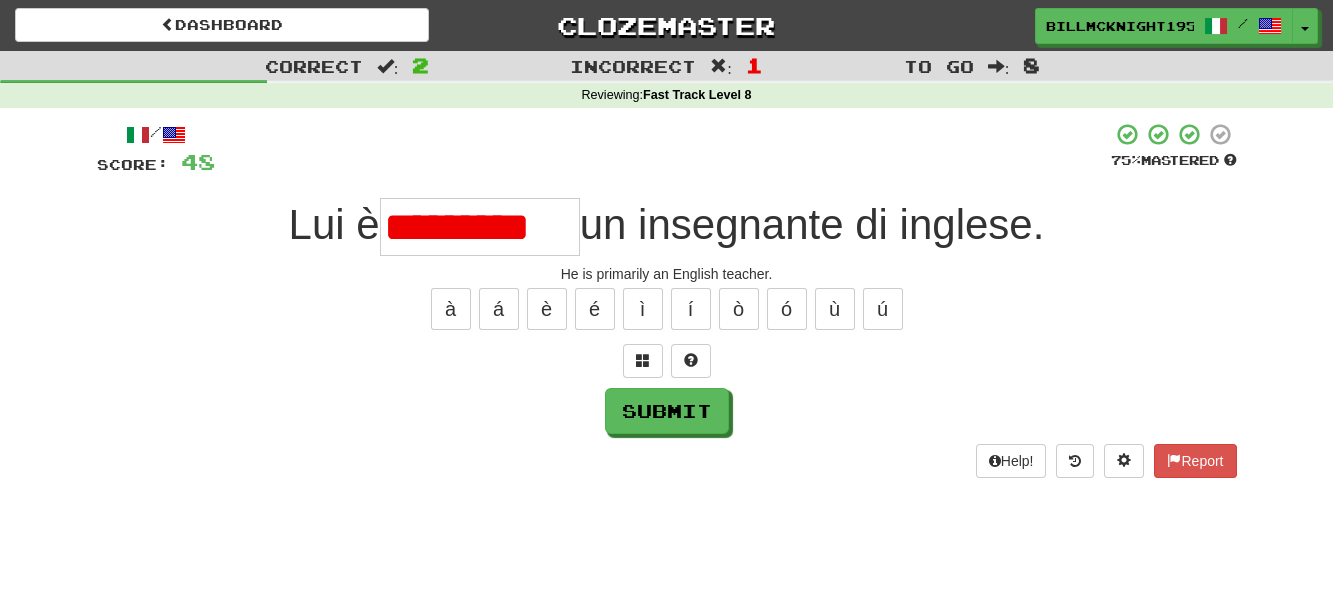 scroll, scrollTop: 0, scrollLeft: 0, axis: both 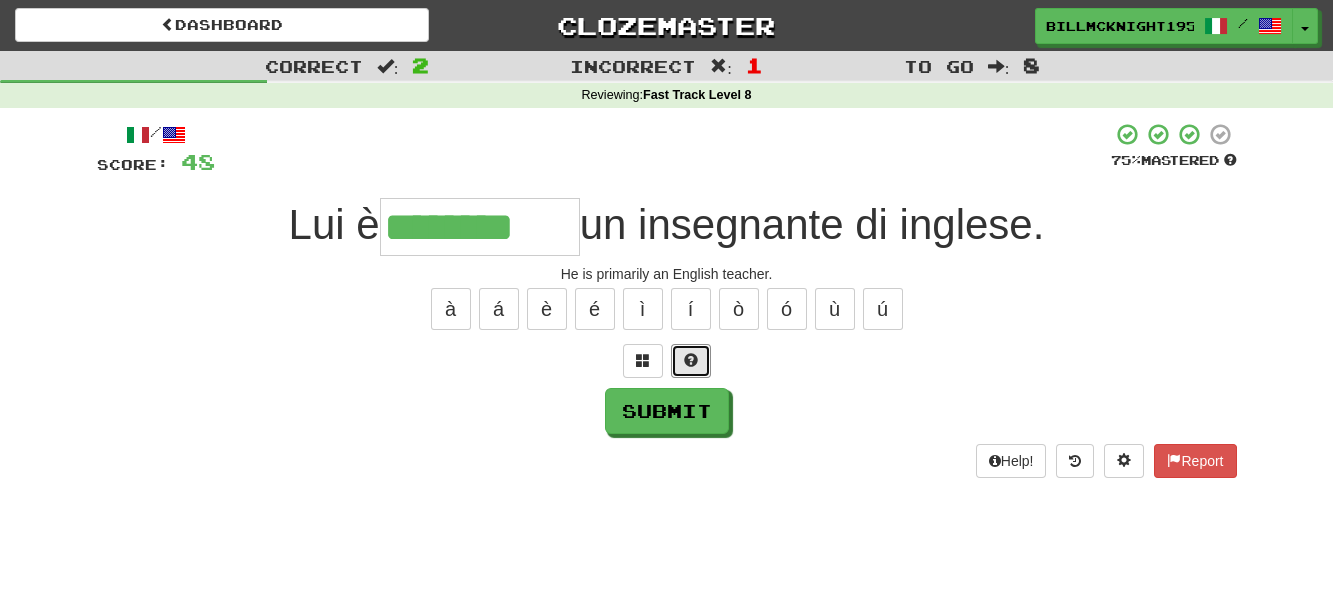 drag, startPoint x: 690, startPoint y: 360, endPoint x: 721, endPoint y: 369, distance: 32.280025 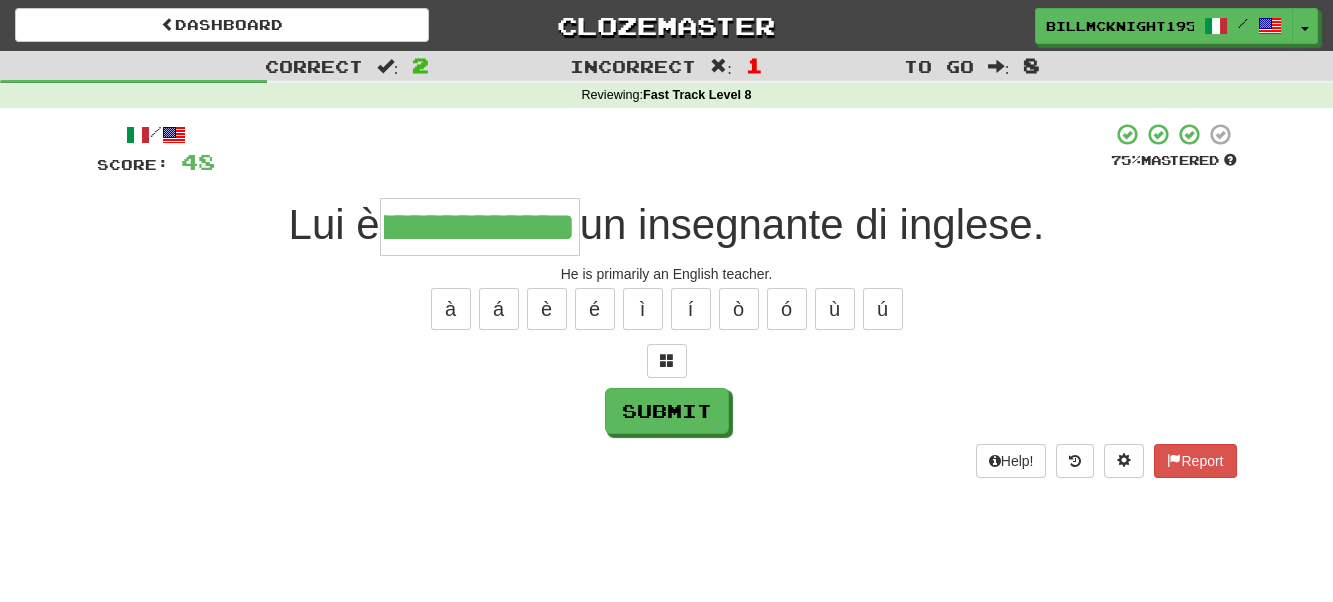scroll, scrollTop: 0, scrollLeft: 80, axis: horizontal 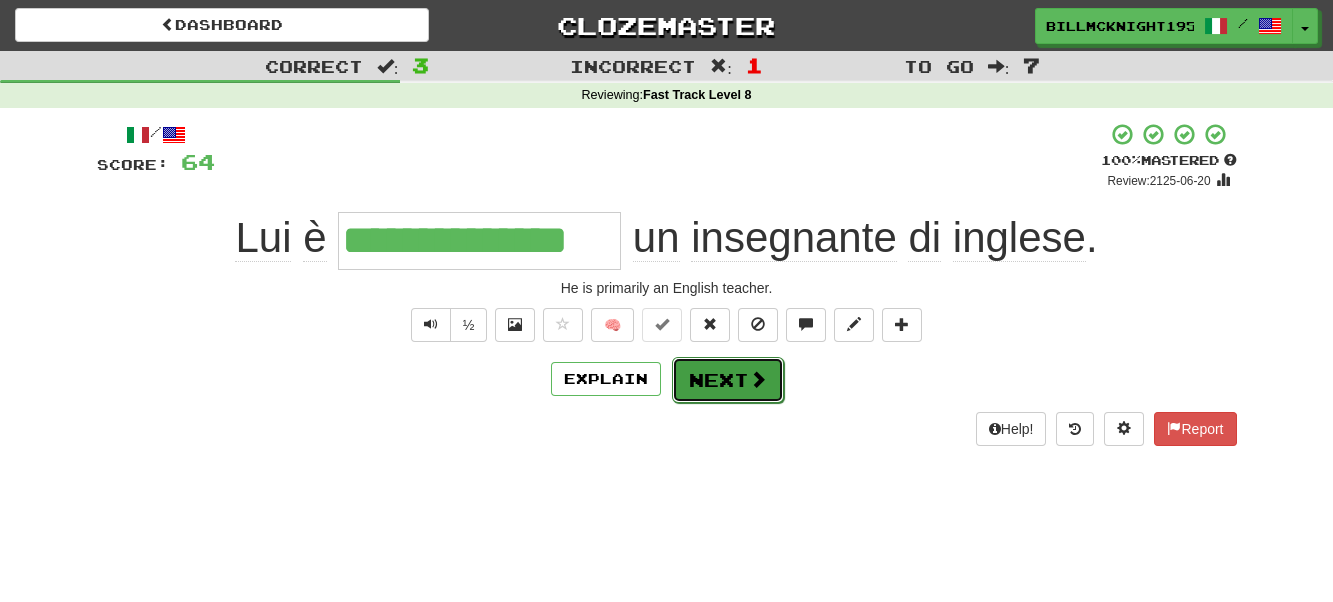 click on "Next" at bounding box center (728, 380) 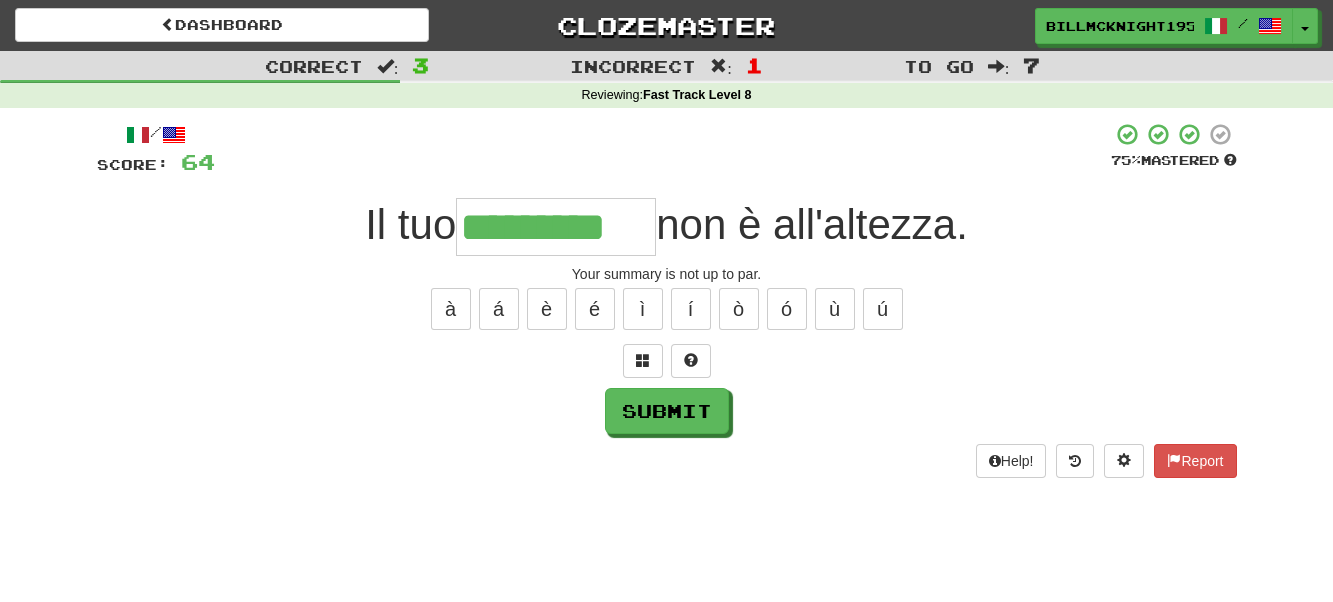 type on "*********" 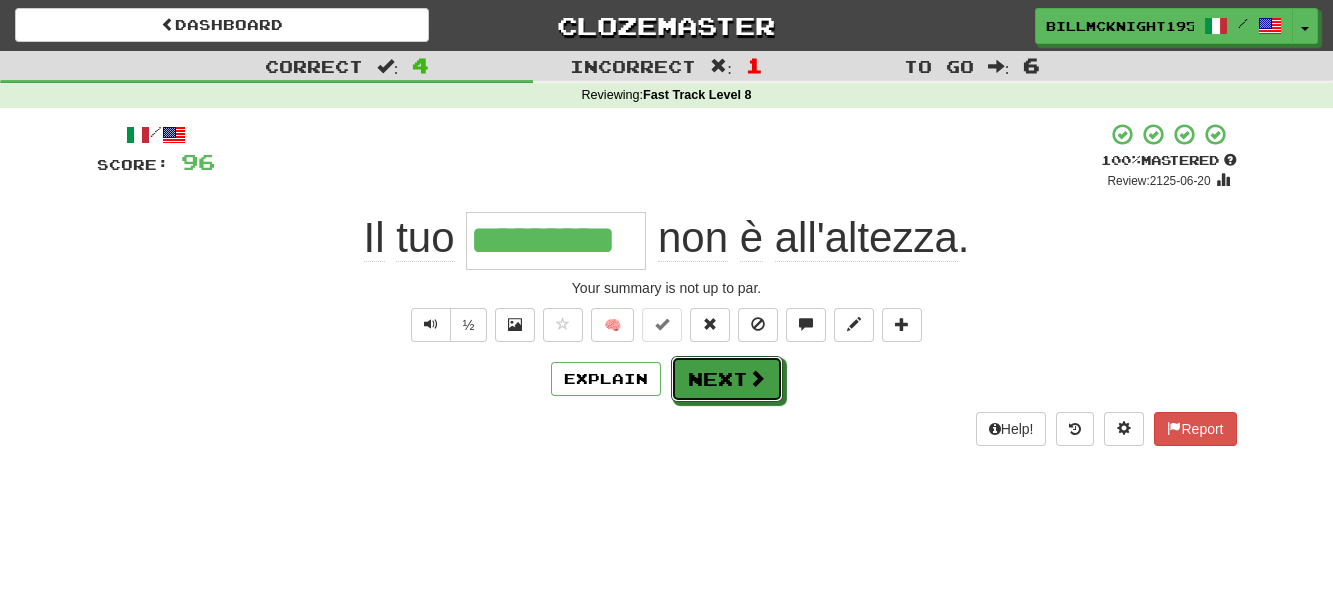click on "Next" at bounding box center [727, 379] 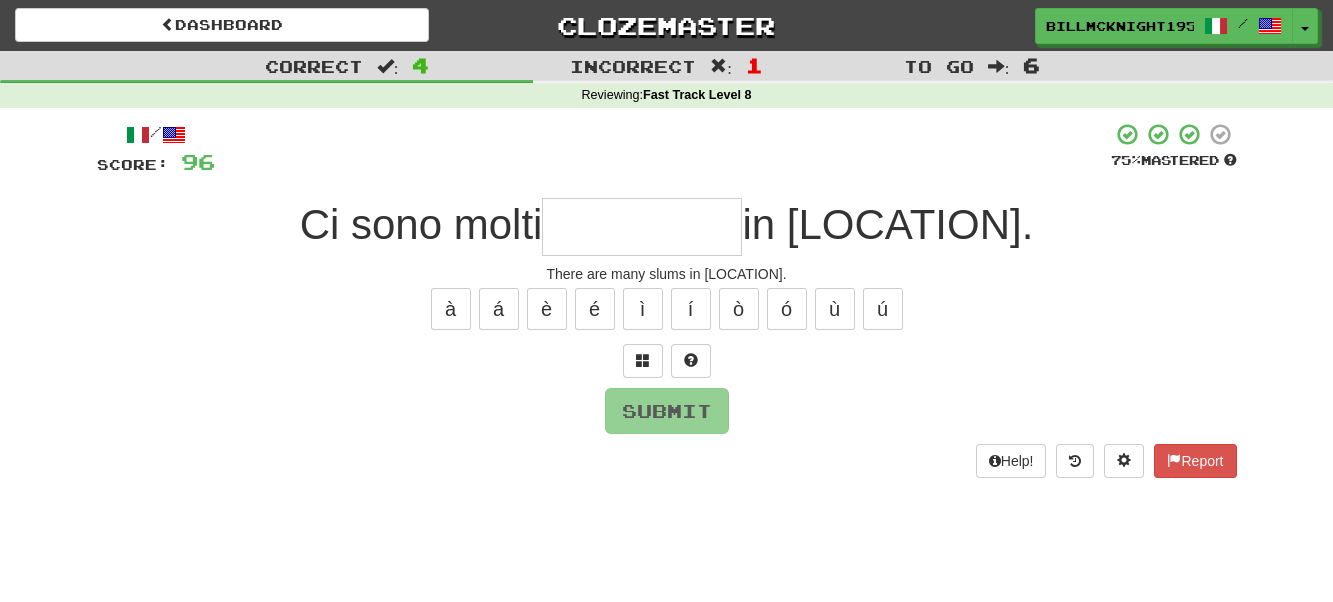type on "*" 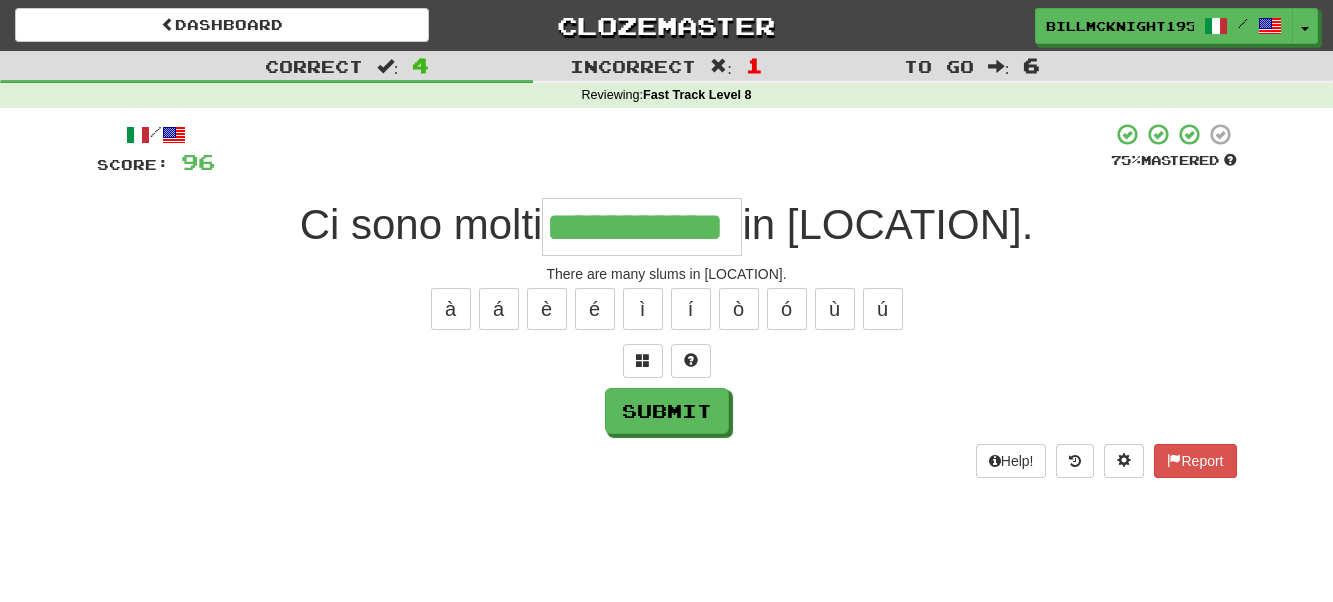 scroll, scrollTop: 0, scrollLeft: 22, axis: horizontal 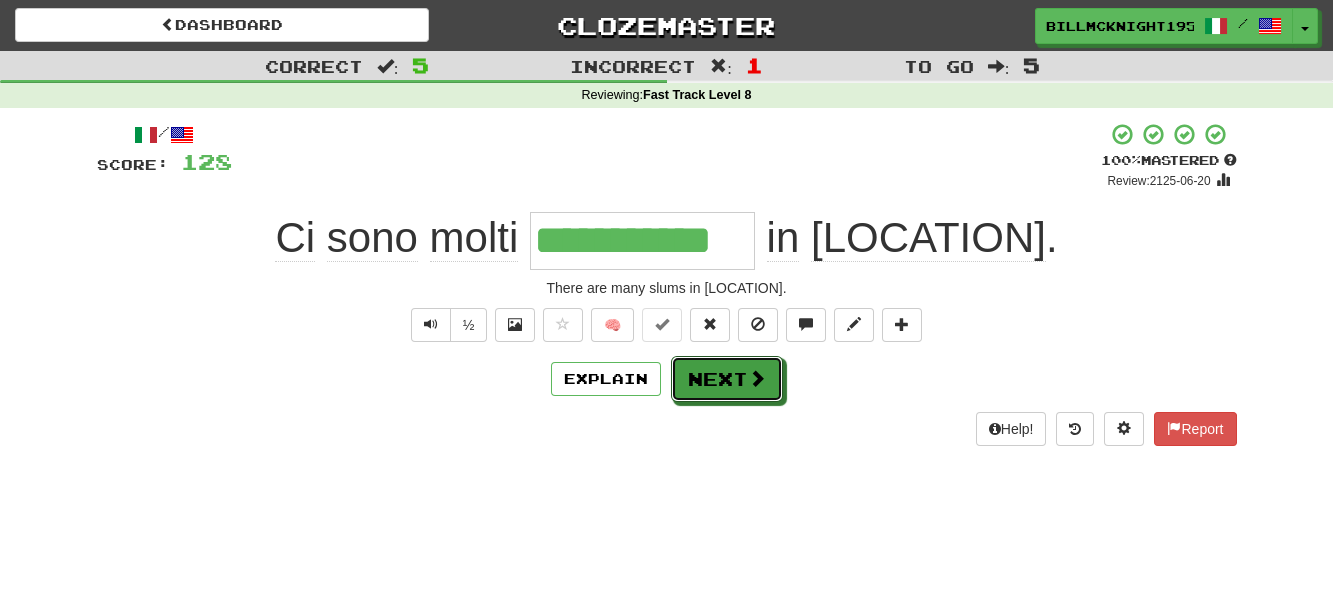 click on "Next" at bounding box center [727, 379] 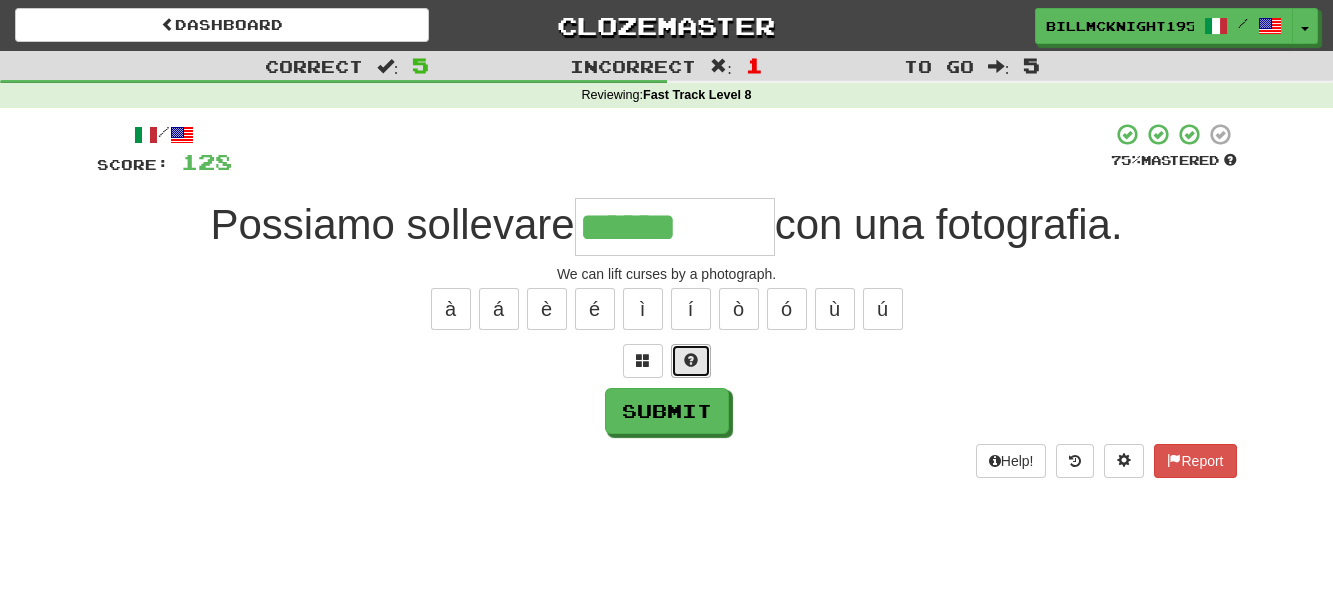 click at bounding box center (691, 361) 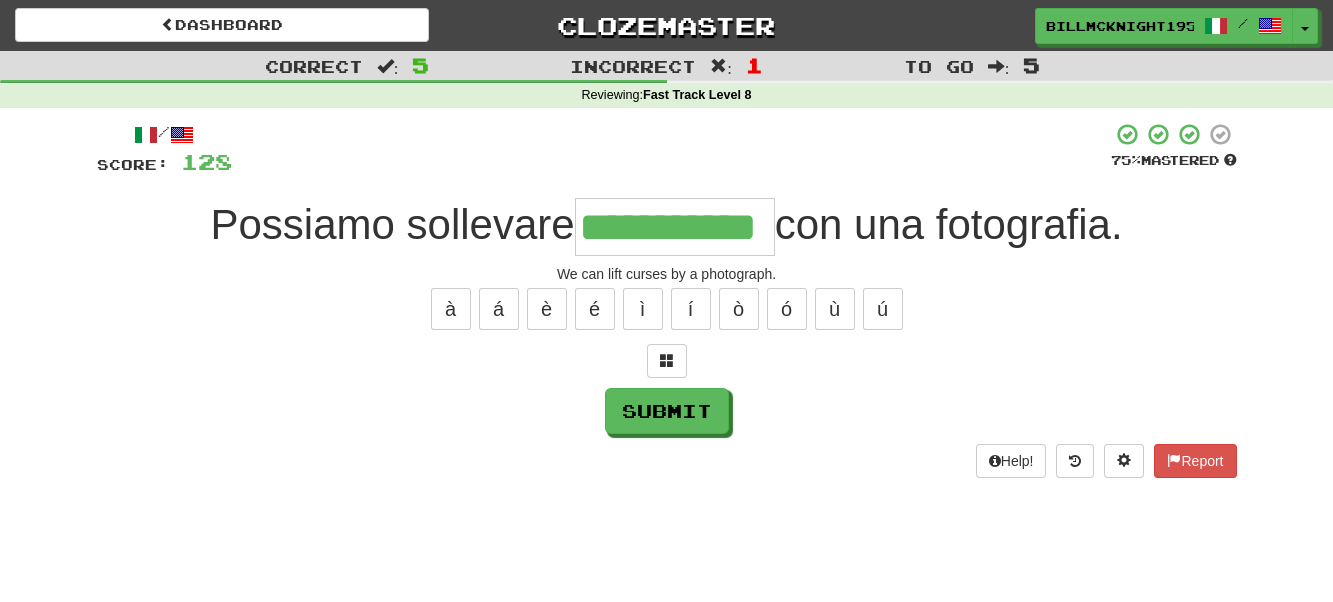 scroll, scrollTop: 0, scrollLeft: 17, axis: horizontal 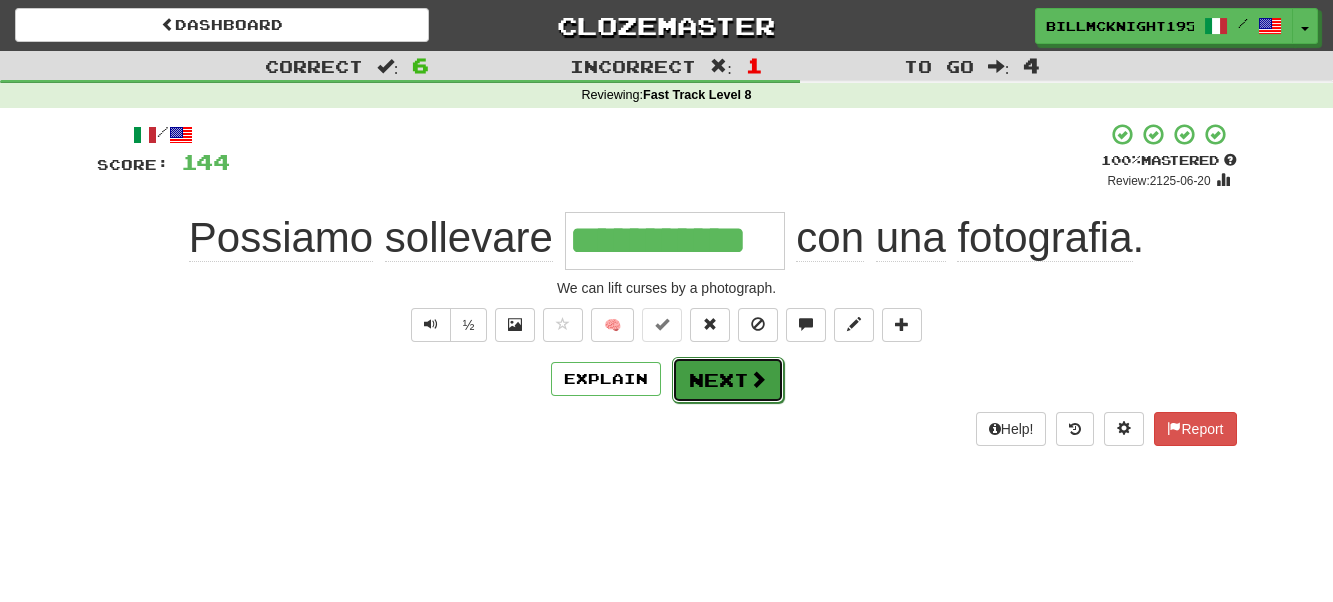 click on "Next" at bounding box center [728, 380] 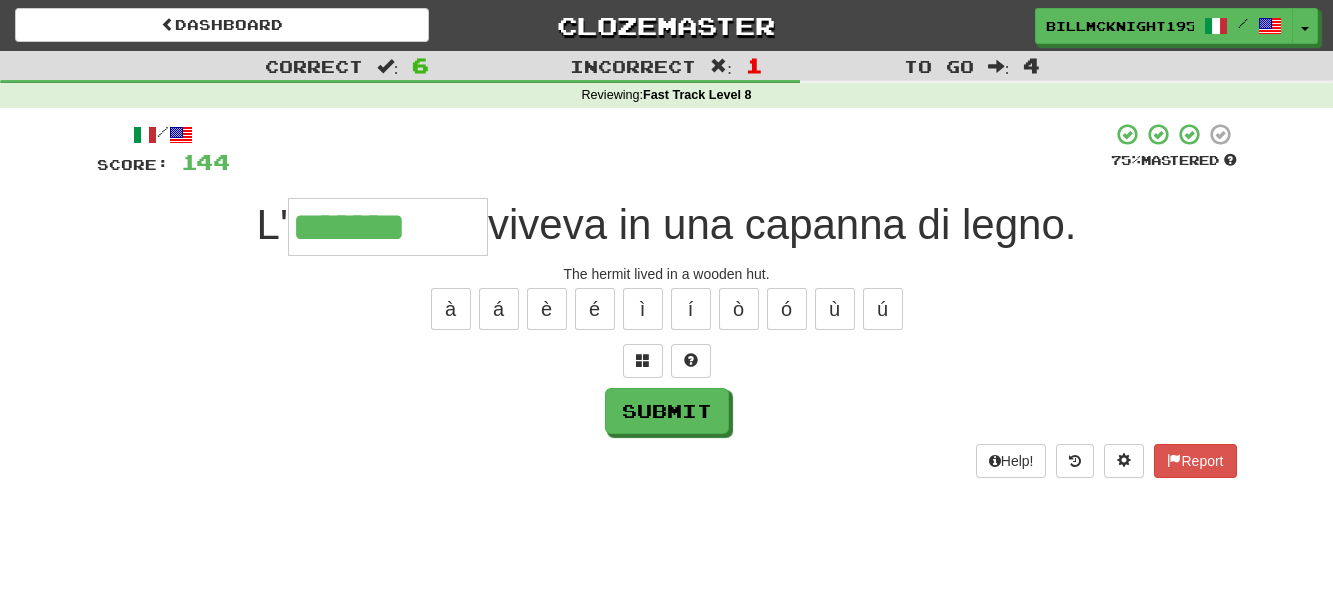 type on "*******" 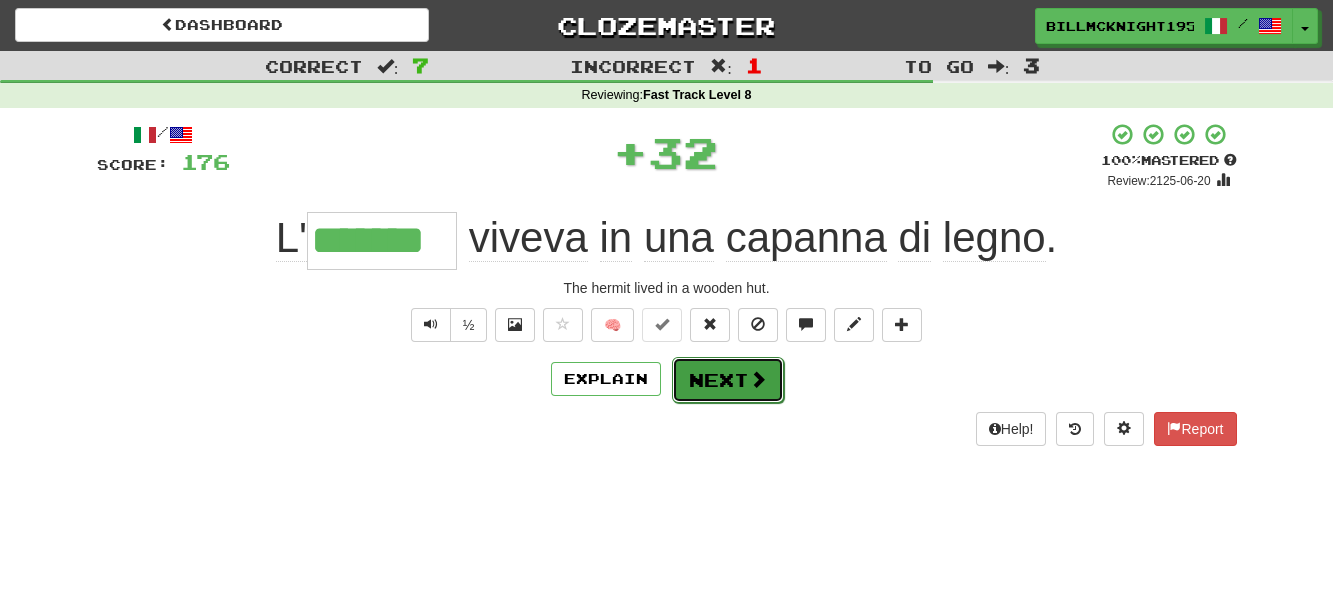 click at bounding box center (758, 379) 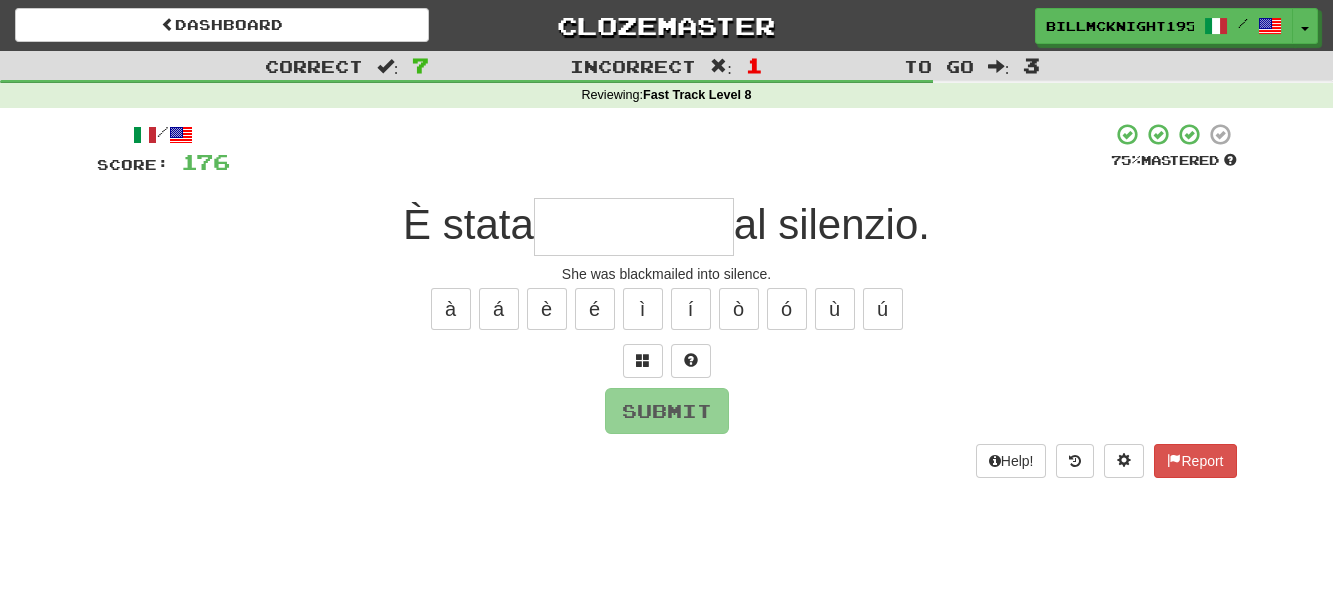 type on "*" 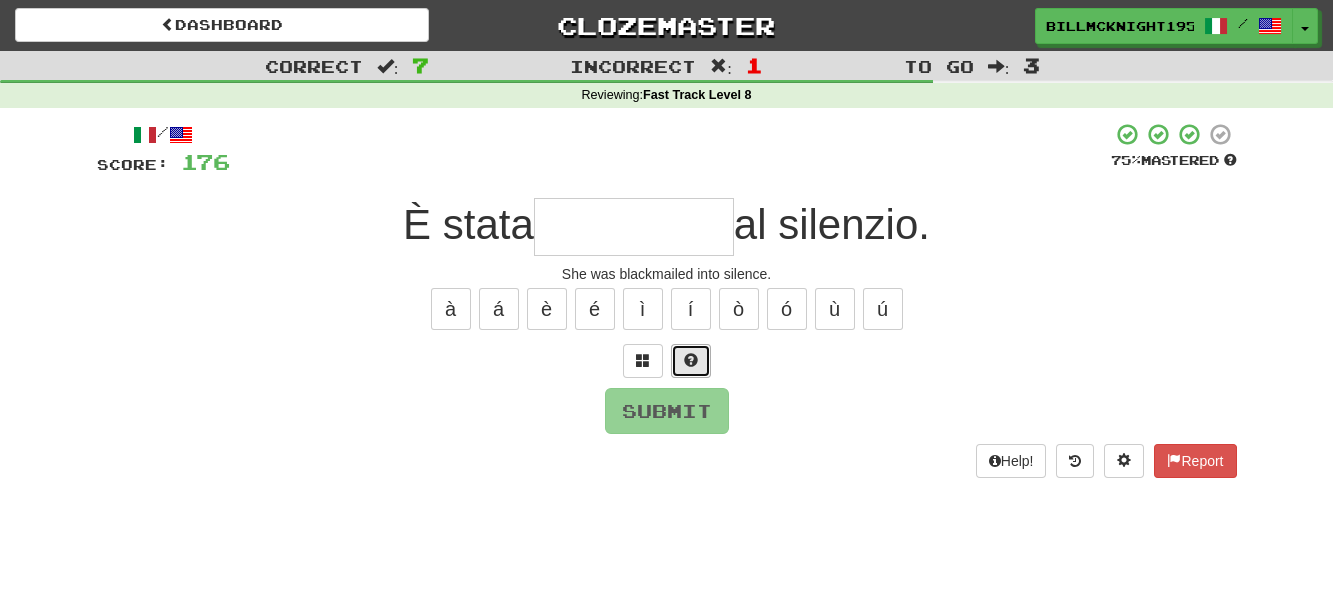 click at bounding box center (691, 360) 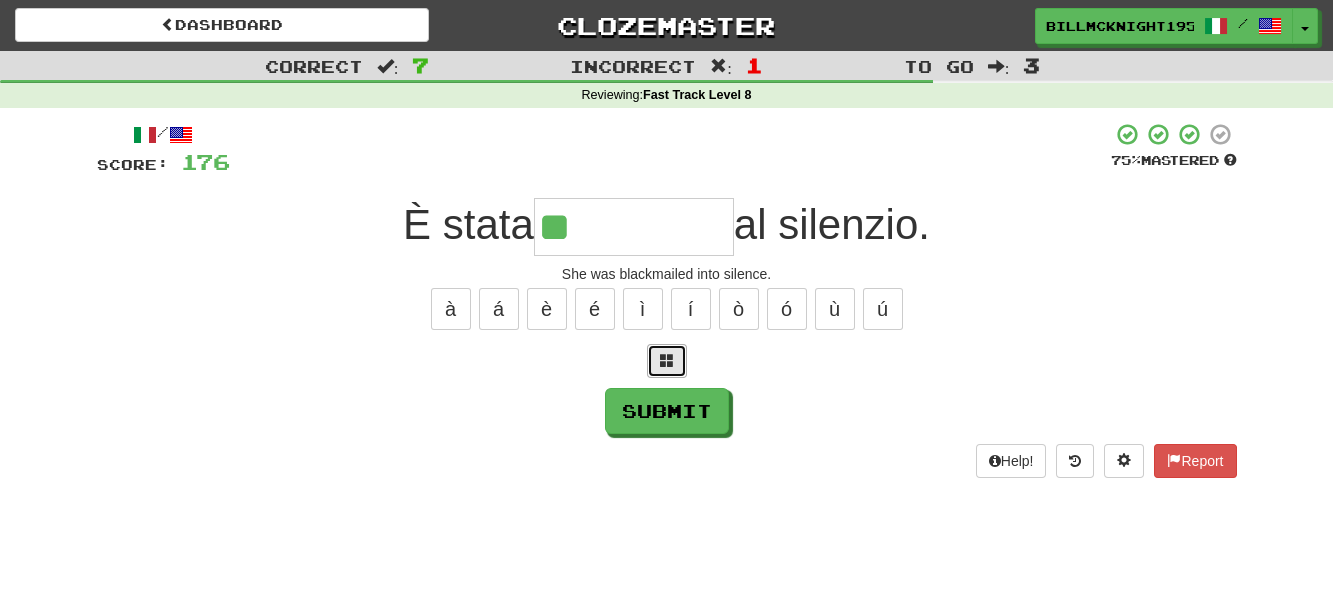 click at bounding box center [667, 360] 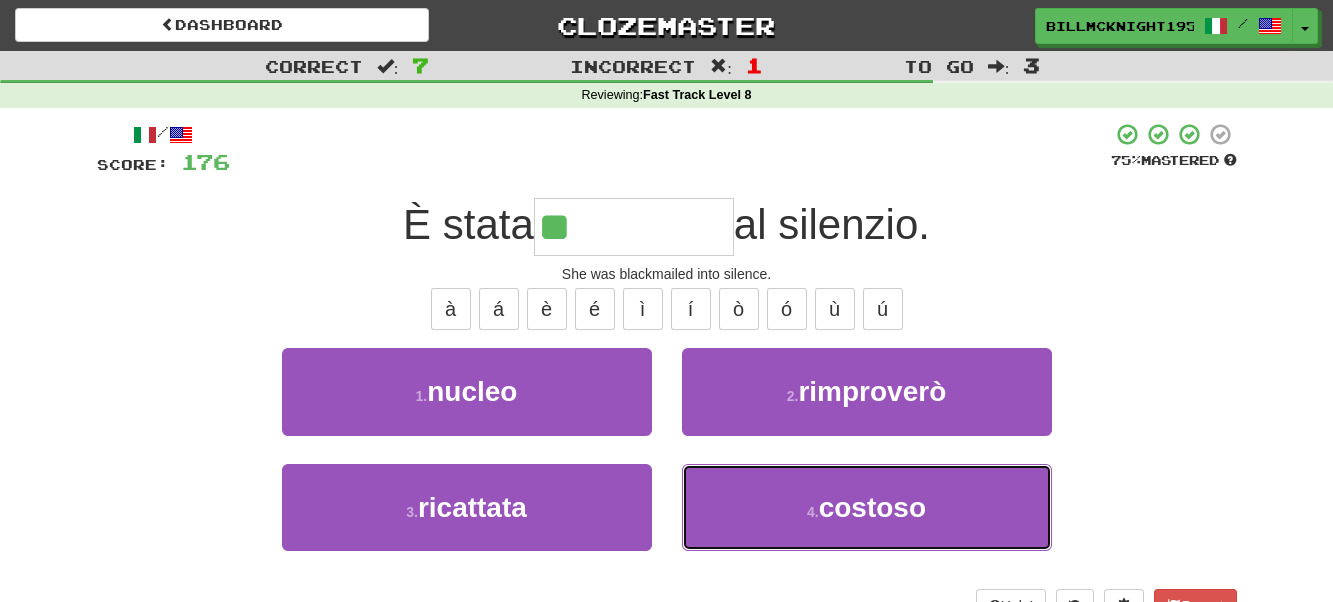 click on "4 .  costoso" at bounding box center [867, 507] 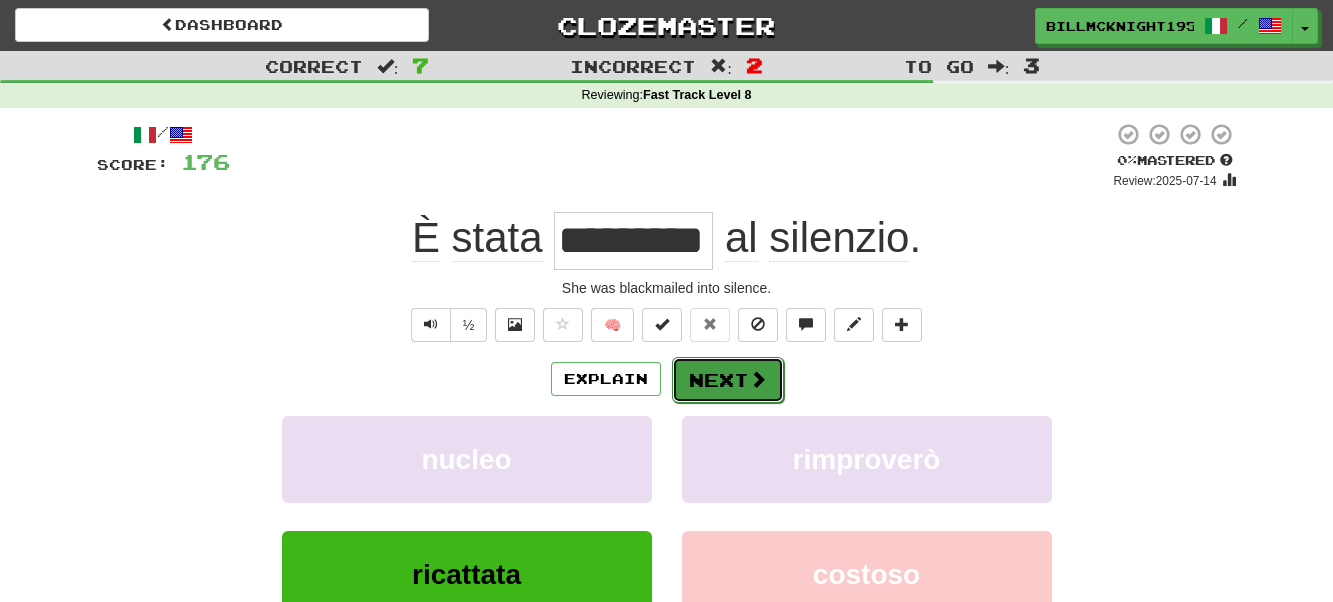 click on "Next" at bounding box center [728, 380] 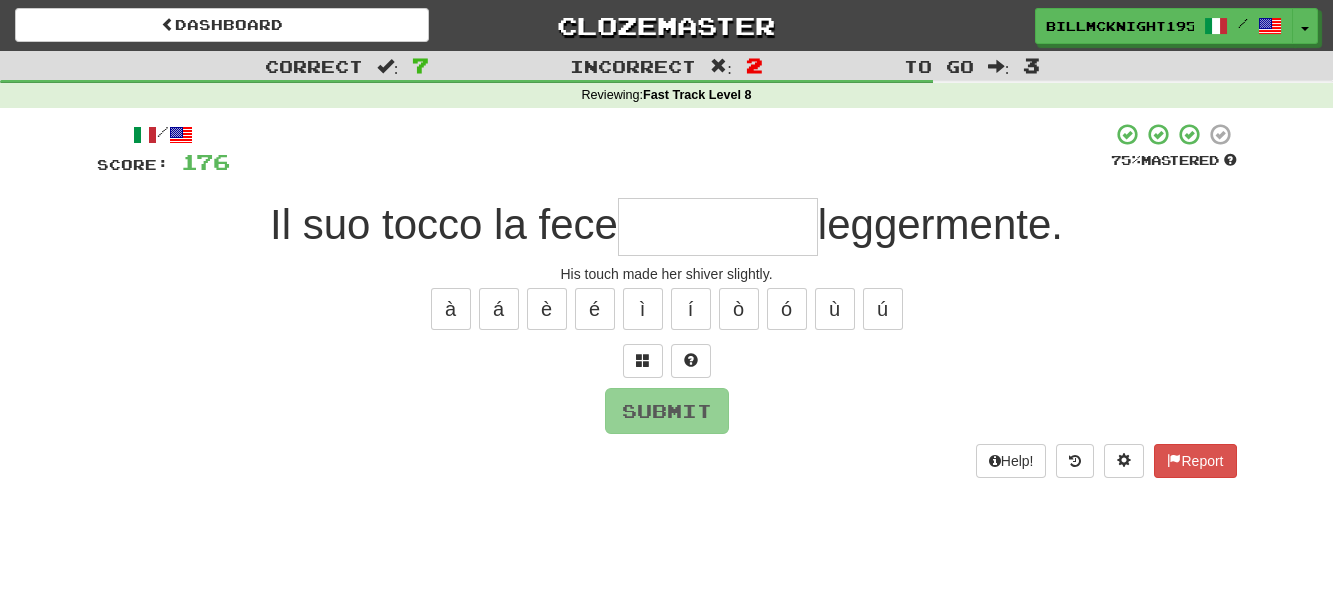 type on "*" 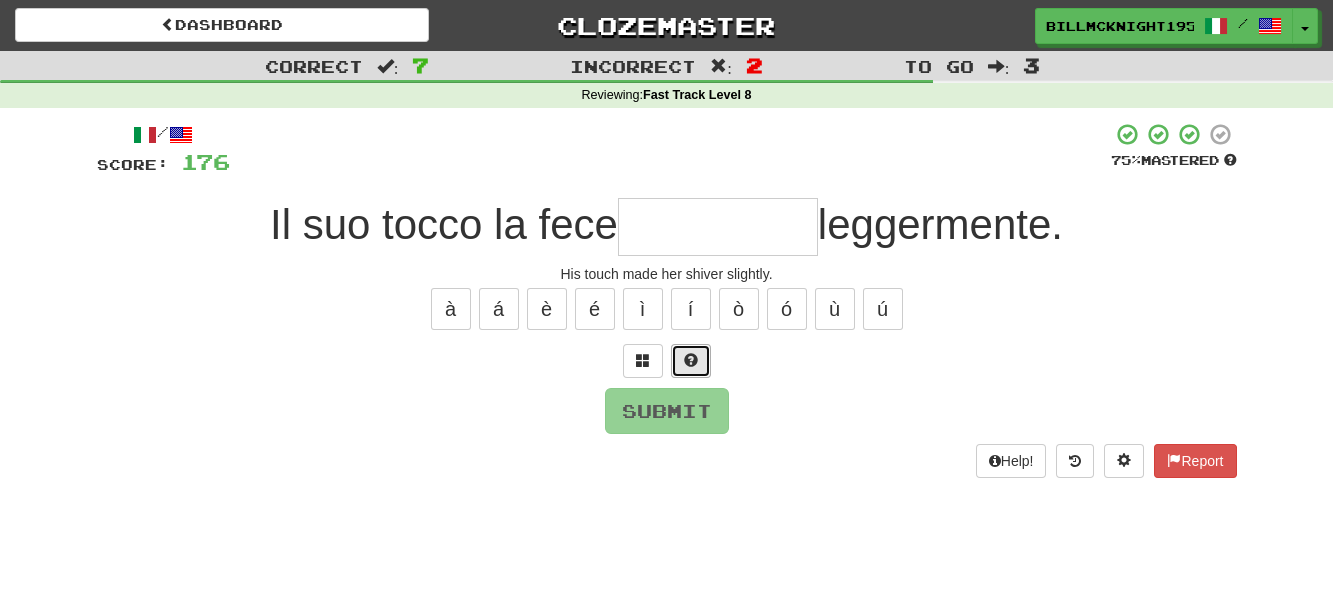 click at bounding box center [691, 360] 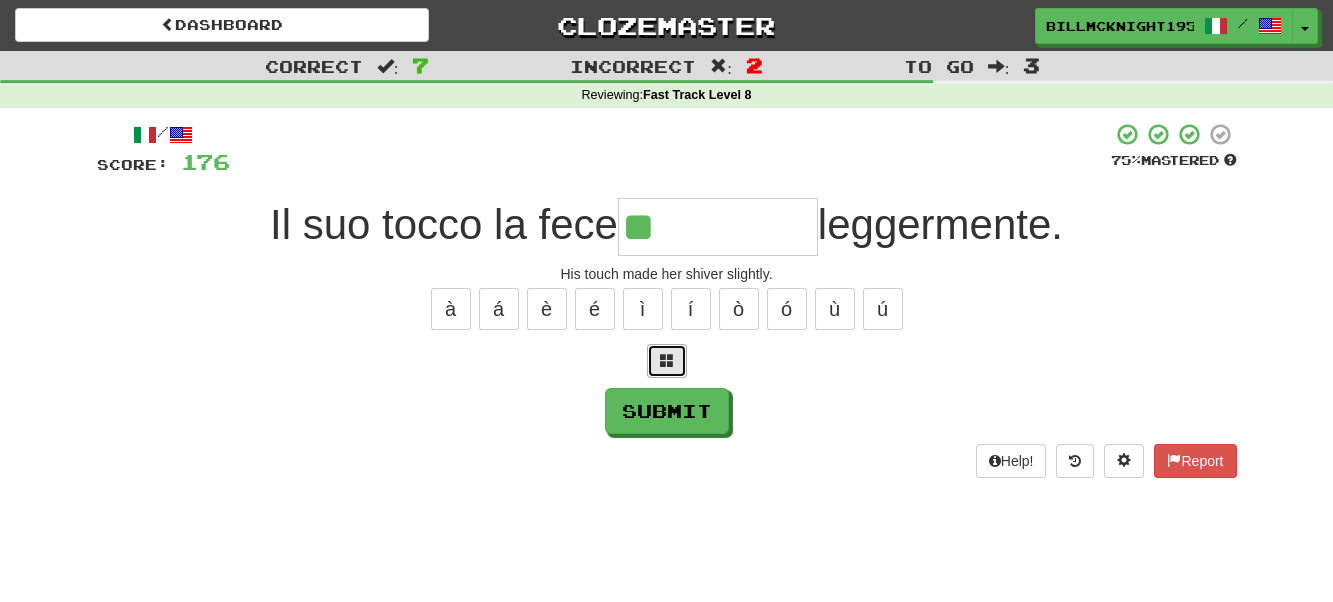 click at bounding box center (667, 360) 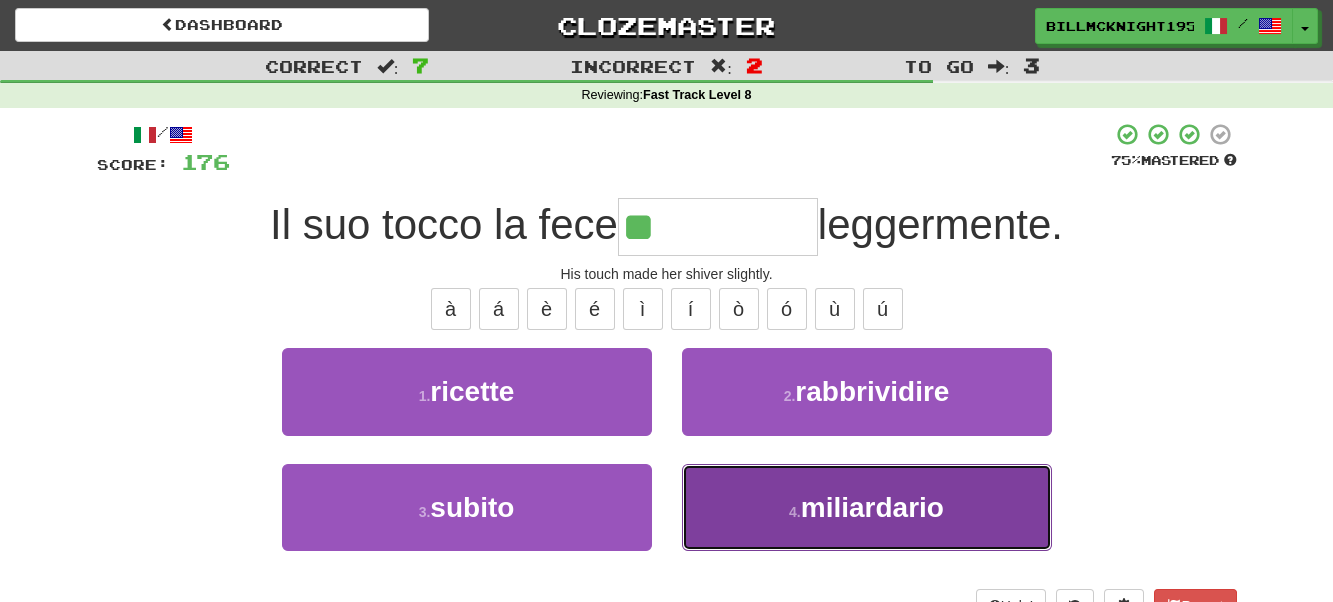 click on "miliardario" at bounding box center (872, 507) 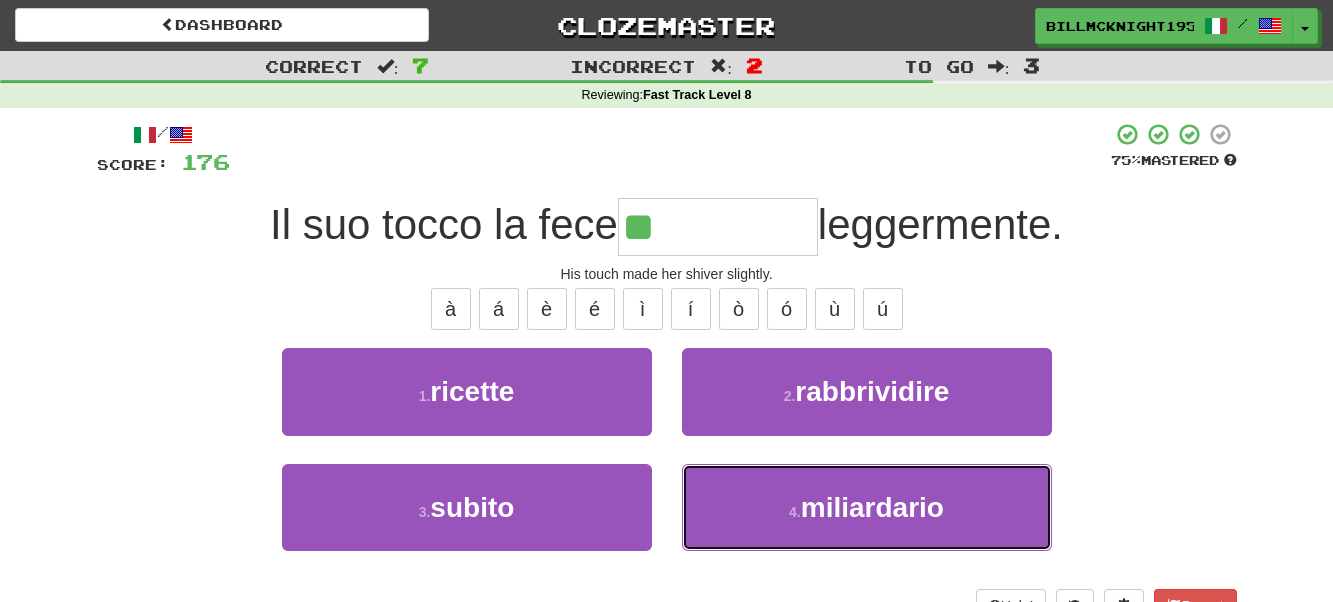 type on "**********" 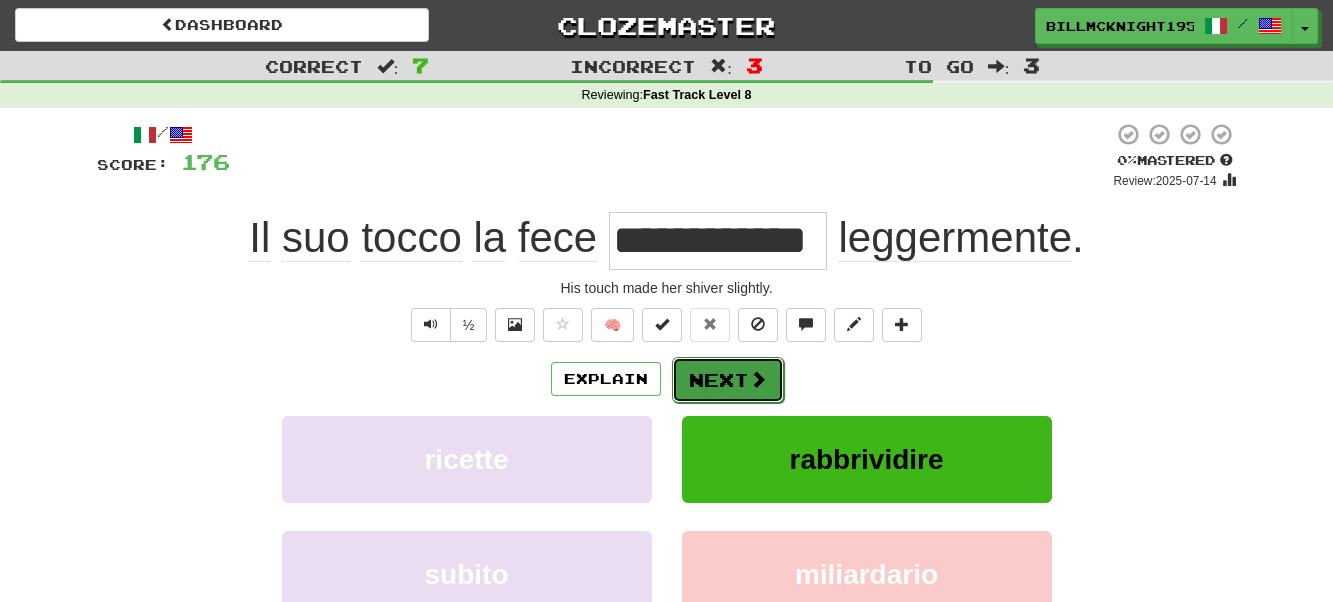 click at bounding box center (758, 379) 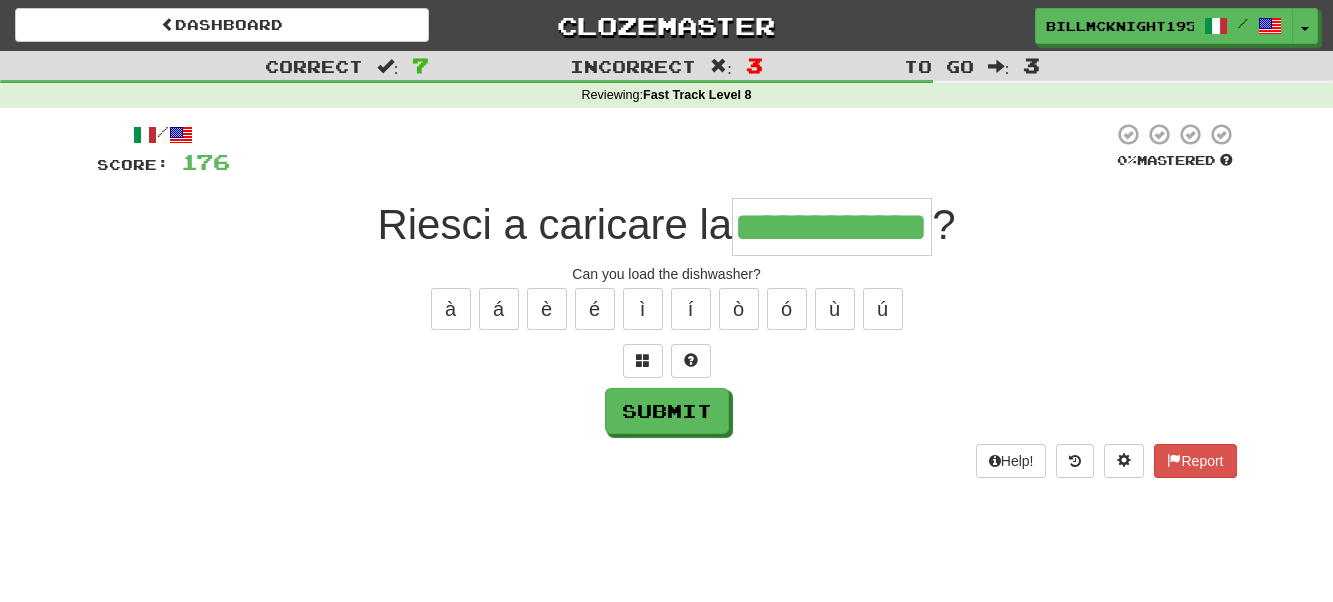 scroll, scrollTop: 0, scrollLeft: 36, axis: horizontal 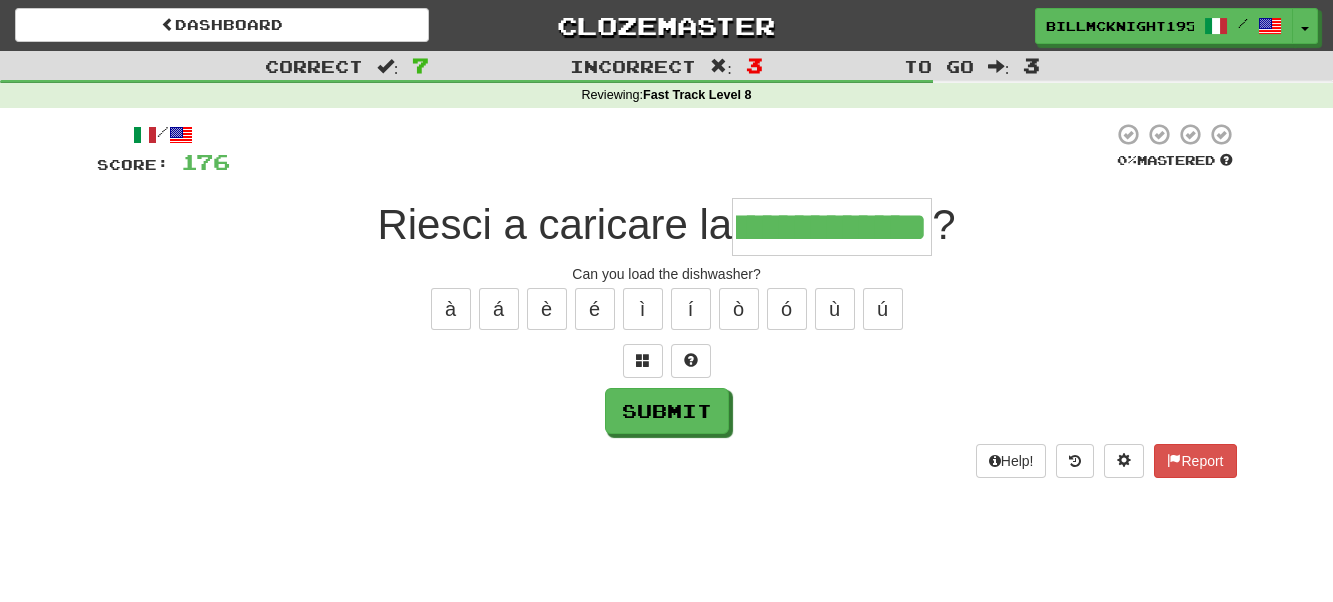 type on "**********" 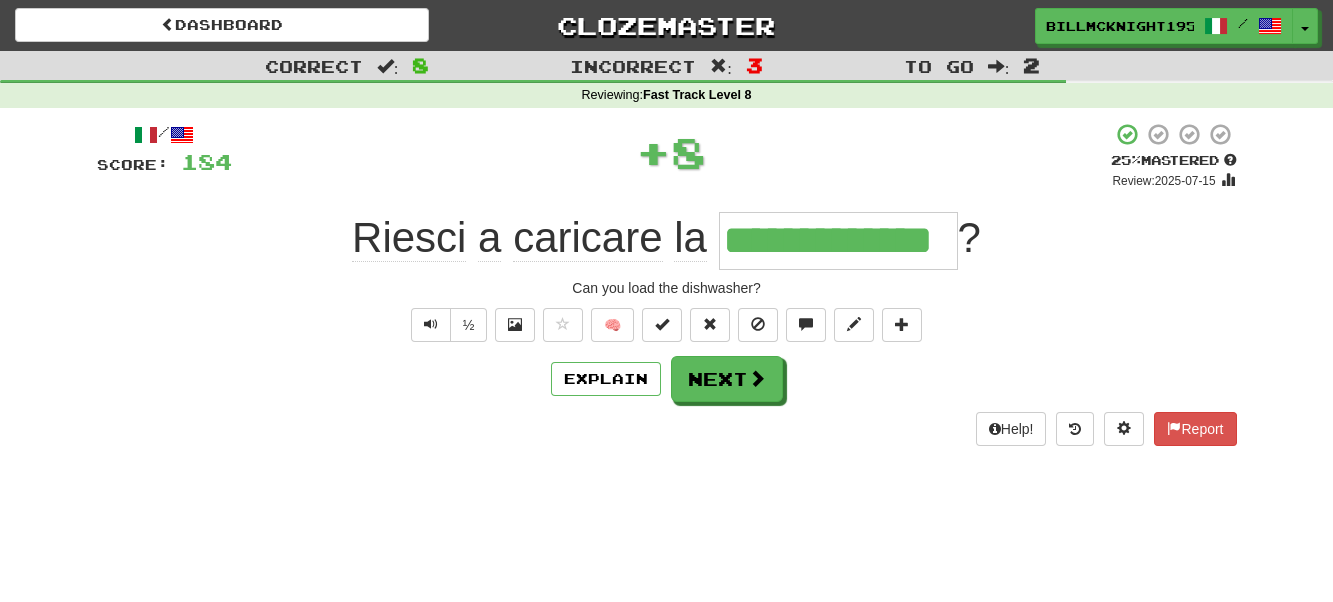 scroll, scrollTop: 0, scrollLeft: 0, axis: both 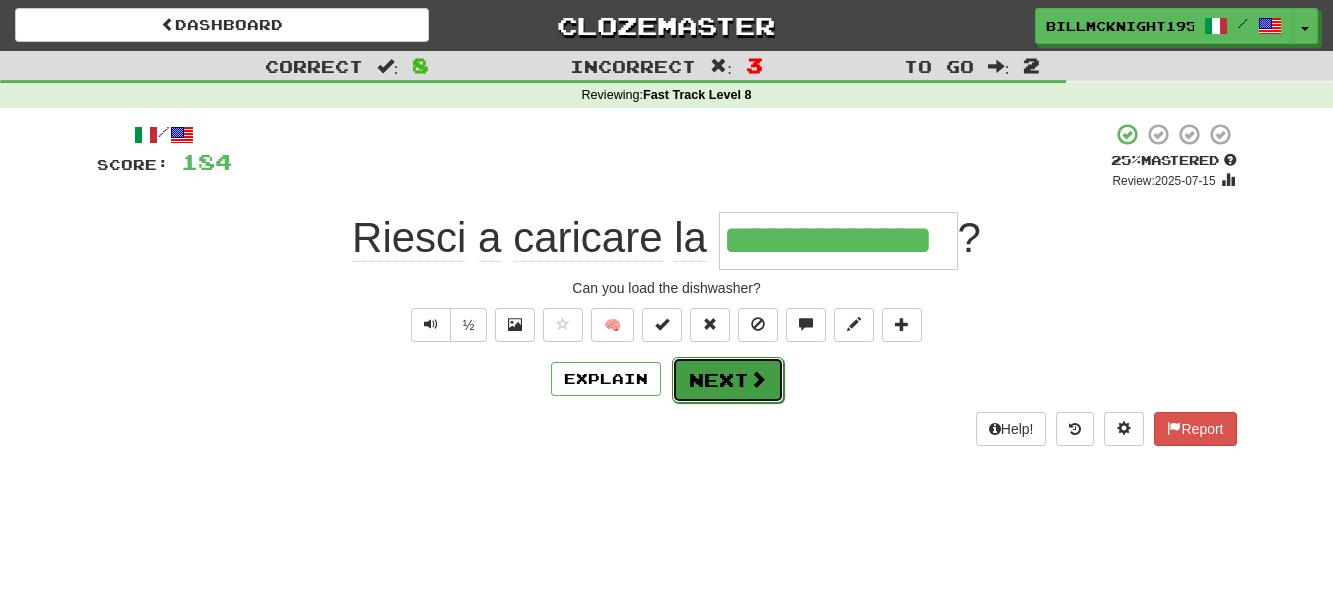 click on "Next" at bounding box center (728, 380) 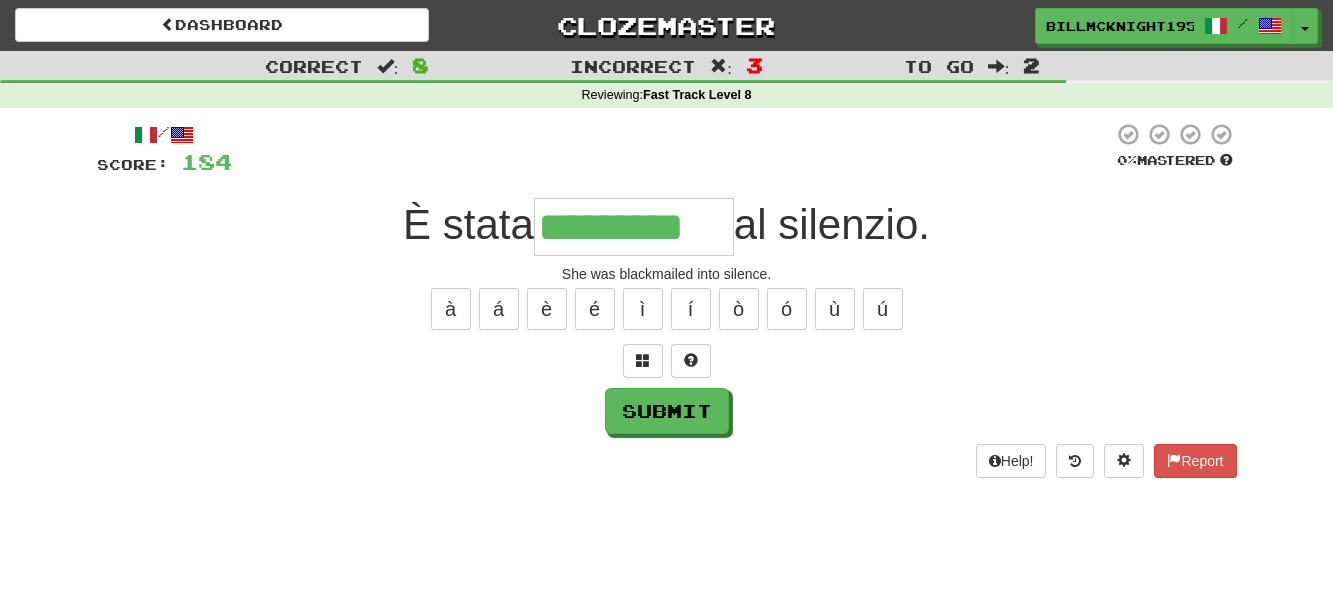 type on "*********" 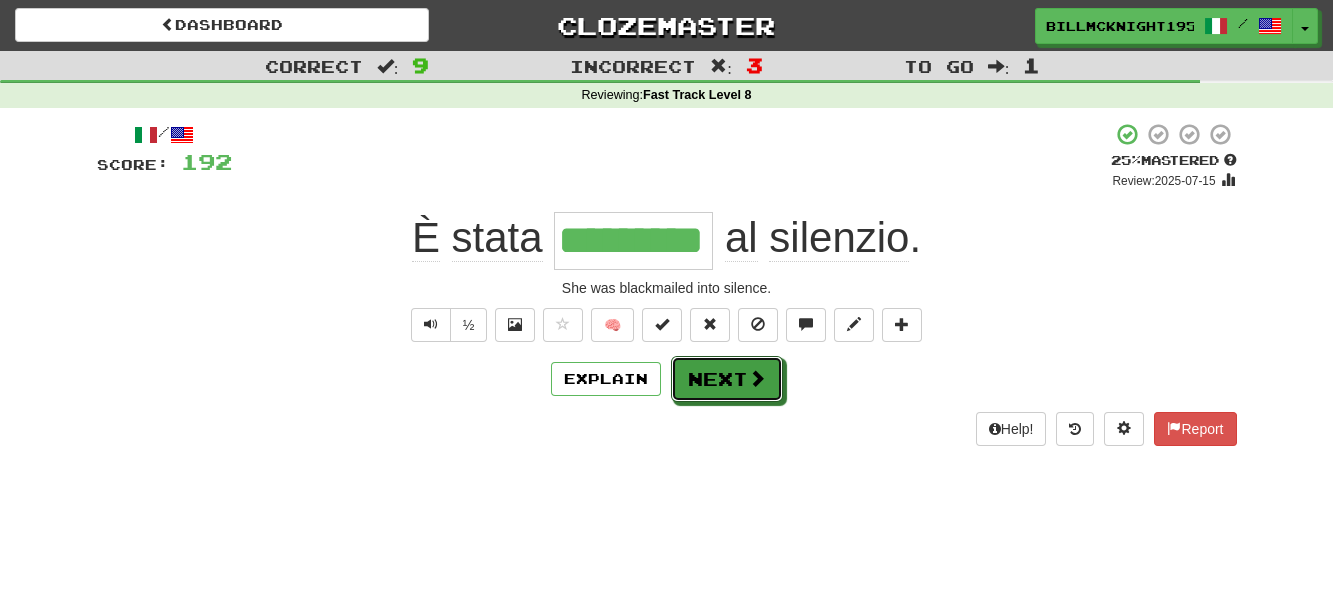 click on "Next" at bounding box center (727, 379) 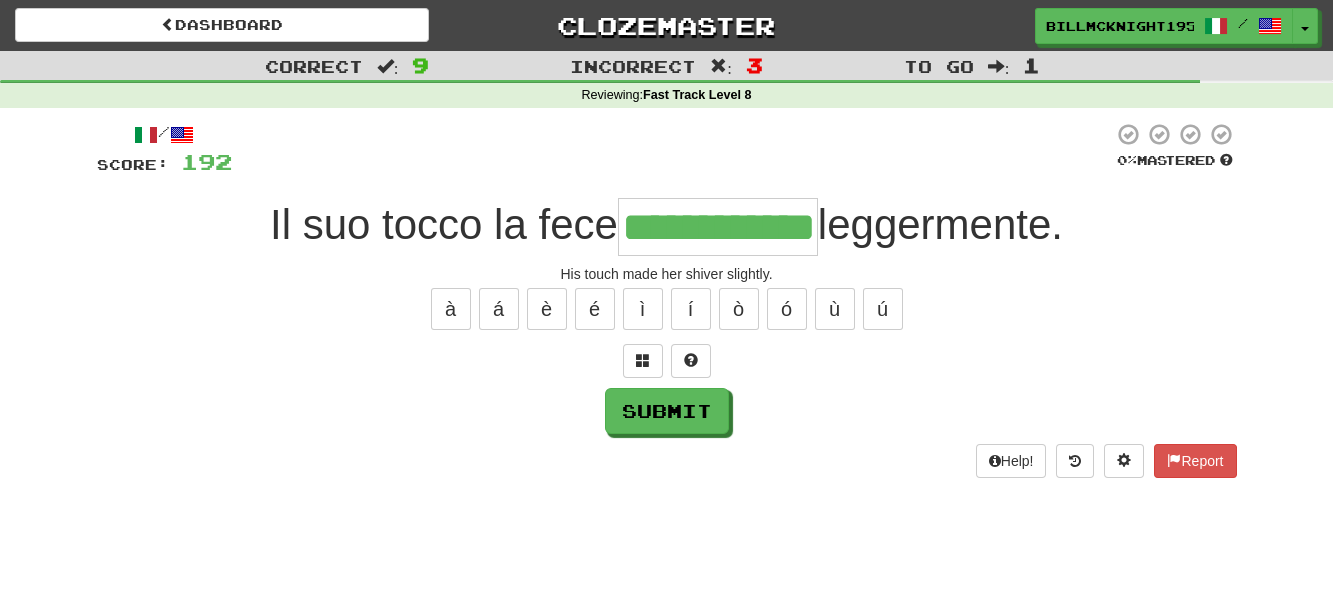 scroll, scrollTop: 0, scrollLeft: 15, axis: horizontal 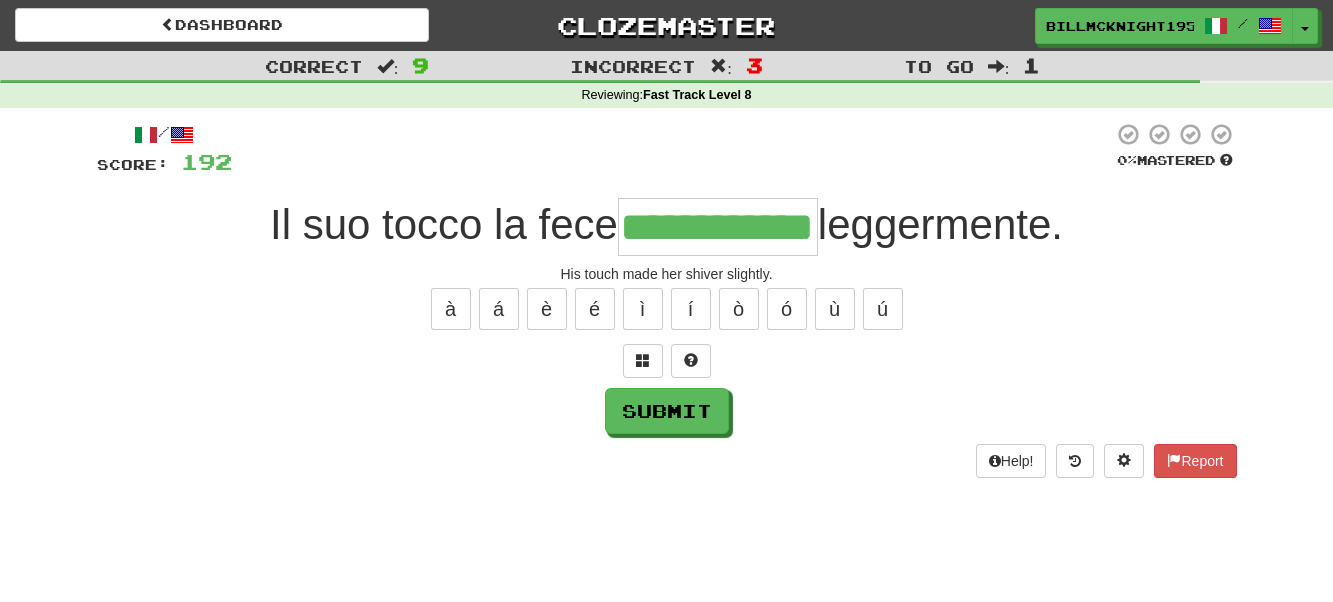 type on "**********" 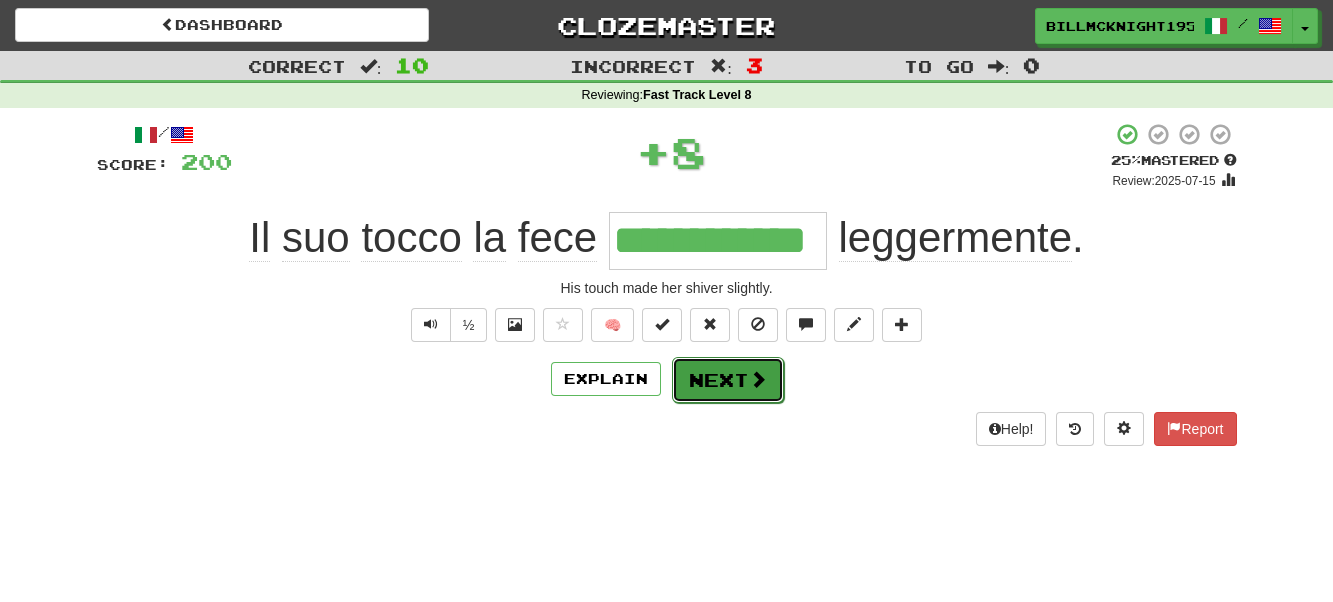 click at bounding box center [758, 379] 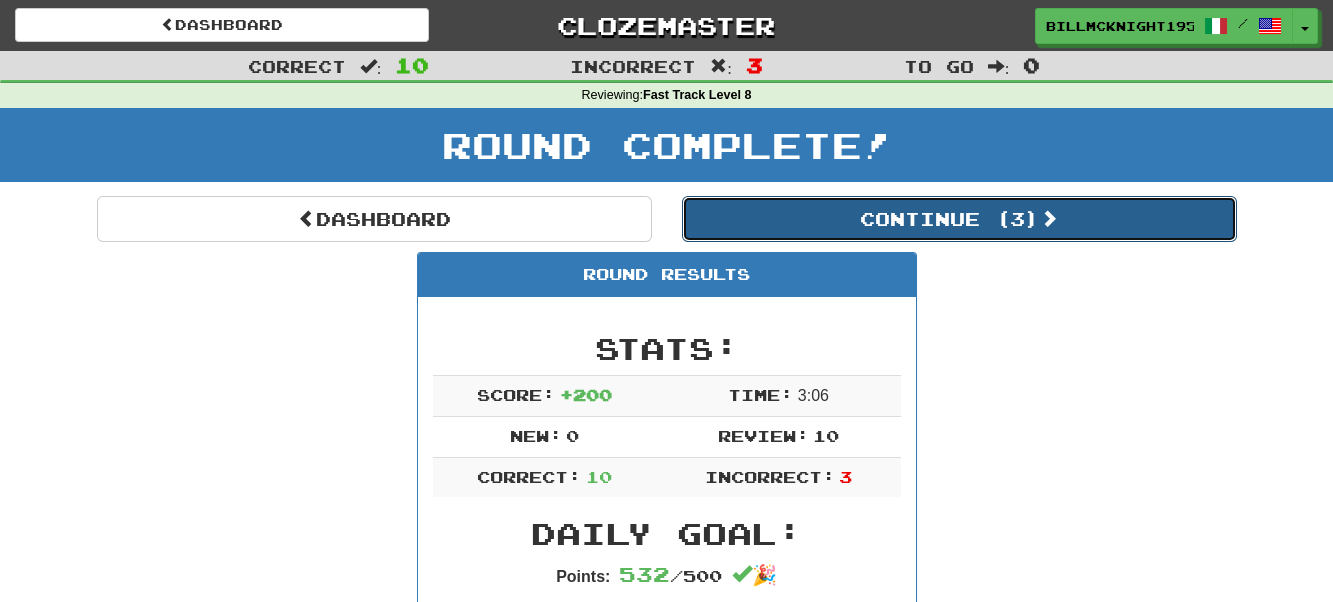 click on "Continue ( 3 )" at bounding box center (959, 219) 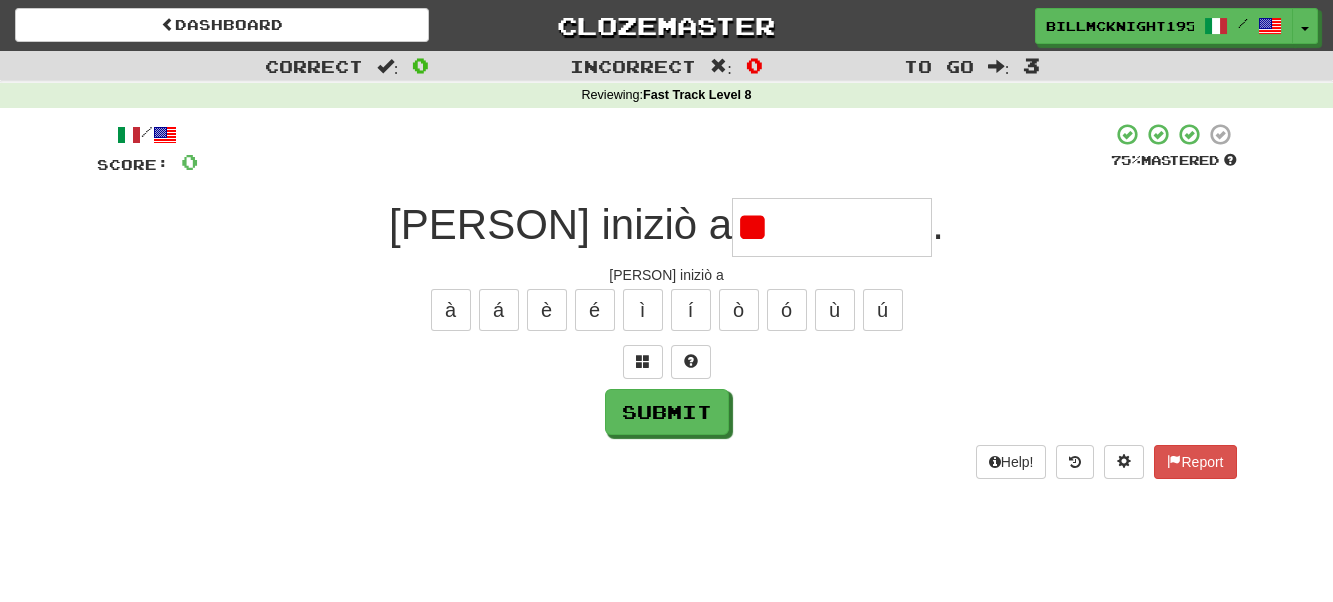 type on "*" 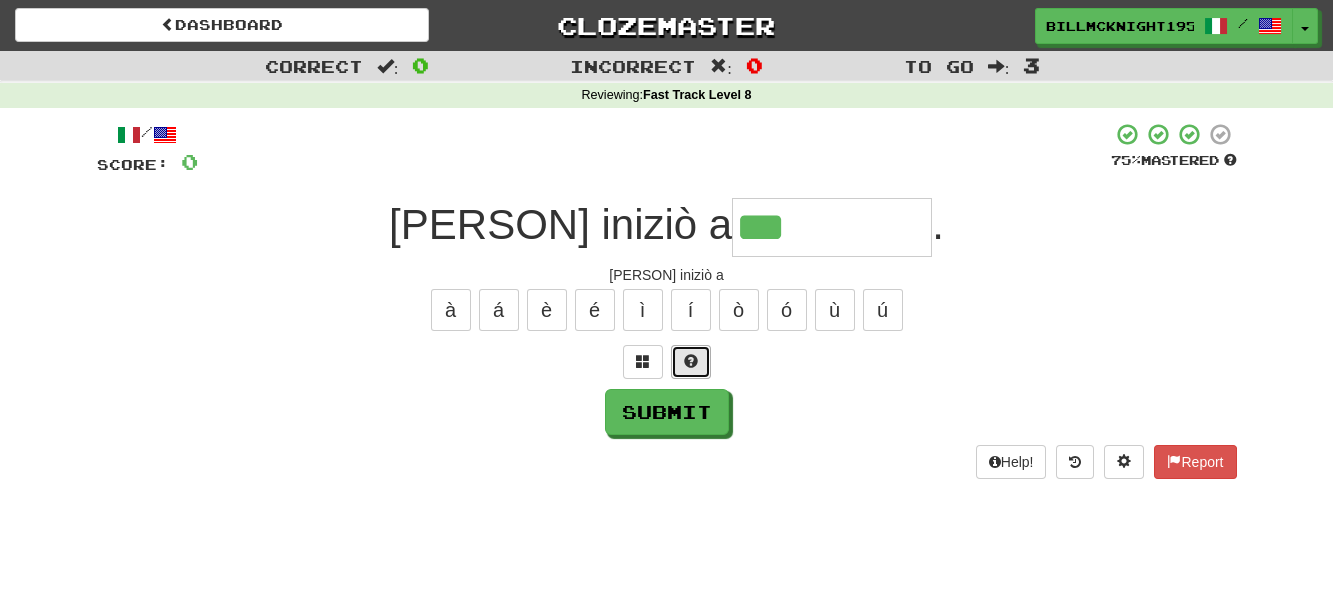 click at bounding box center [691, 361] 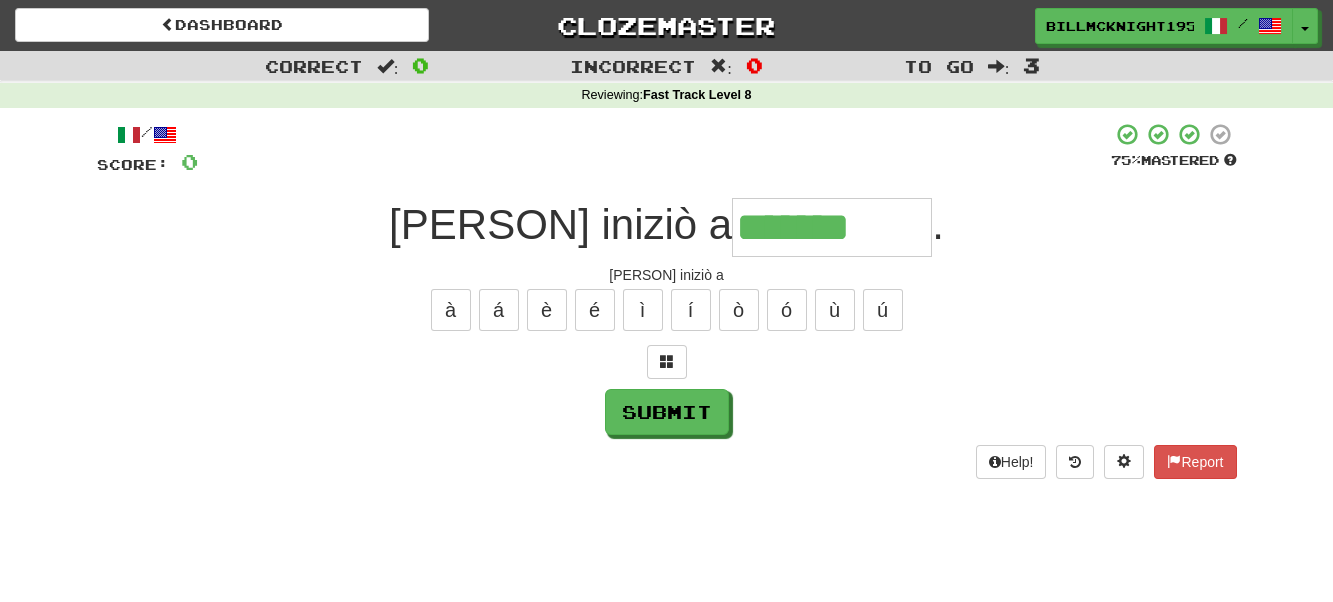 type on "*******" 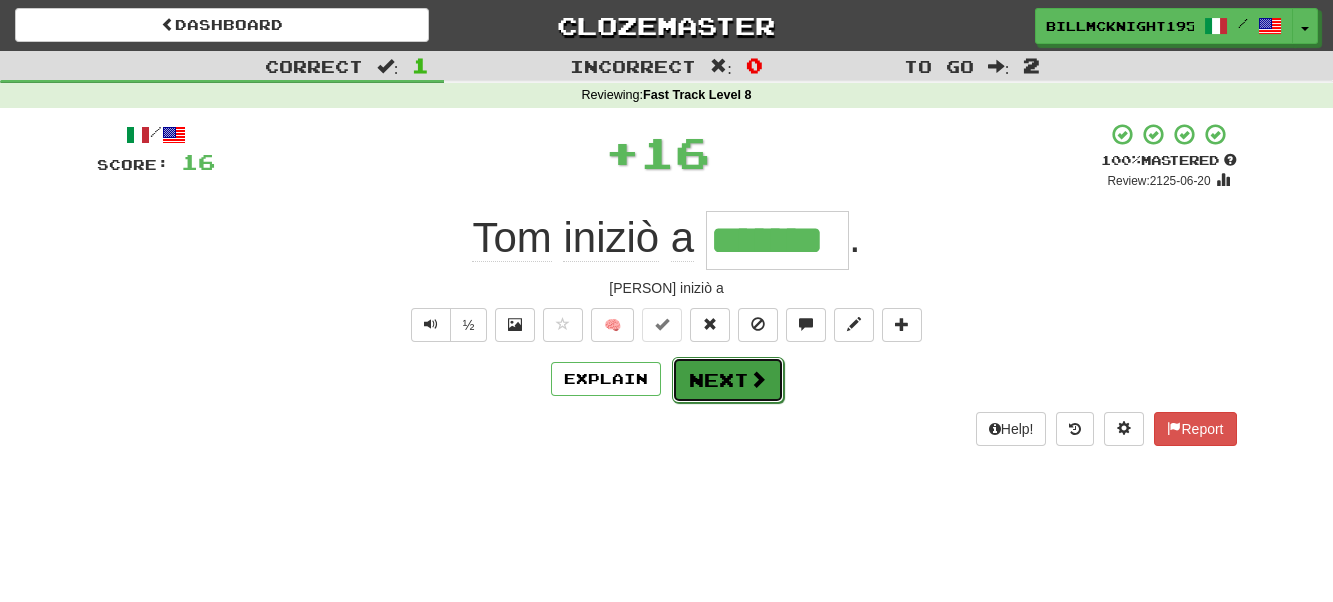 click on "Next" at bounding box center [728, 380] 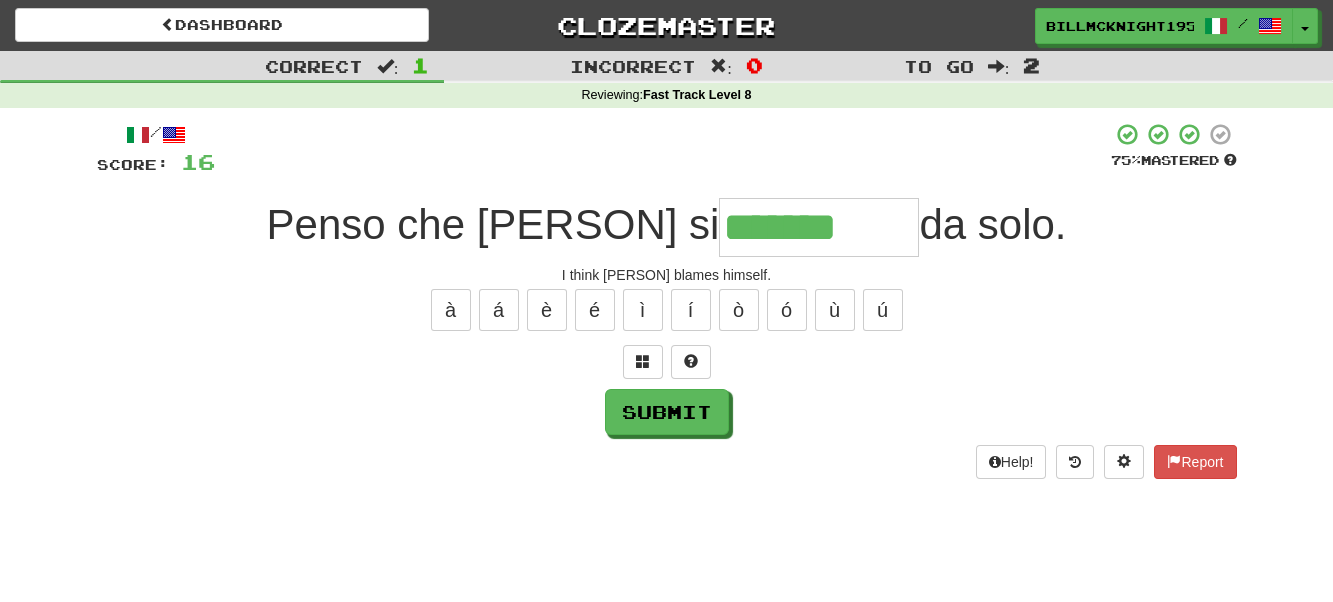 type on "*******" 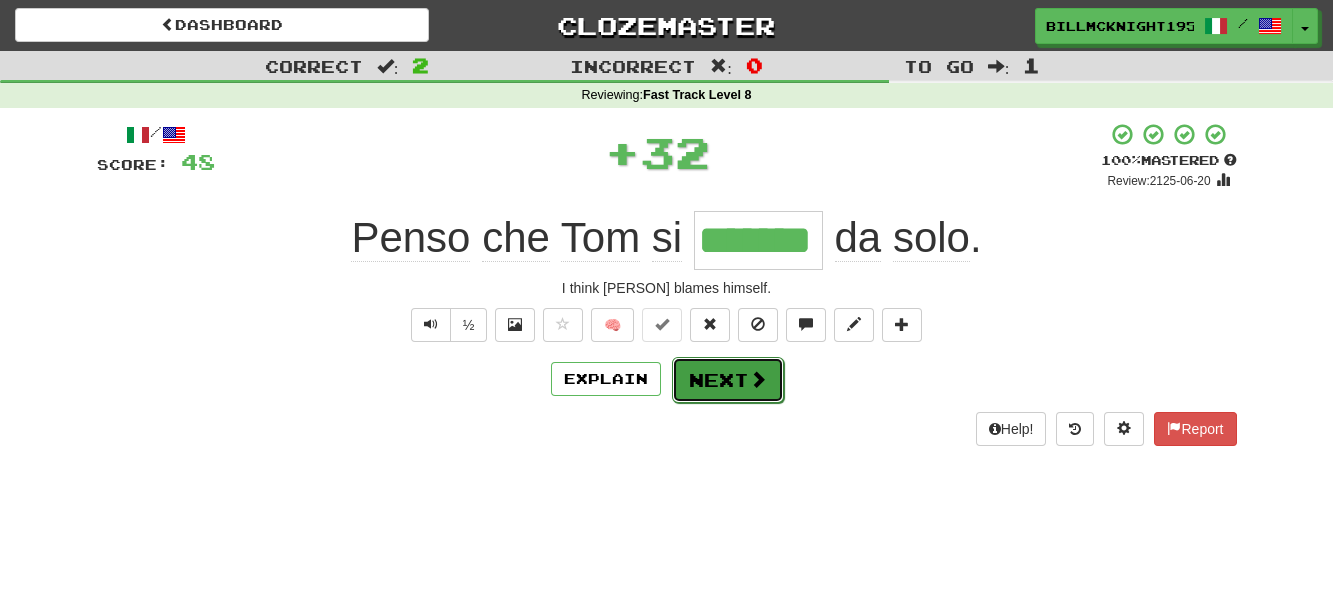click on "Next" at bounding box center [728, 380] 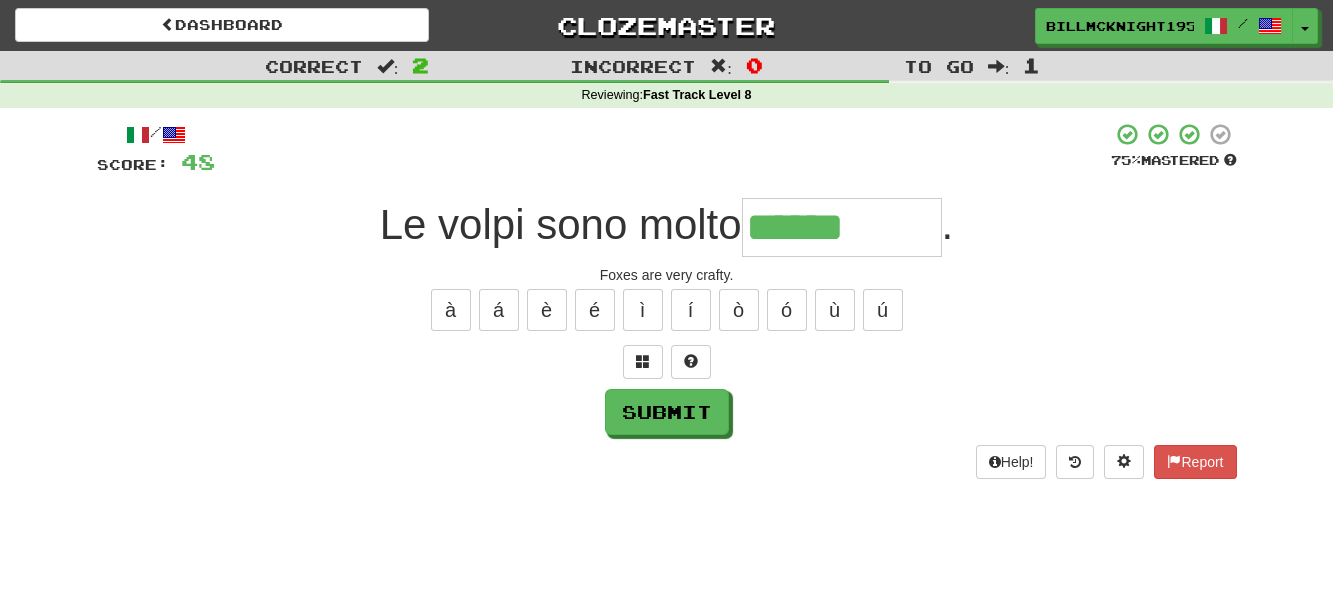type on "******" 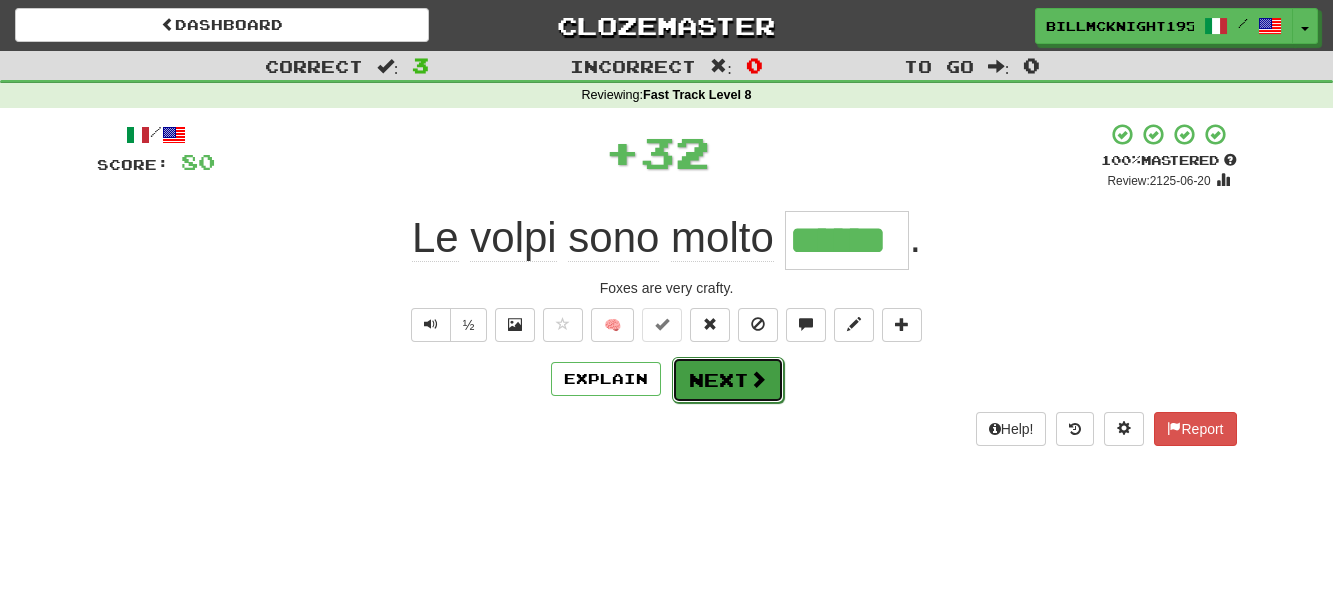 click on "Next" at bounding box center (728, 380) 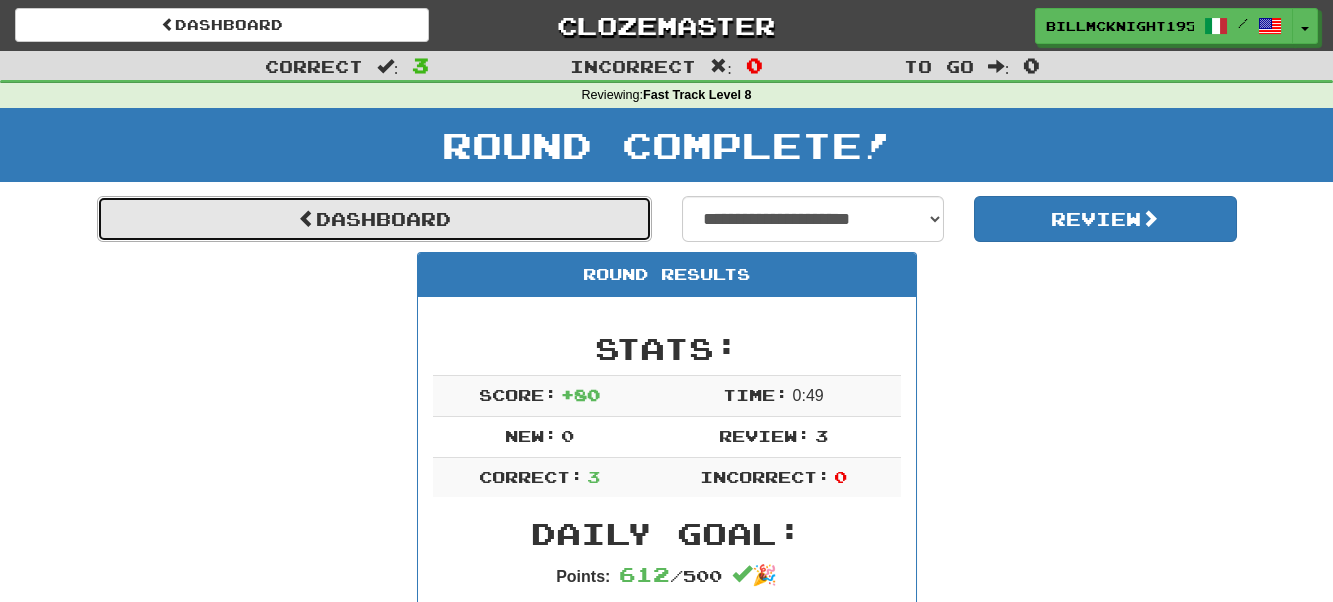 click on "Dashboard" at bounding box center [374, 219] 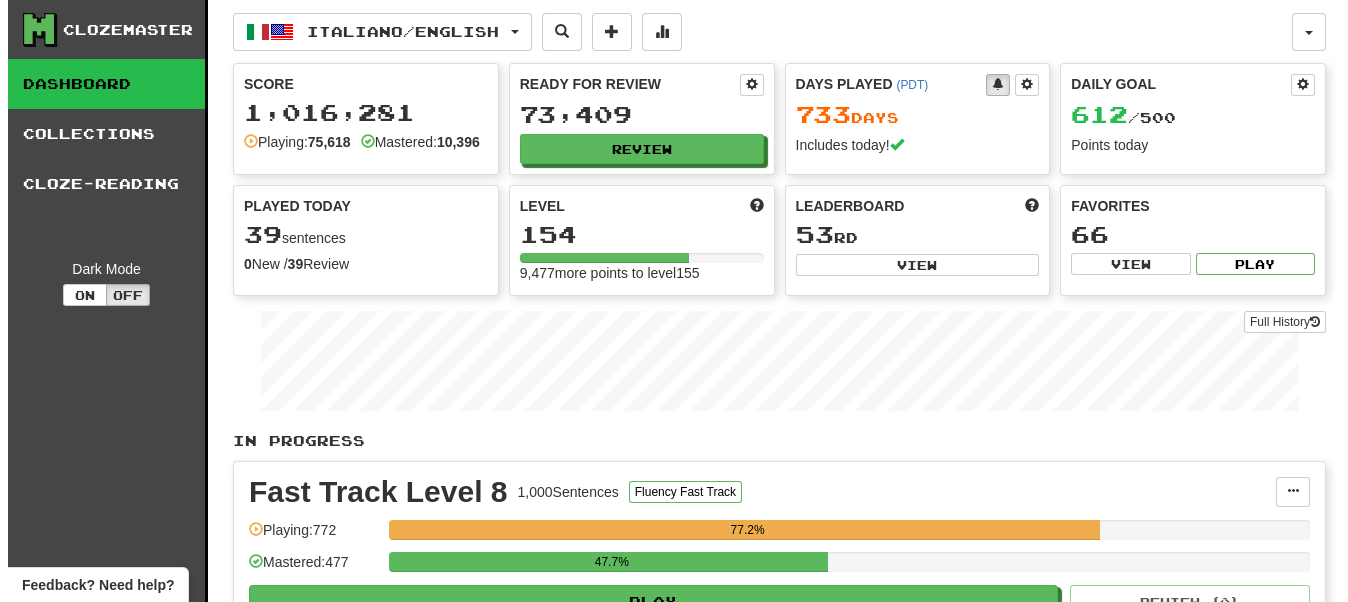 scroll, scrollTop: 200, scrollLeft: 0, axis: vertical 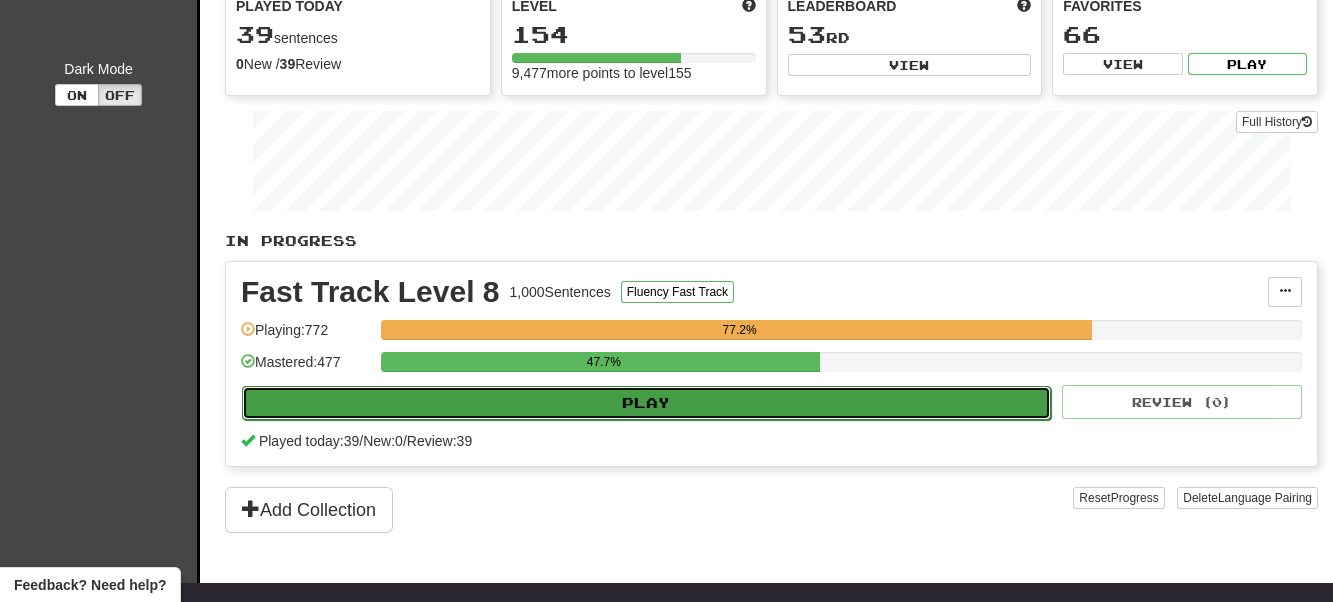 click on "Play" at bounding box center [646, 403] 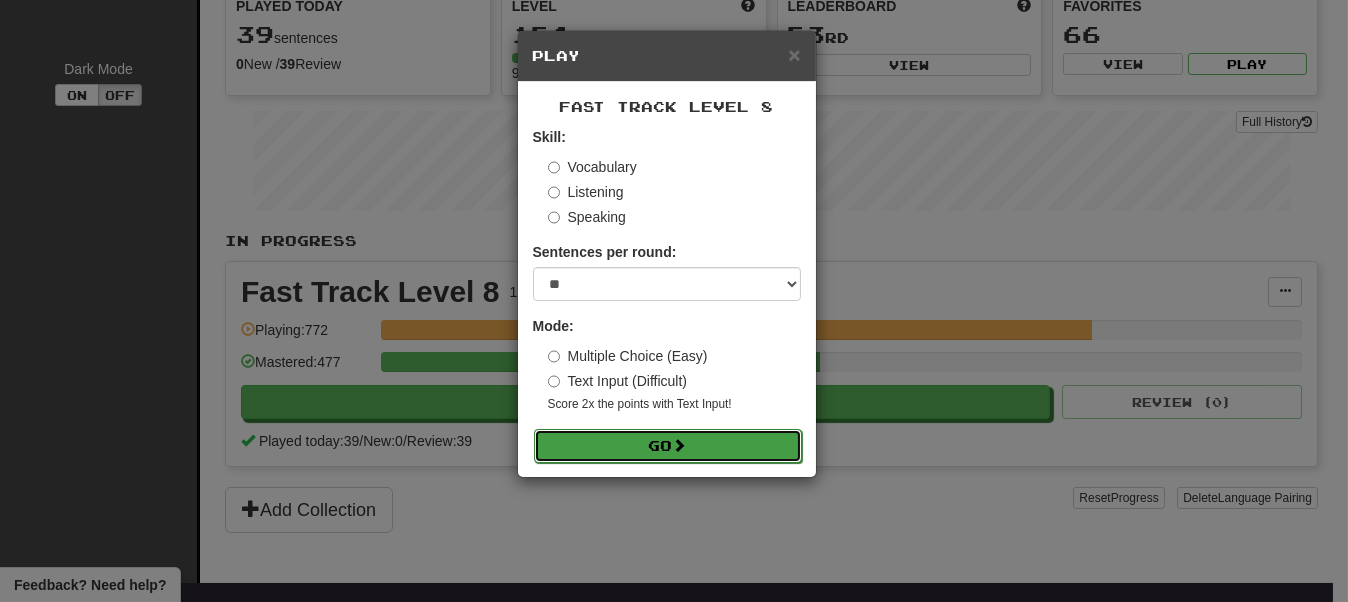 click on "Go" at bounding box center (668, 446) 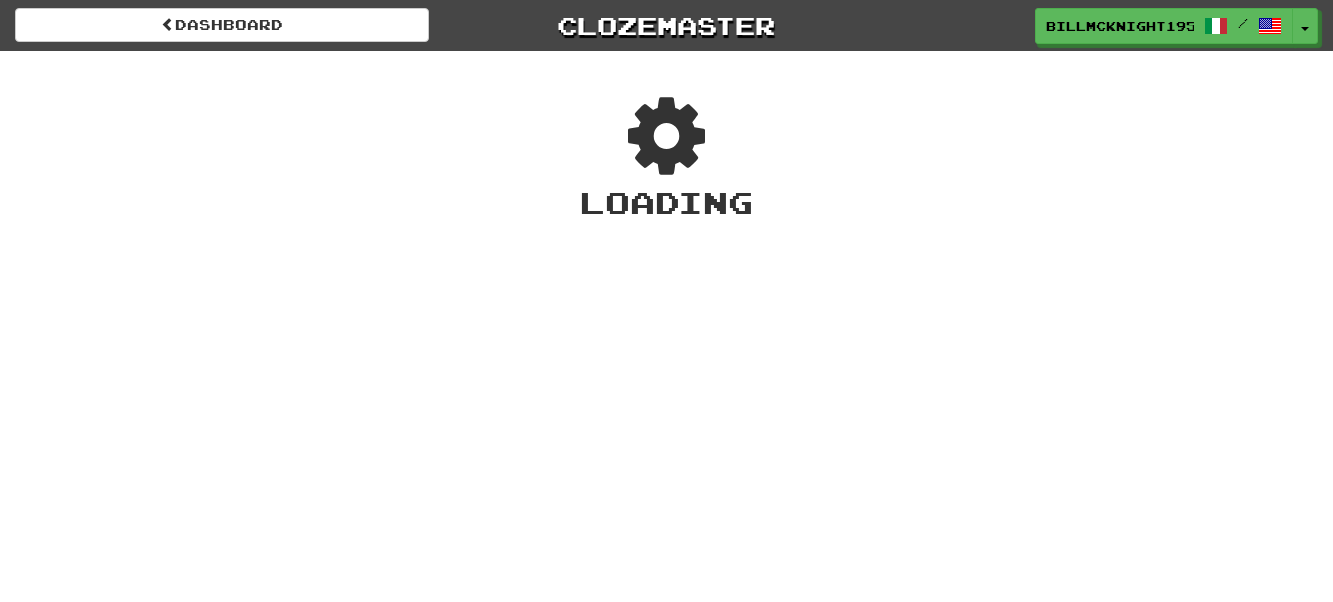 scroll, scrollTop: 0, scrollLeft: 0, axis: both 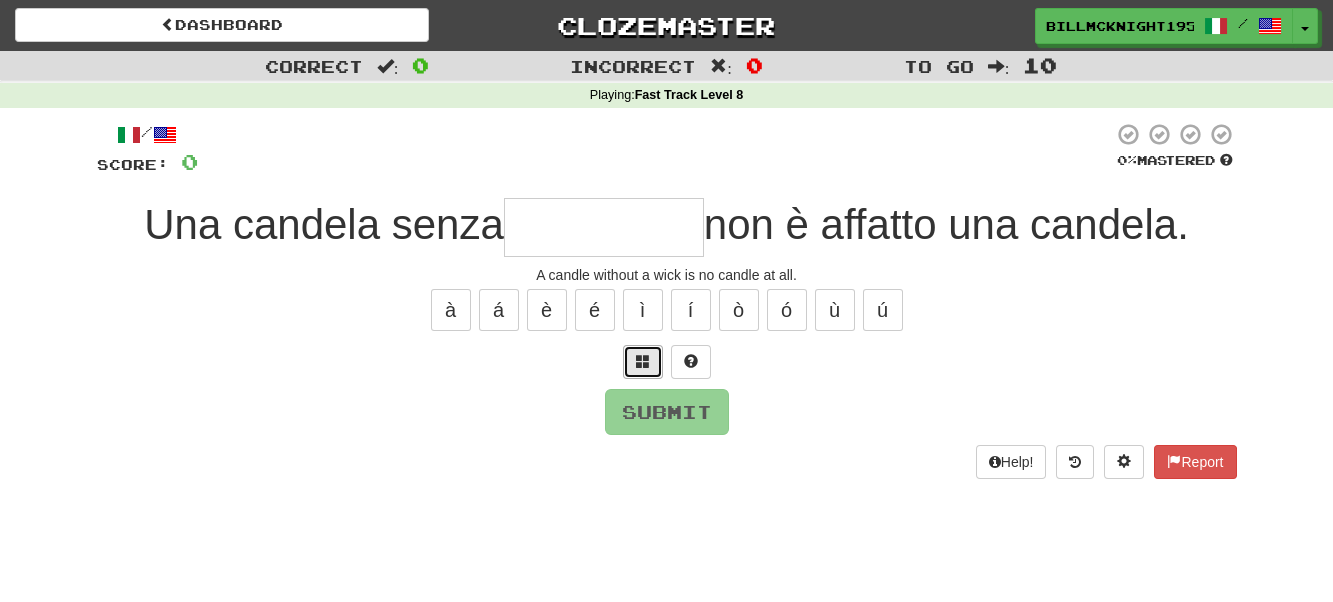 click at bounding box center [643, 361] 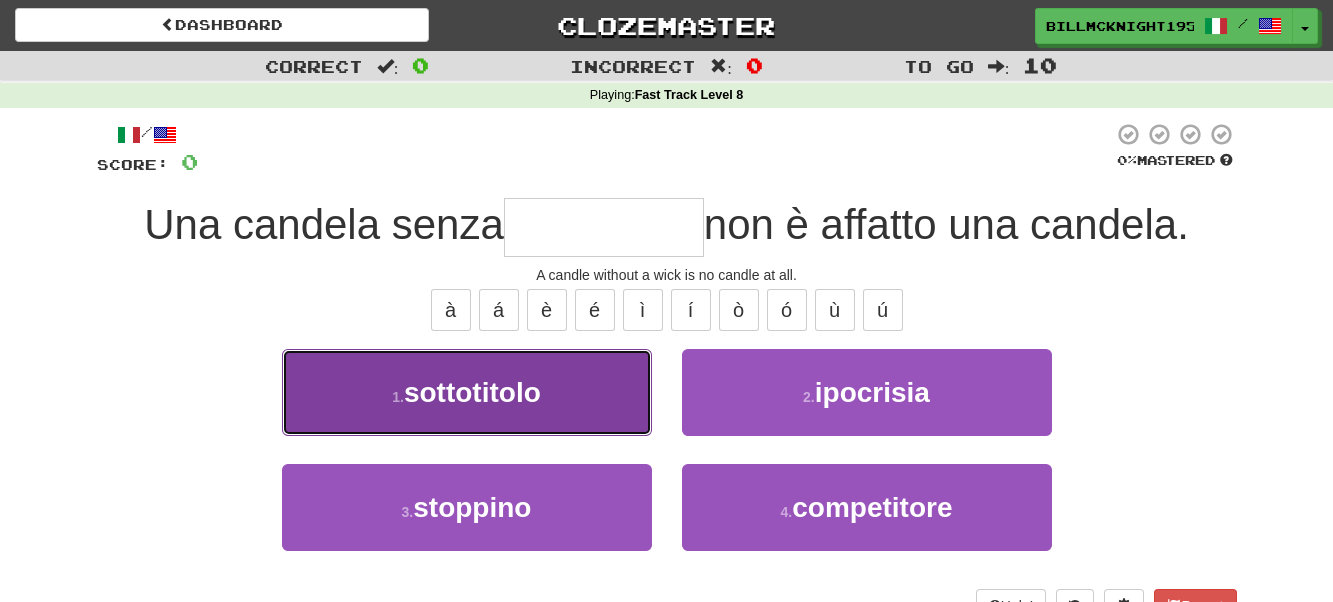 click on "sottotitolo" at bounding box center [472, 392] 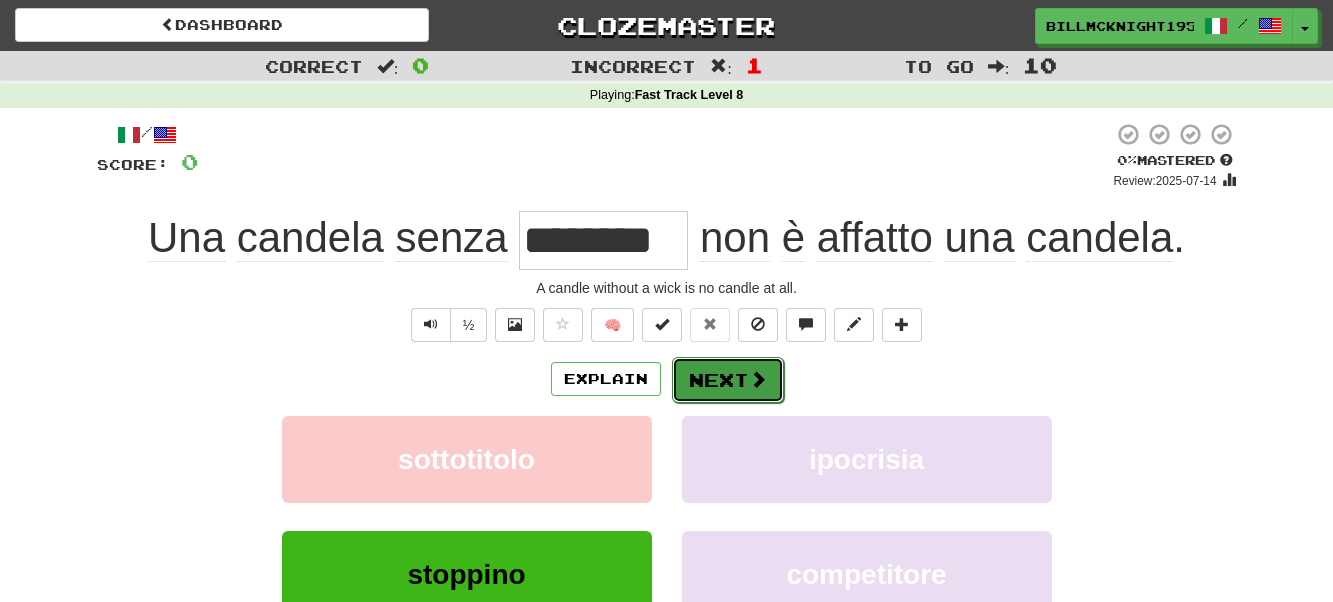 click on "Next" at bounding box center (728, 380) 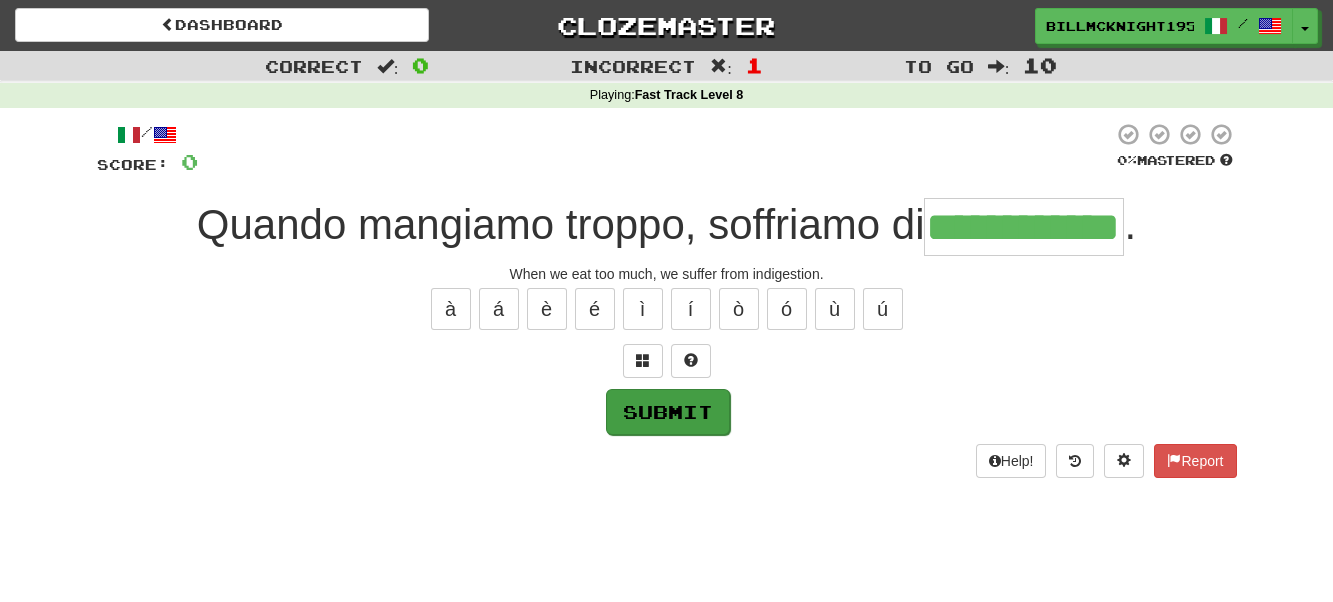scroll, scrollTop: 0, scrollLeft: 31, axis: horizontal 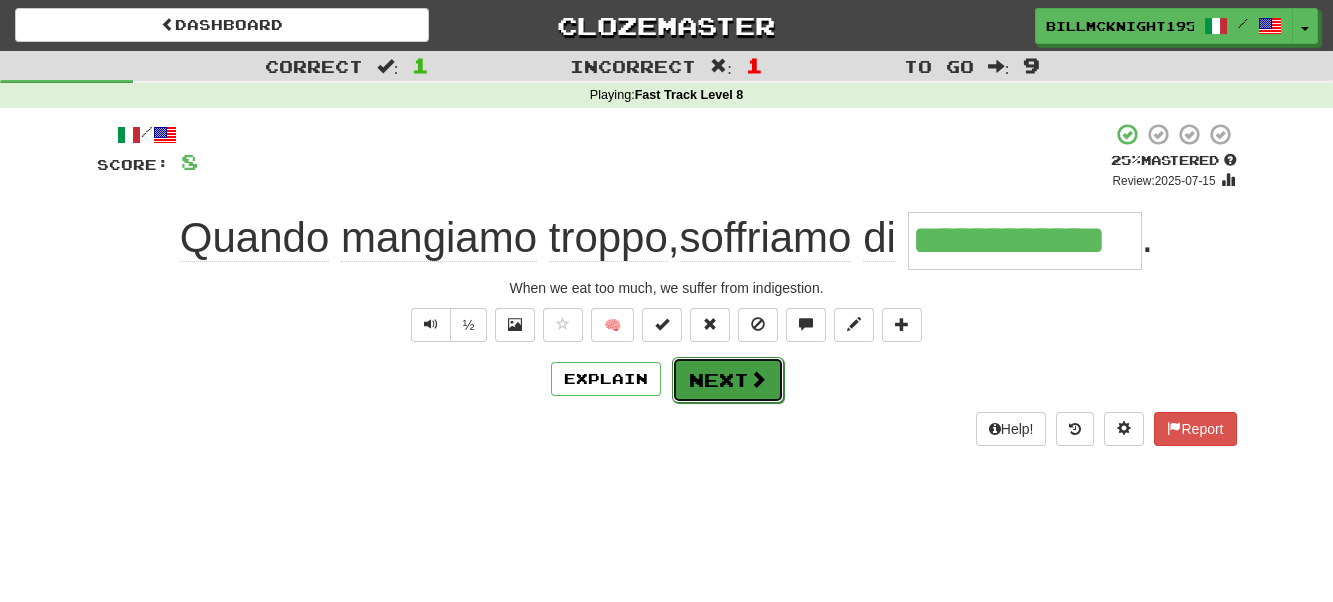 click on "Next" at bounding box center [728, 380] 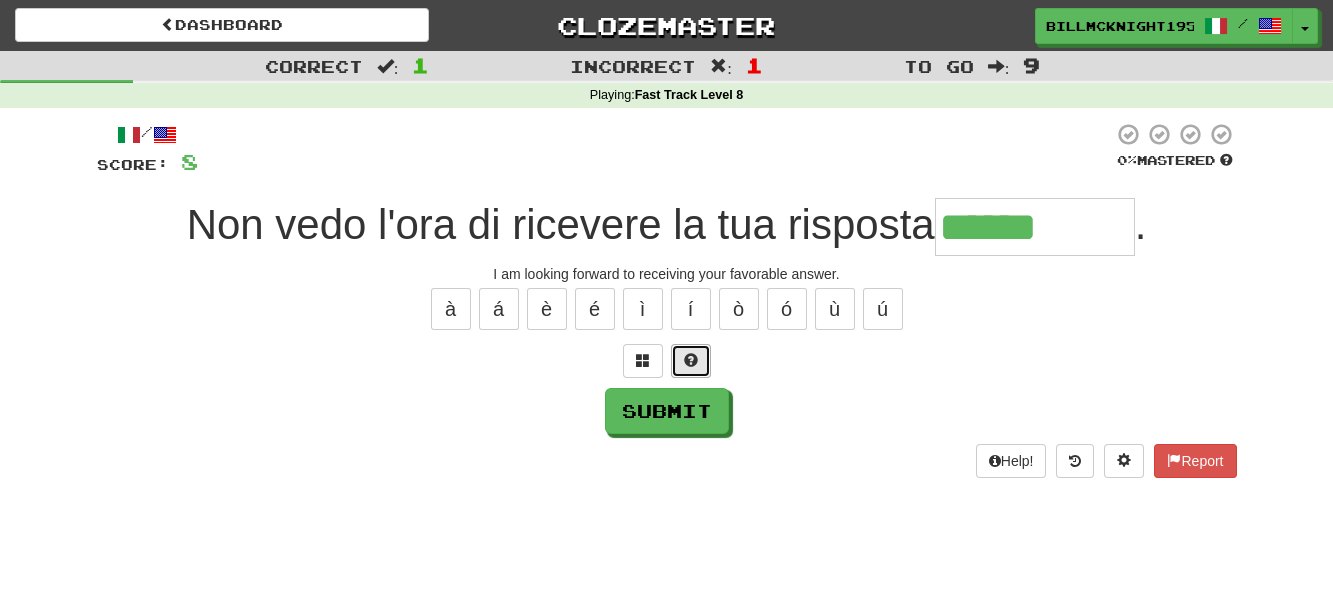click at bounding box center (691, 360) 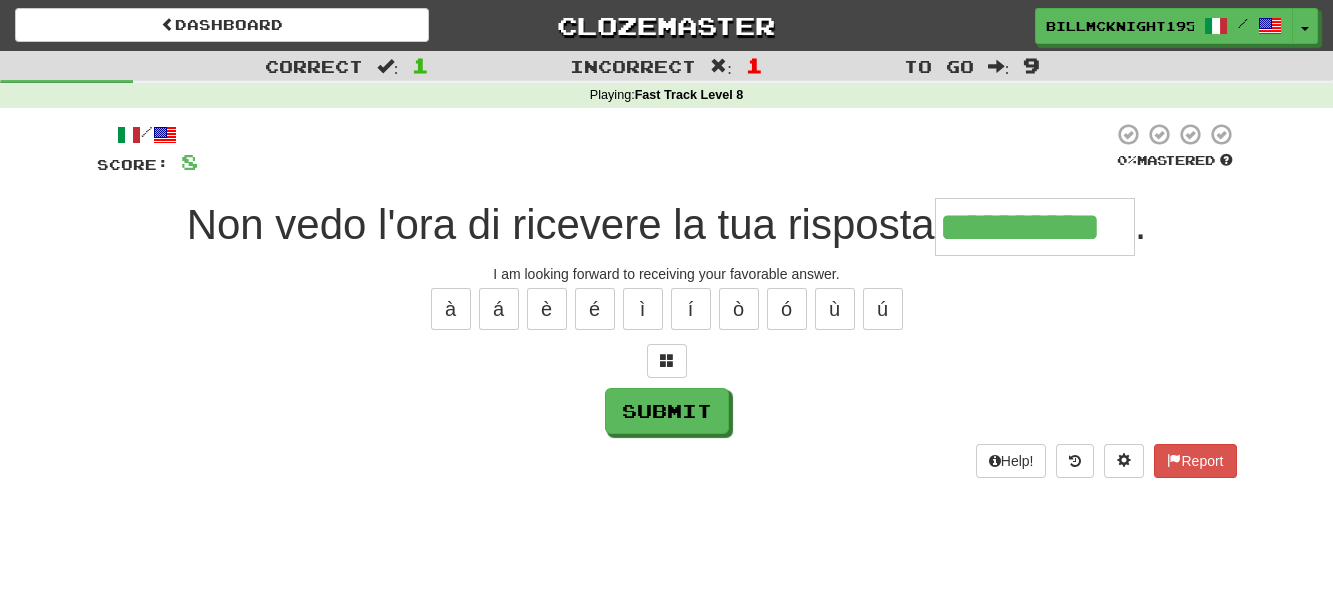 scroll, scrollTop: 0, scrollLeft: 1, axis: horizontal 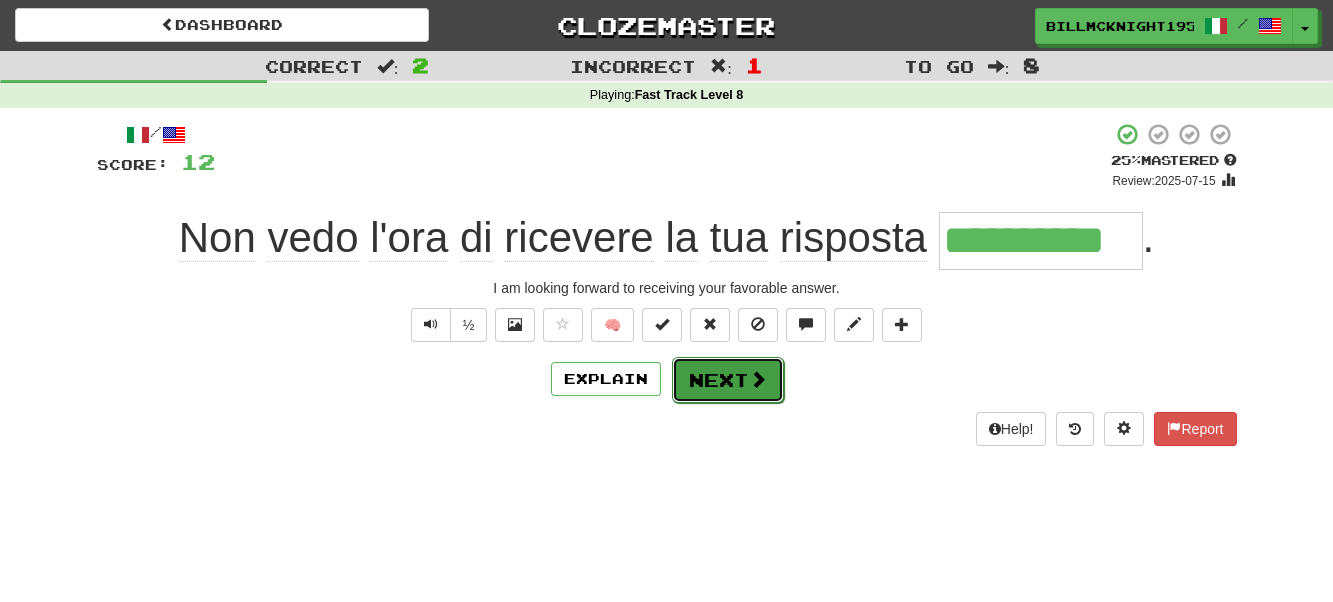 click on "Next" at bounding box center [728, 380] 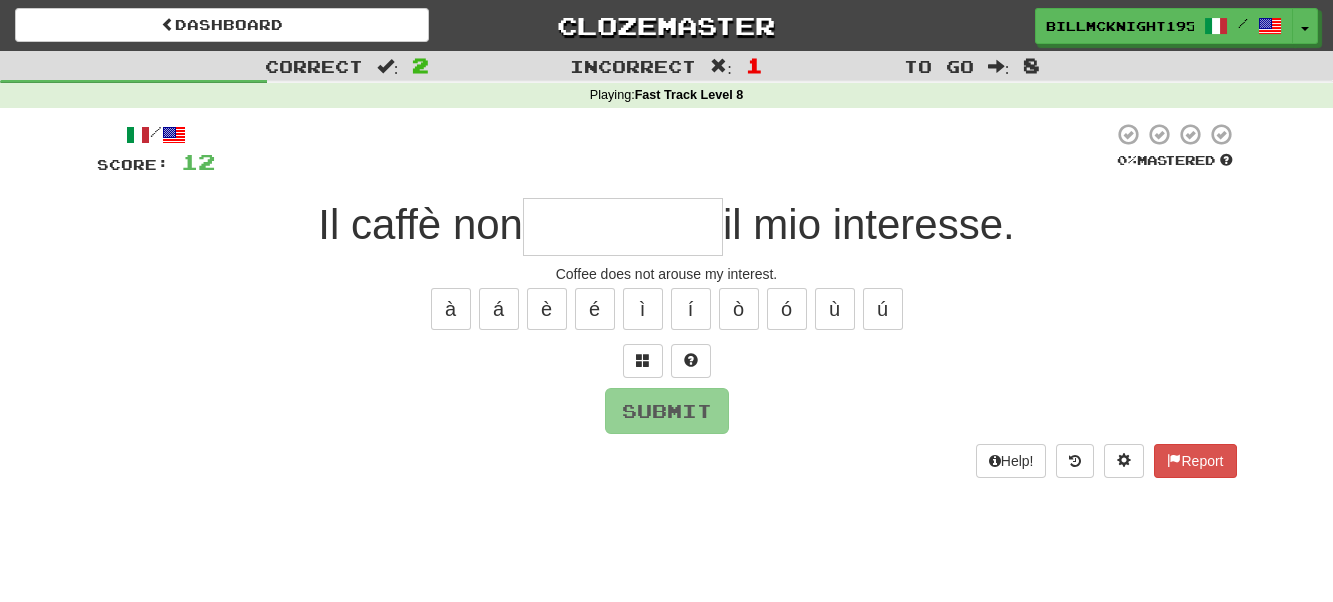 type on "*" 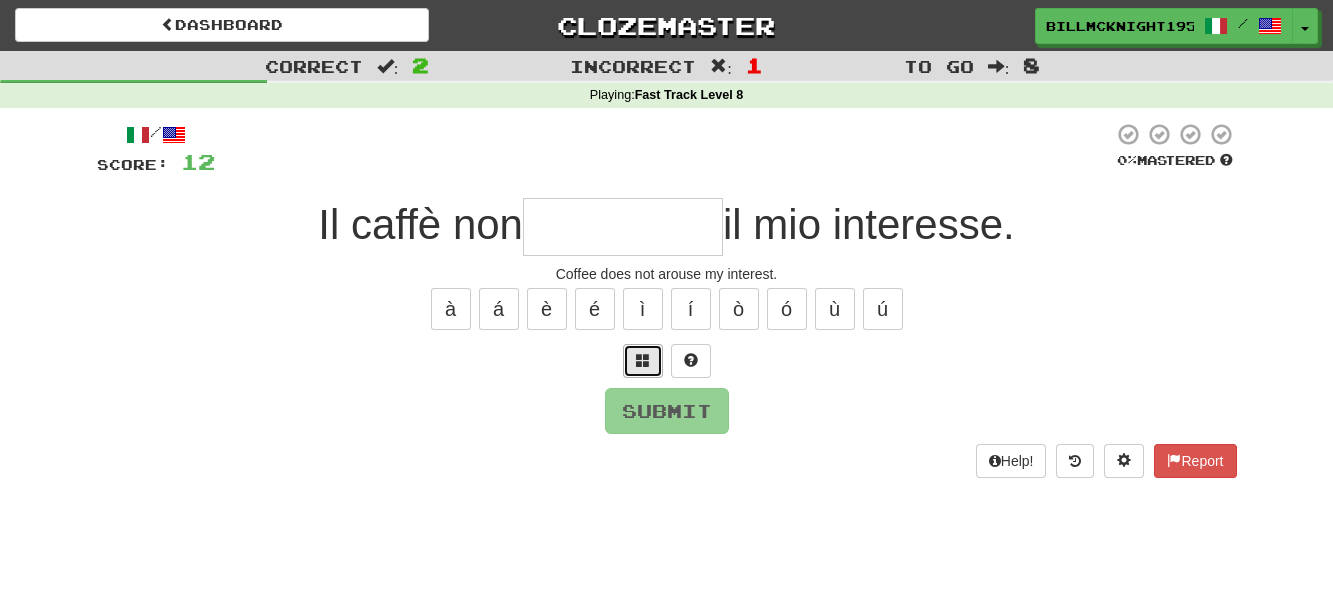 click at bounding box center (643, 361) 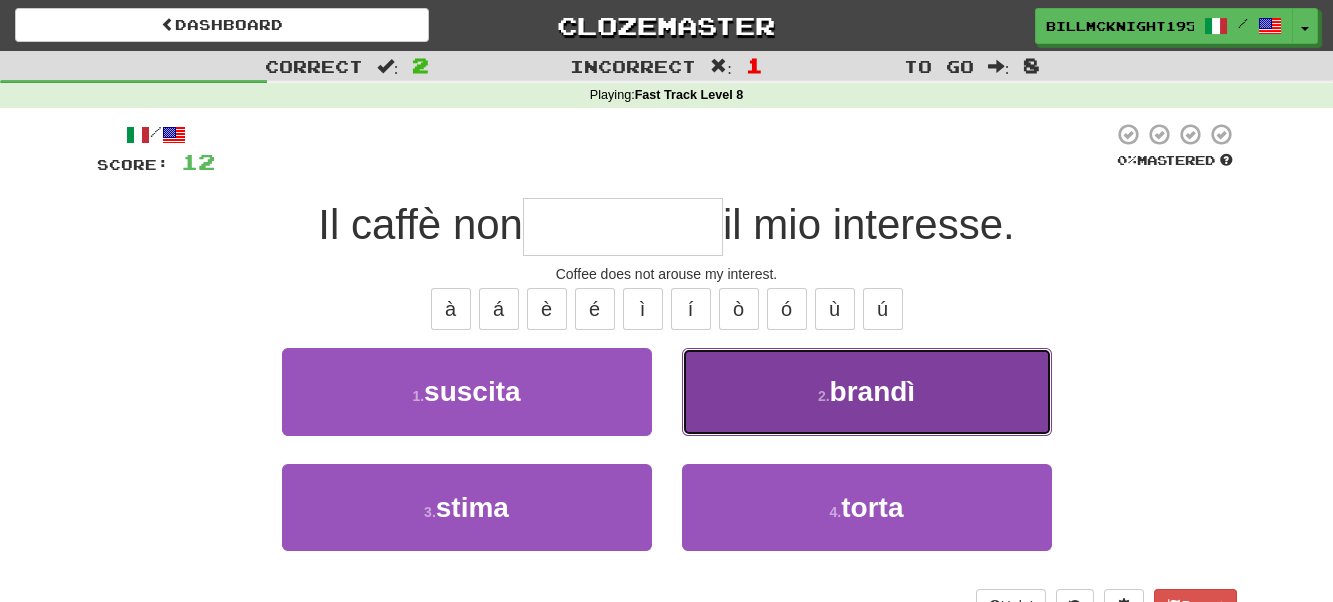 click on "2 .  brandì" at bounding box center (867, 391) 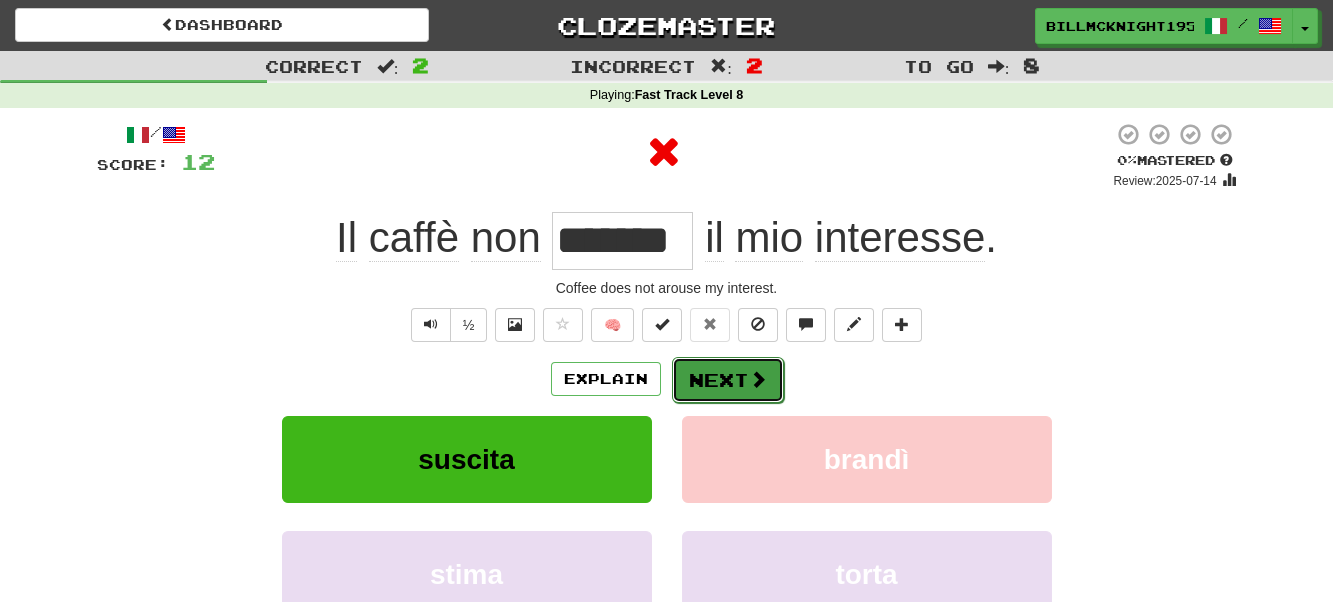 click on "Next" at bounding box center (728, 380) 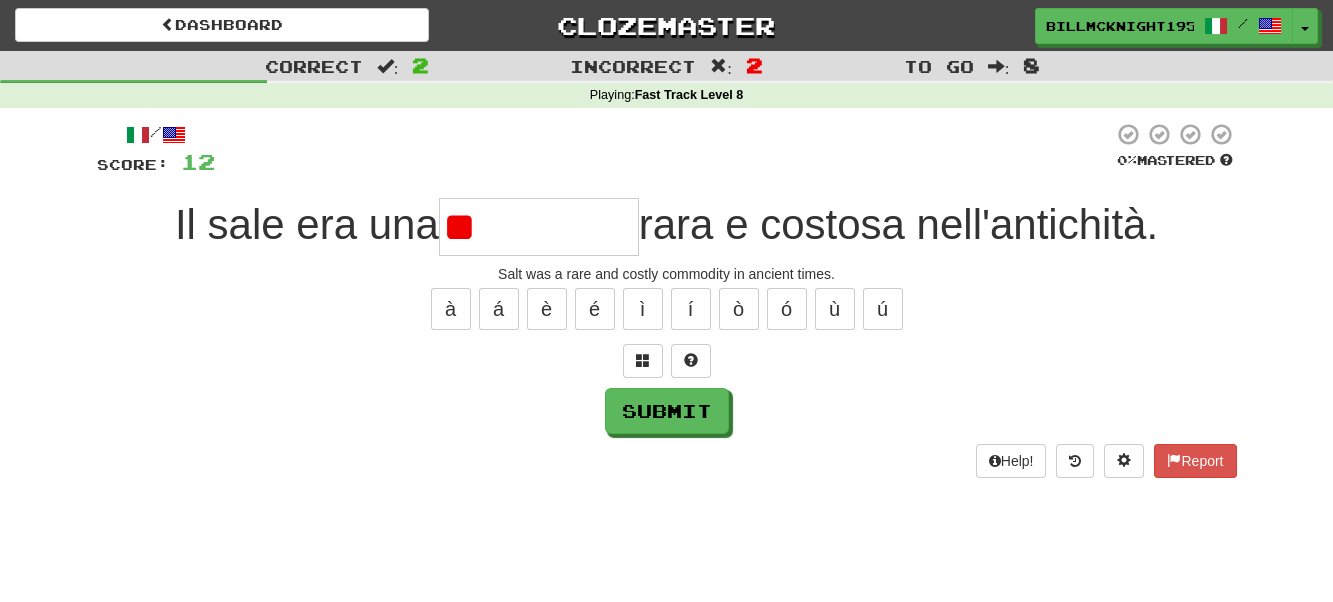 type on "*" 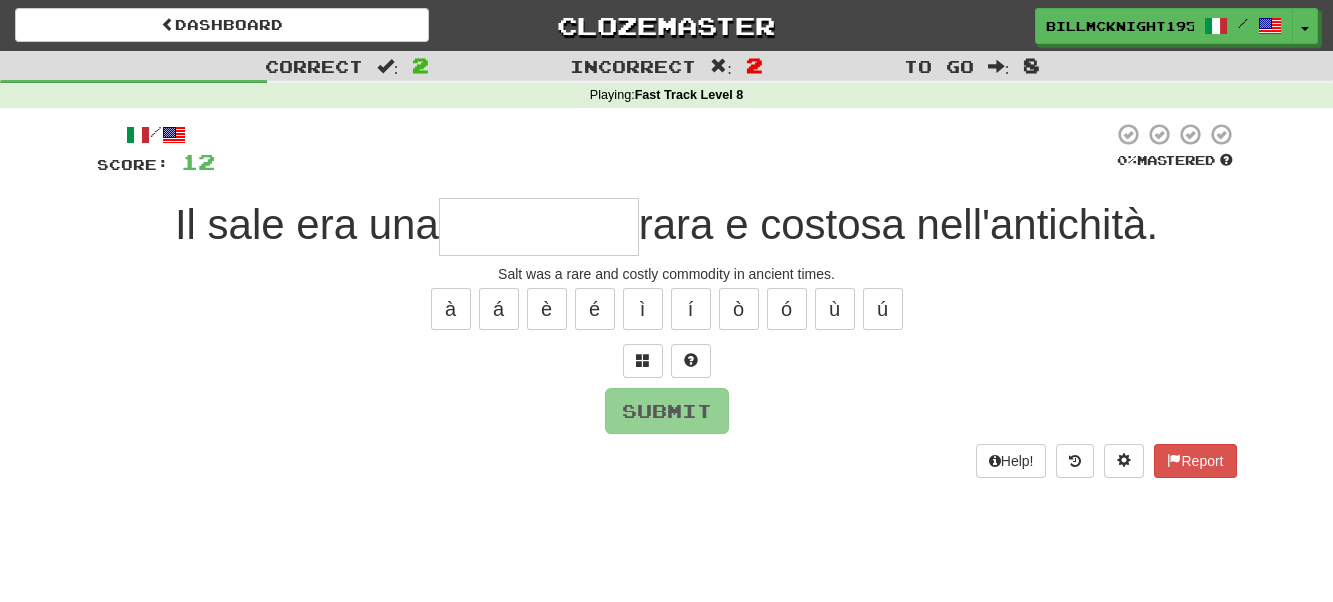 type on "*" 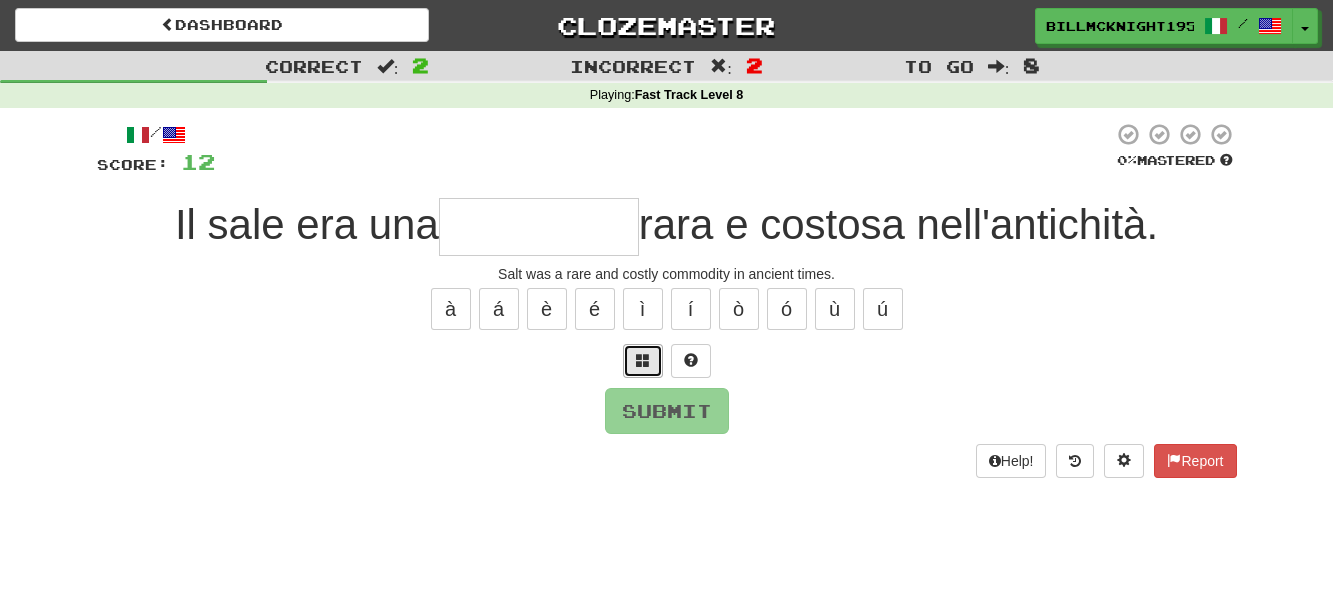 click at bounding box center (643, 360) 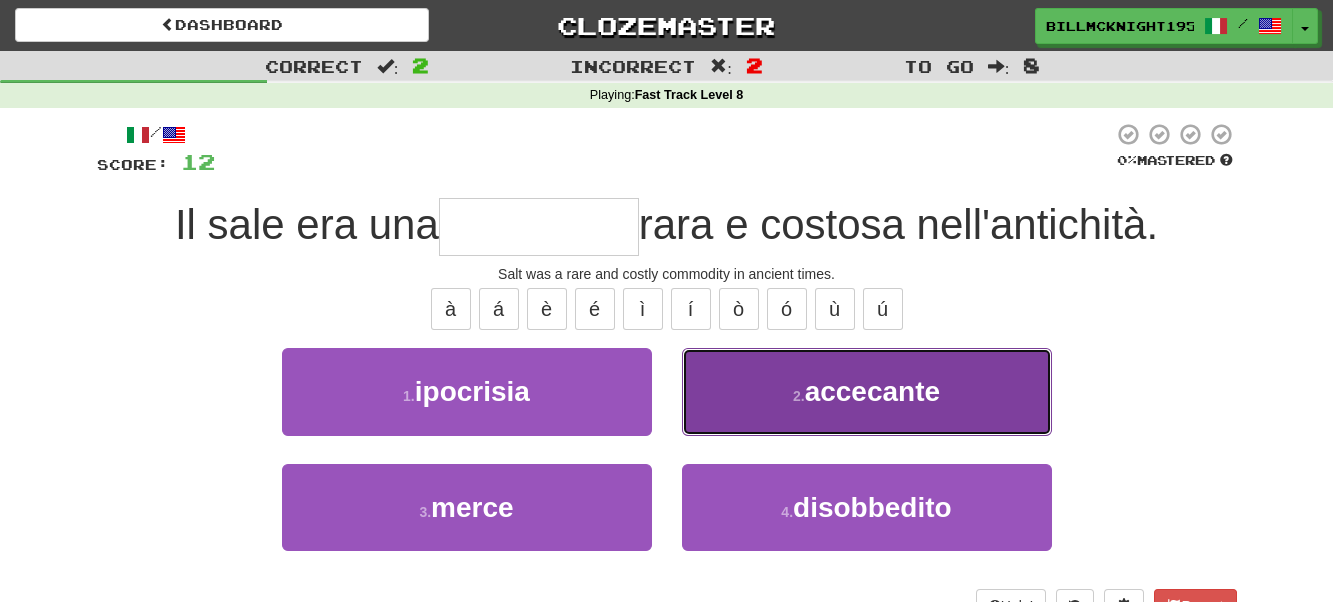 click on "2 .  accecante" at bounding box center (867, 391) 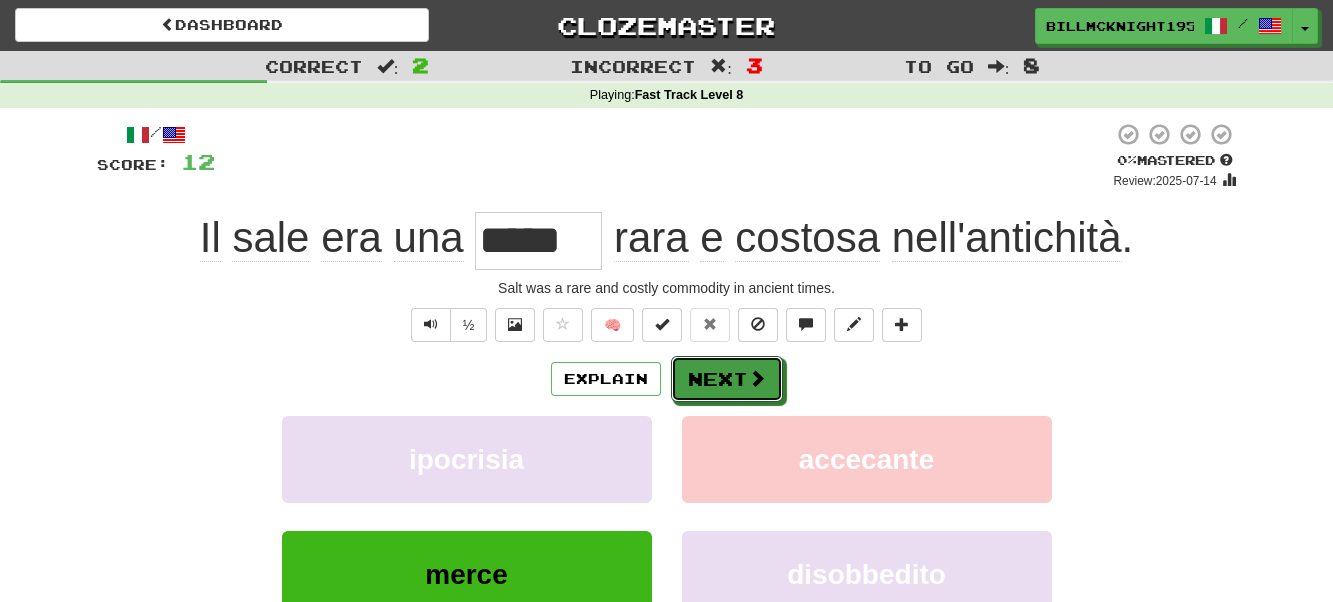 click on "Next" at bounding box center [727, 379] 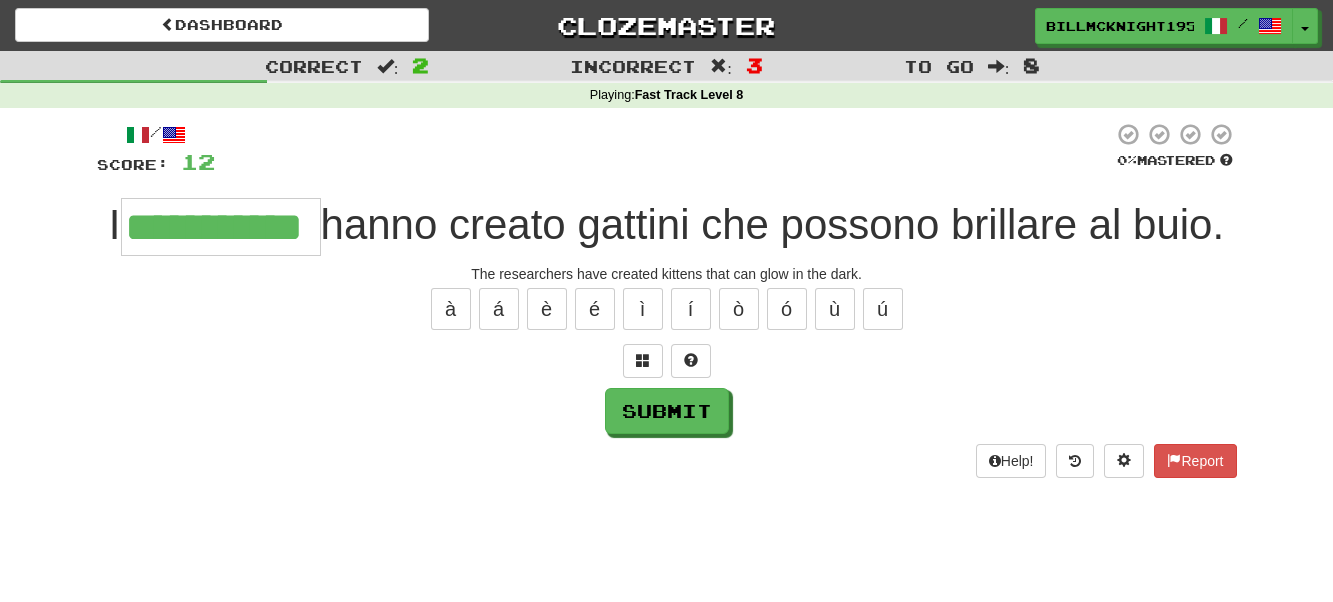 type on "**********" 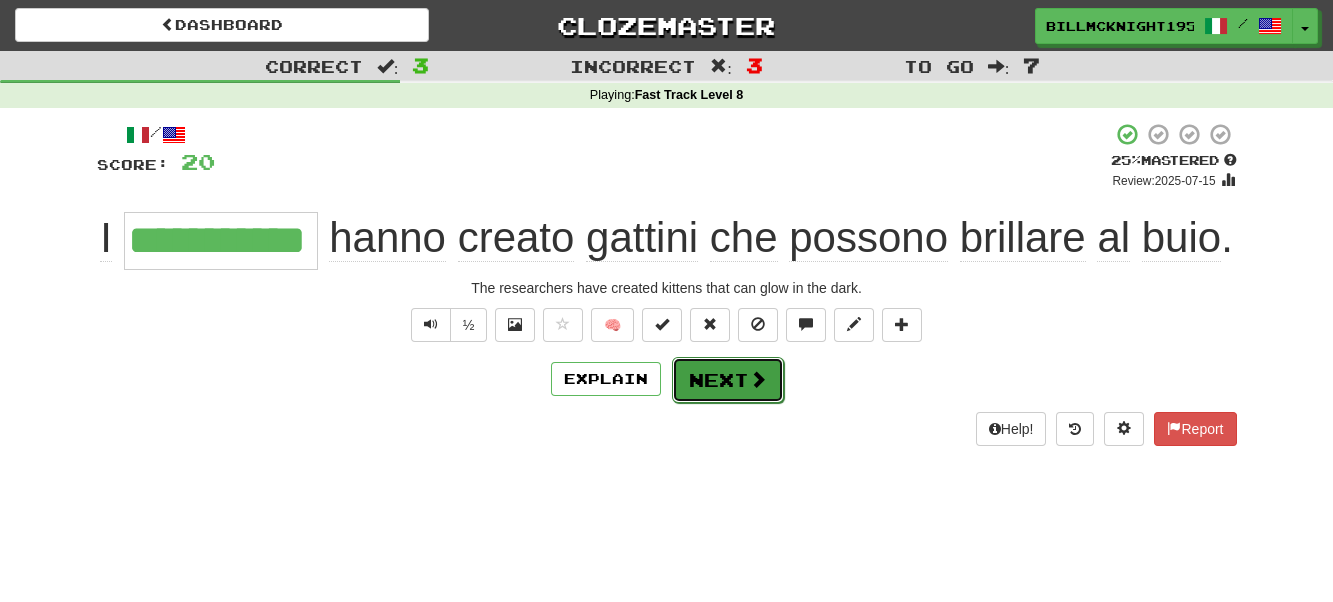 click on "Next" at bounding box center (728, 380) 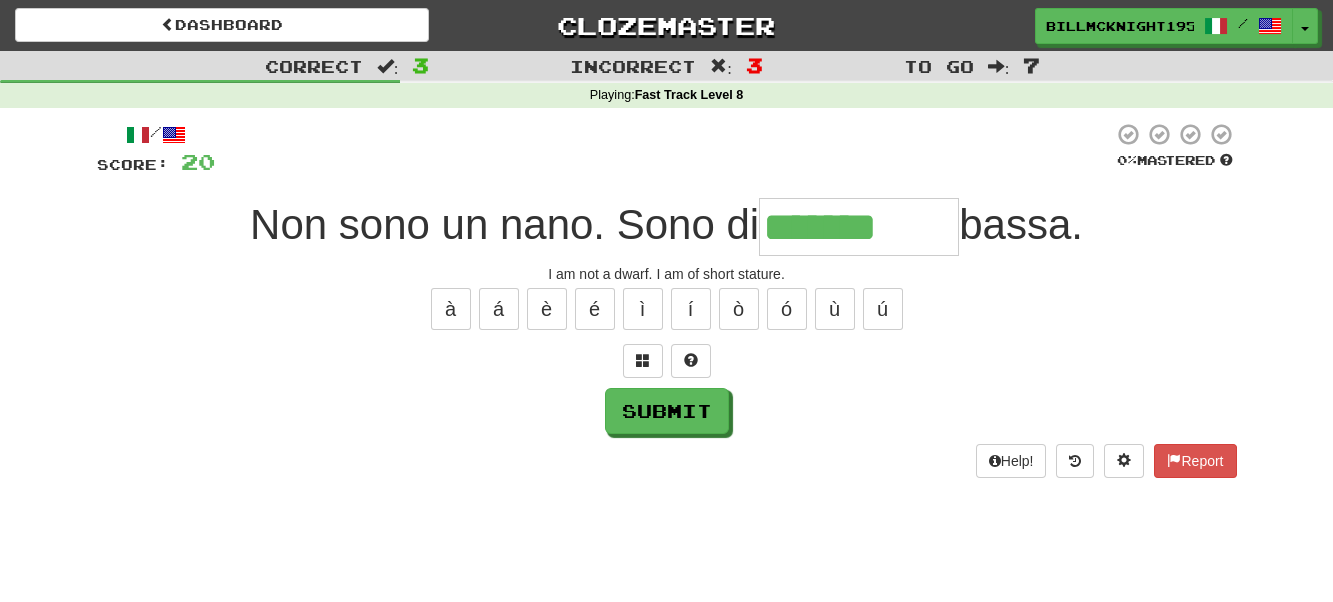 type on "*******" 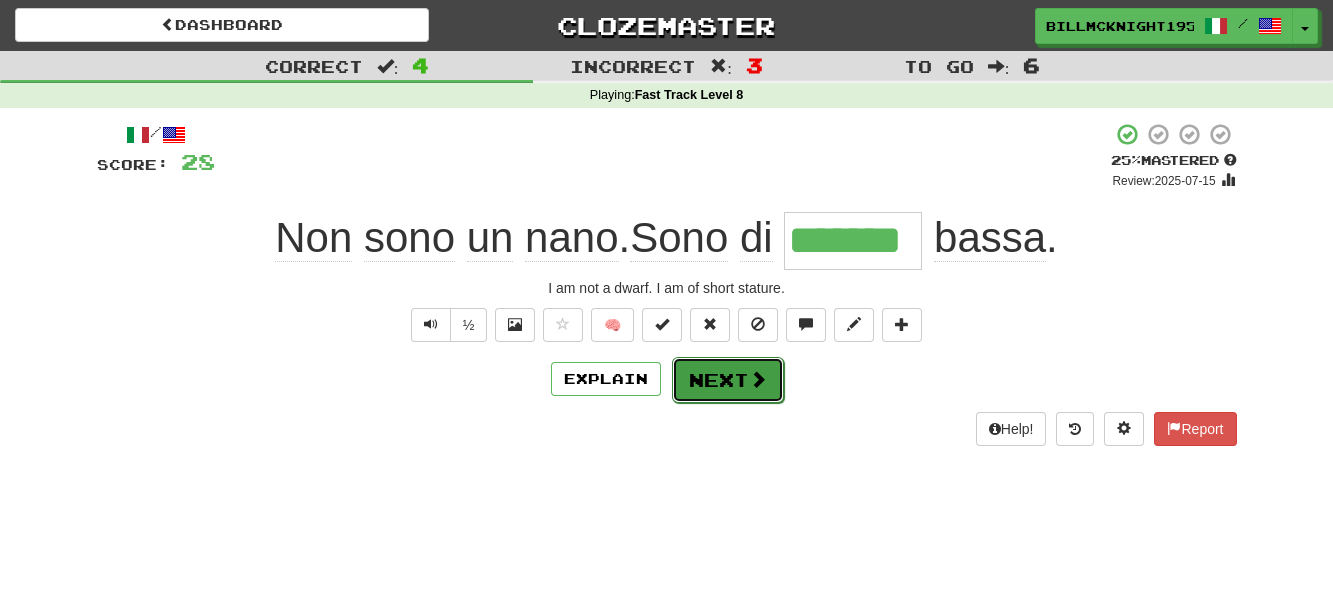 click on "Next" at bounding box center [728, 380] 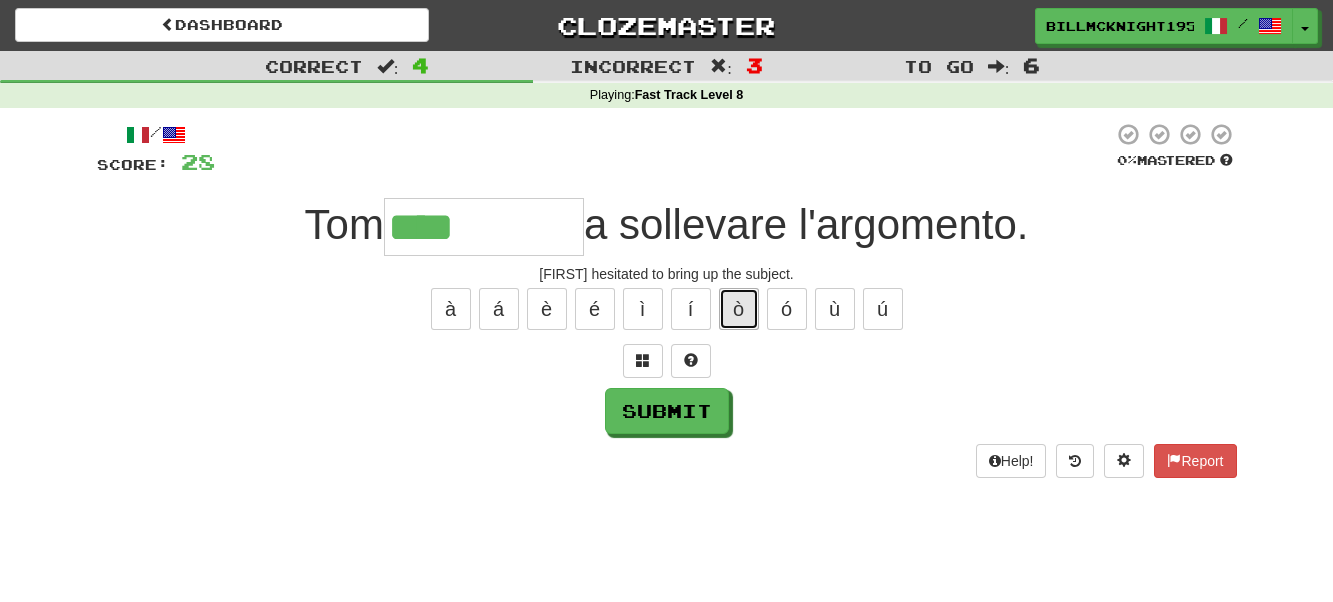 click on "ò" at bounding box center (739, 309) 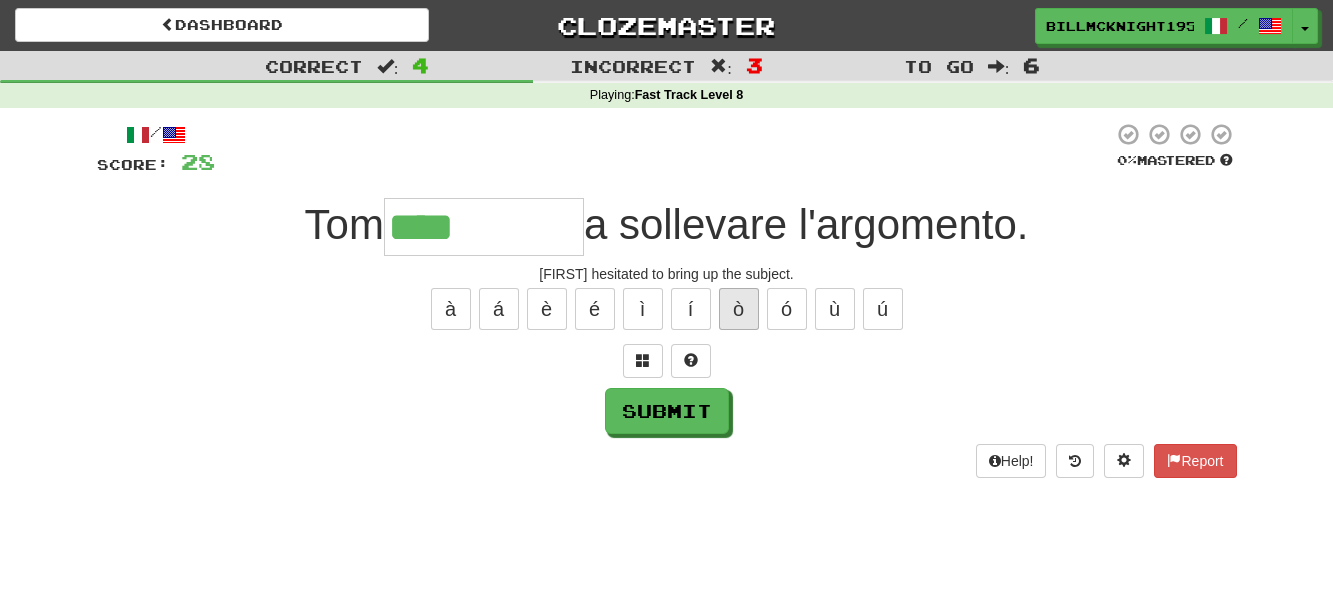 type on "*****" 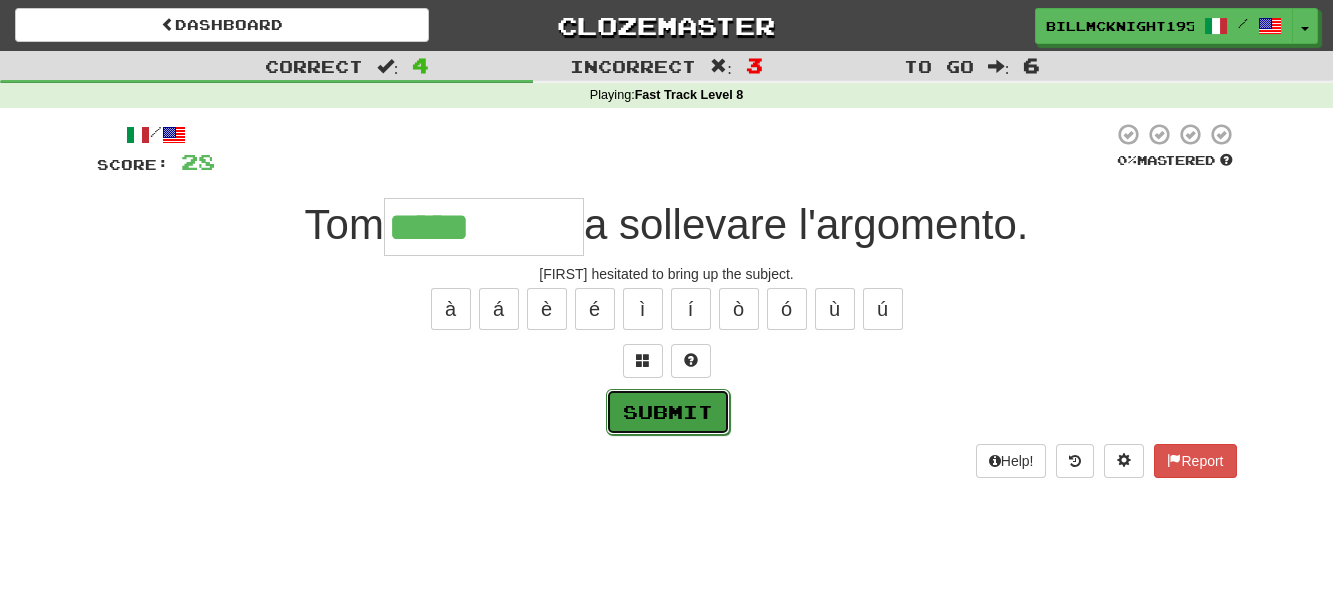 click on "Submit" at bounding box center (668, 412) 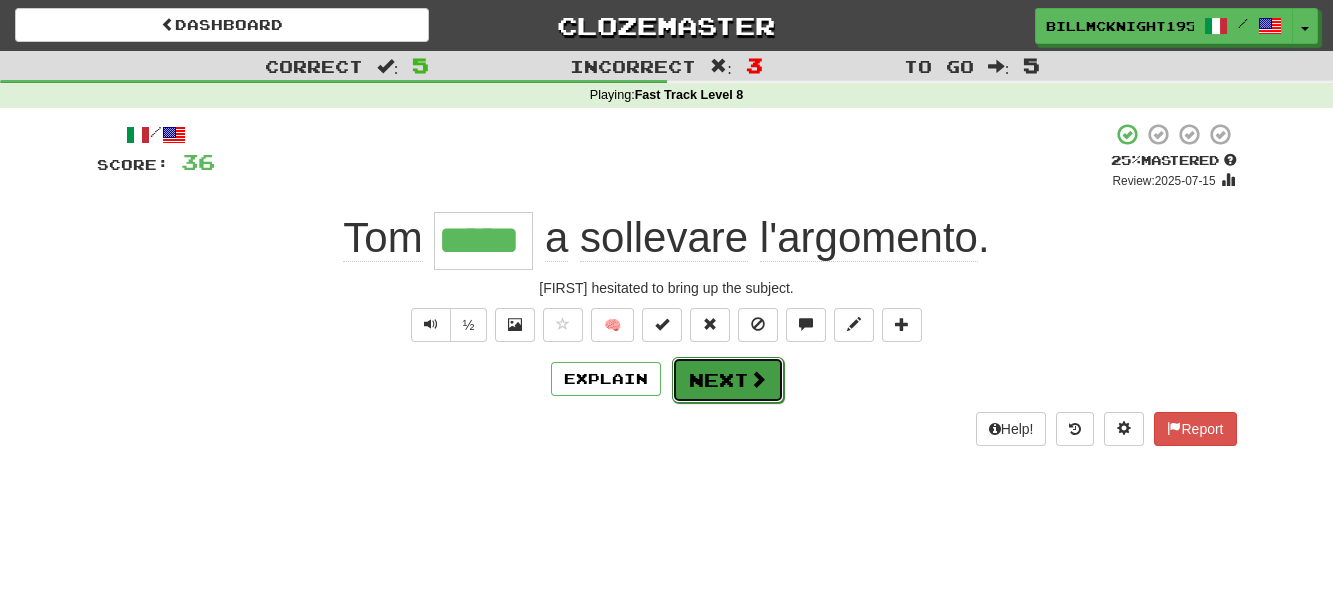 click on "Next" at bounding box center [728, 380] 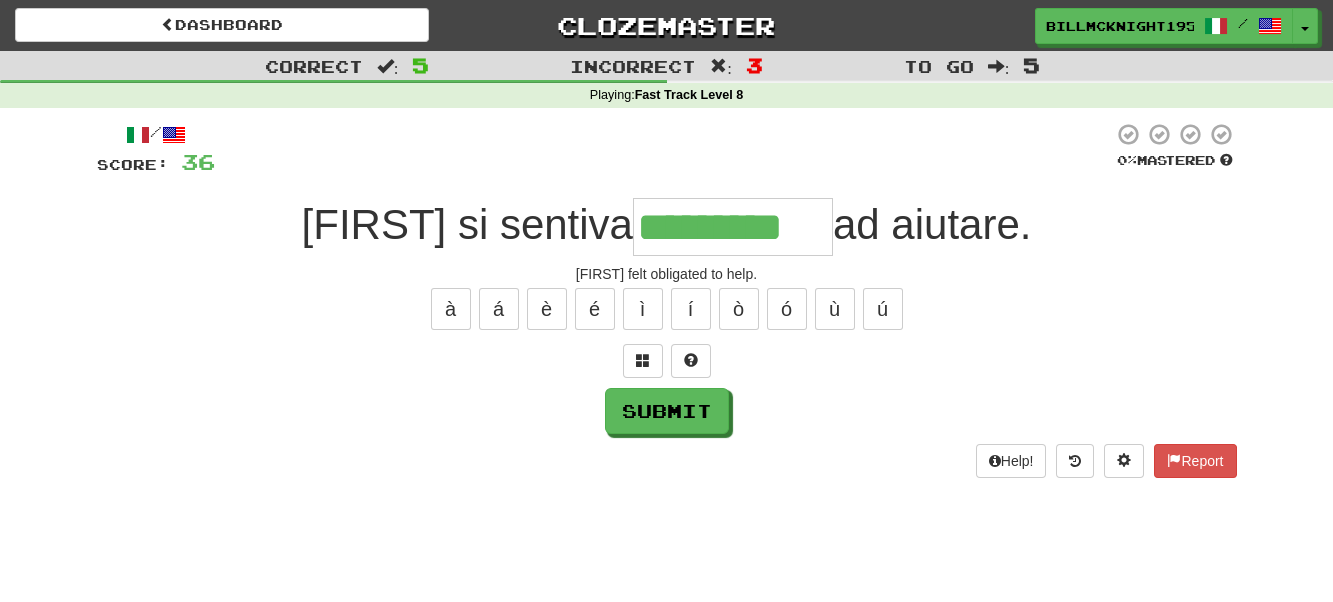 type on "*********" 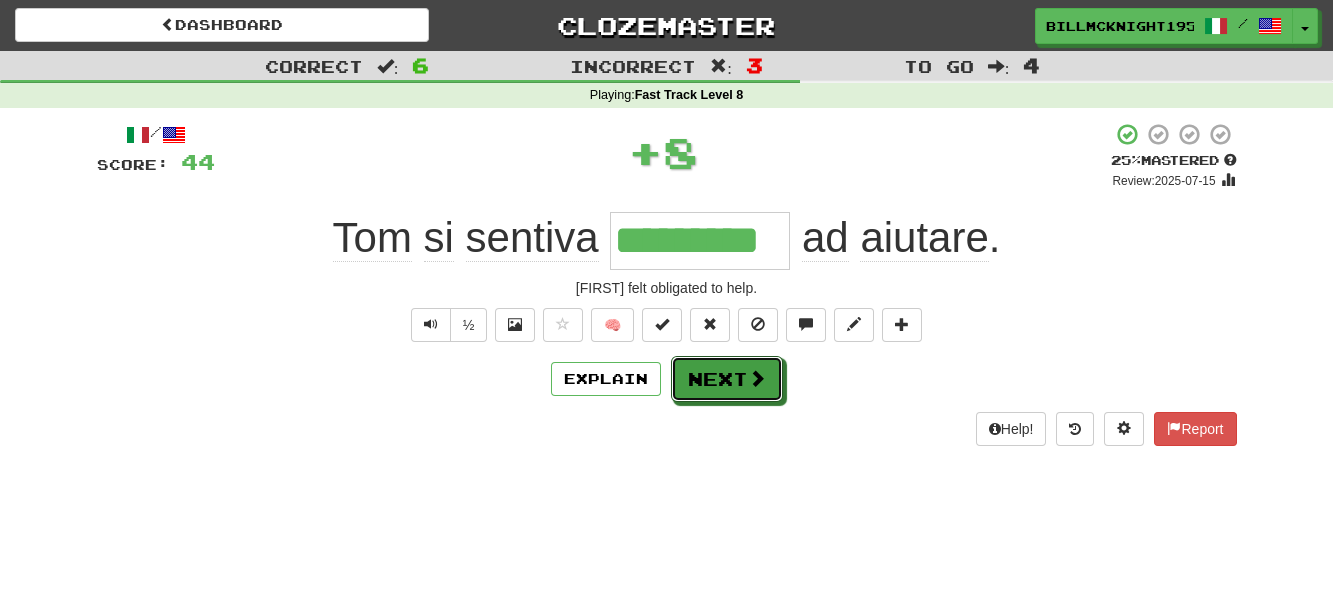 click on "Next" at bounding box center (727, 379) 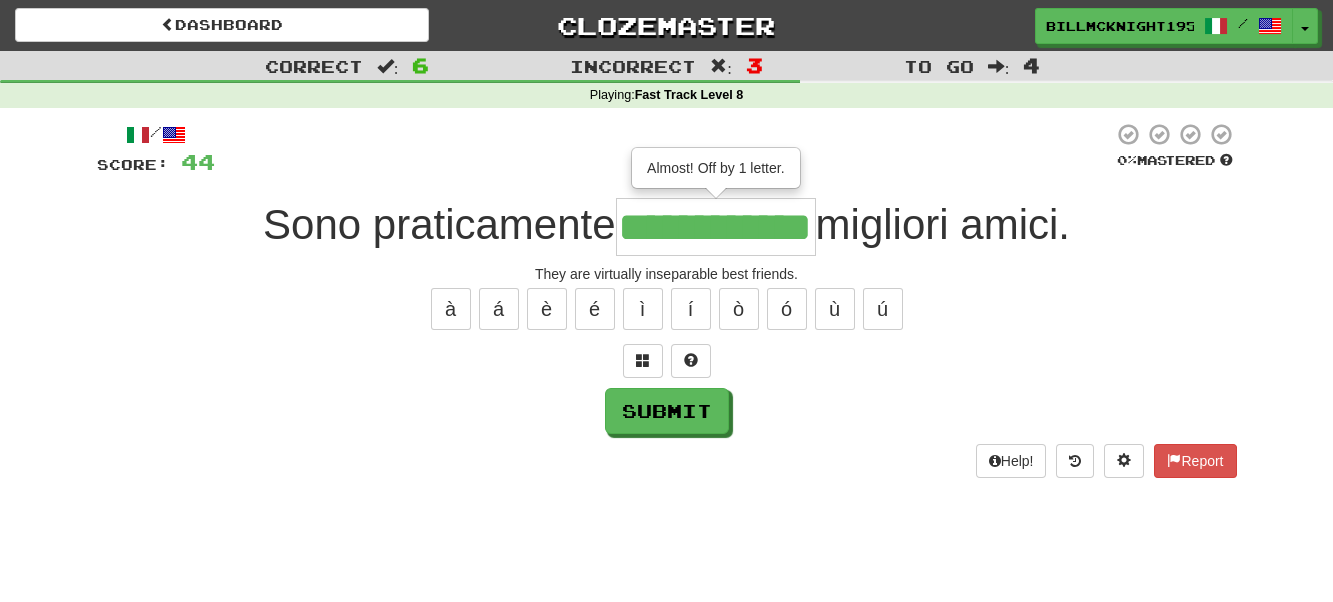 scroll, scrollTop: 0, scrollLeft: 19, axis: horizontal 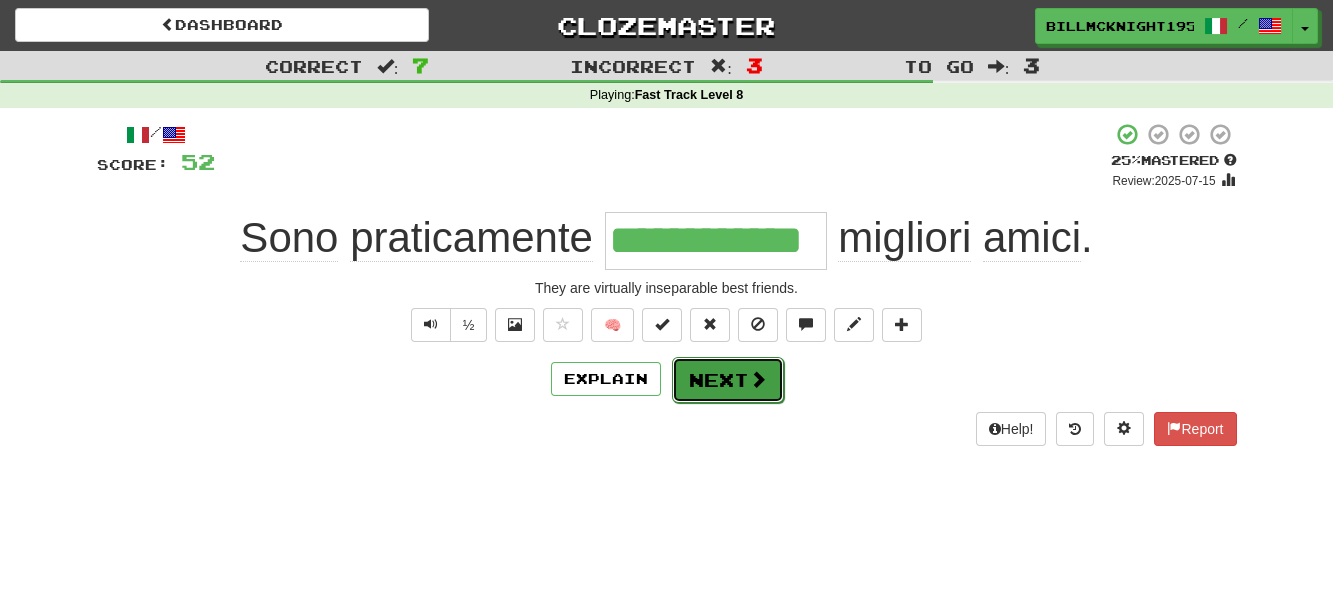 click on "Next" at bounding box center [728, 380] 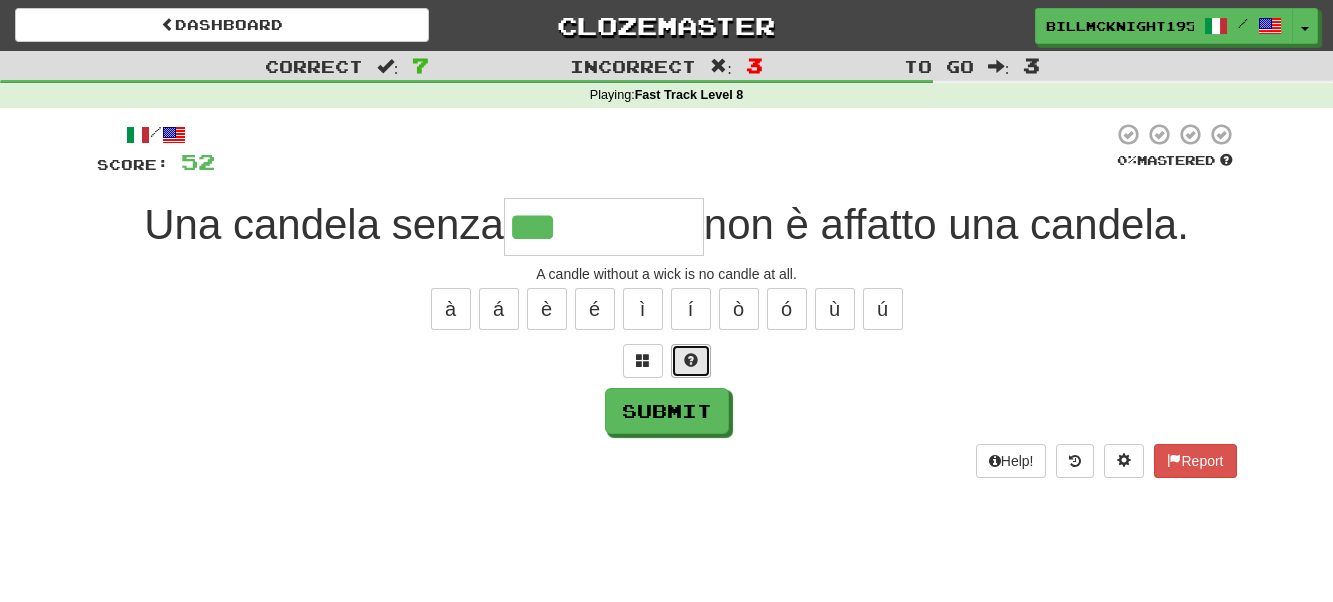 click at bounding box center [691, 361] 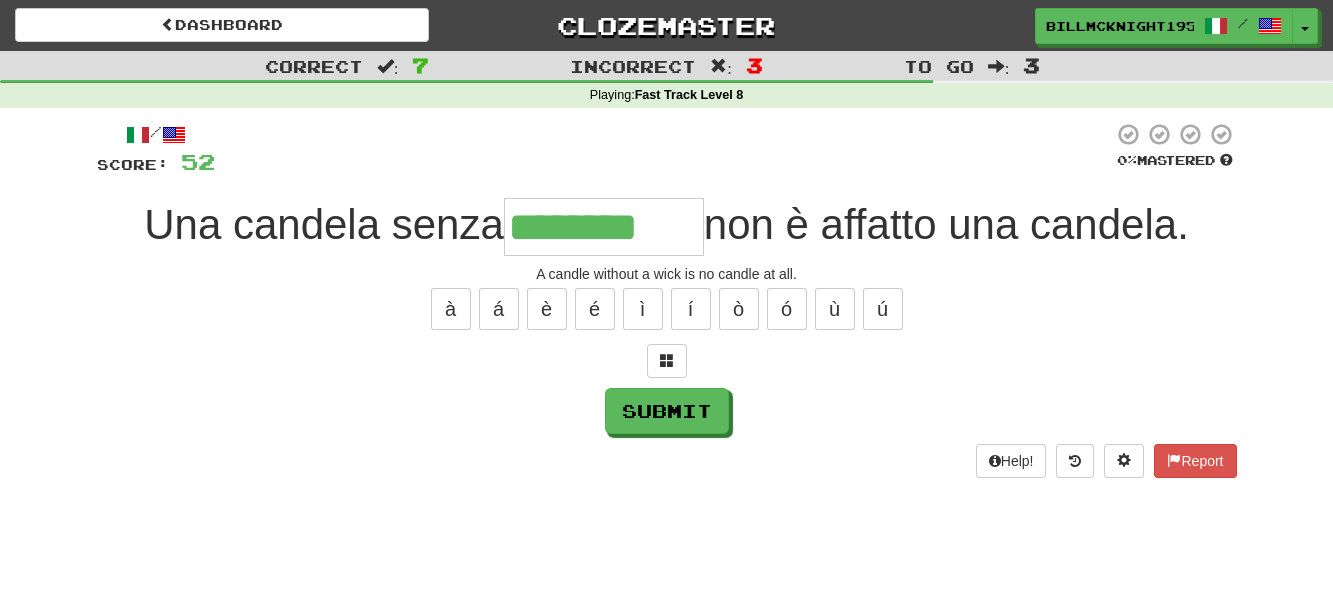 type on "********" 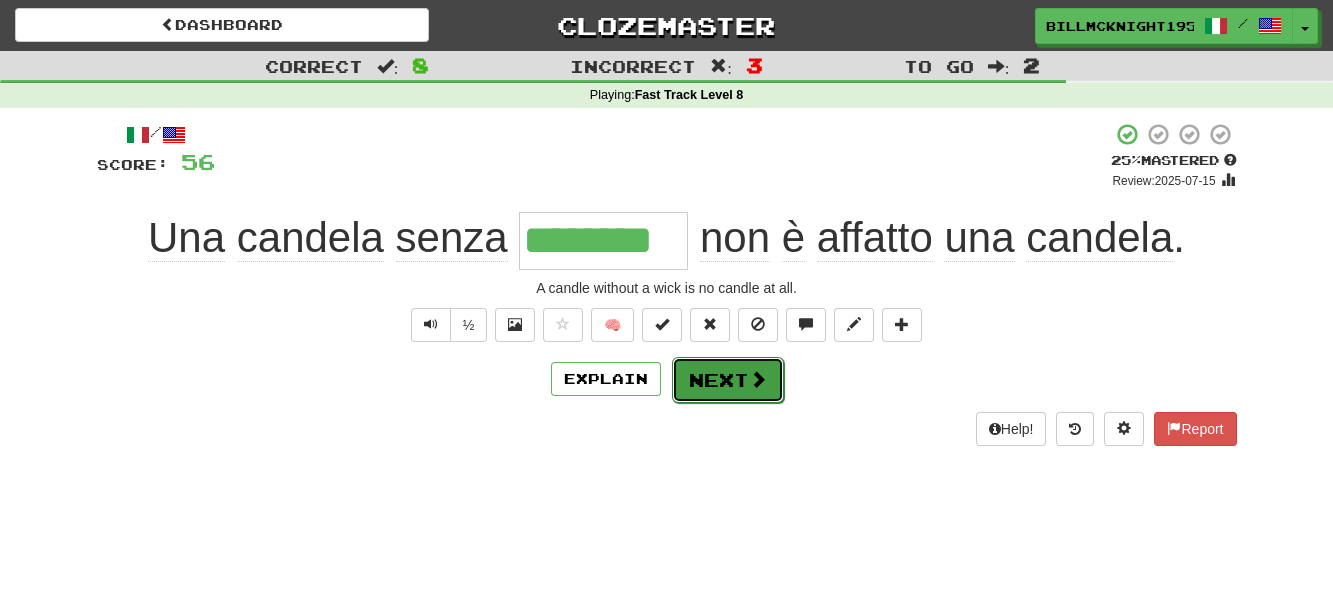 click at bounding box center [758, 379] 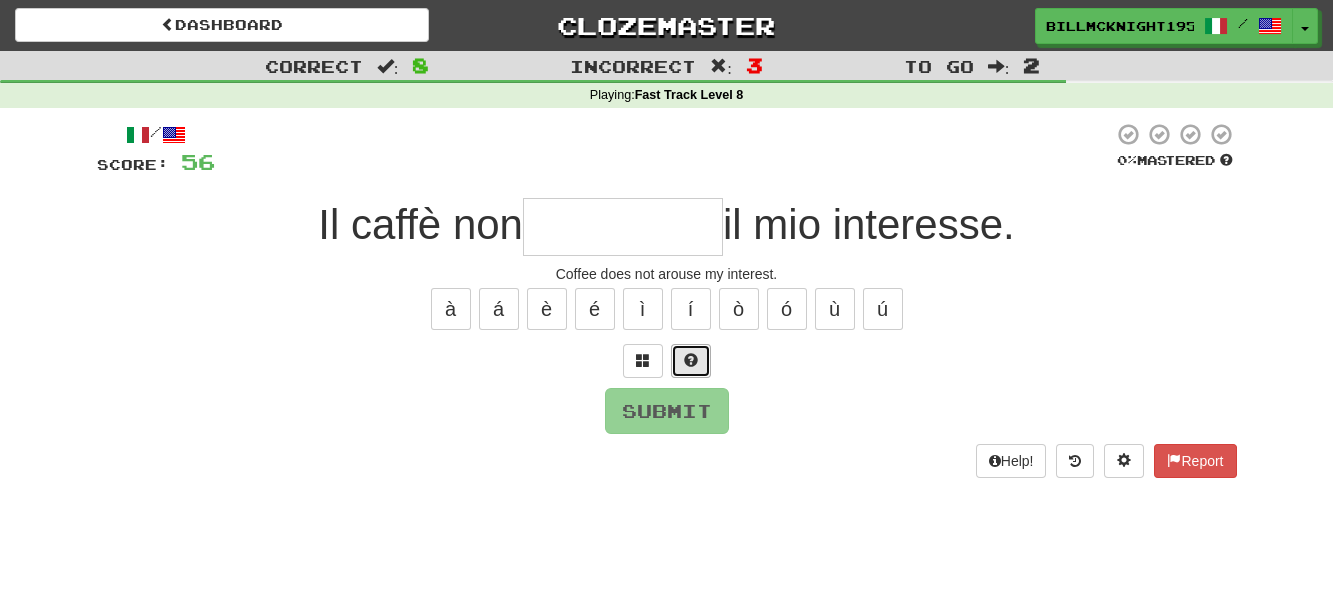 click at bounding box center (691, 360) 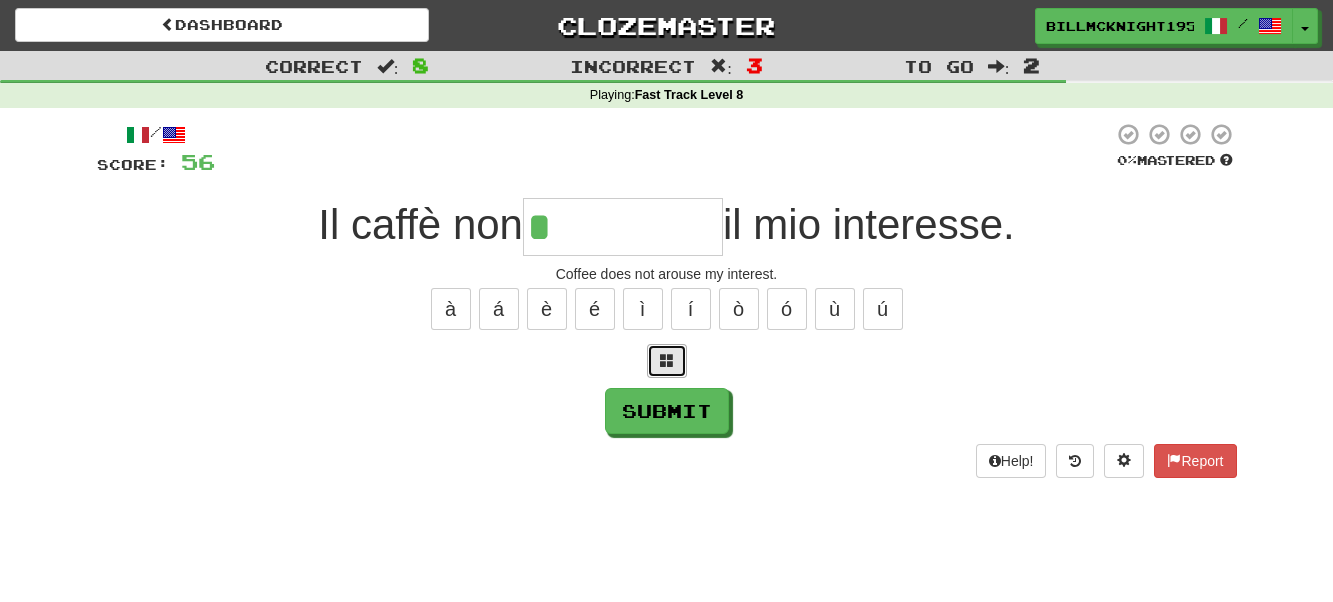 click at bounding box center (667, 360) 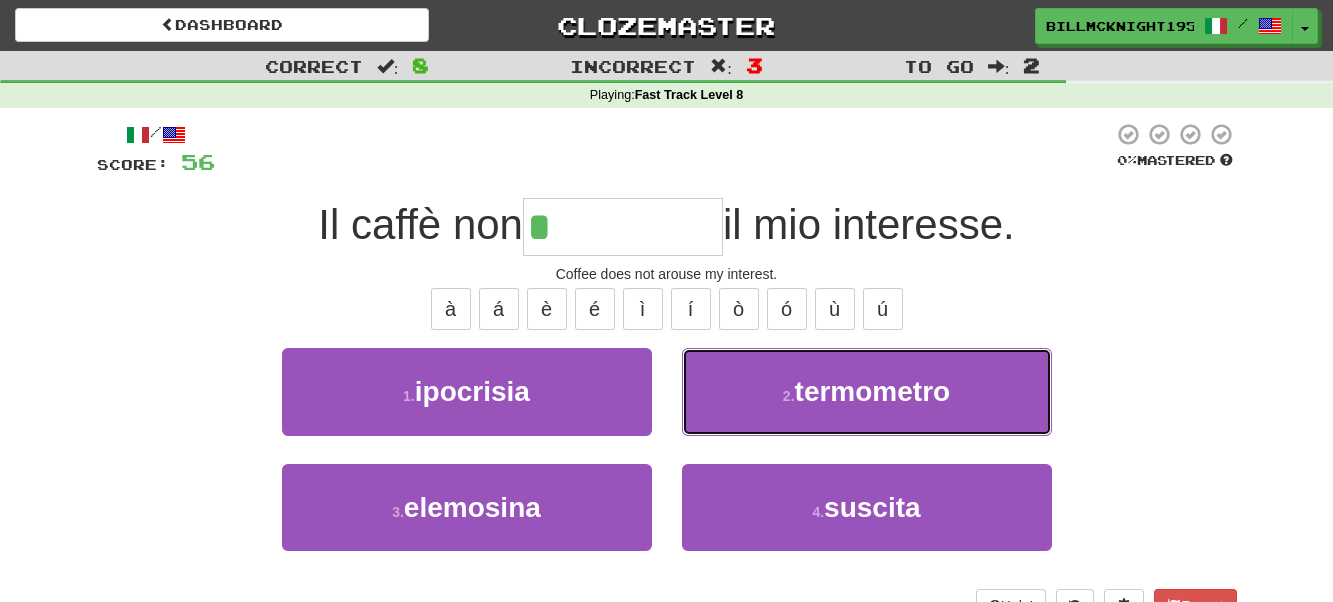 drag, startPoint x: 864, startPoint y: 402, endPoint x: 854, endPoint y: 405, distance: 10.440307 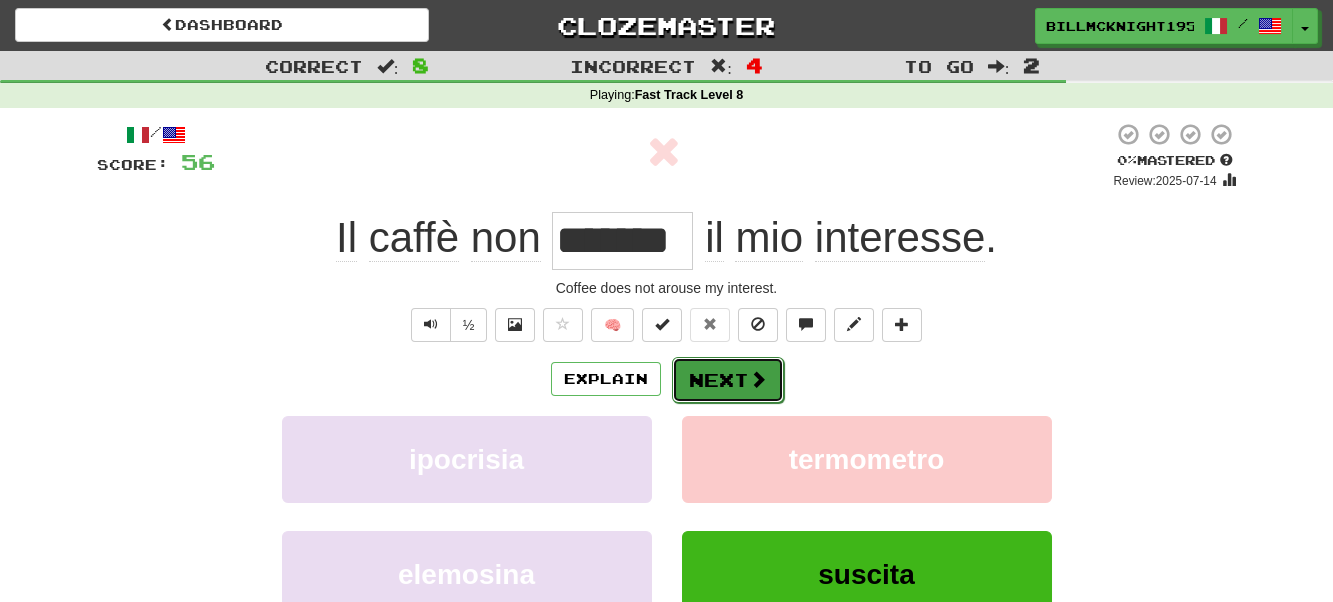 click on "Next" at bounding box center (728, 380) 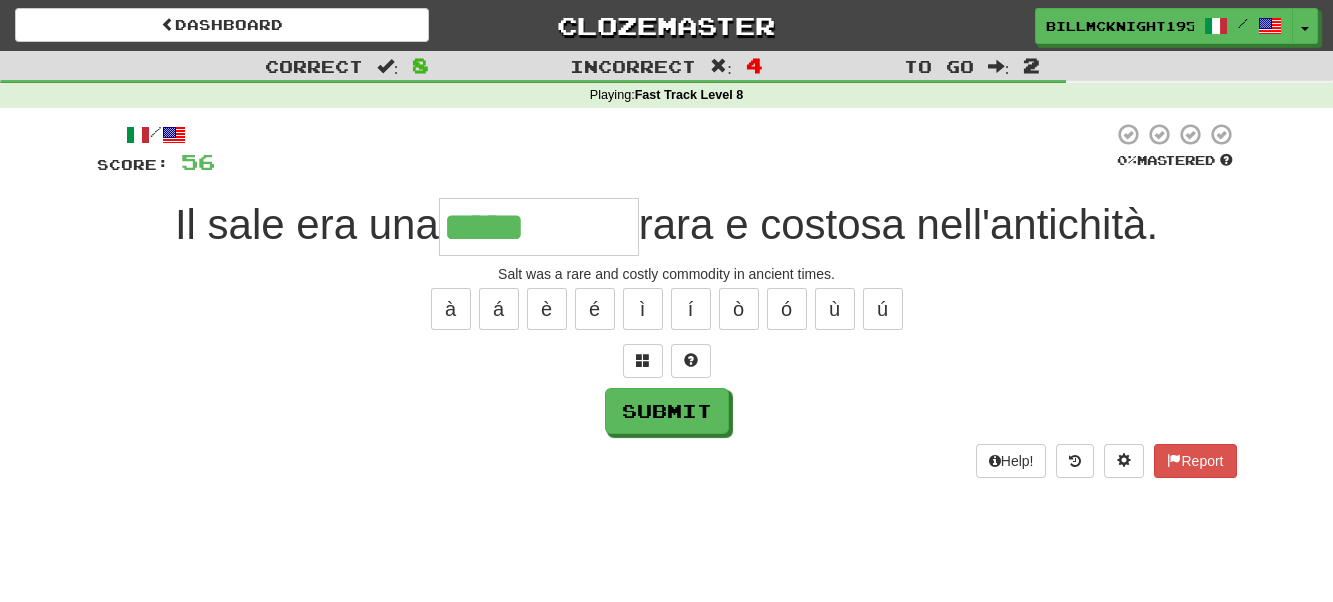 type on "*****" 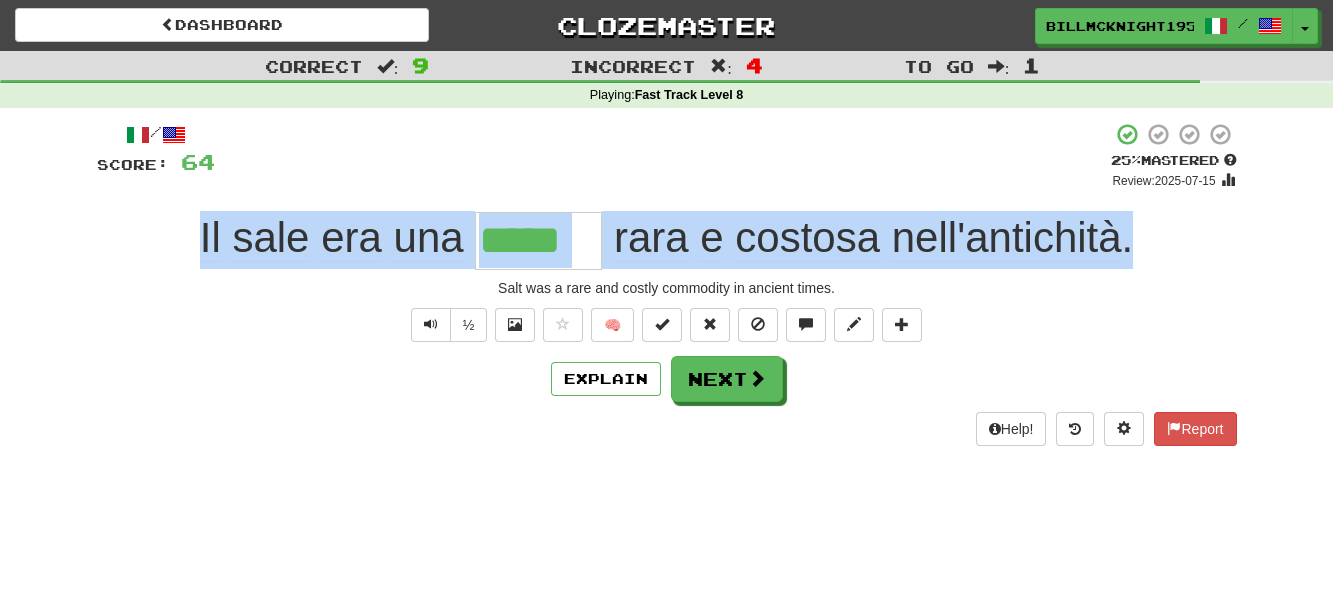 drag, startPoint x: 1128, startPoint y: 237, endPoint x: 128, endPoint y: 285, distance: 1001.15137 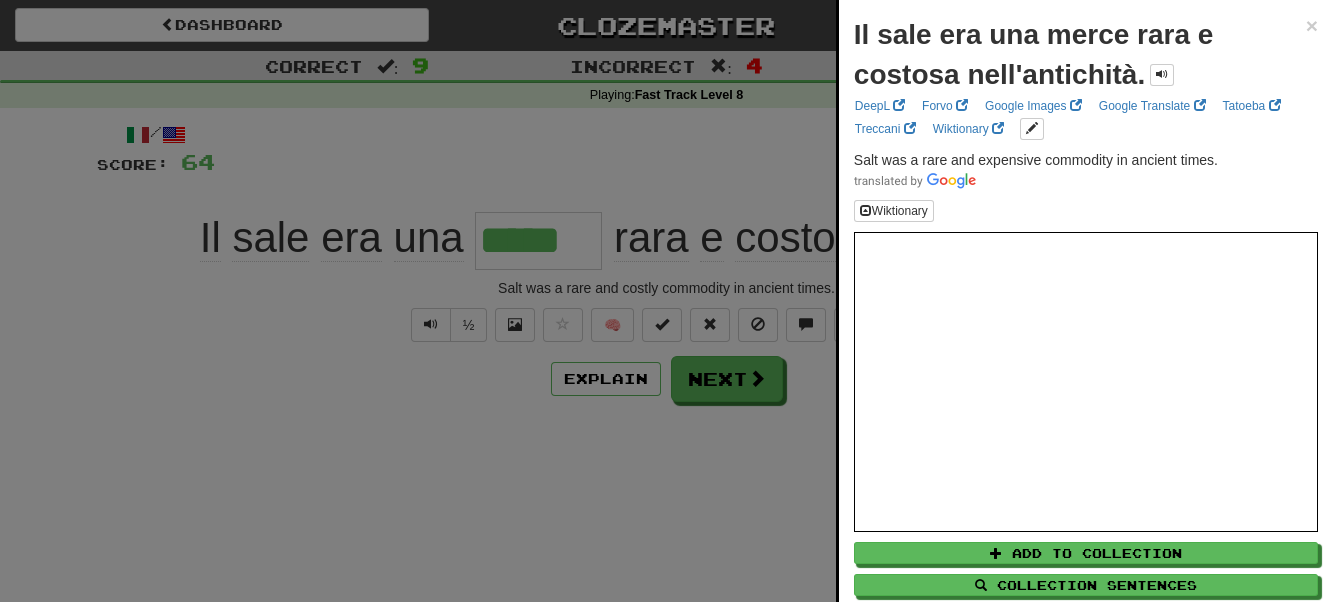 drag, startPoint x: 199, startPoint y: 422, endPoint x: 223, endPoint y: 427, distance: 24.5153 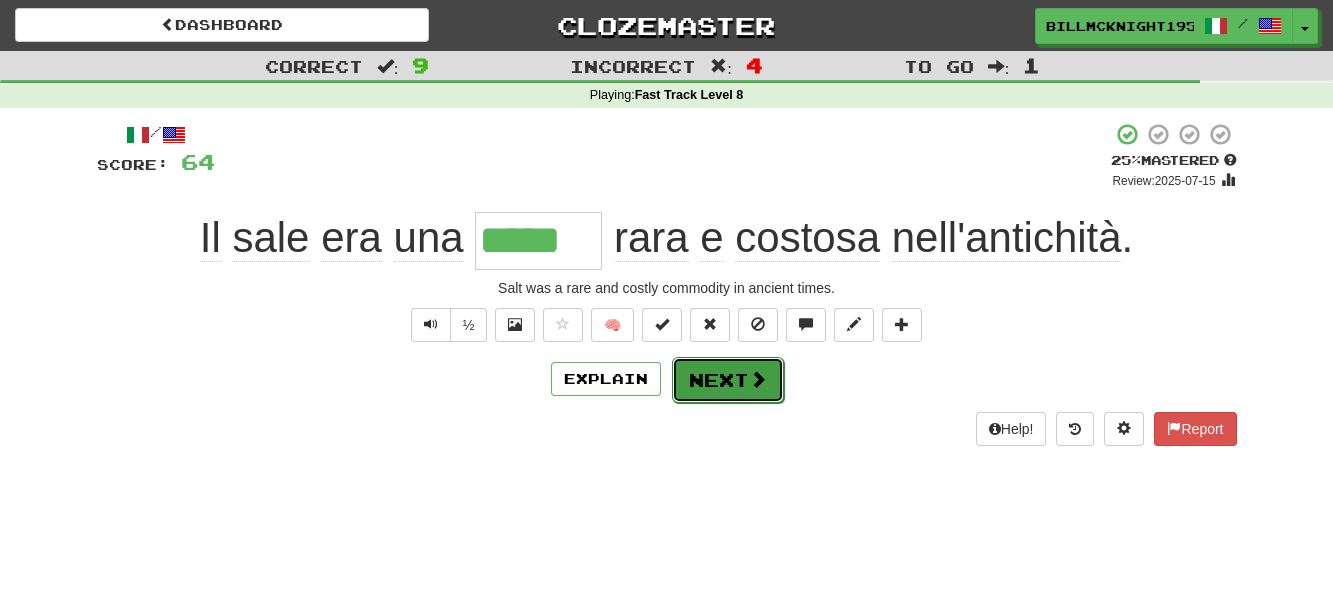click on "Next" at bounding box center [728, 380] 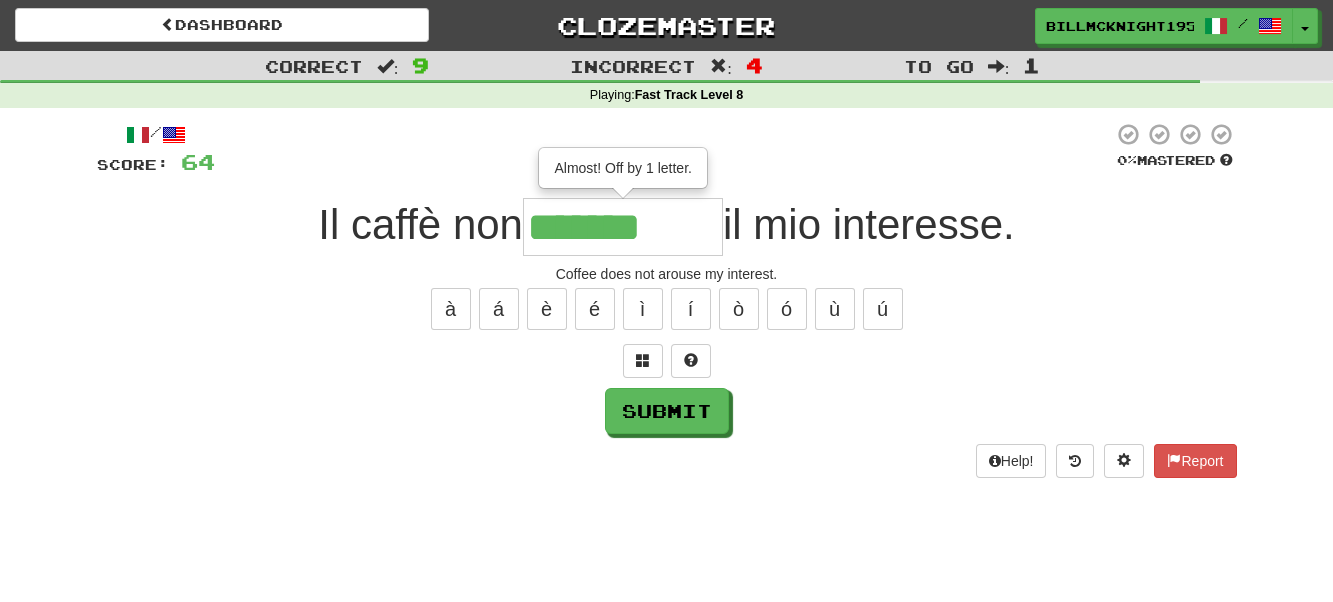 type on "*******" 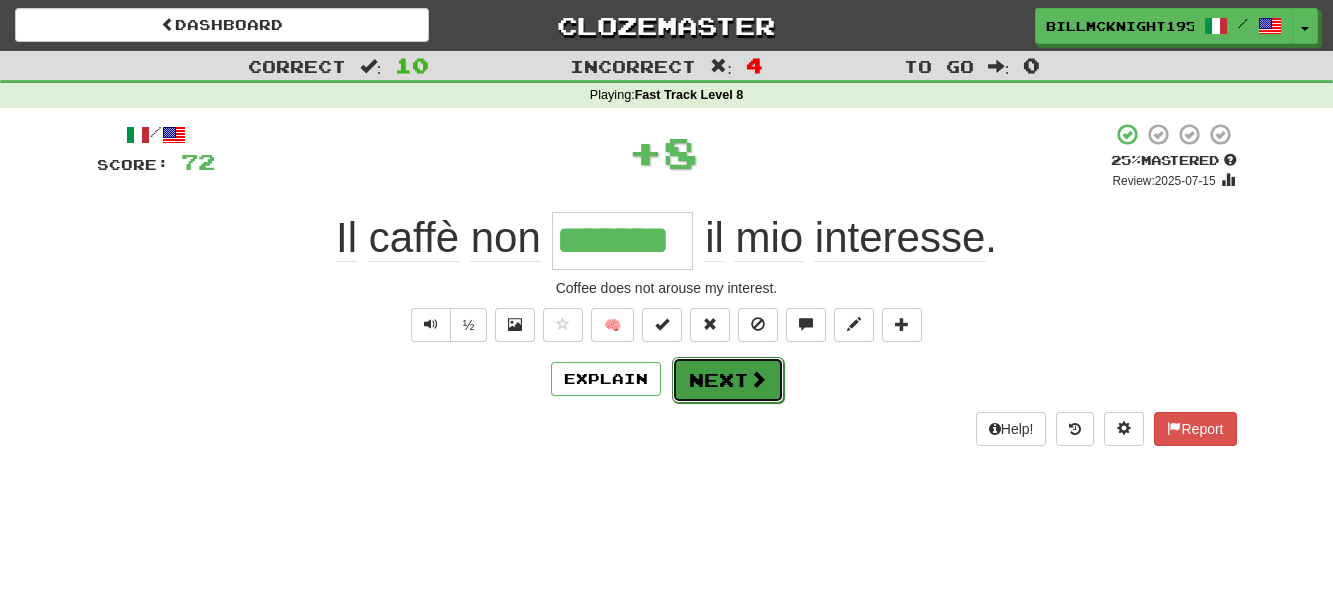 click on "Next" at bounding box center (728, 380) 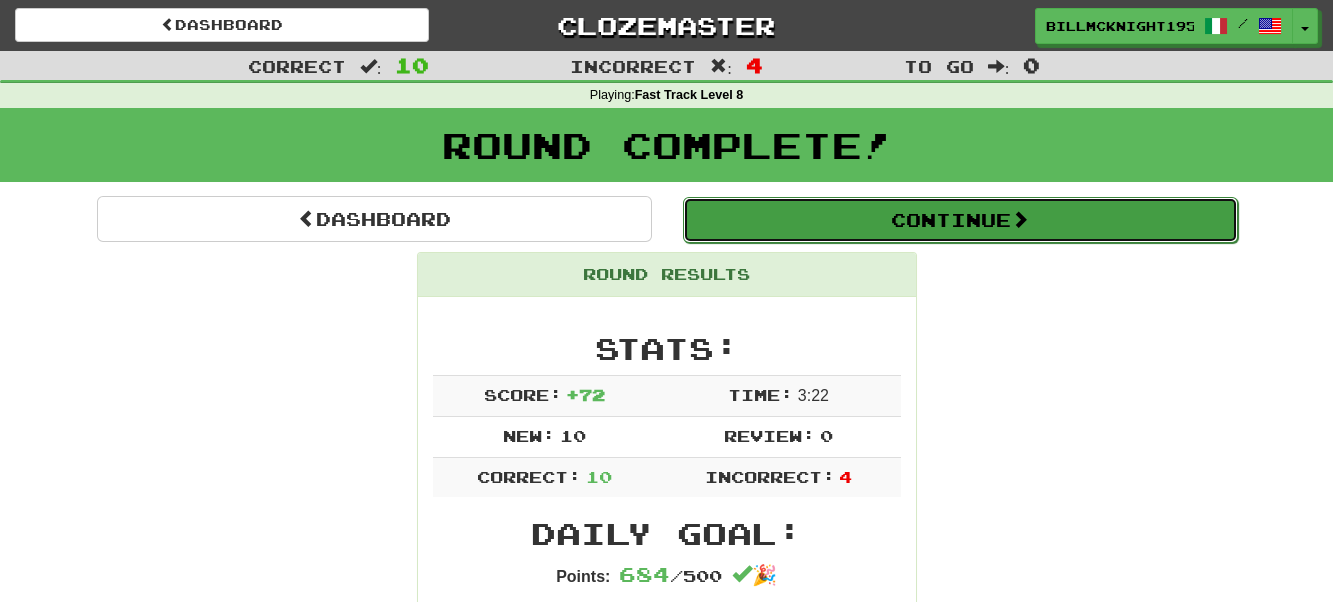 click on "Continue" at bounding box center (960, 220) 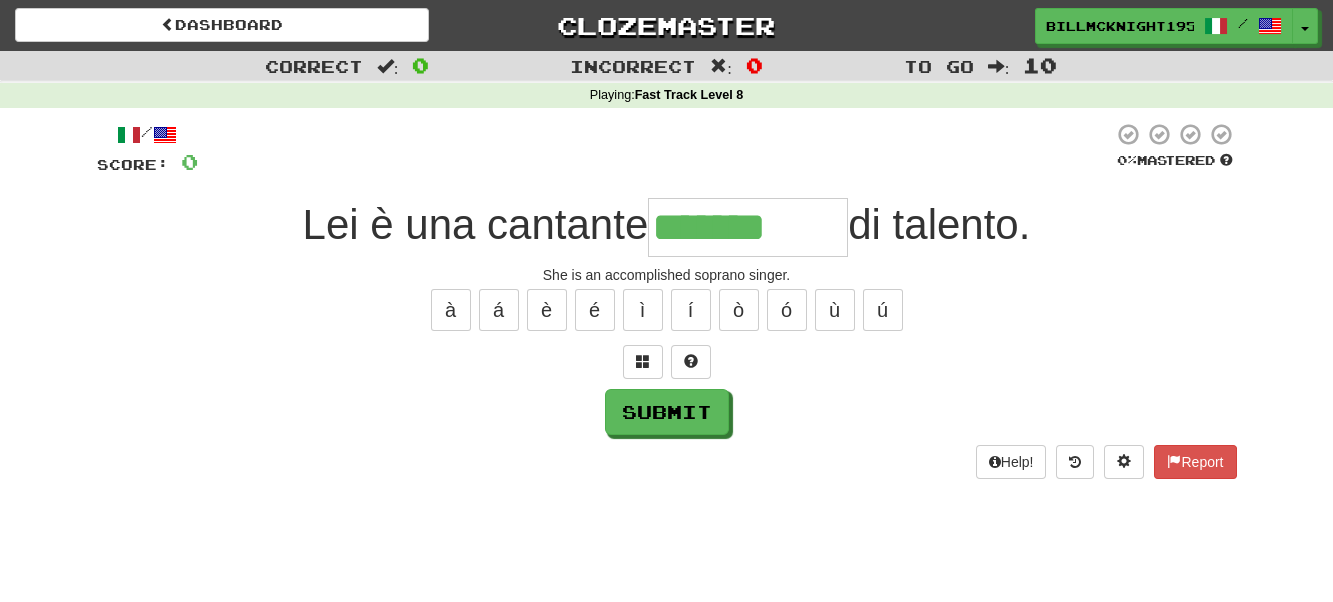 type on "*******" 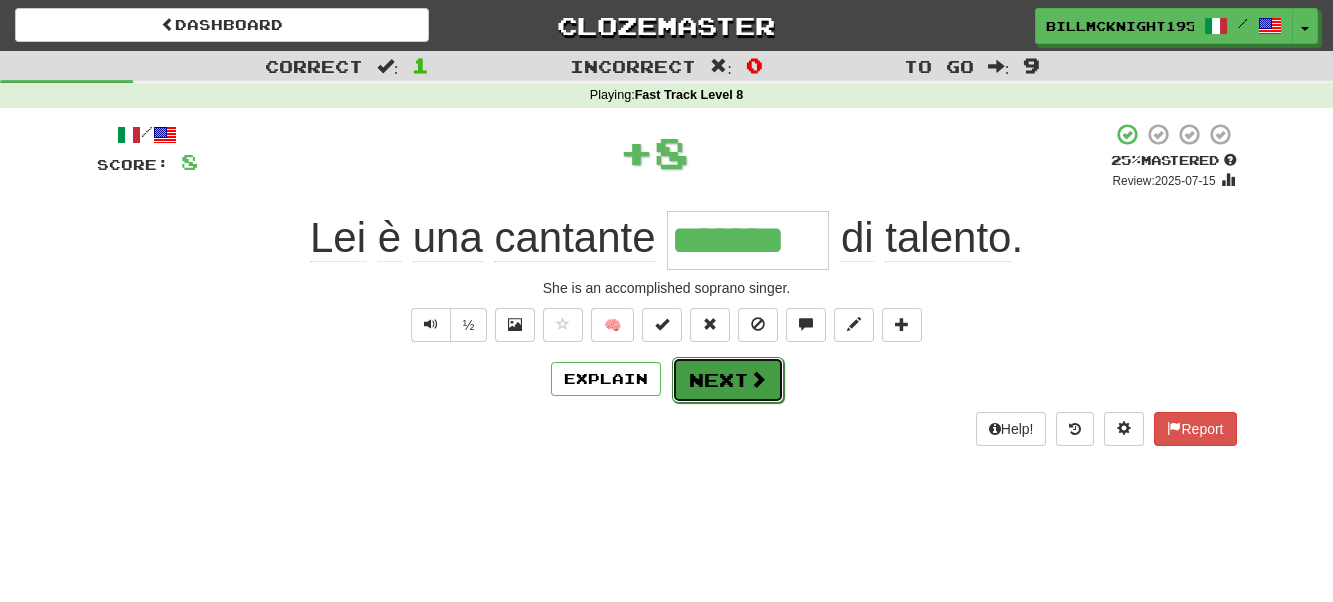 click on "Next" at bounding box center (728, 380) 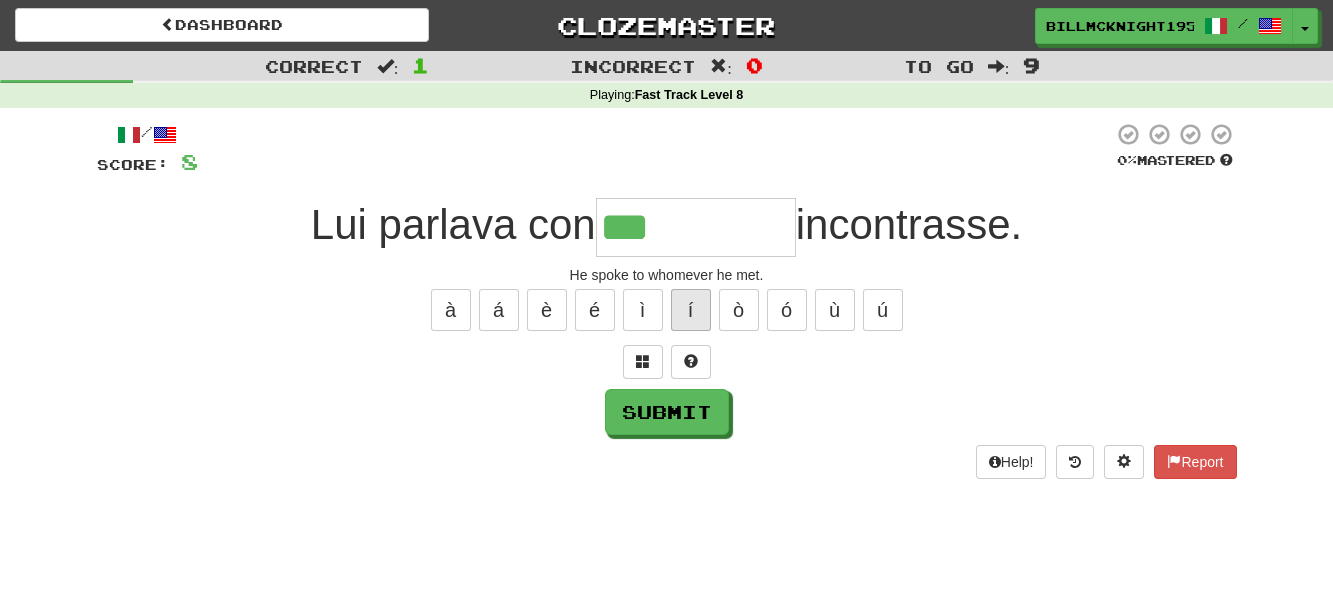 type on "********" 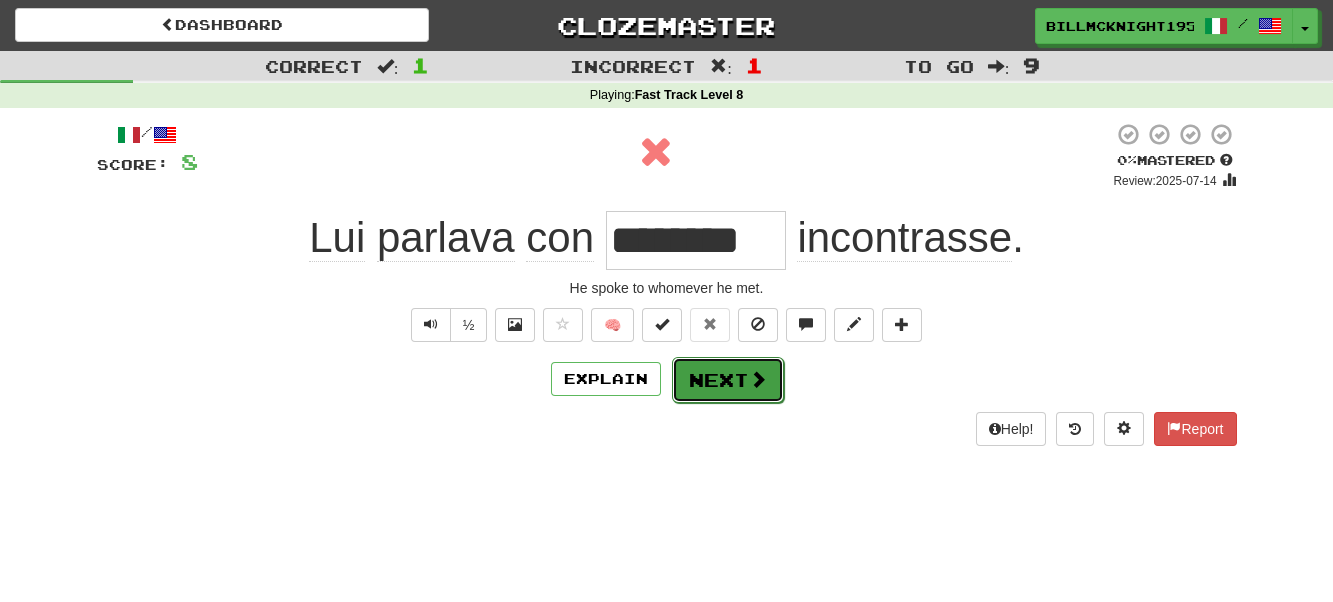 click on "Next" at bounding box center [728, 380] 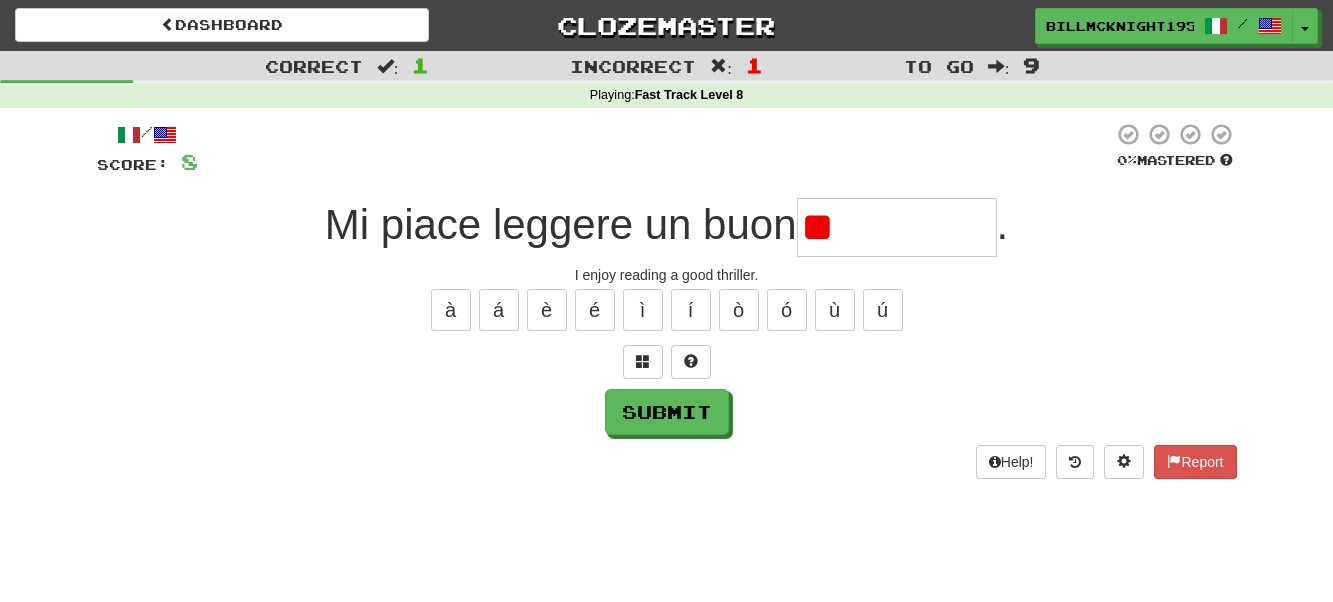 type on "*" 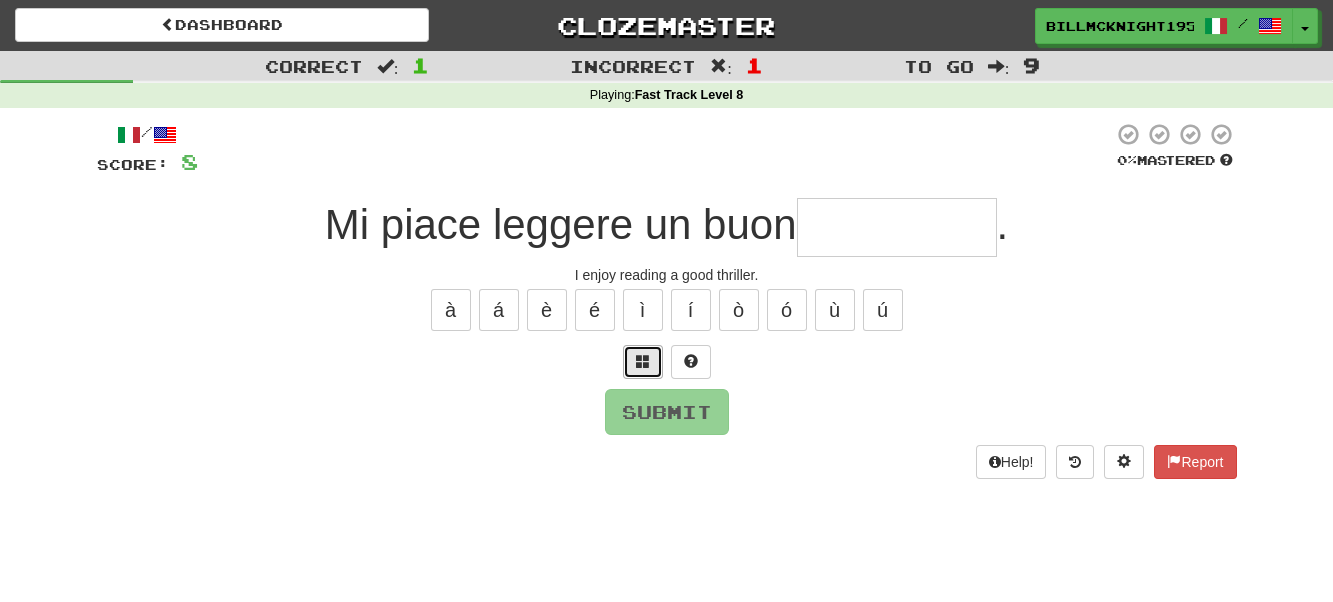 click at bounding box center (643, 361) 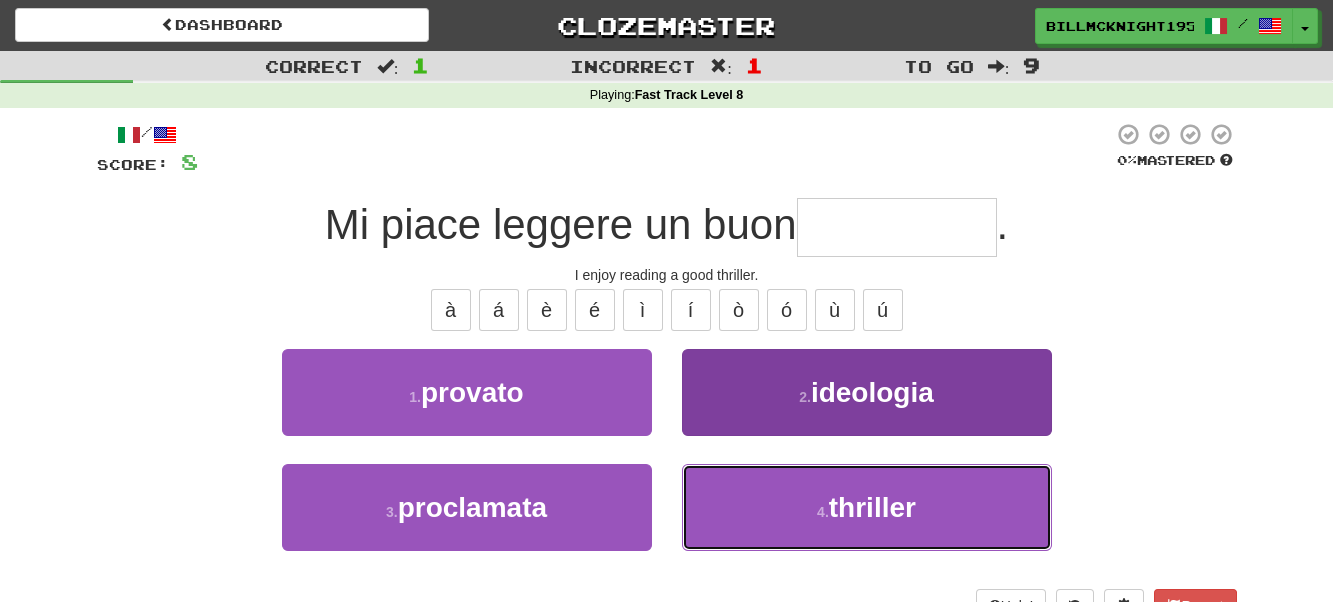 drag, startPoint x: 836, startPoint y: 526, endPoint x: 699, endPoint y: 470, distance: 148.00337 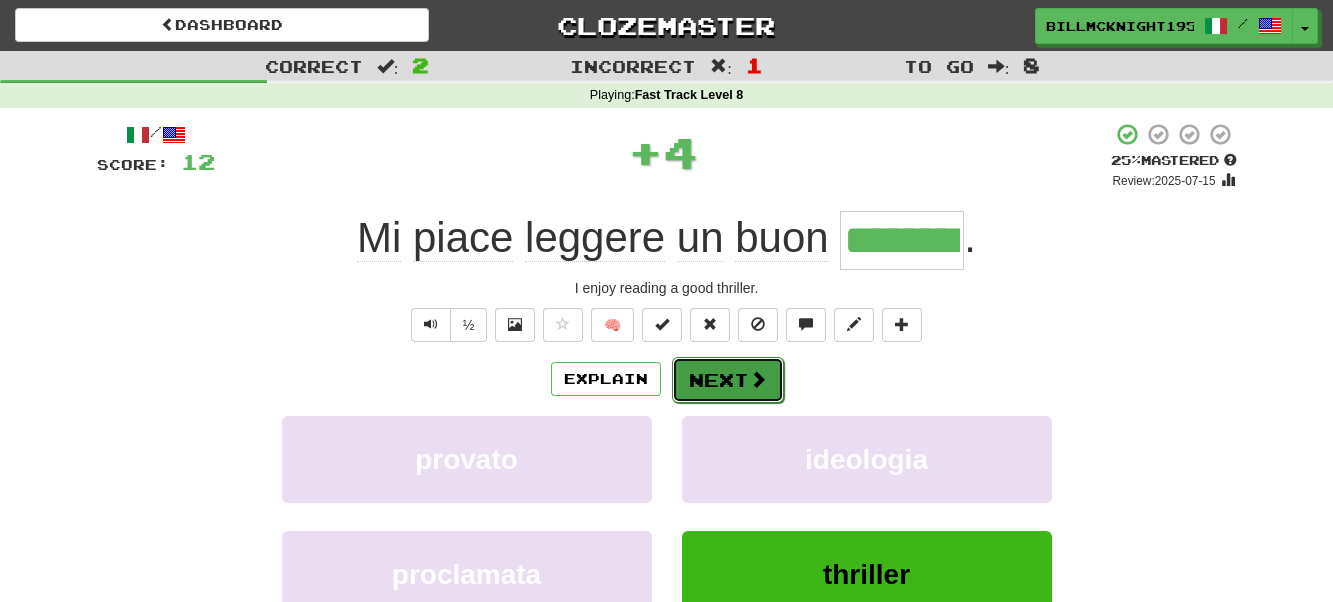 click on "Next" at bounding box center [728, 380] 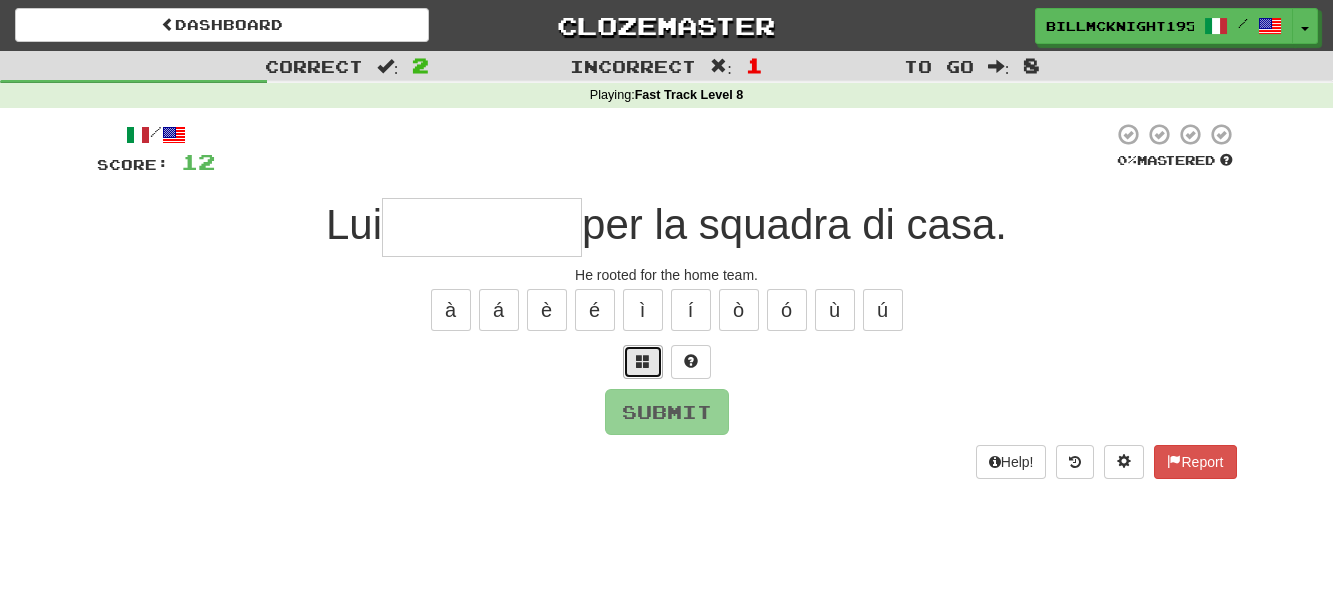click at bounding box center (643, 361) 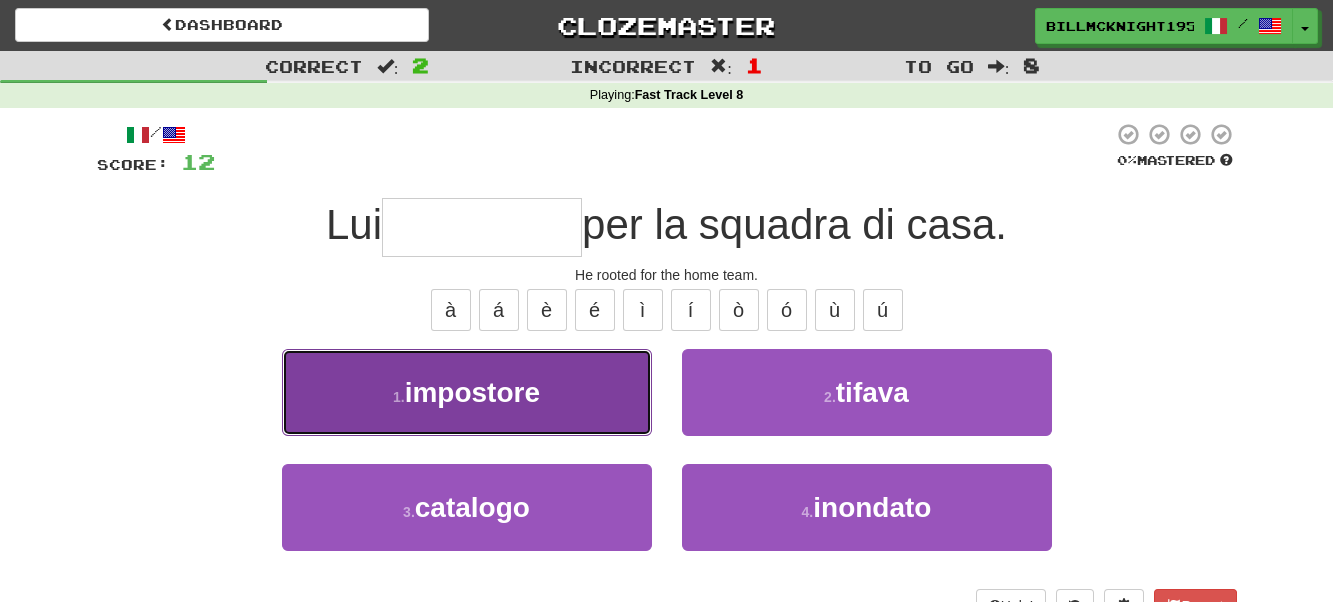 click on "1 .  impostore" at bounding box center (467, 392) 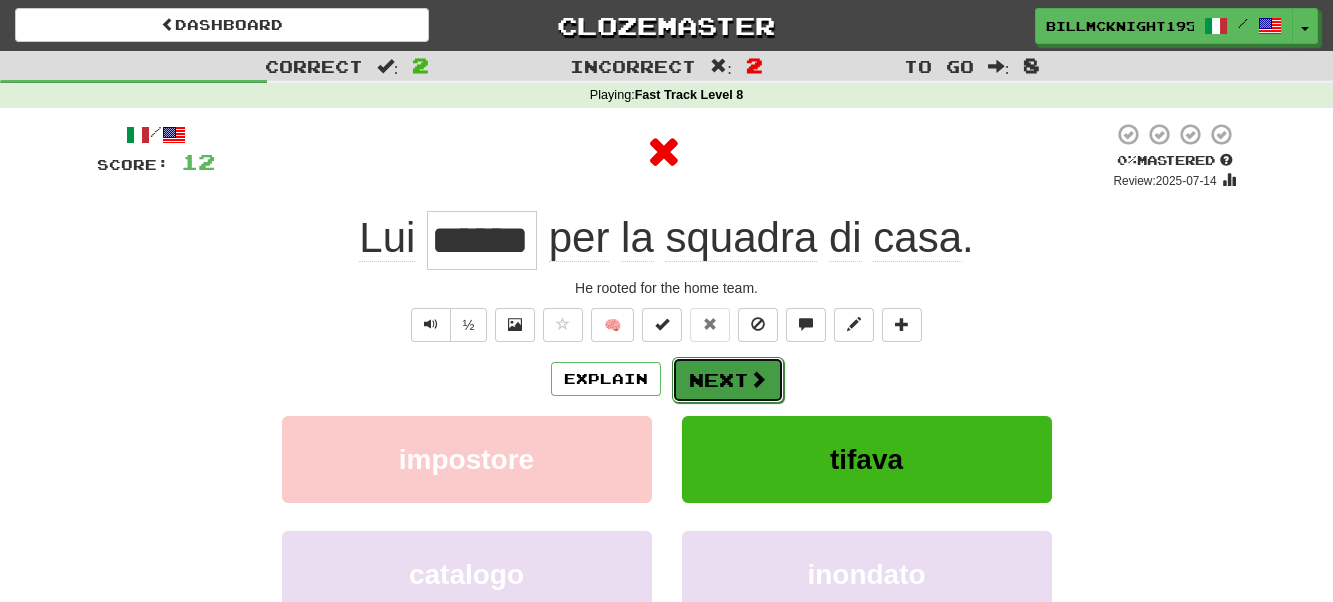 click on "Next" at bounding box center (728, 380) 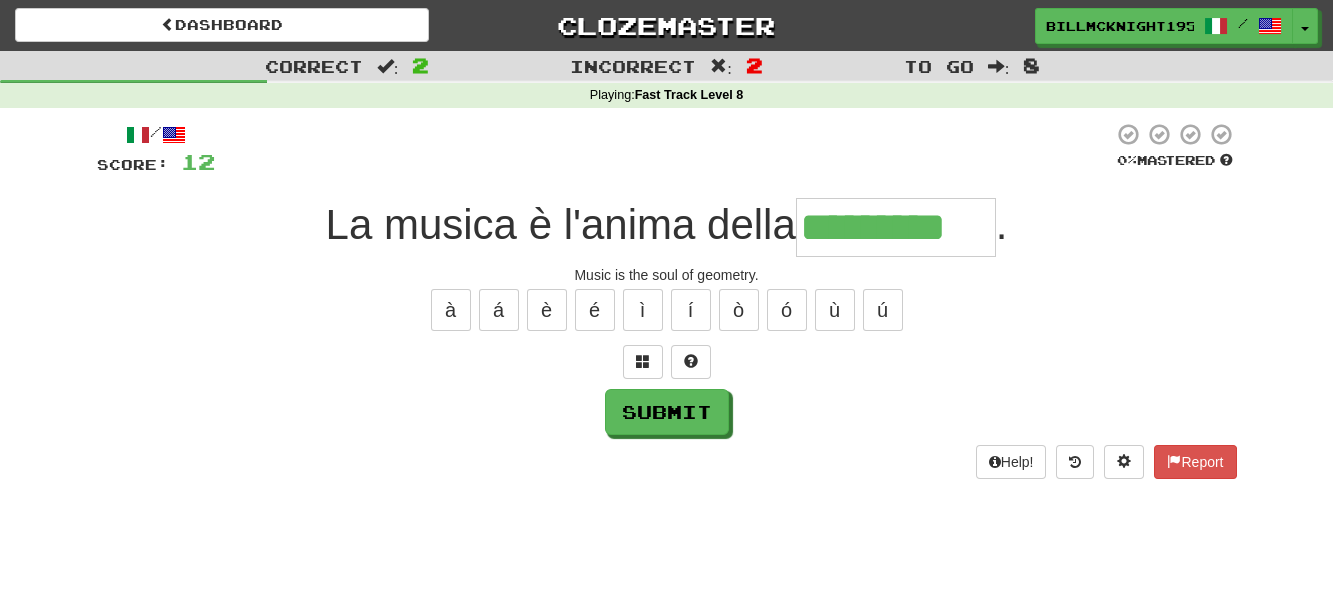 type on "*********" 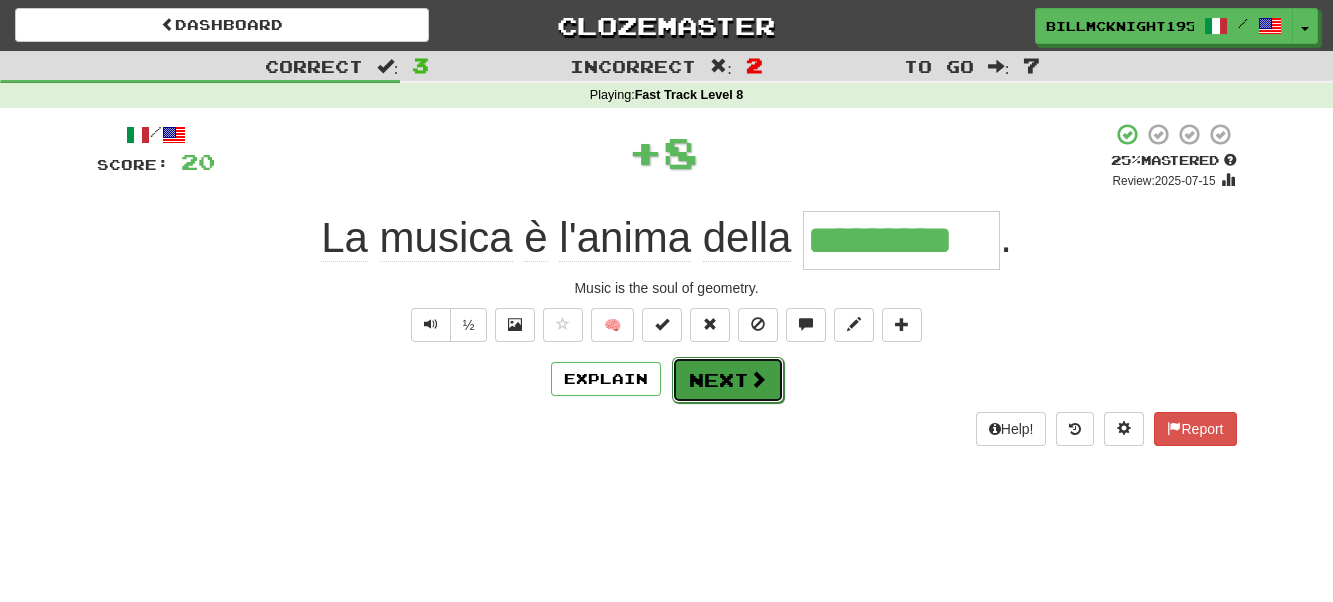 click on "Next" at bounding box center [728, 380] 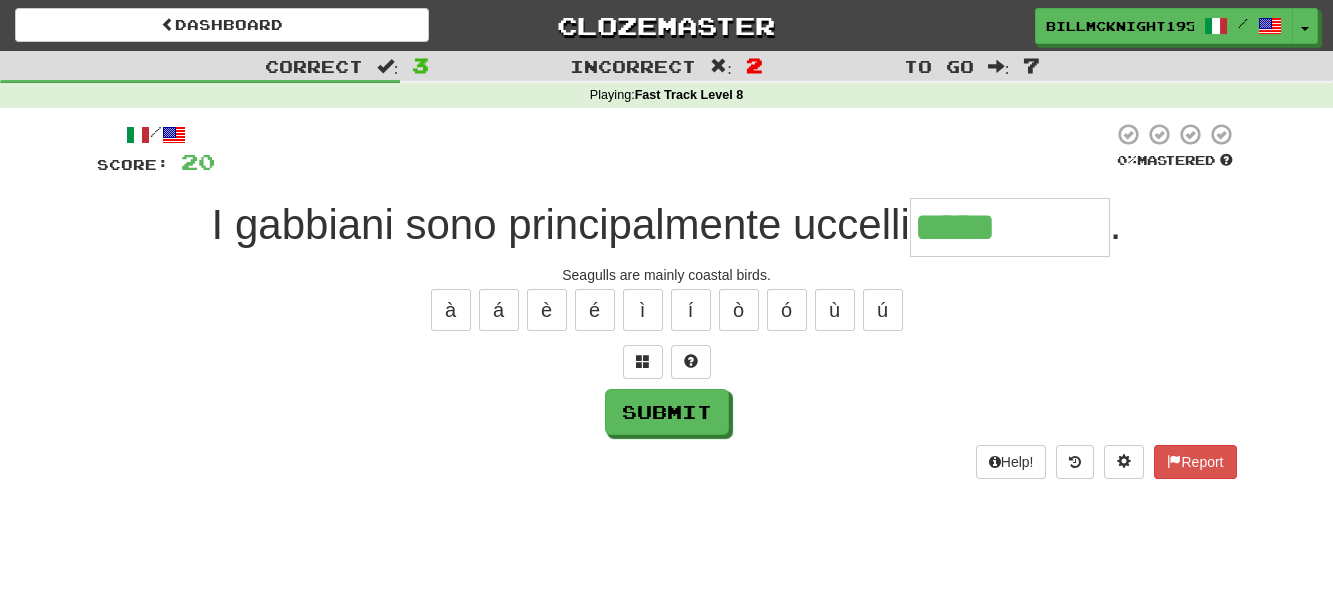 type on "********" 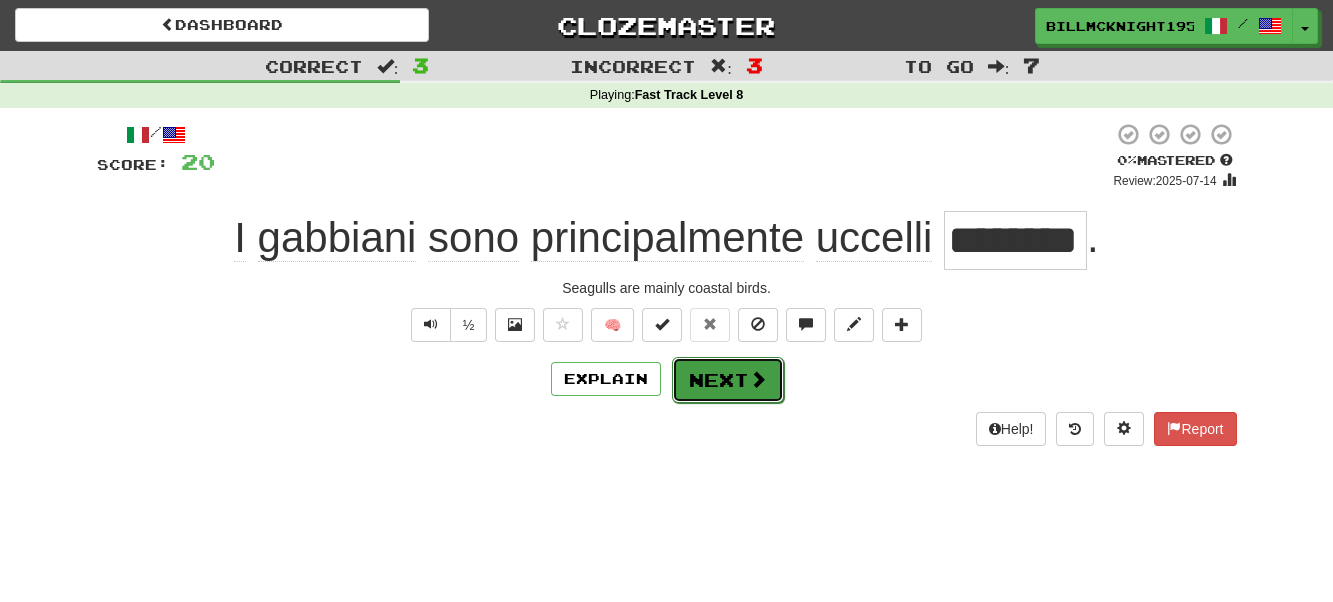 click on "Next" at bounding box center [728, 380] 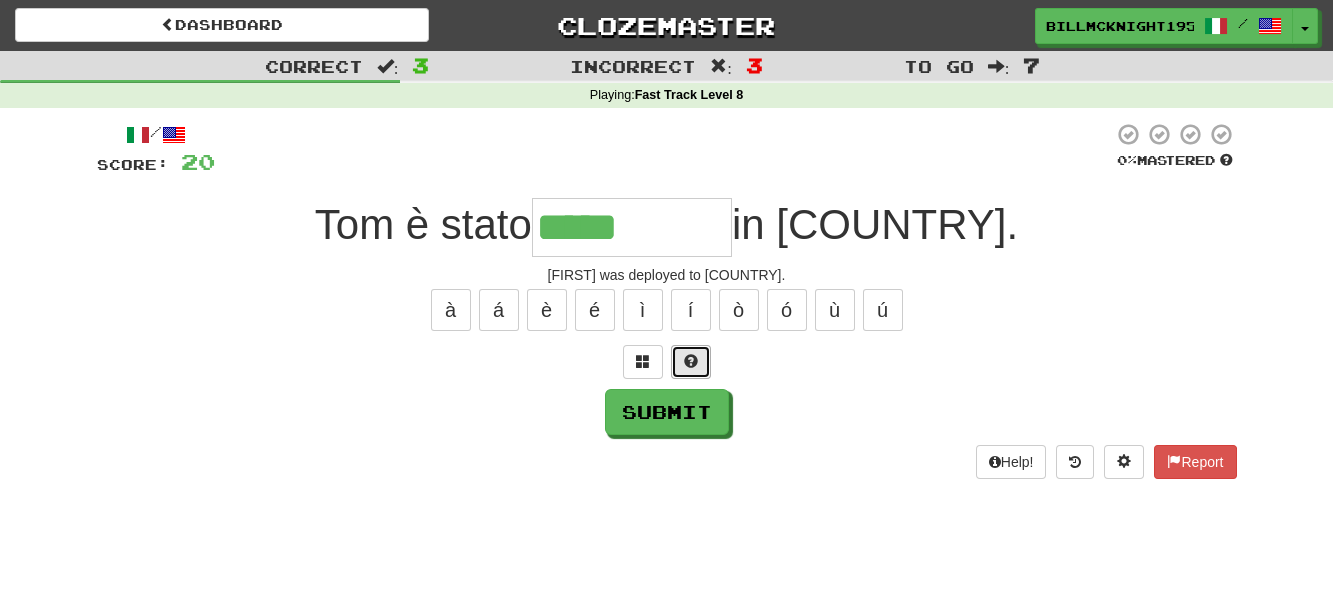 click at bounding box center [691, 361] 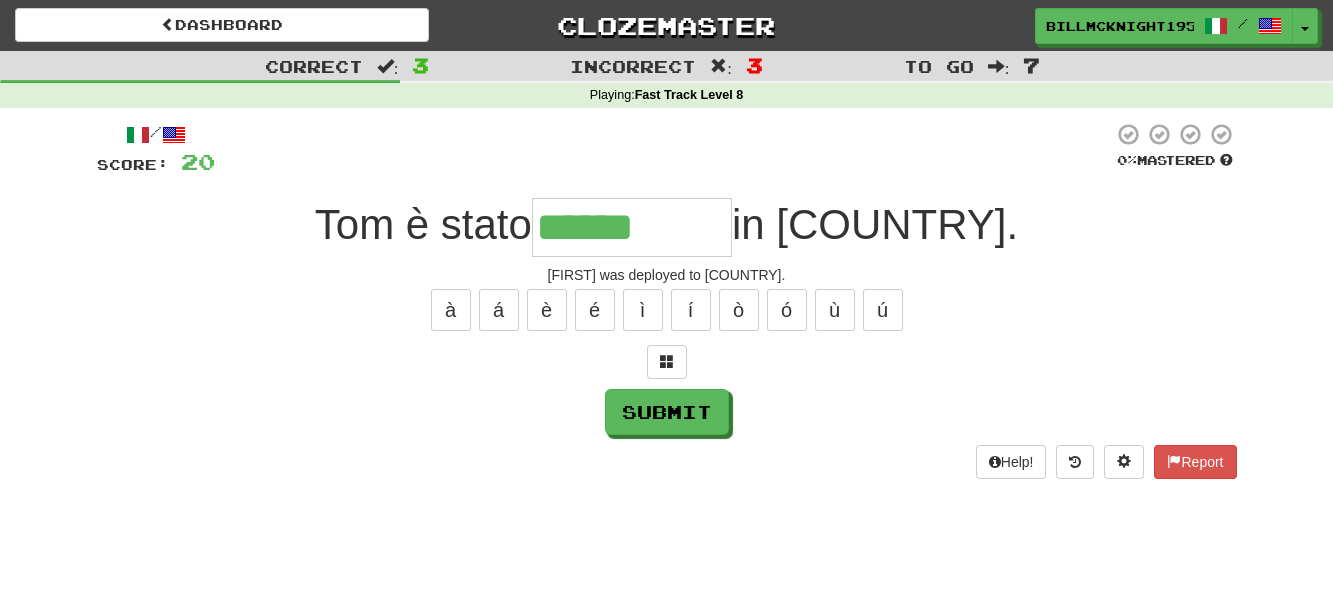 type on "**********" 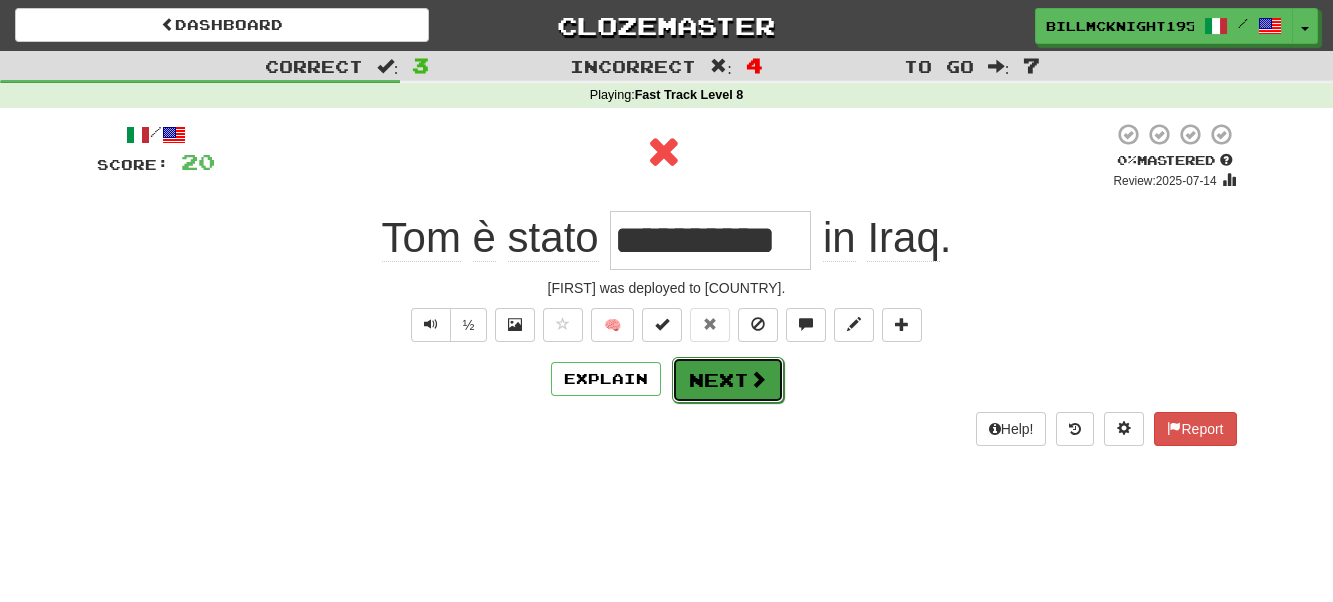 click on "Next" at bounding box center [728, 380] 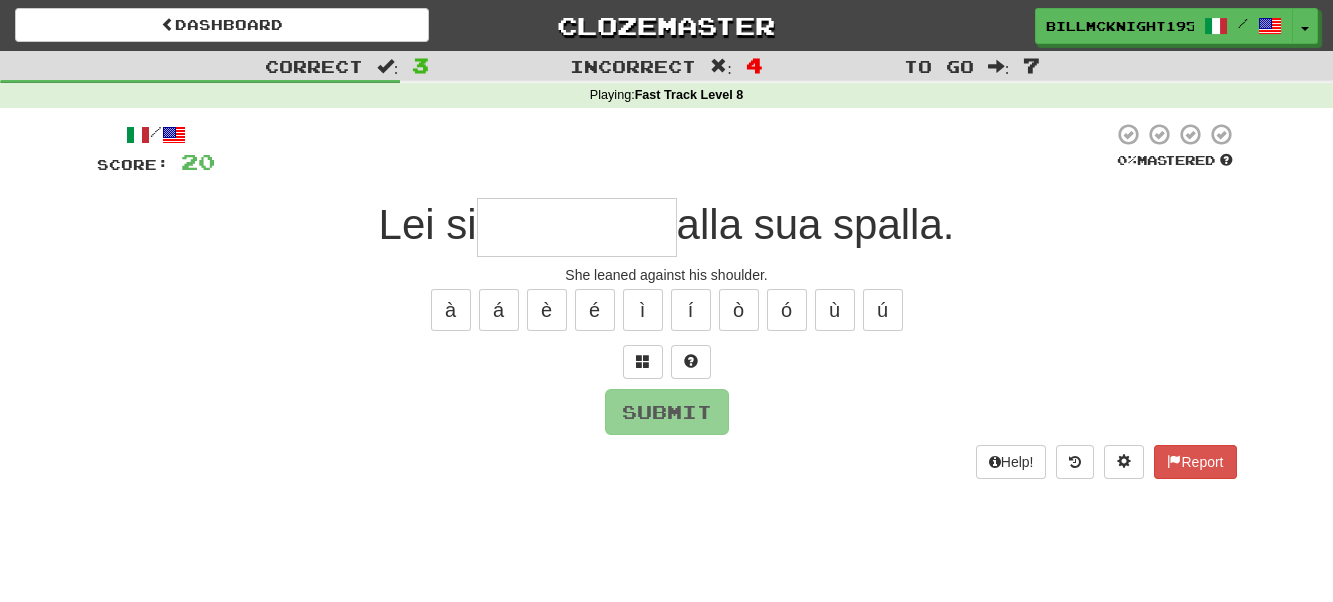 type on "*" 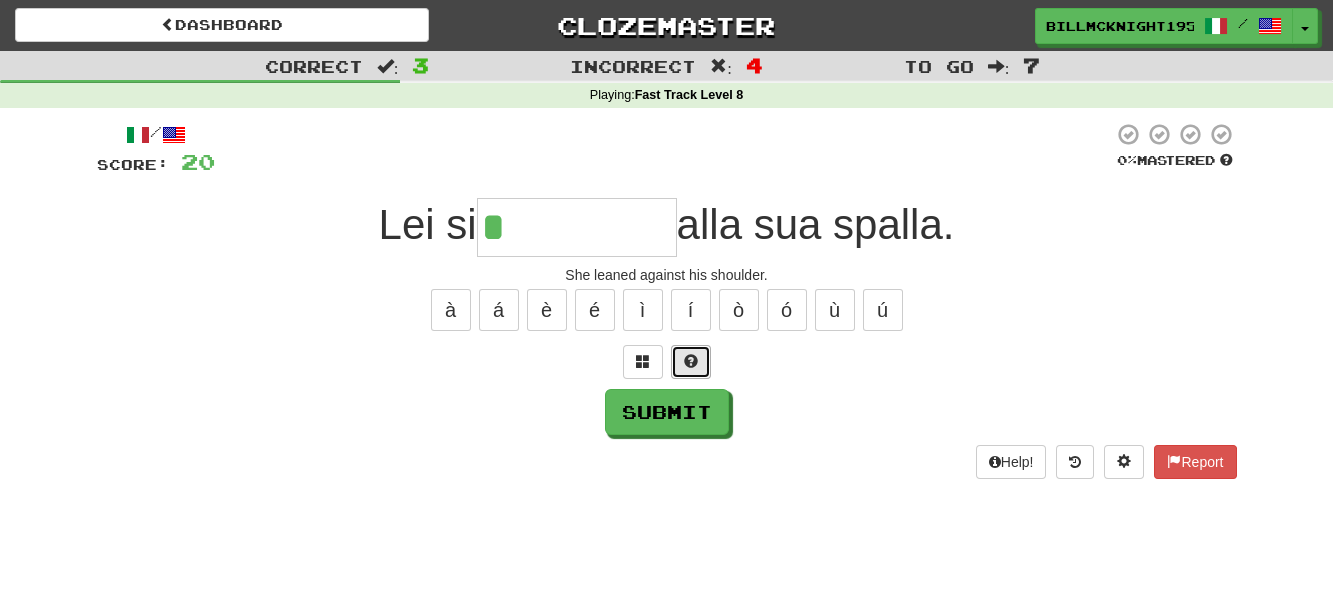 click at bounding box center [691, 362] 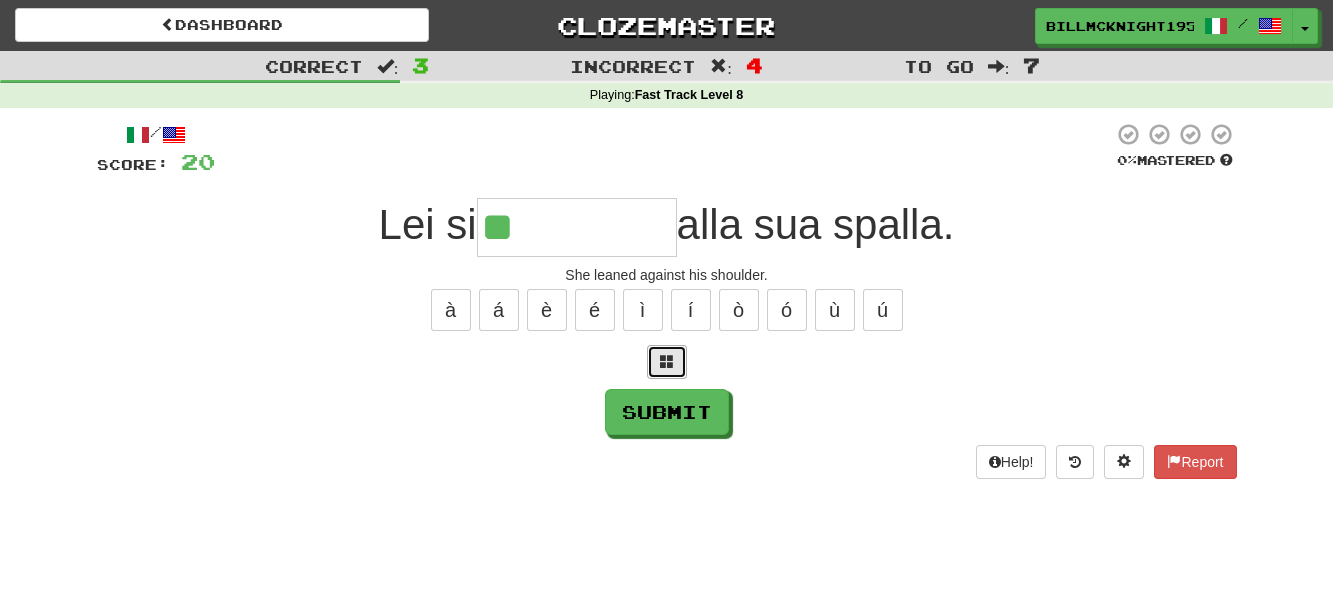 click at bounding box center (667, 361) 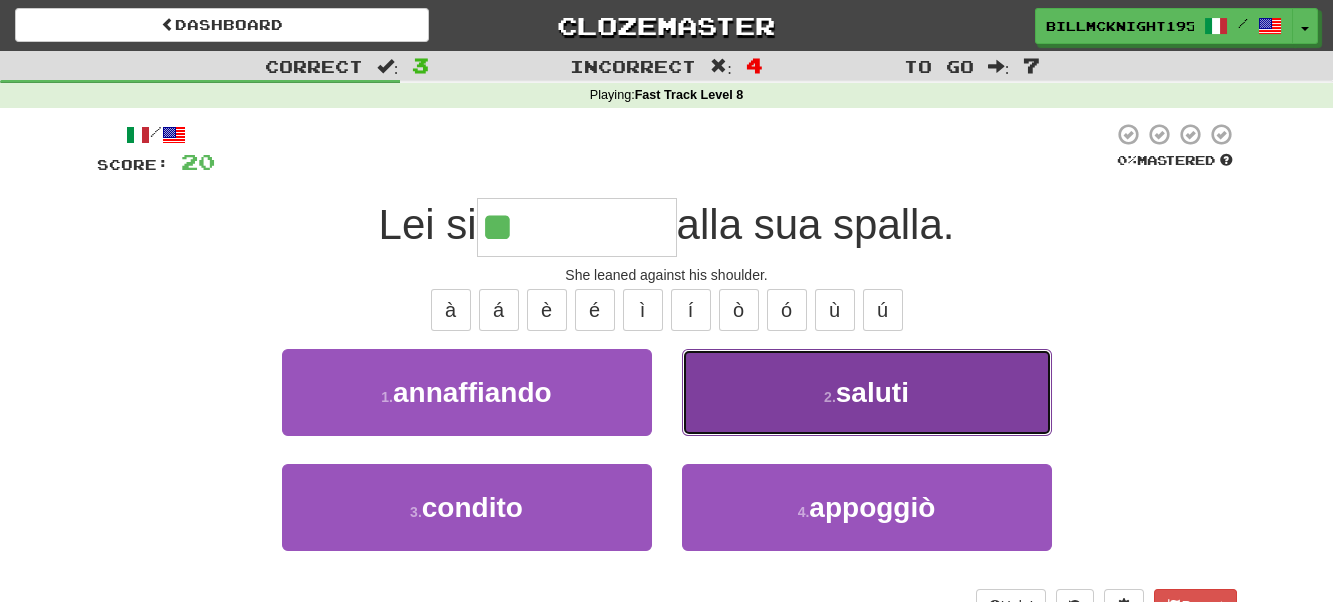 click on "2 .  saluti" at bounding box center (867, 392) 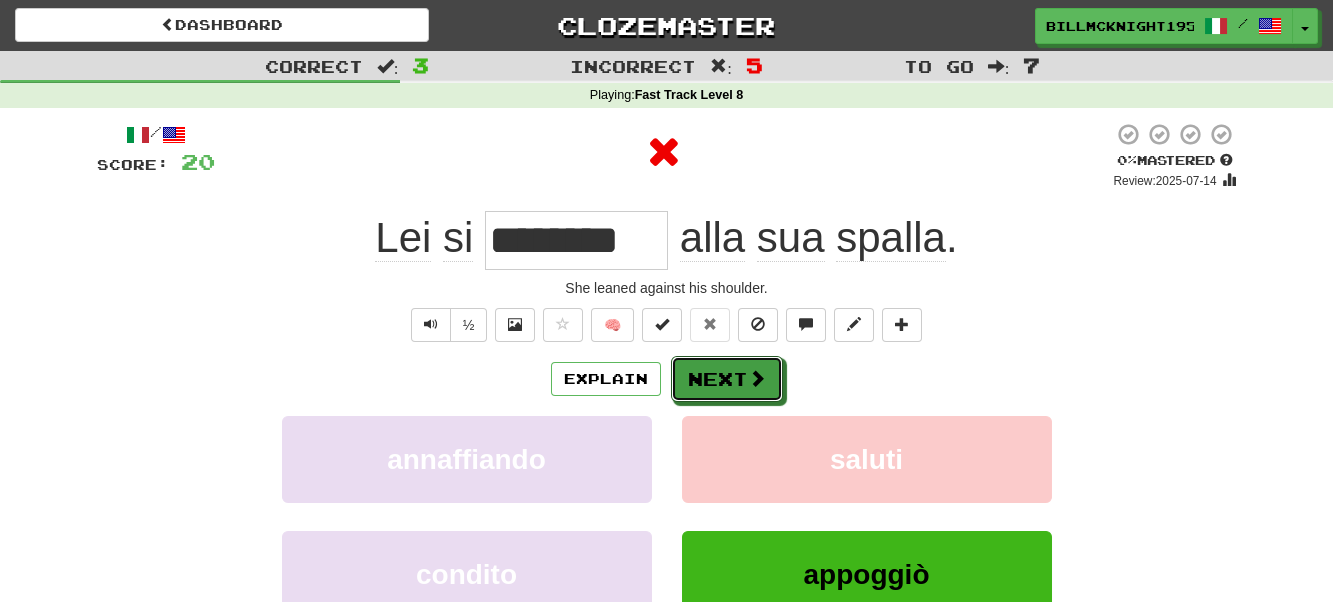 click on "Next" at bounding box center [727, 379] 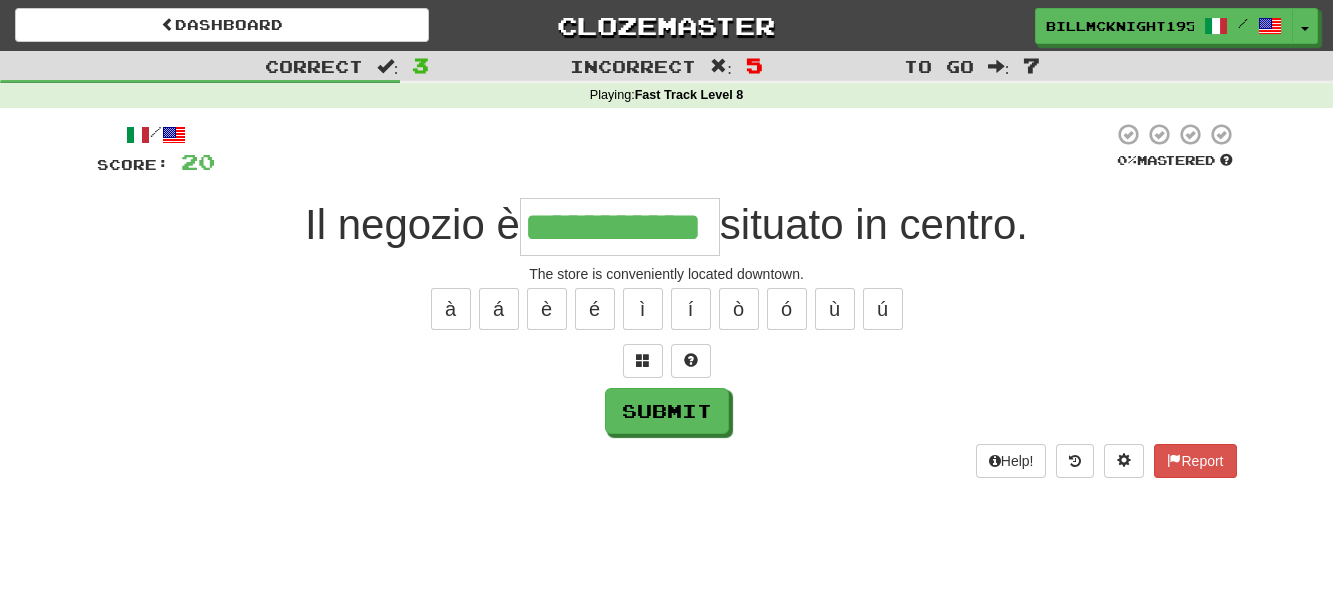 scroll, scrollTop: 0, scrollLeft: 73, axis: horizontal 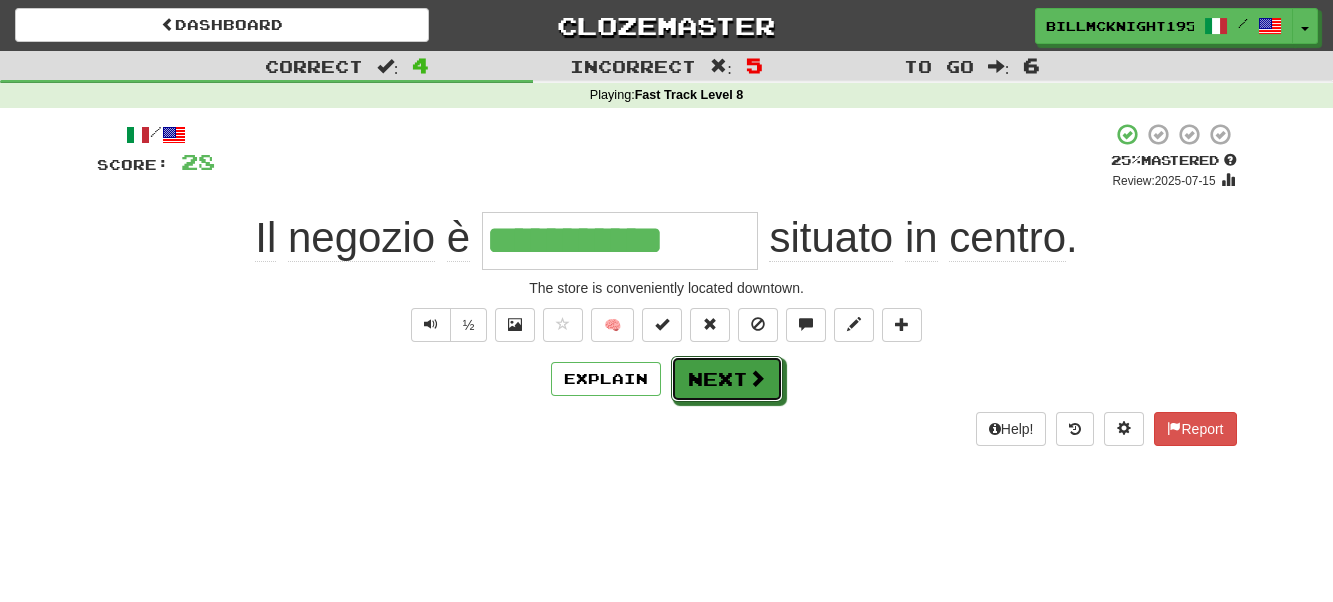 click on "Next" at bounding box center (727, 379) 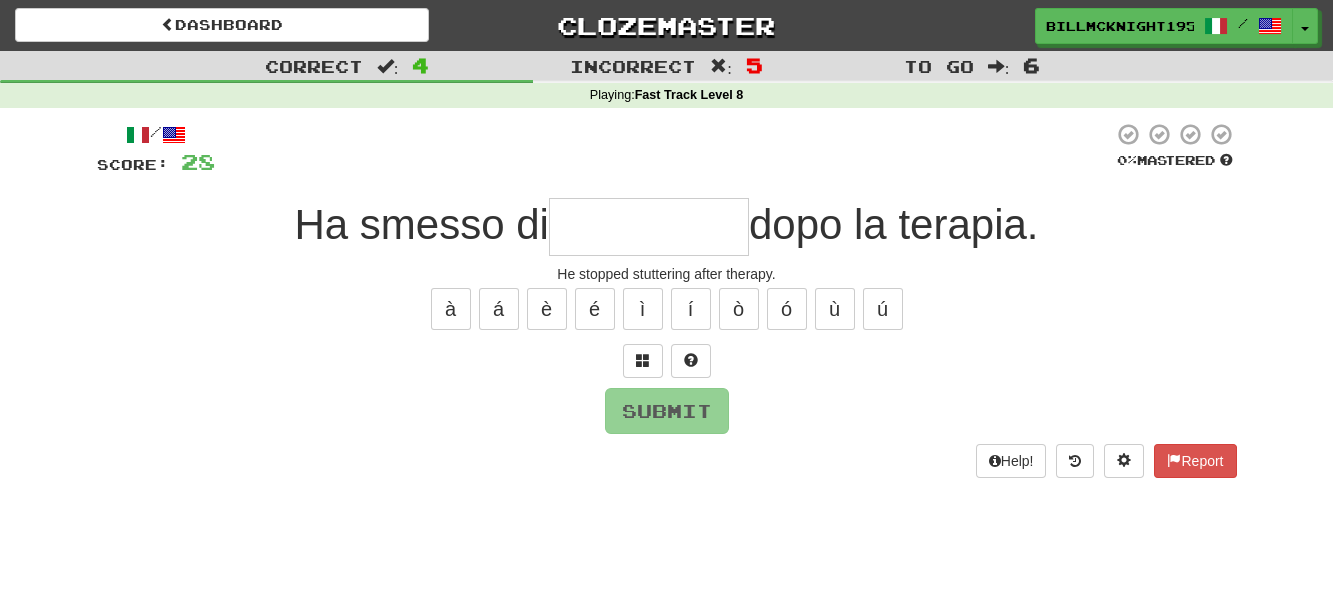 type on "*" 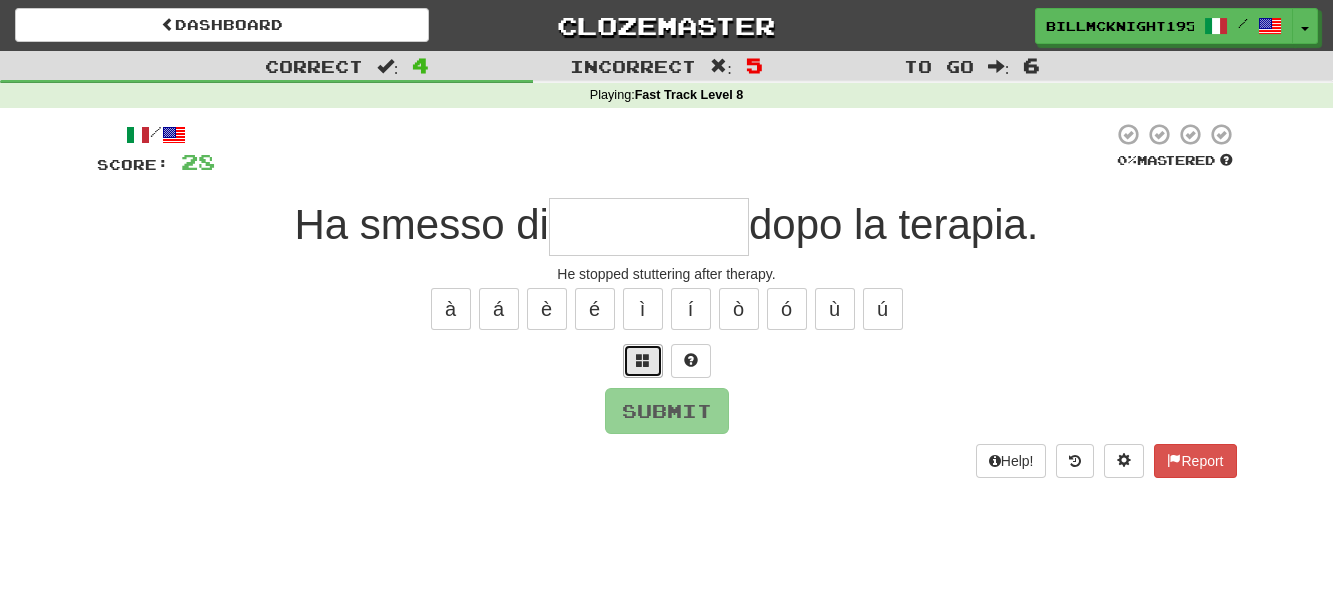 click at bounding box center (643, 360) 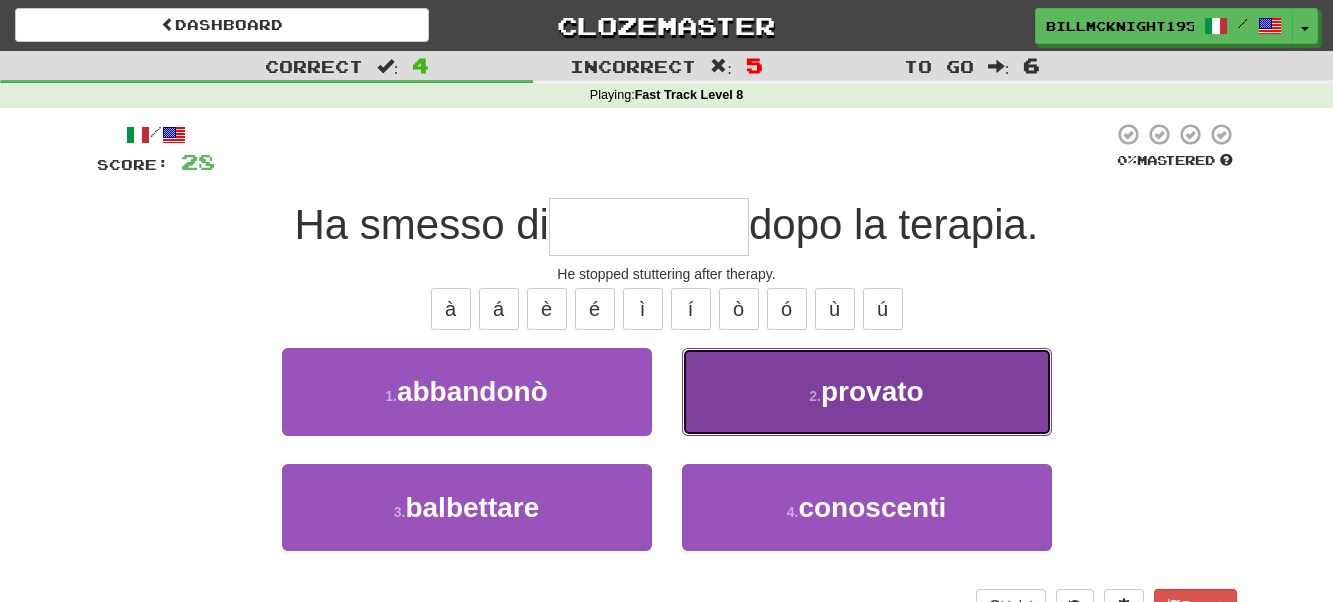 click on "2 .  provato" at bounding box center (867, 391) 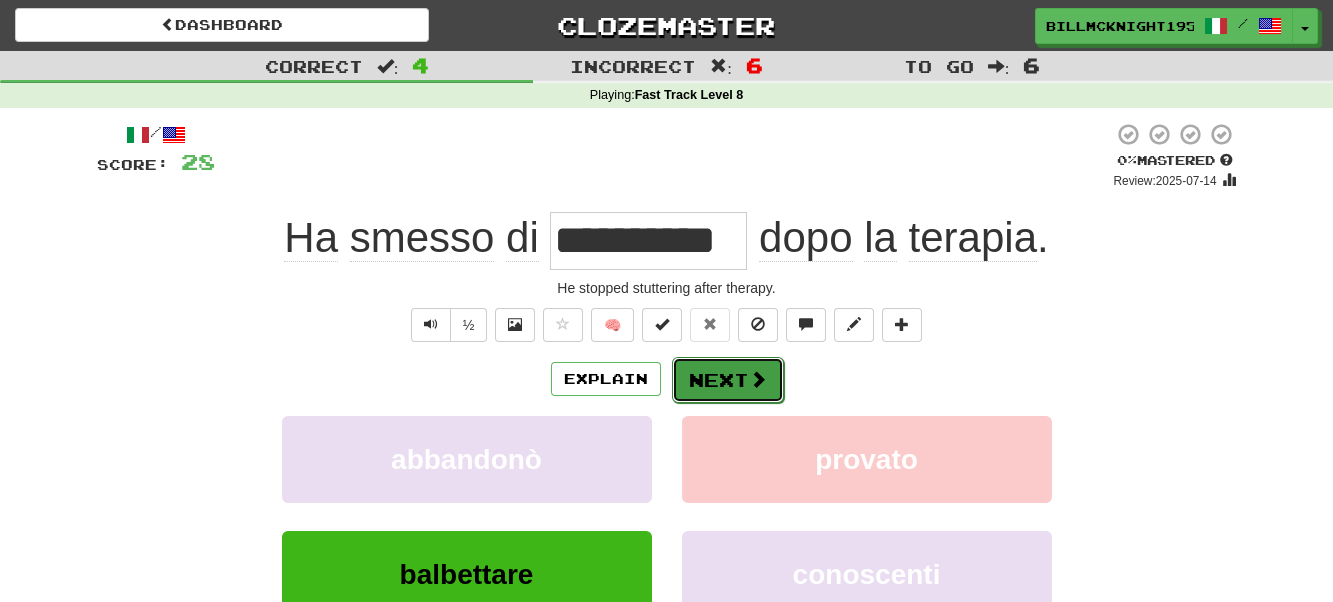 click on "Next" at bounding box center (728, 380) 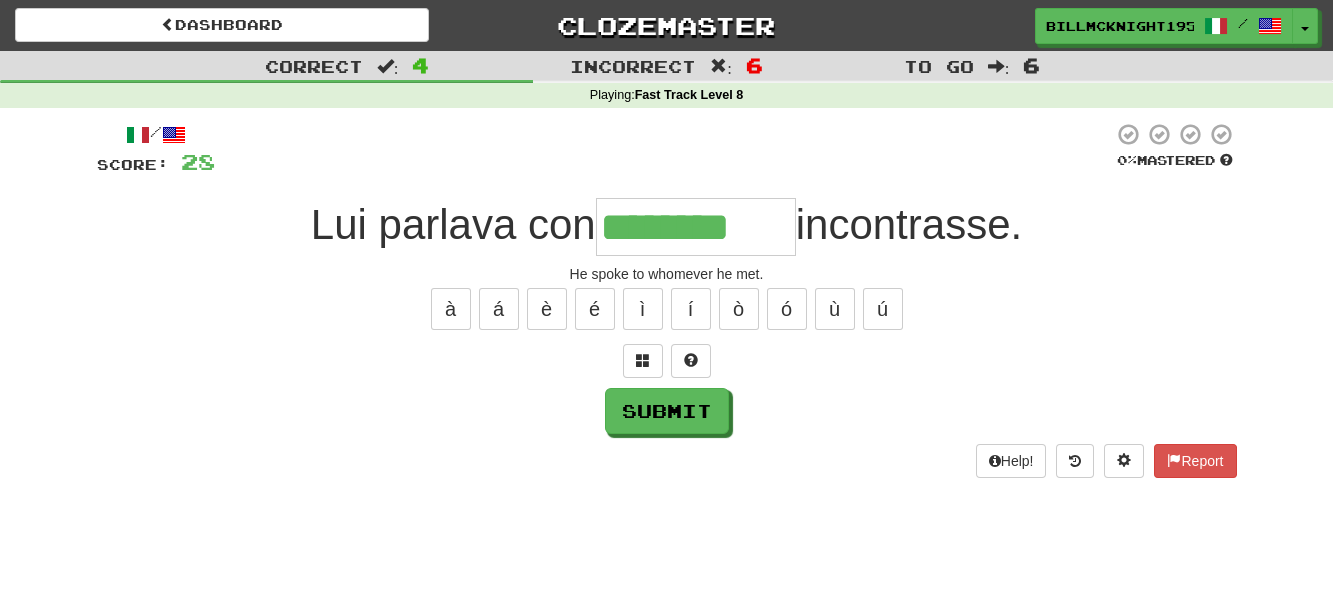 type on "********" 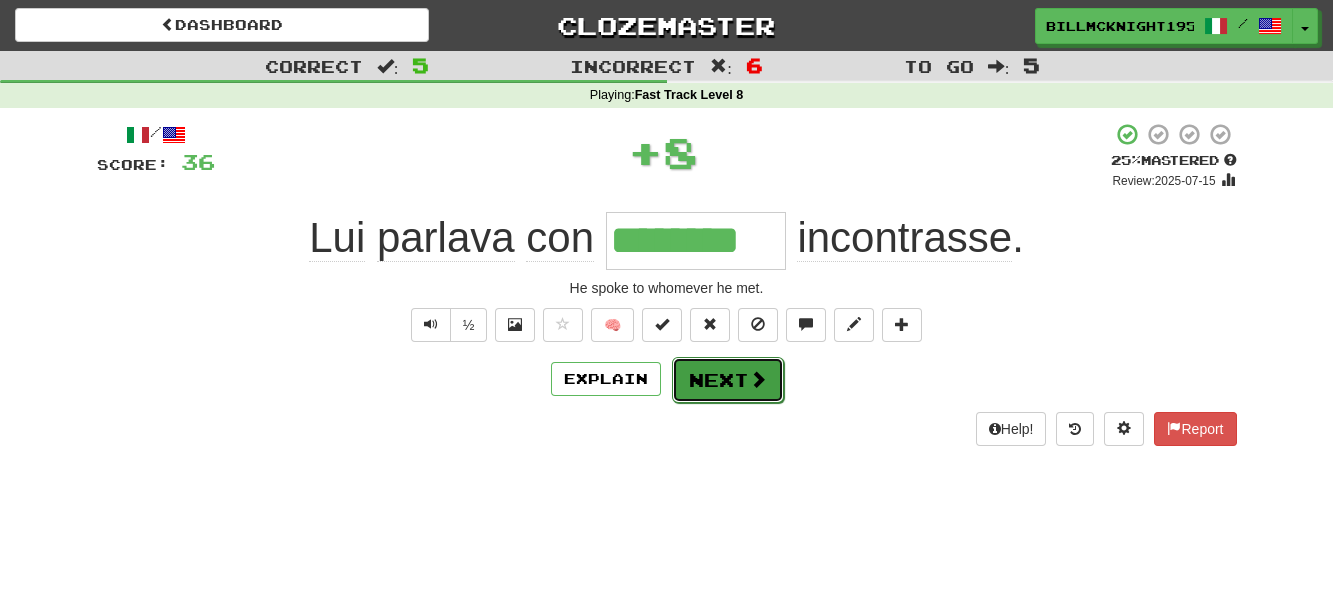 click on "Next" at bounding box center (728, 380) 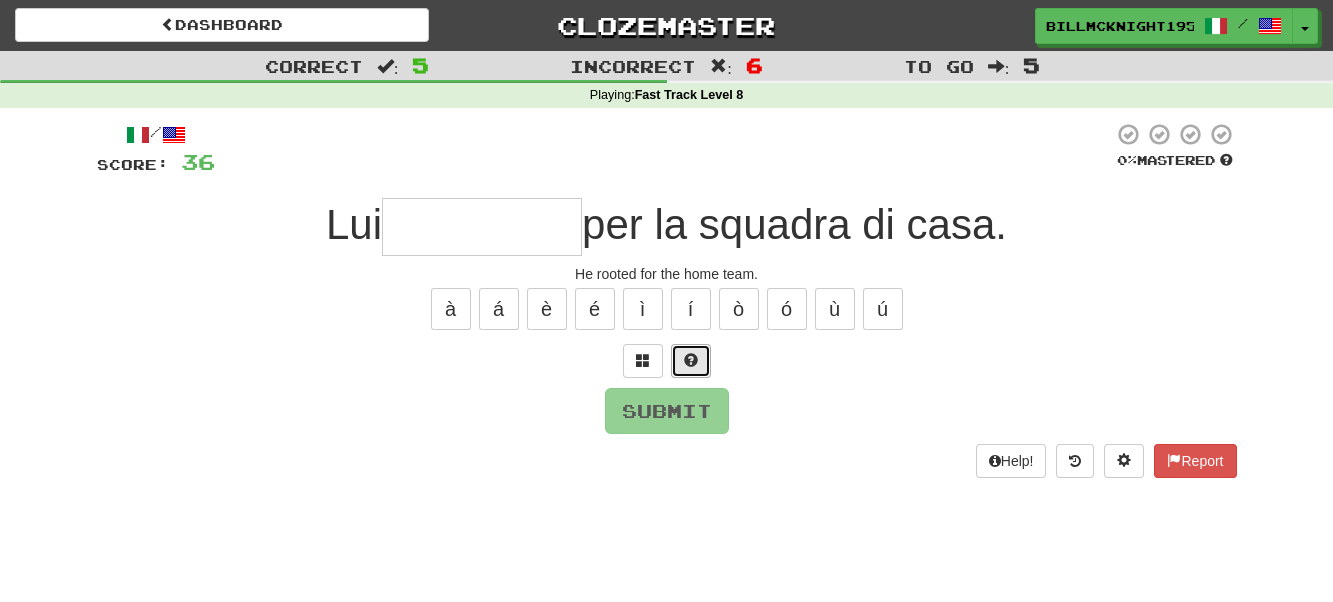 click at bounding box center [691, 361] 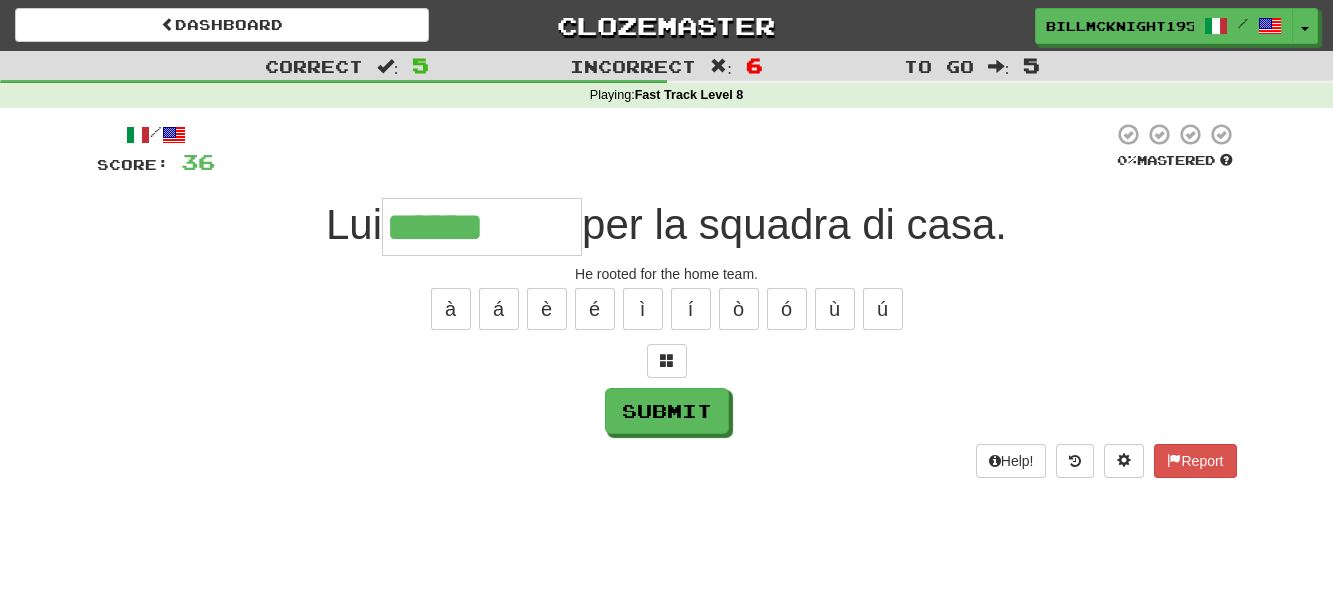 type on "******" 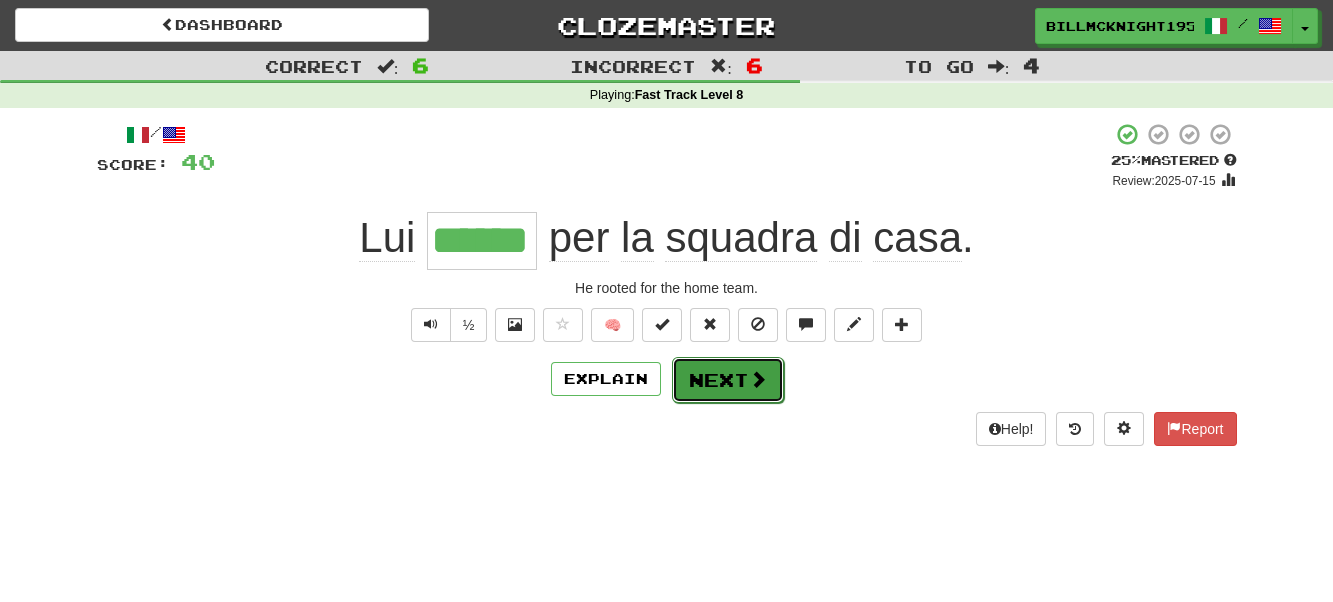 click on "Next" at bounding box center [728, 380] 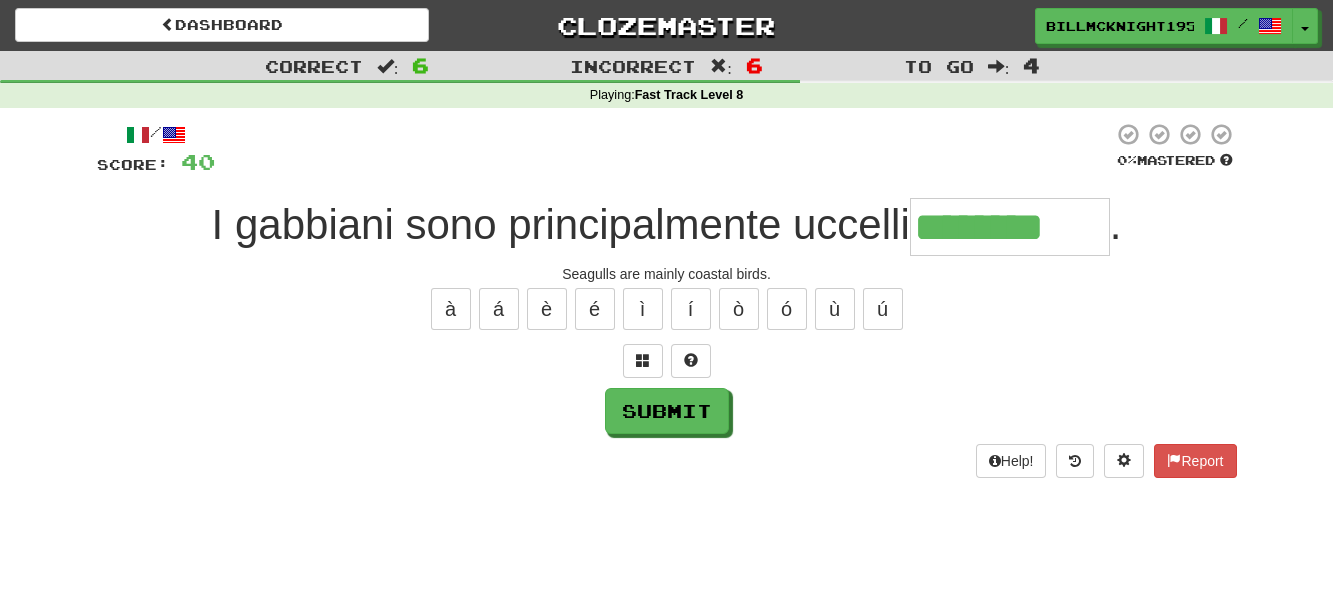 type on "********" 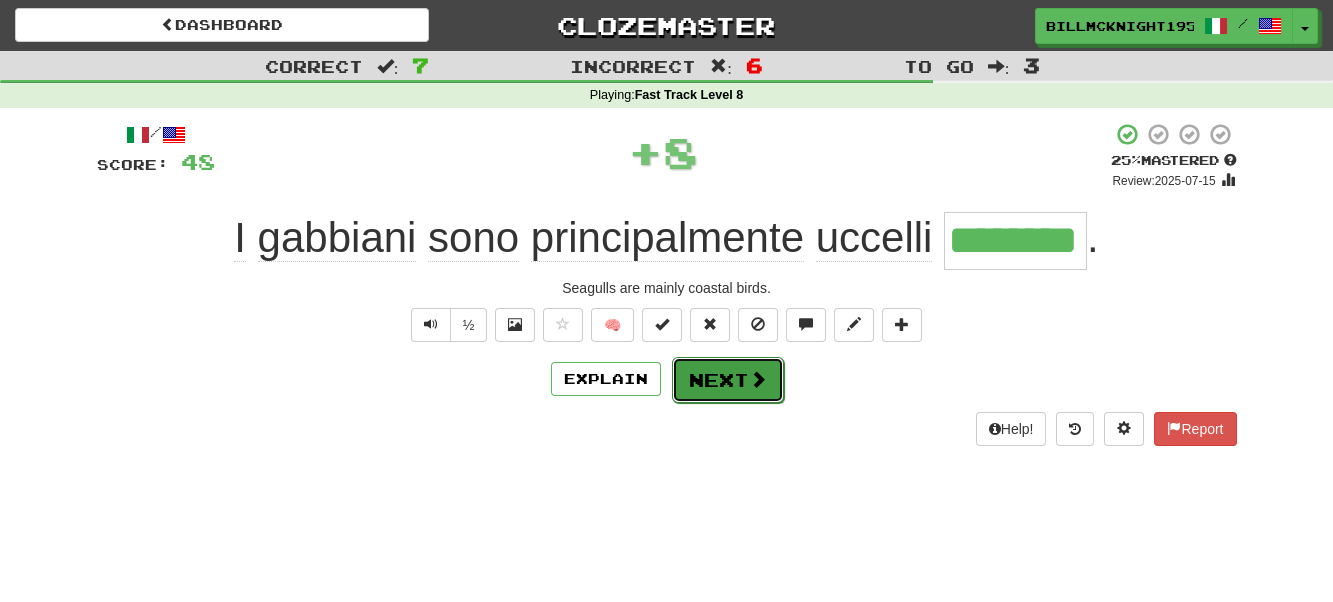 click on "Next" at bounding box center [728, 380] 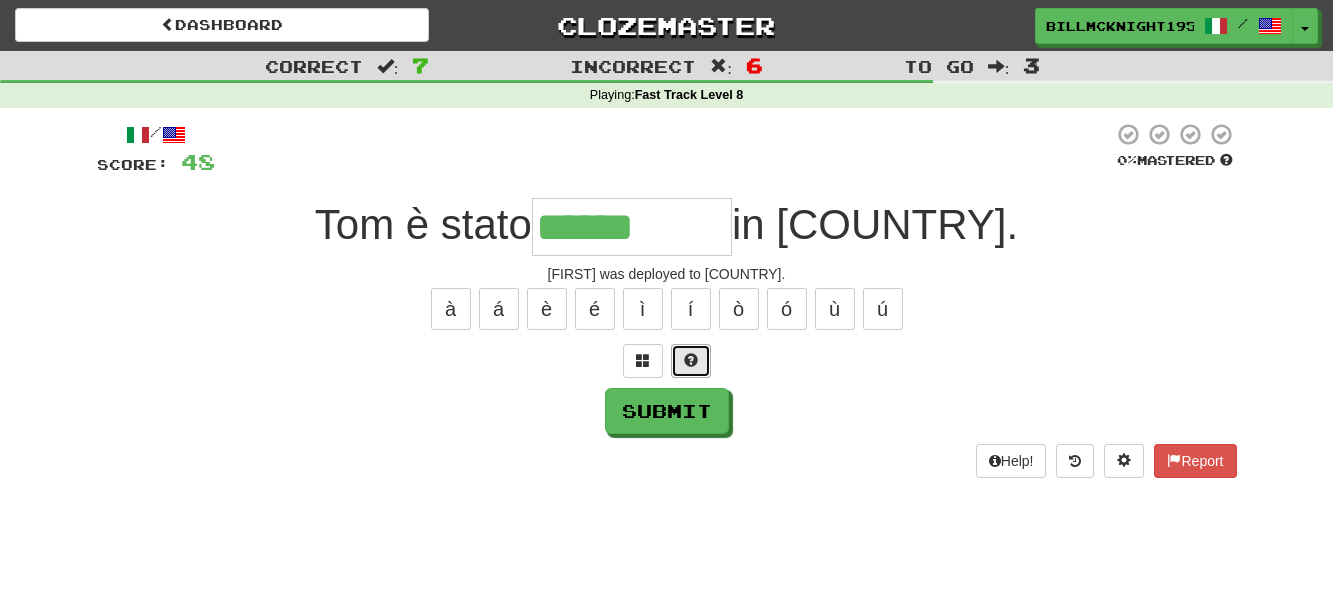 click at bounding box center (691, 360) 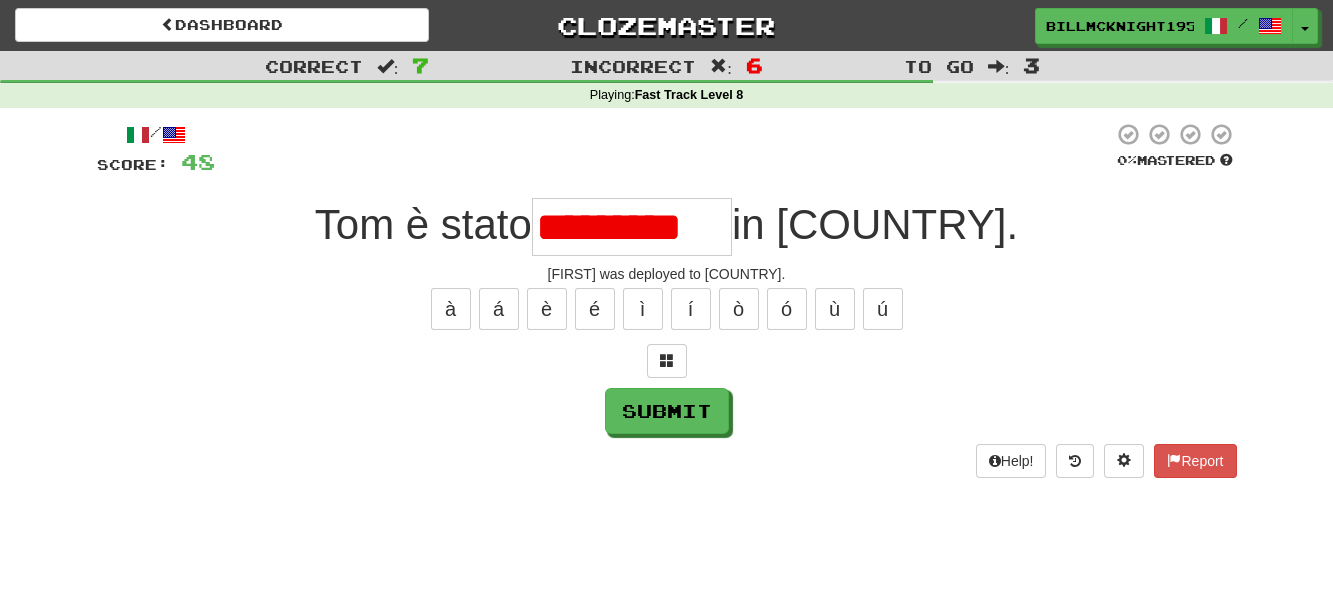 scroll, scrollTop: 0, scrollLeft: 0, axis: both 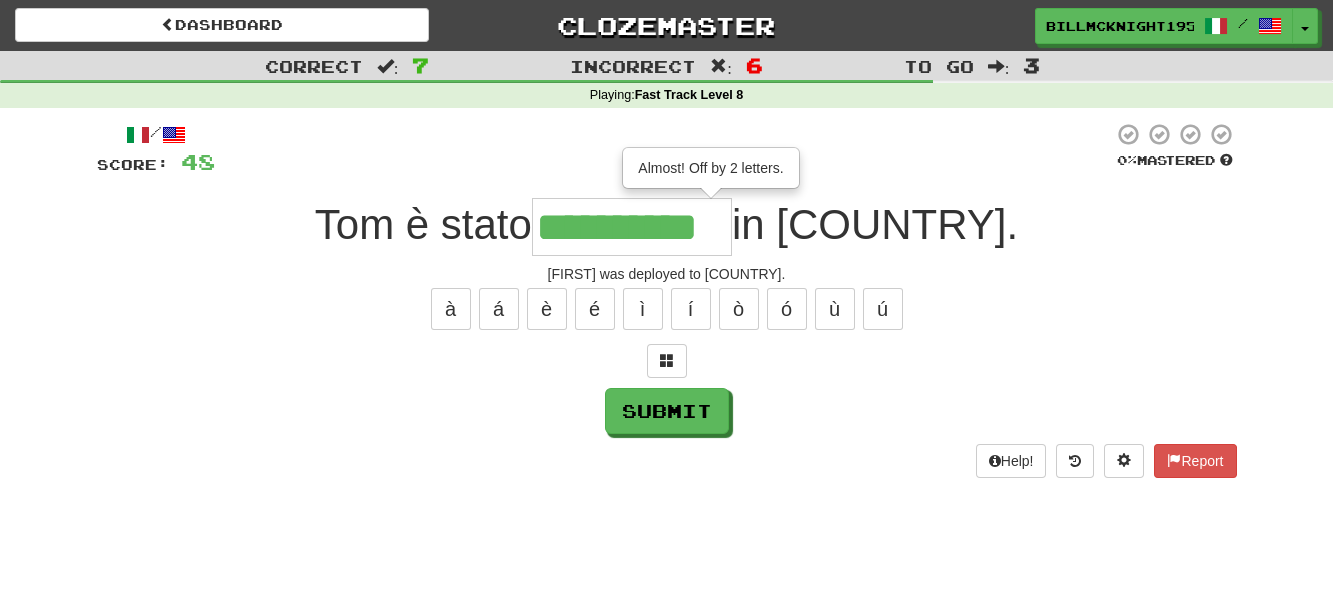 type on "**********" 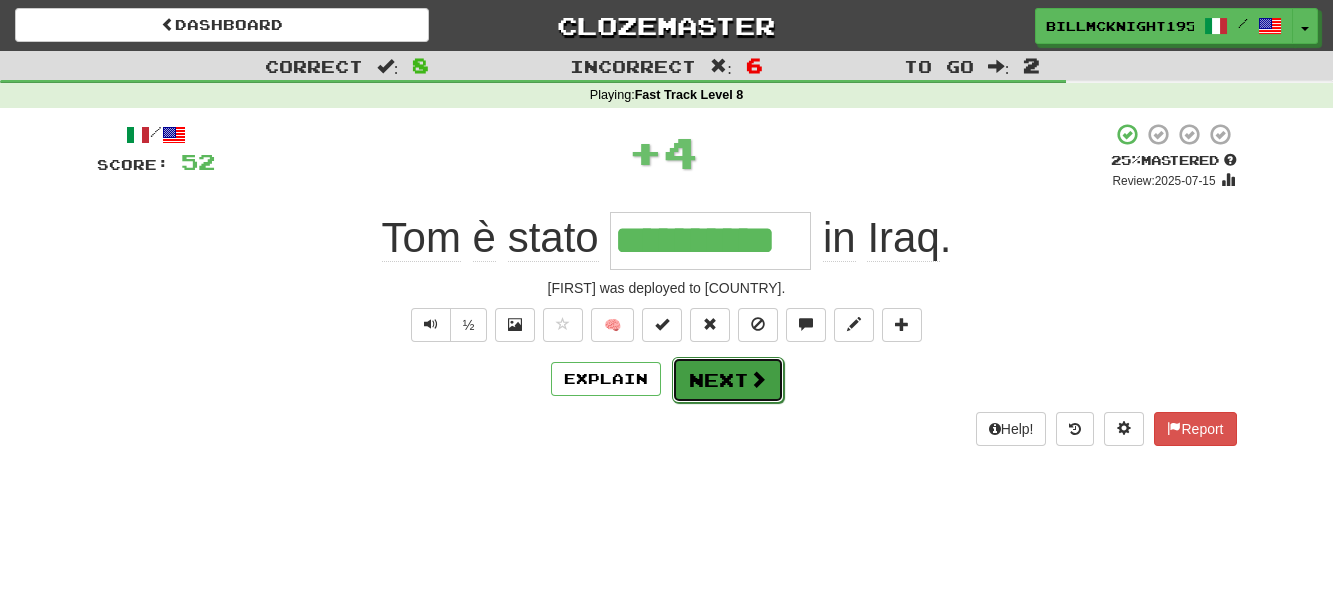 click on "Next" at bounding box center [728, 380] 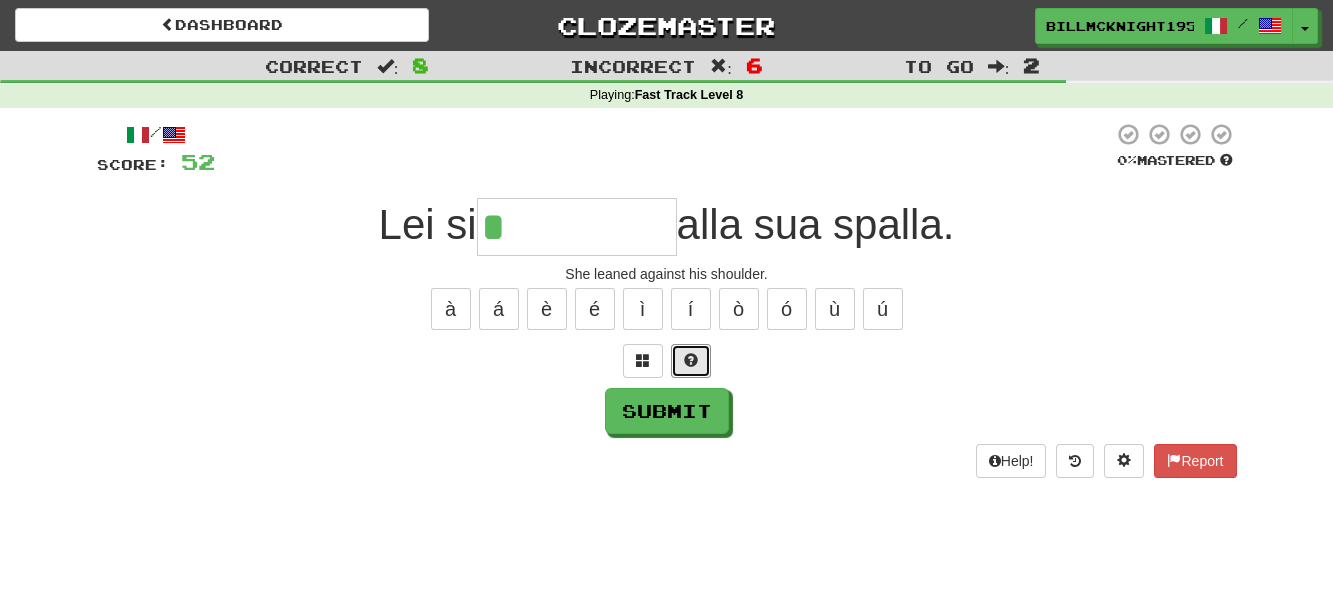 click at bounding box center [691, 360] 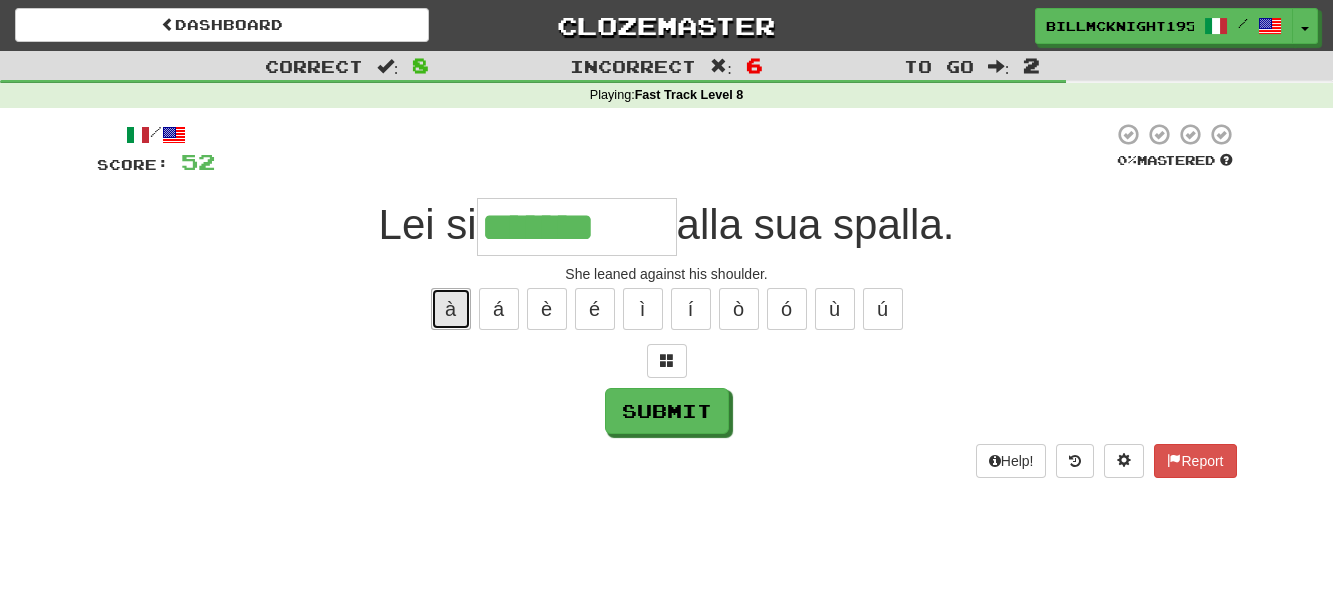 click on "à" at bounding box center (451, 309) 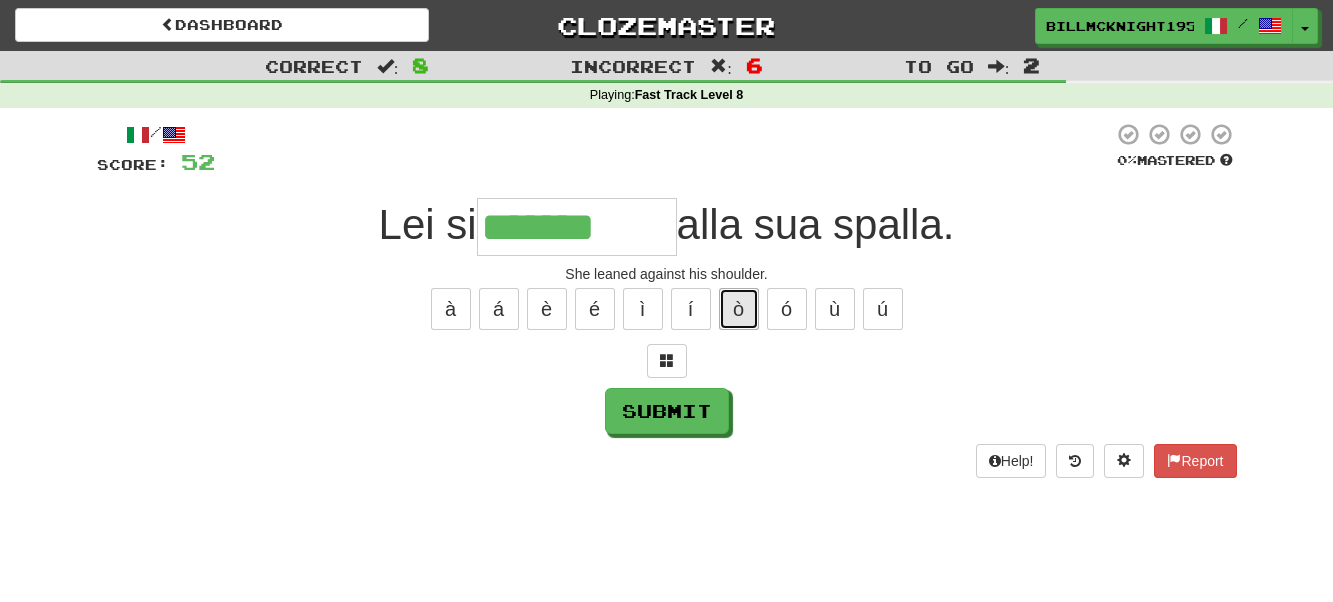 click on "ò" at bounding box center [739, 309] 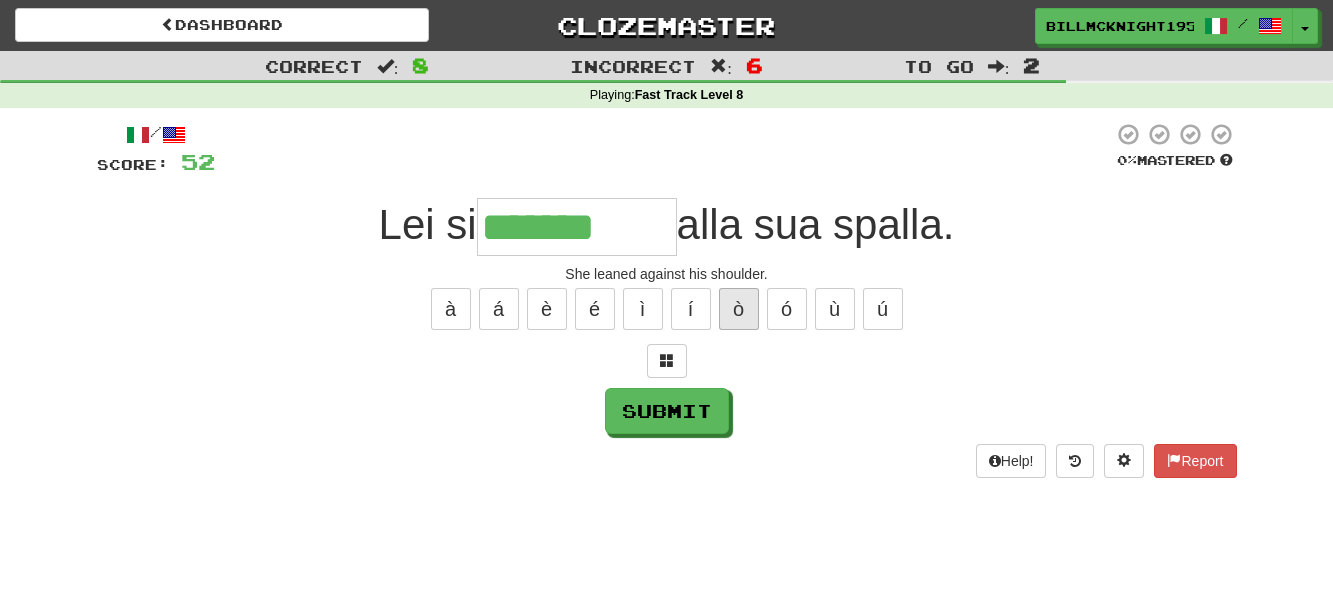 type on "********" 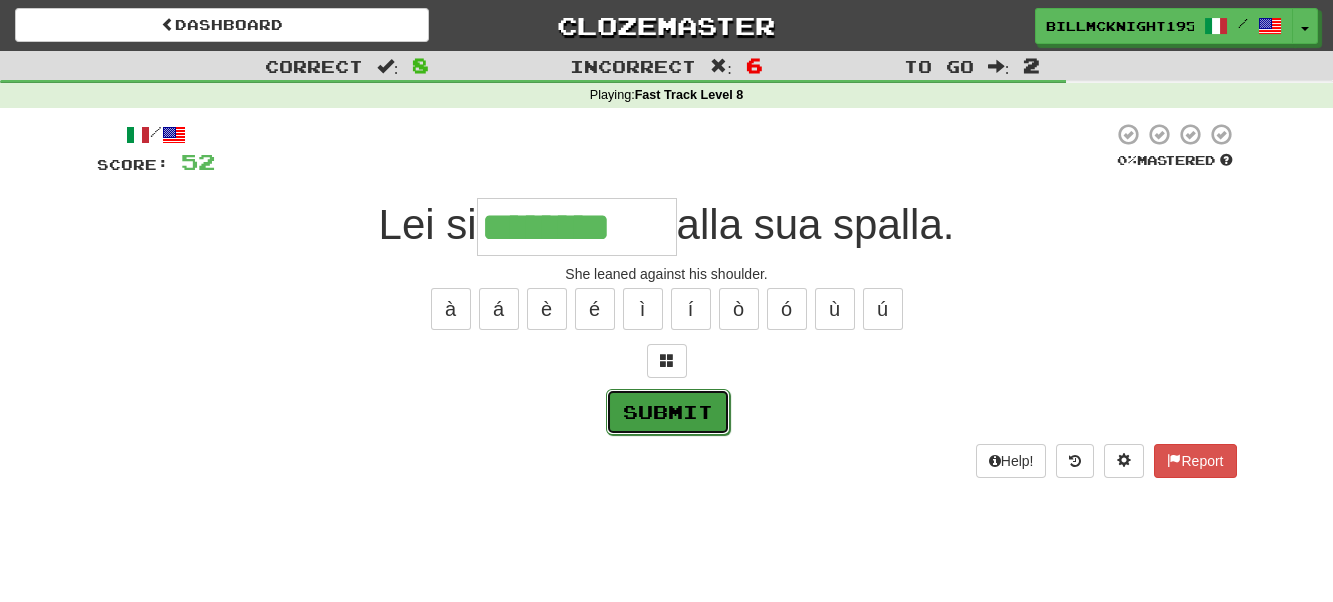 click on "Submit" at bounding box center [668, 412] 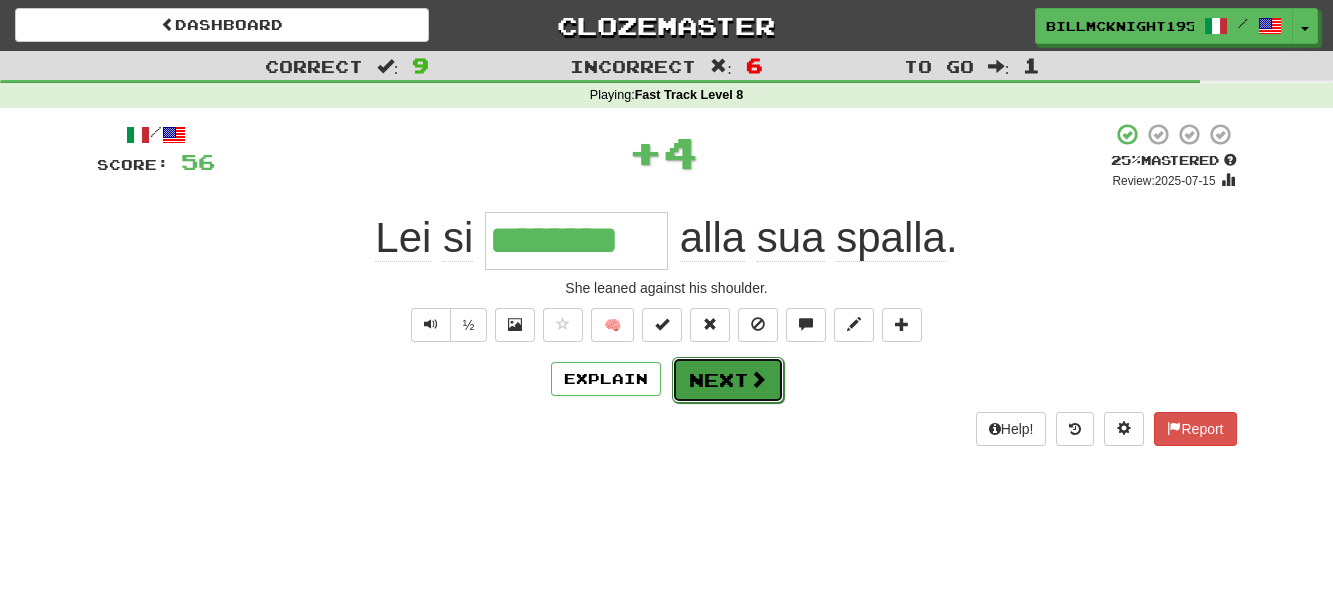 click on "Next" at bounding box center (728, 380) 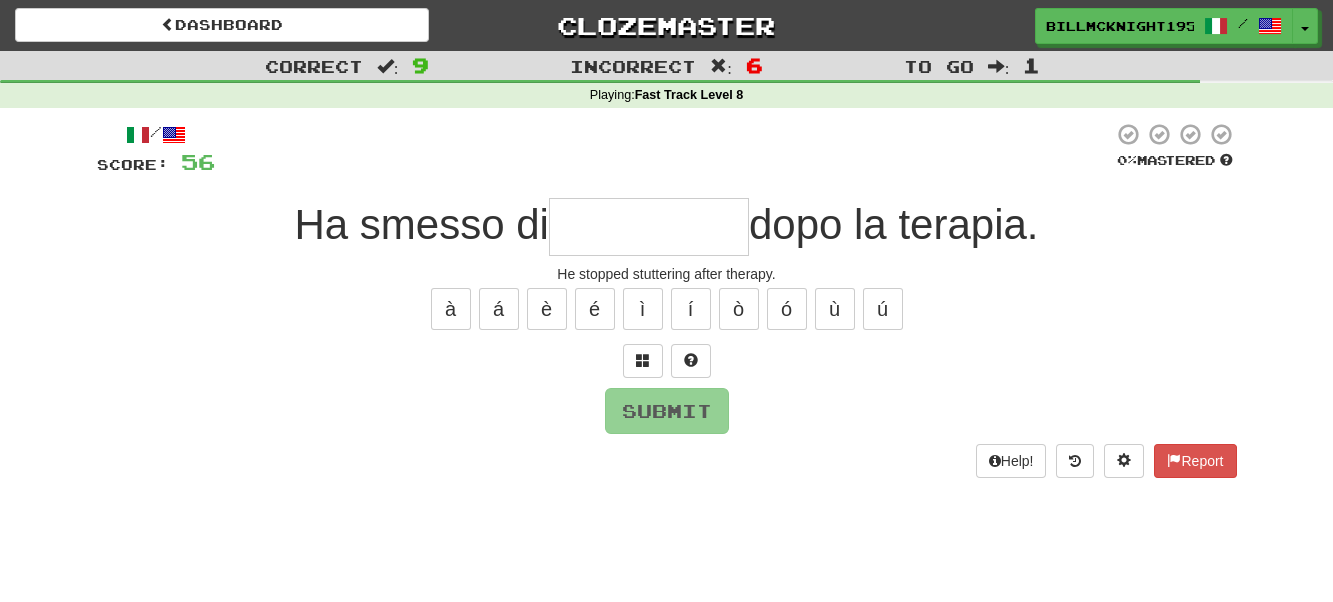 type on "*" 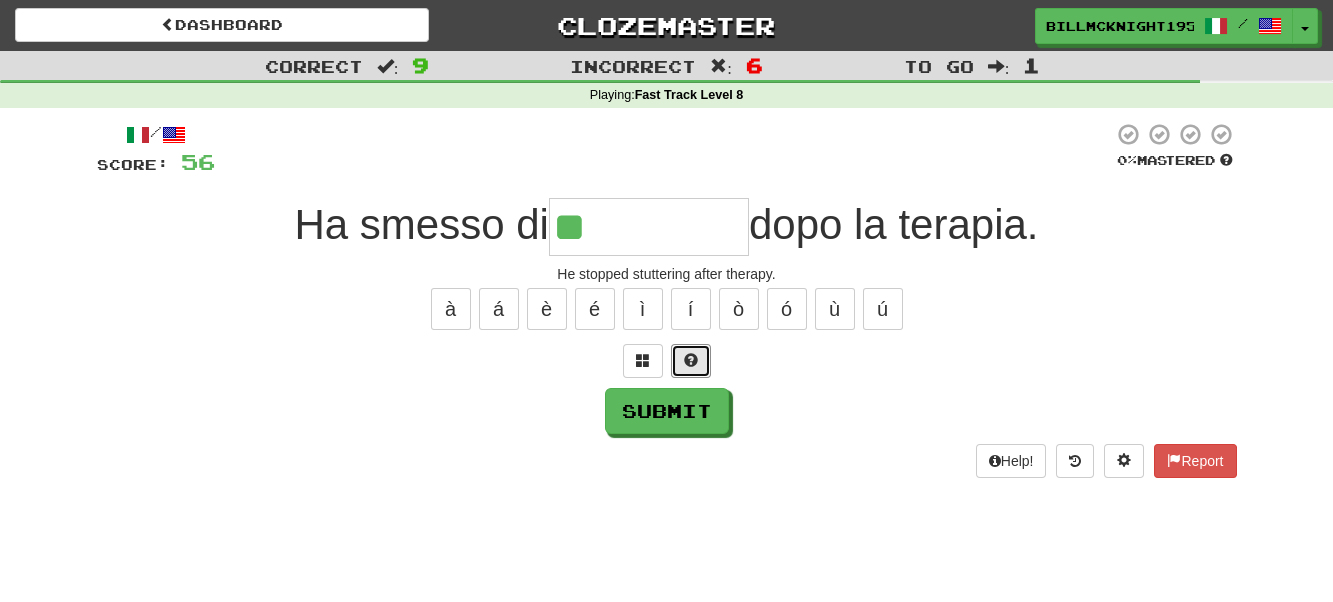 click at bounding box center (691, 360) 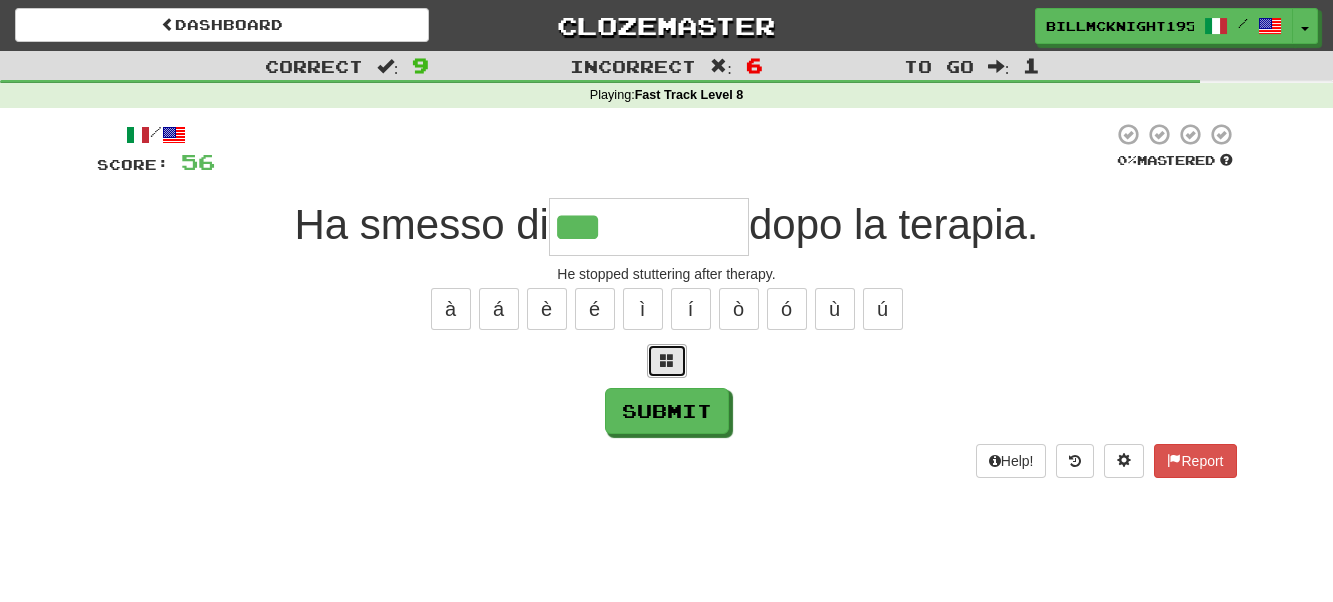 click at bounding box center (667, 360) 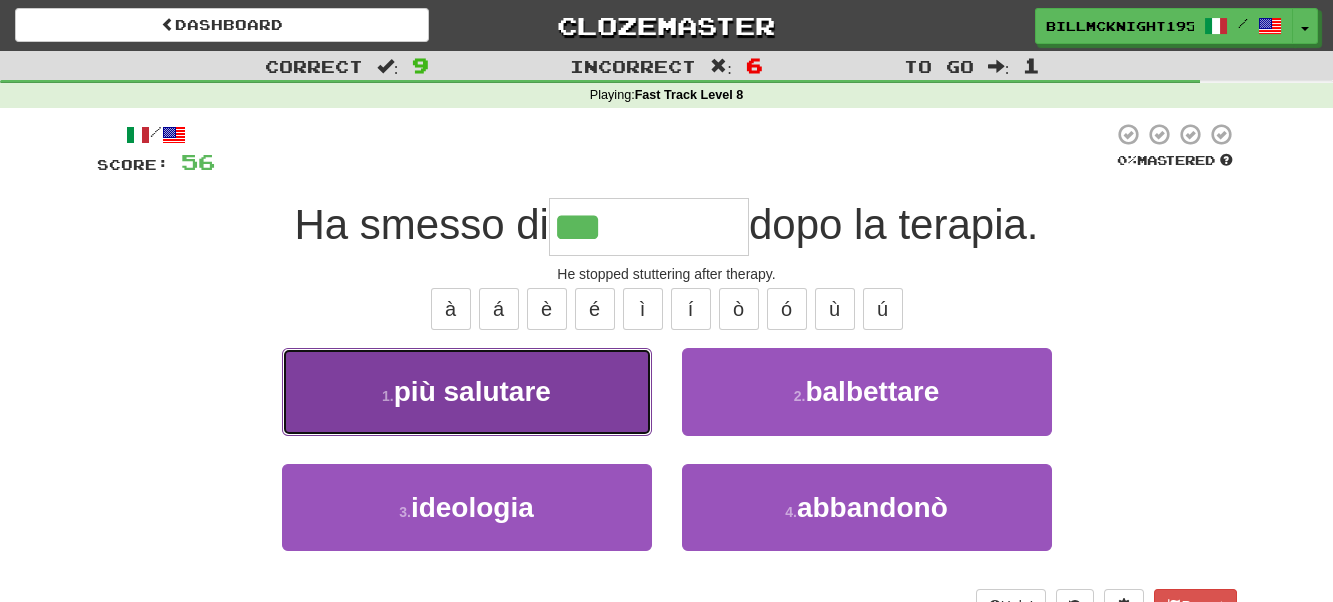 click on "1 .  più salutare" at bounding box center [467, 391] 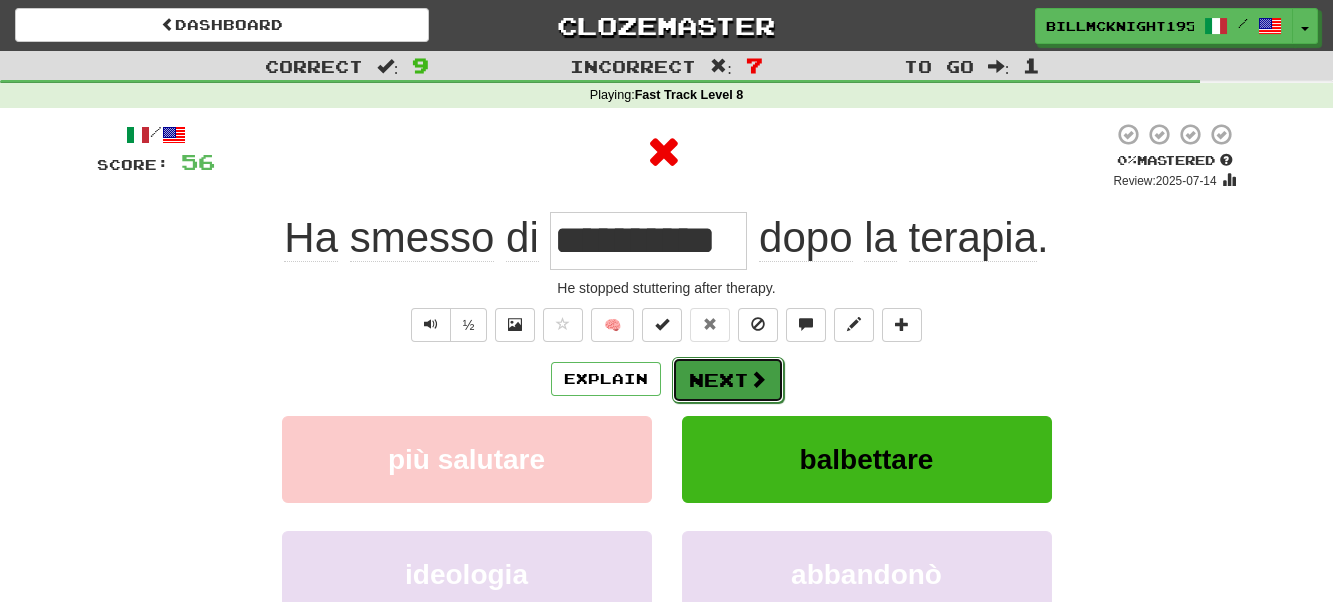 click on "Next" at bounding box center (728, 380) 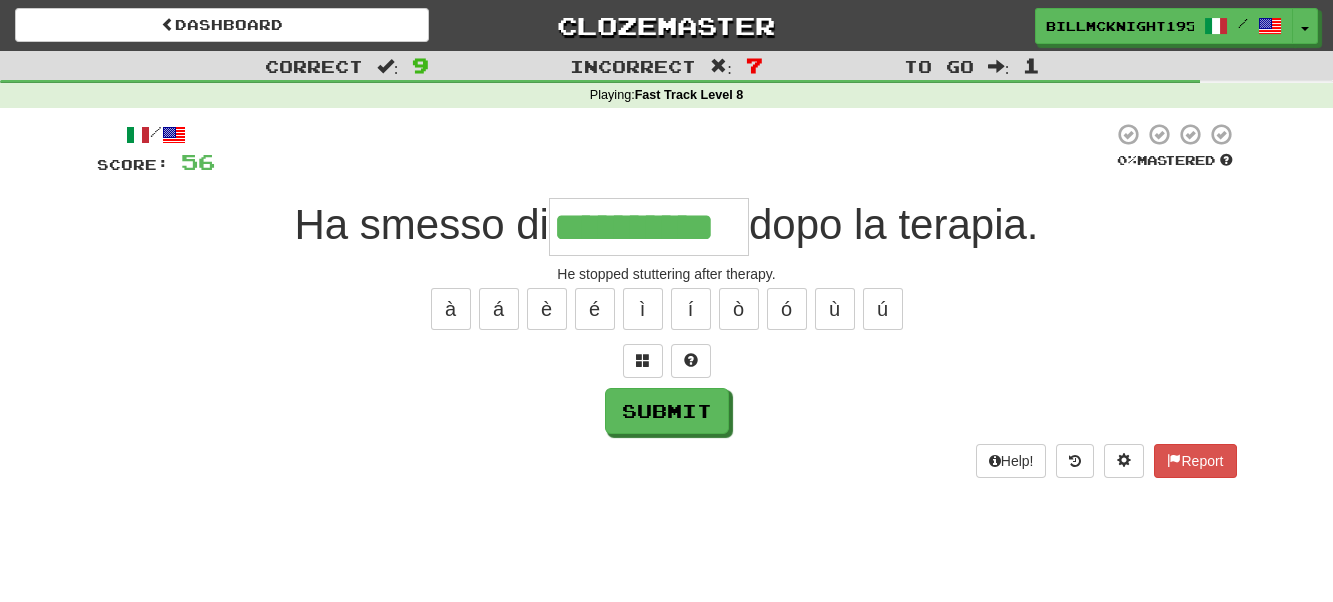 type on "**********" 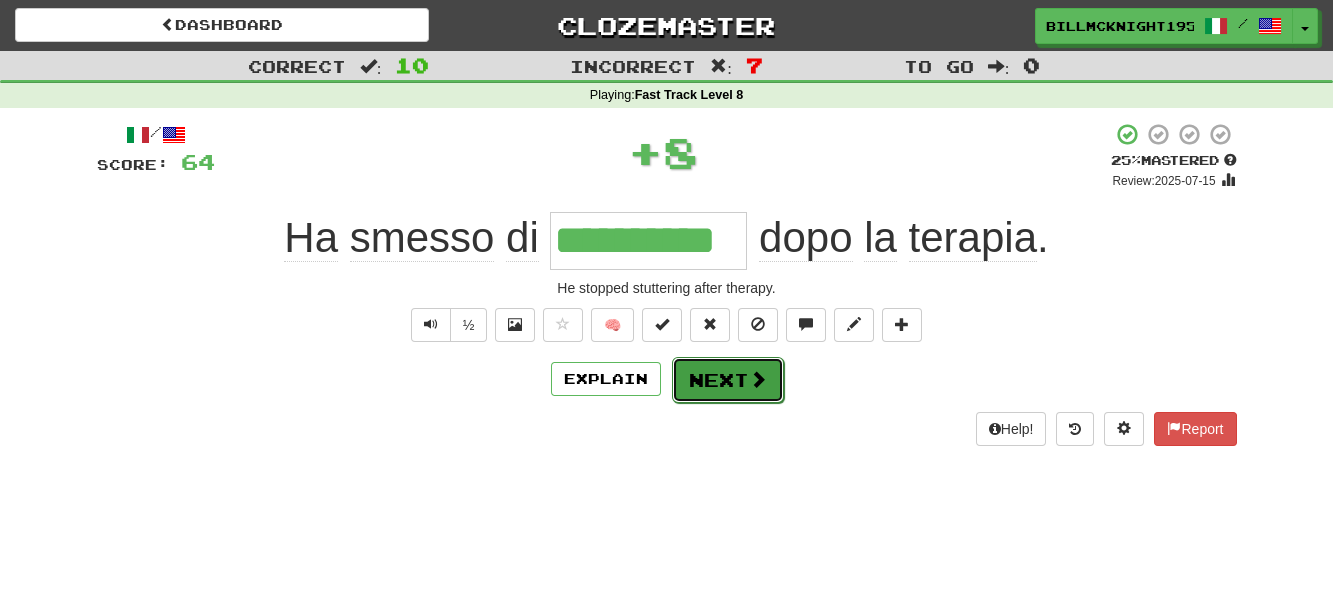 click on "Next" at bounding box center [728, 380] 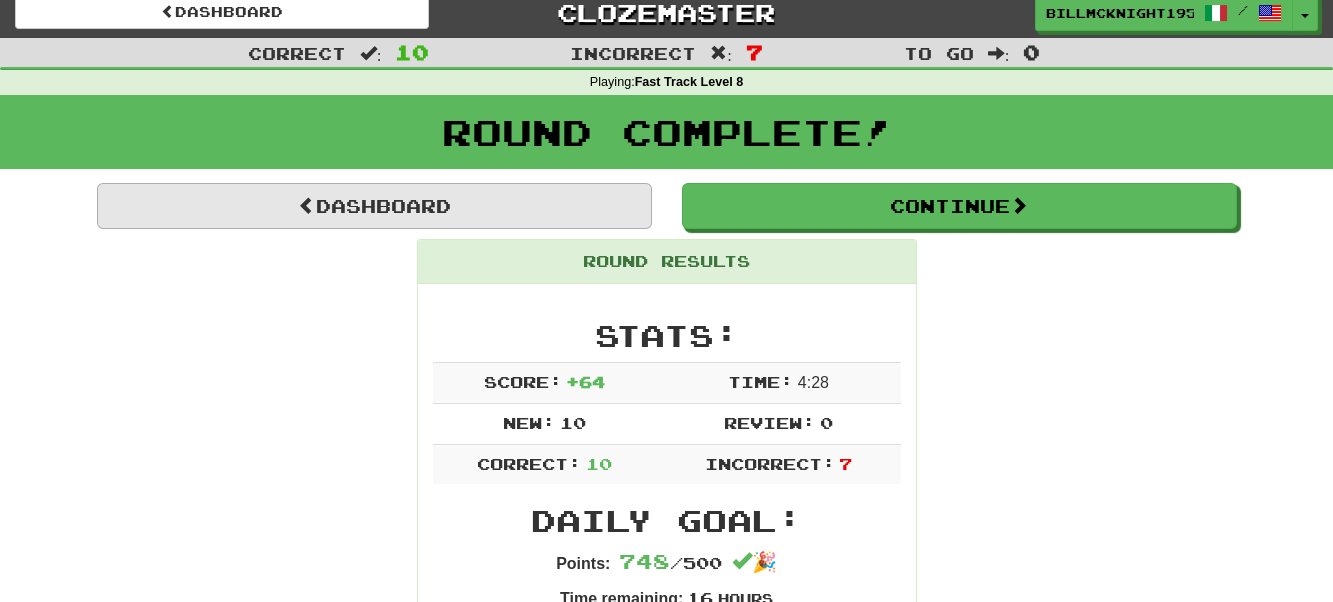 scroll, scrollTop: 0, scrollLeft: 0, axis: both 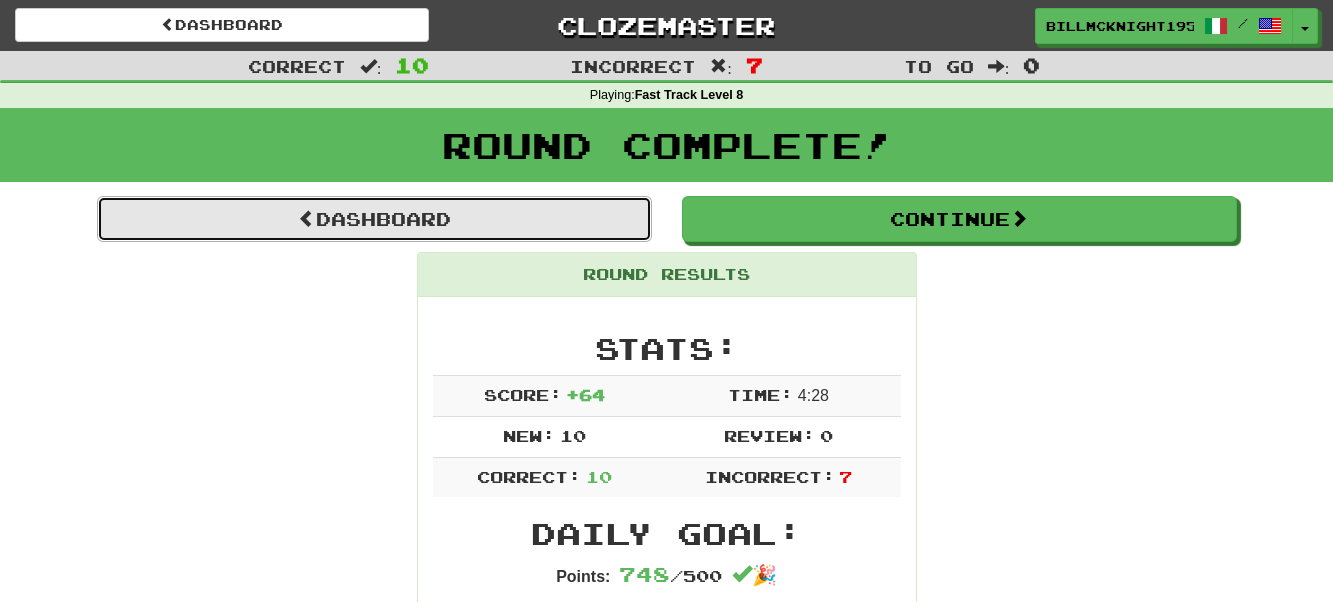click on "Dashboard" at bounding box center (374, 219) 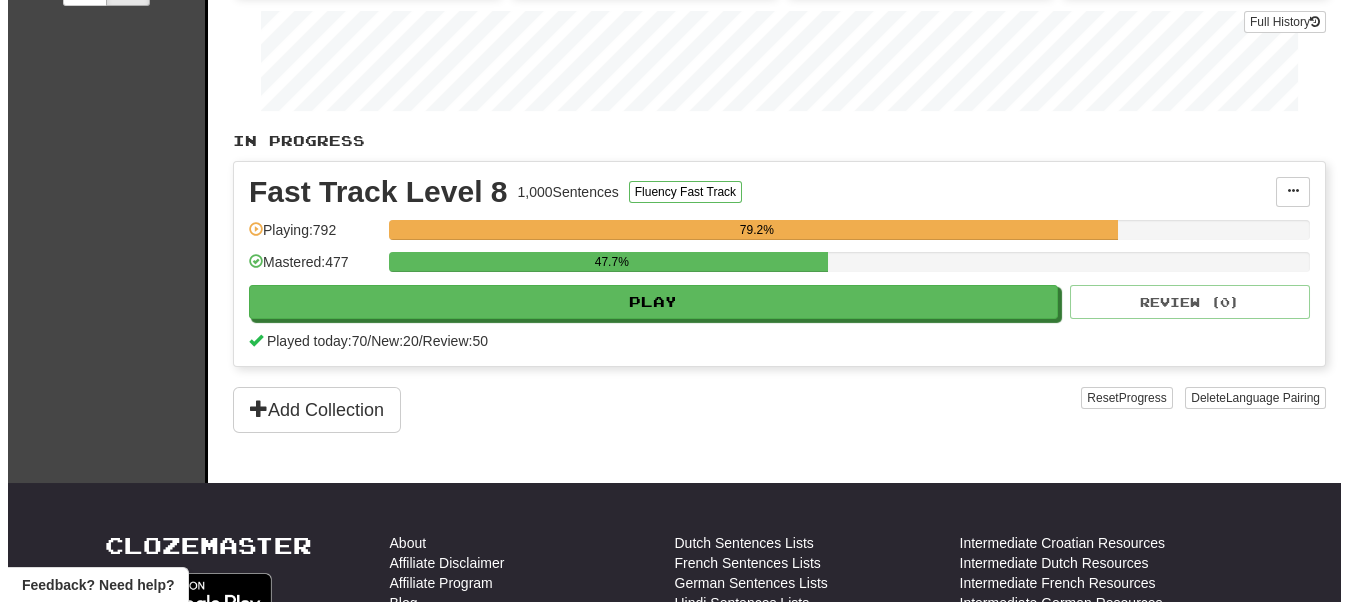 scroll, scrollTop: 300, scrollLeft: 0, axis: vertical 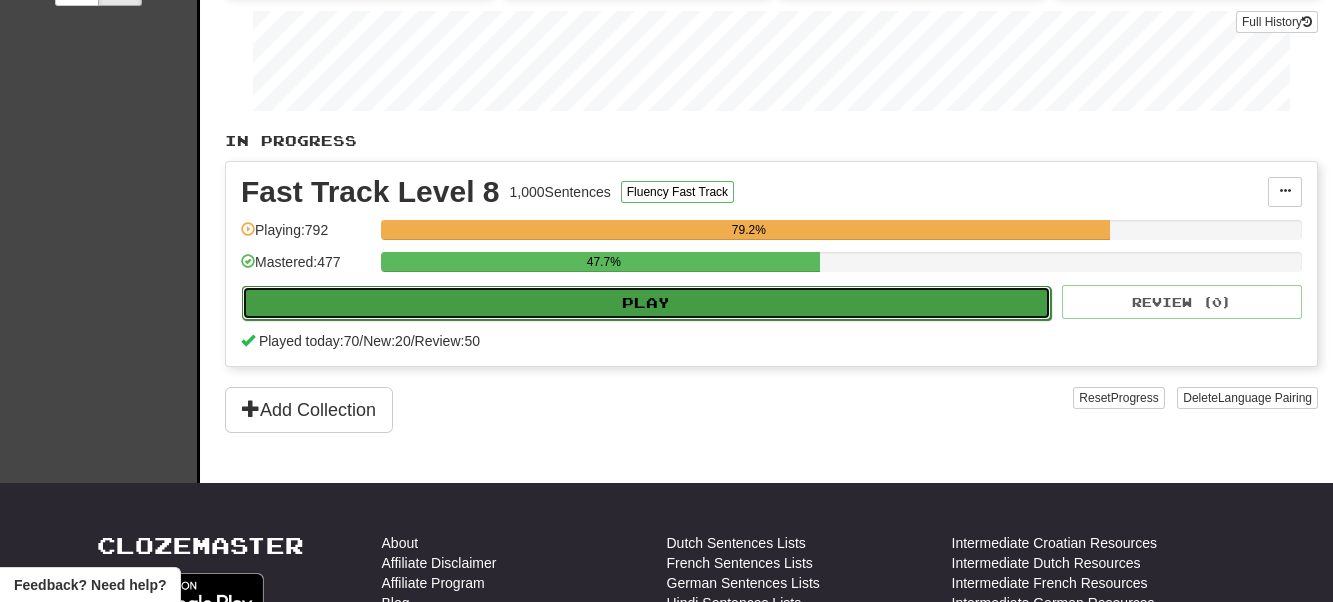 click on "Play" at bounding box center [646, 303] 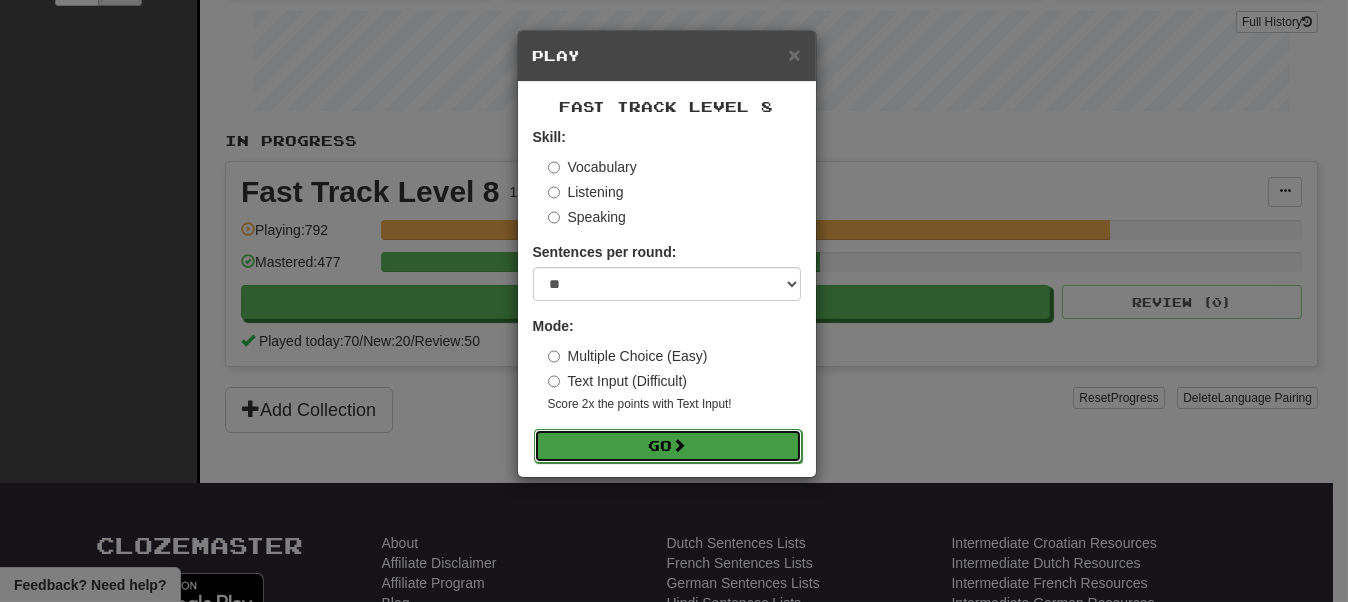 click at bounding box center [680, 445] 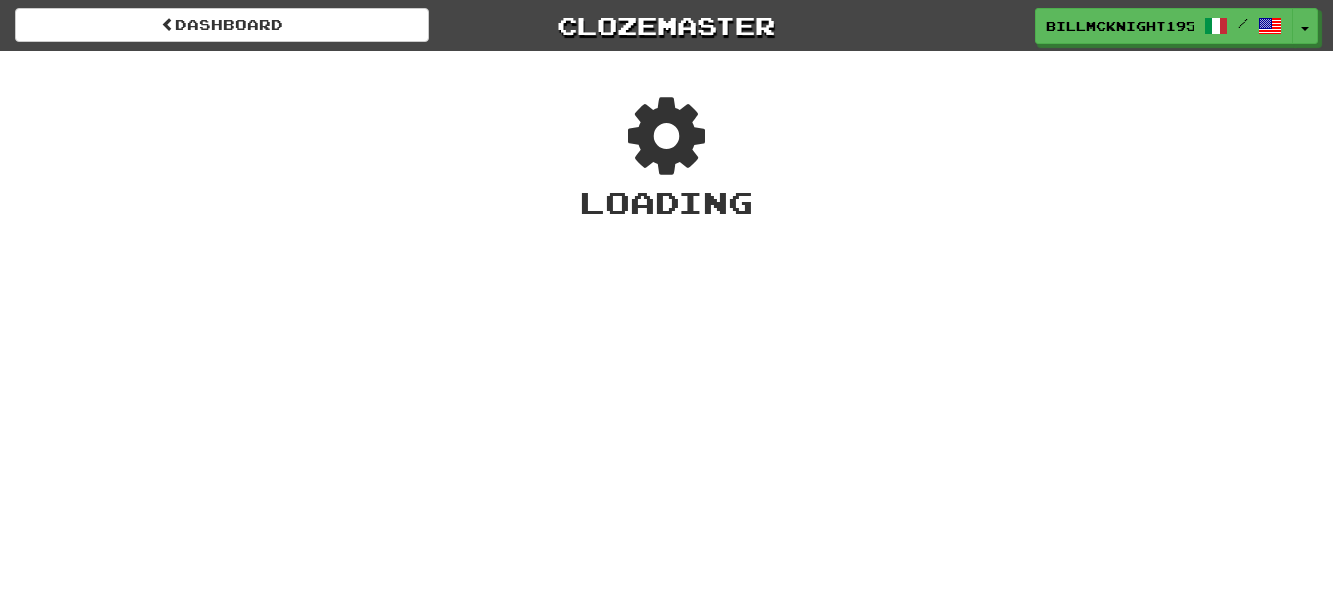 scroll, scrollTop: 0, scrollLeft: 0, axis: both 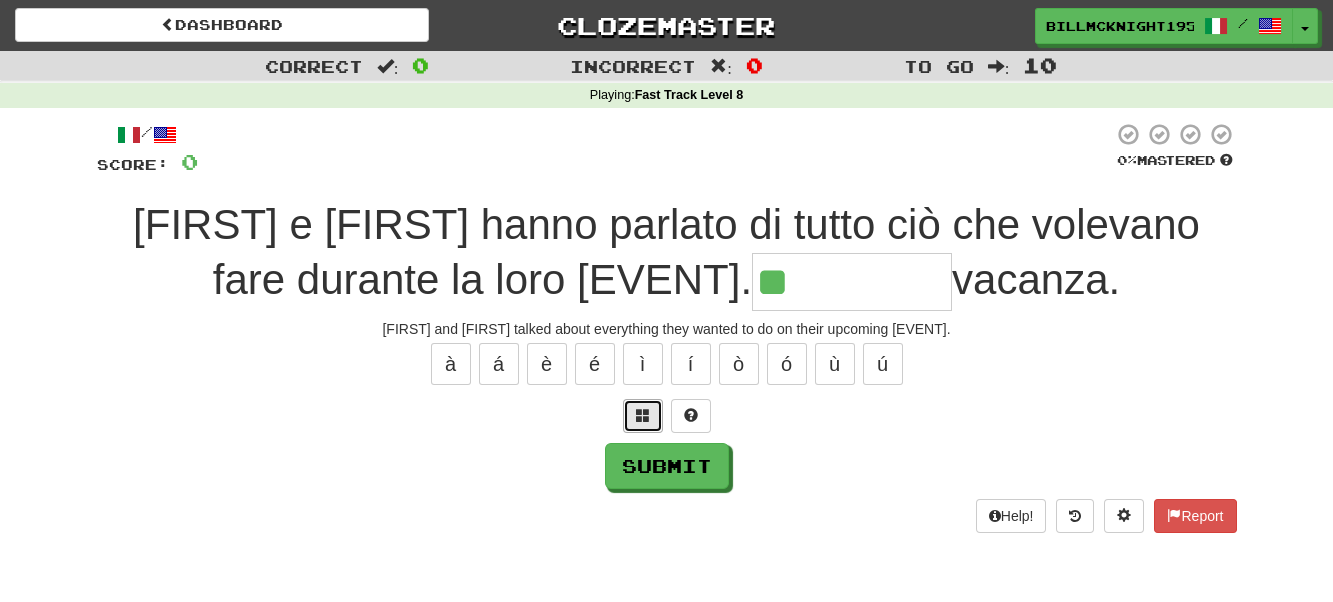click at bounding box center (643, 416) 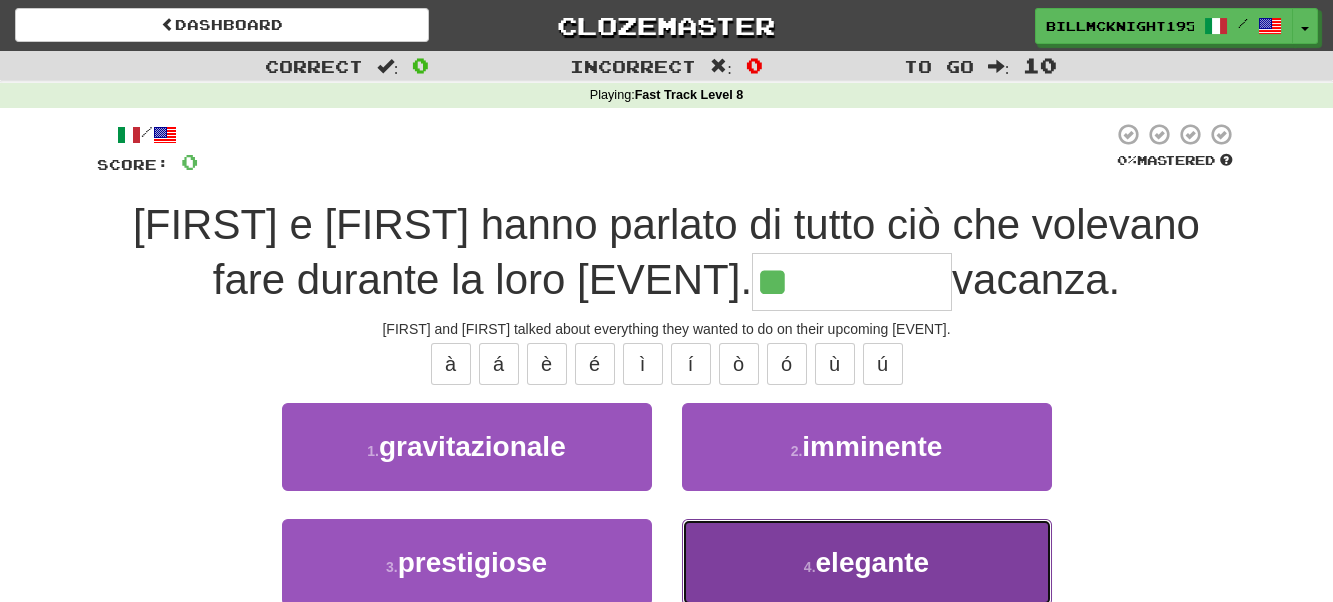 click on "4 ." at bounding box center (810, 567) 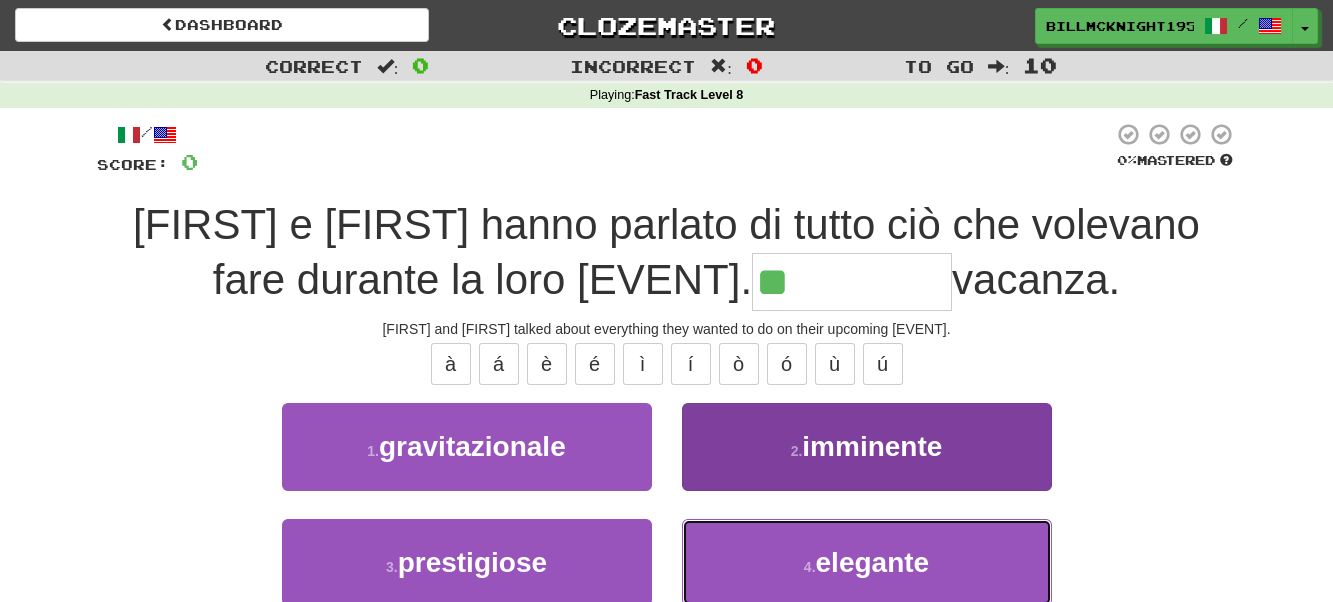 type on "*********" 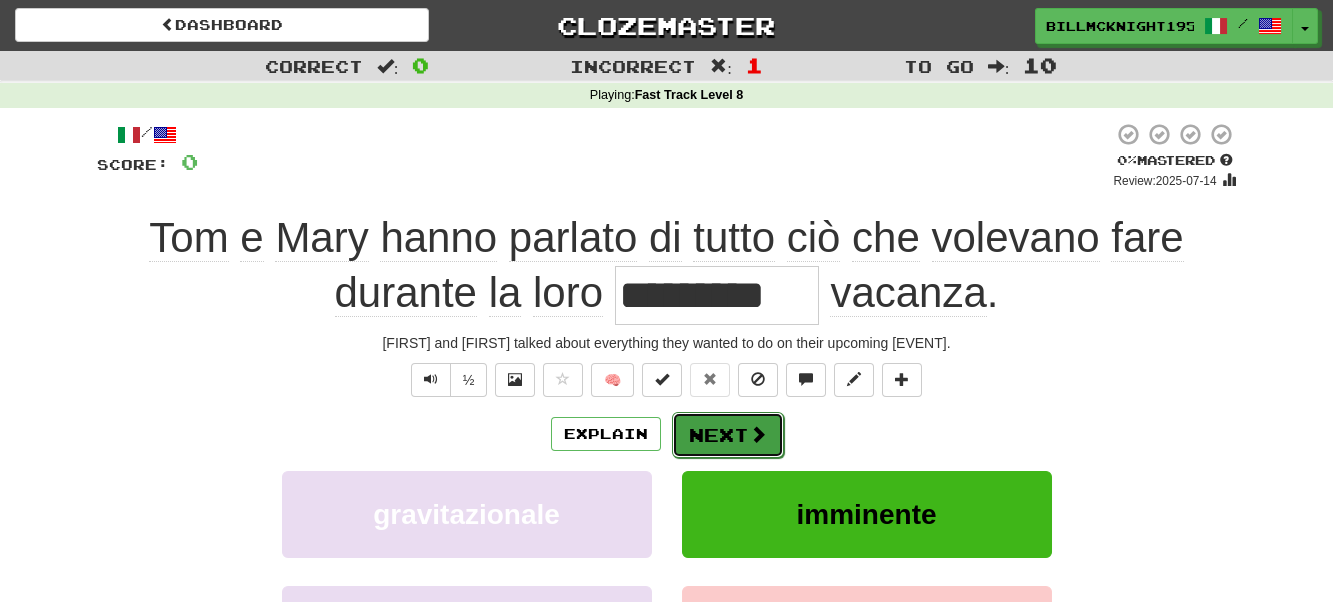 click on "Next" at bounding box center [728, 435] 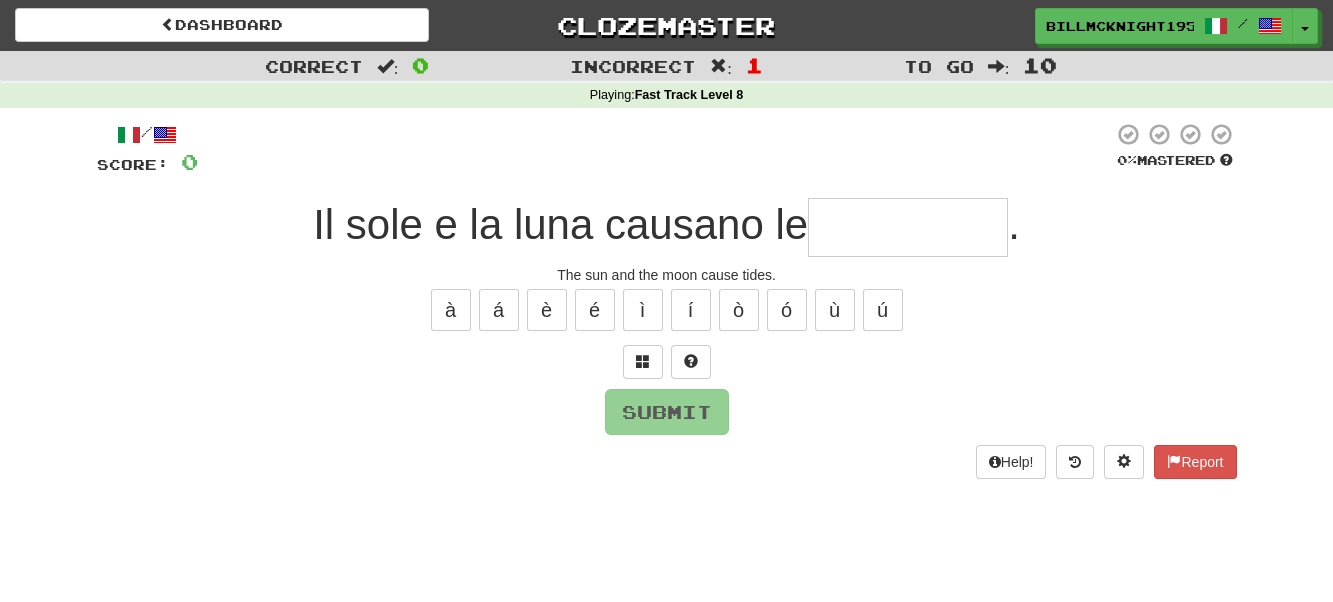 type on "*" 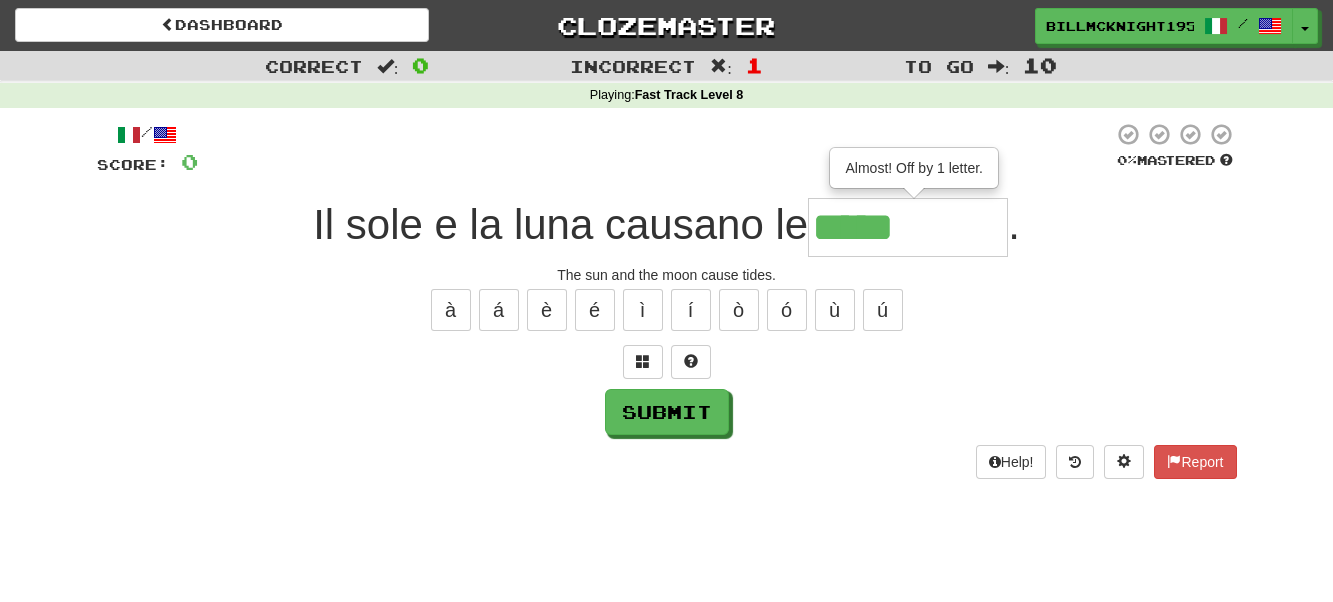 type on "*****" 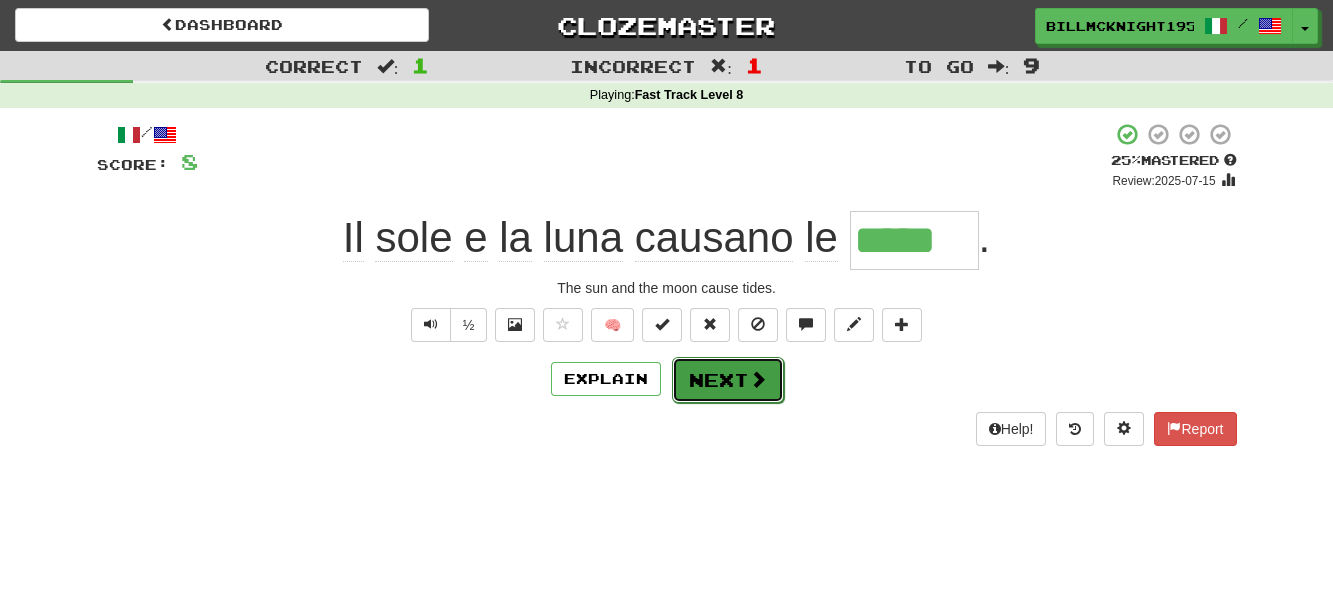 click on "Next" at bounding box center (728, 380) 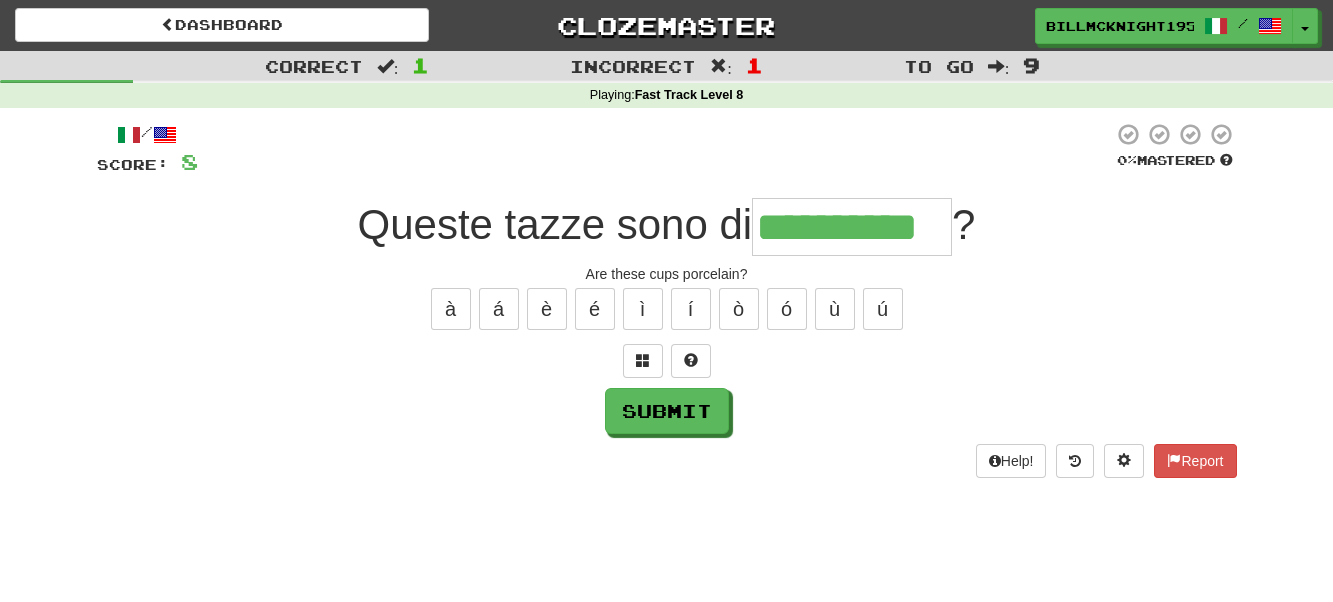 scroll, scrollTop: 0, scrollLeft: 1, axis: horizontal 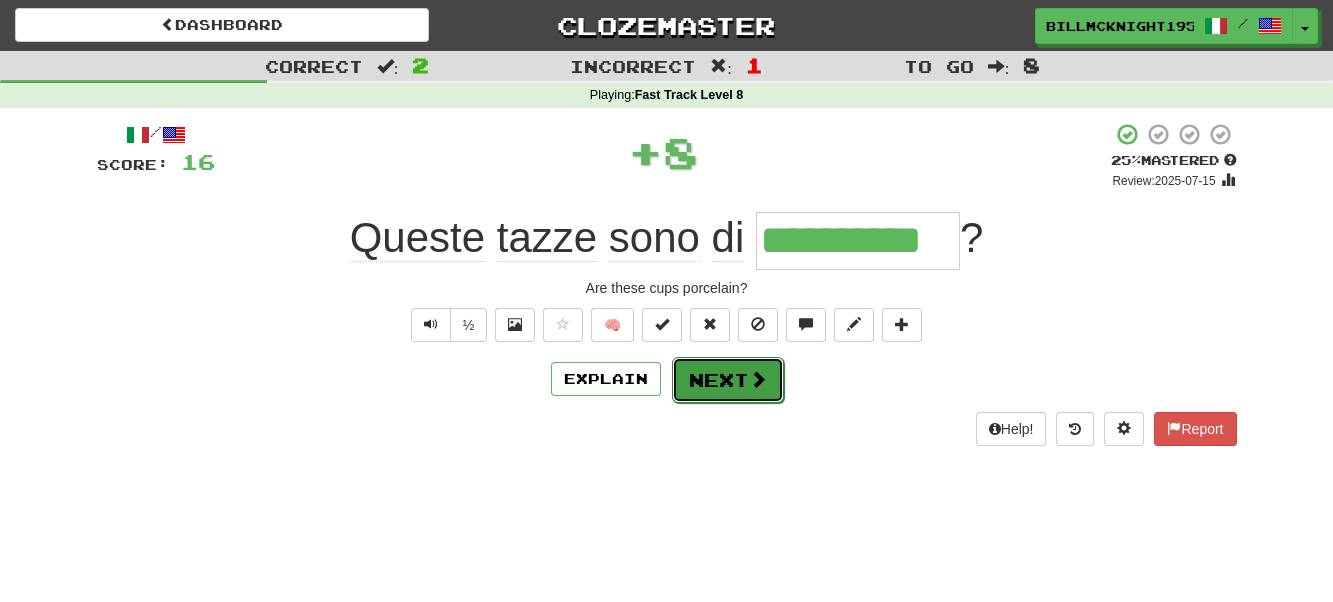 click on "Next" at bounding box center (728, 380) 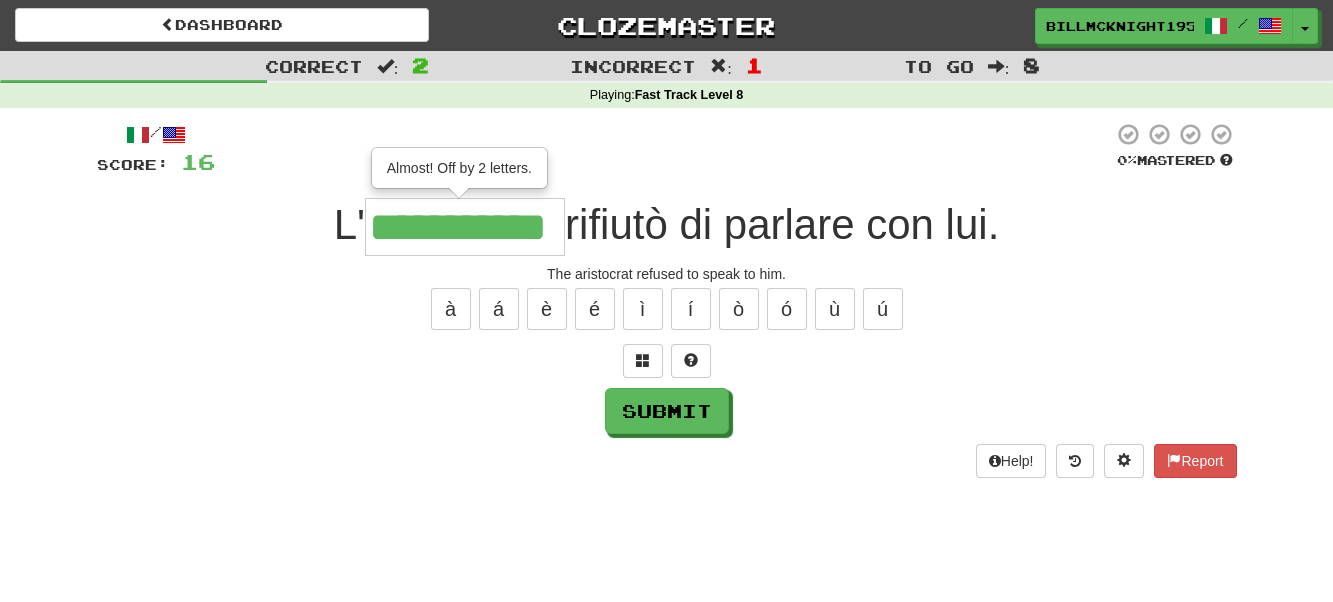 scroll, scrollTop: 0, scrollLeft: 0, axis: both 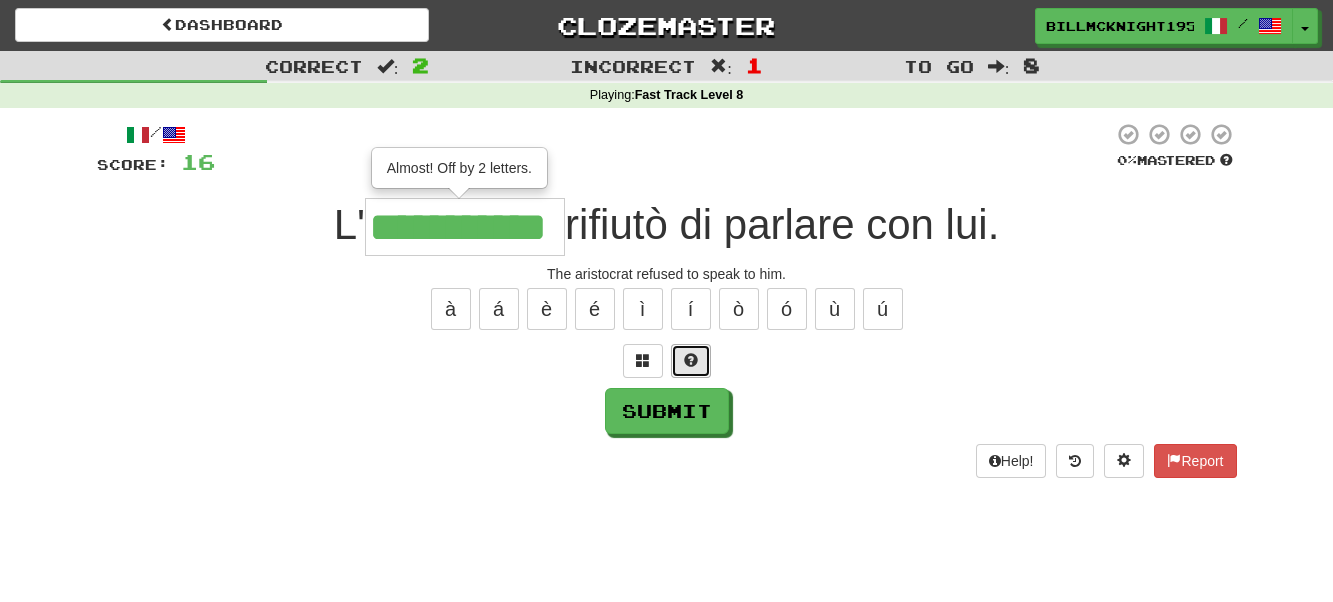 click at bounding box center [691, 360] 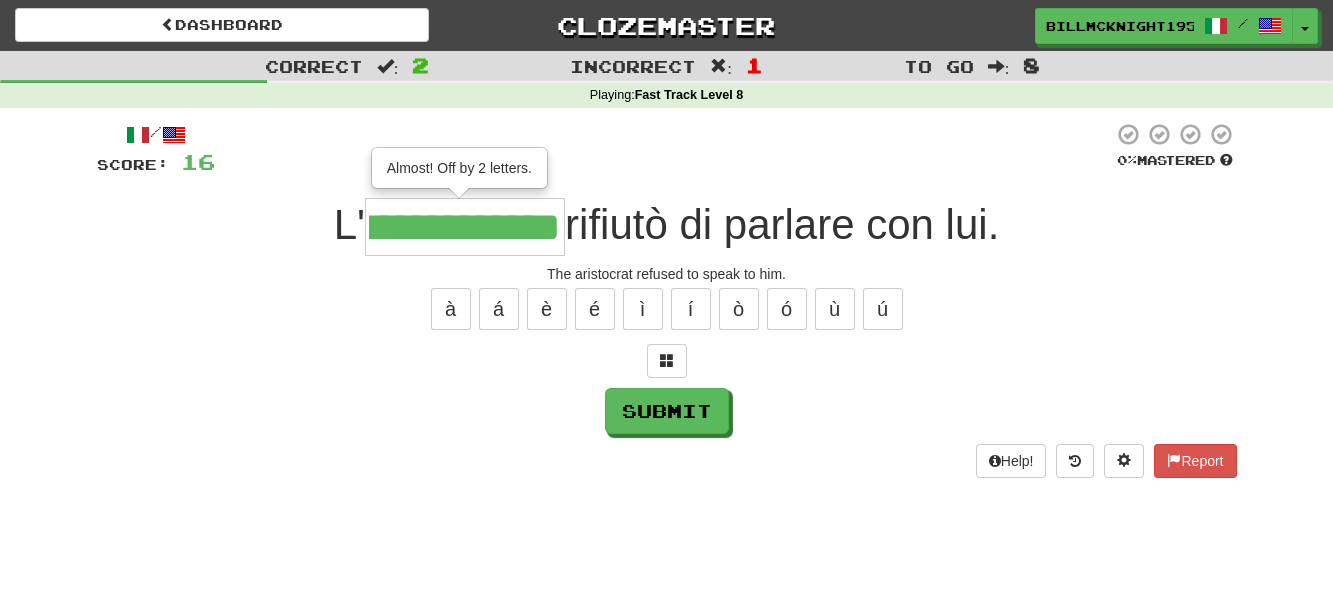 type on "**********" 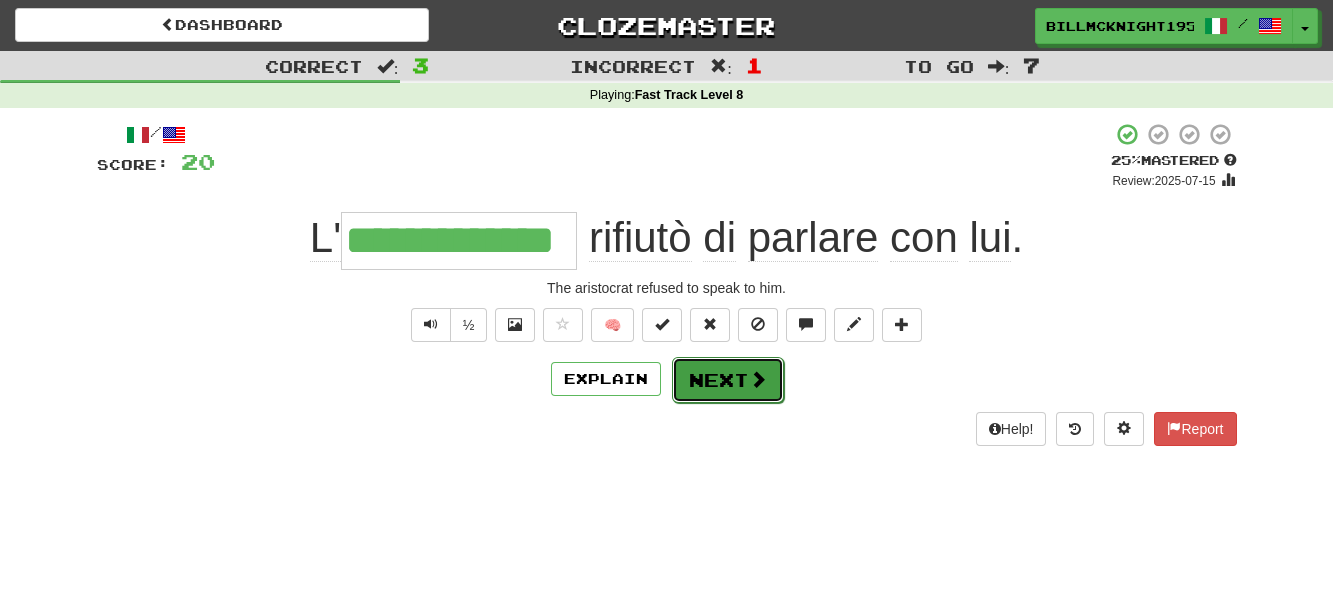 click on "Next" at bounding box center [728, 380] 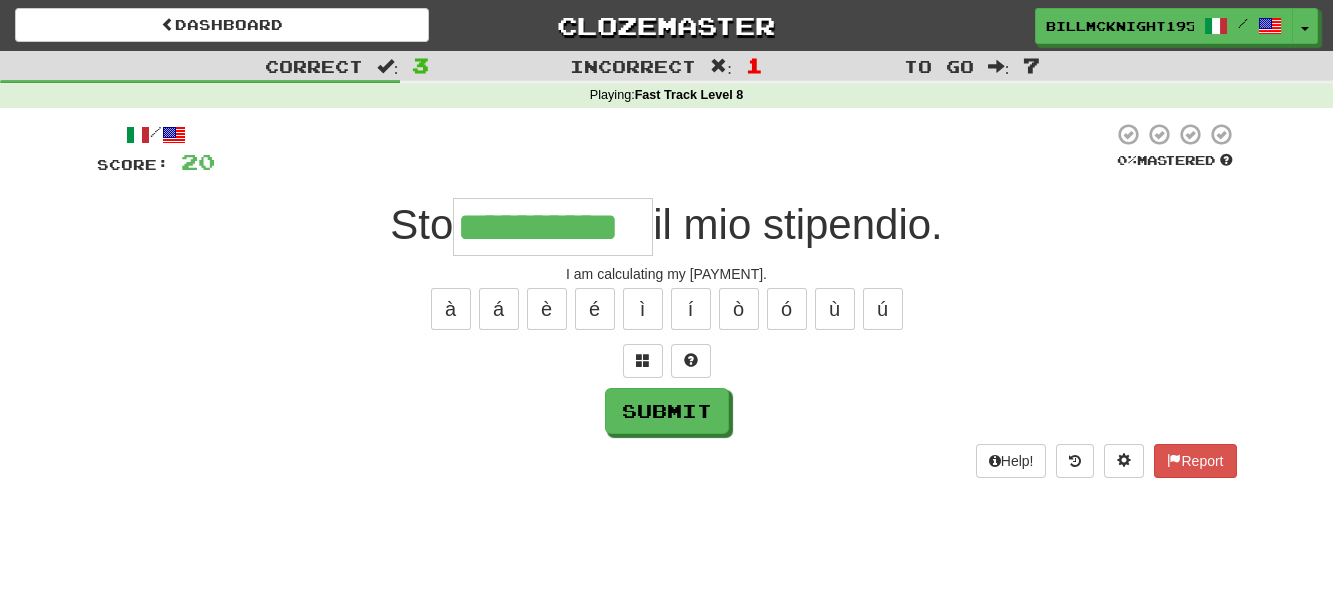 scroll, scrollTop: 0, scrollLeft: 8, axis: horizontal 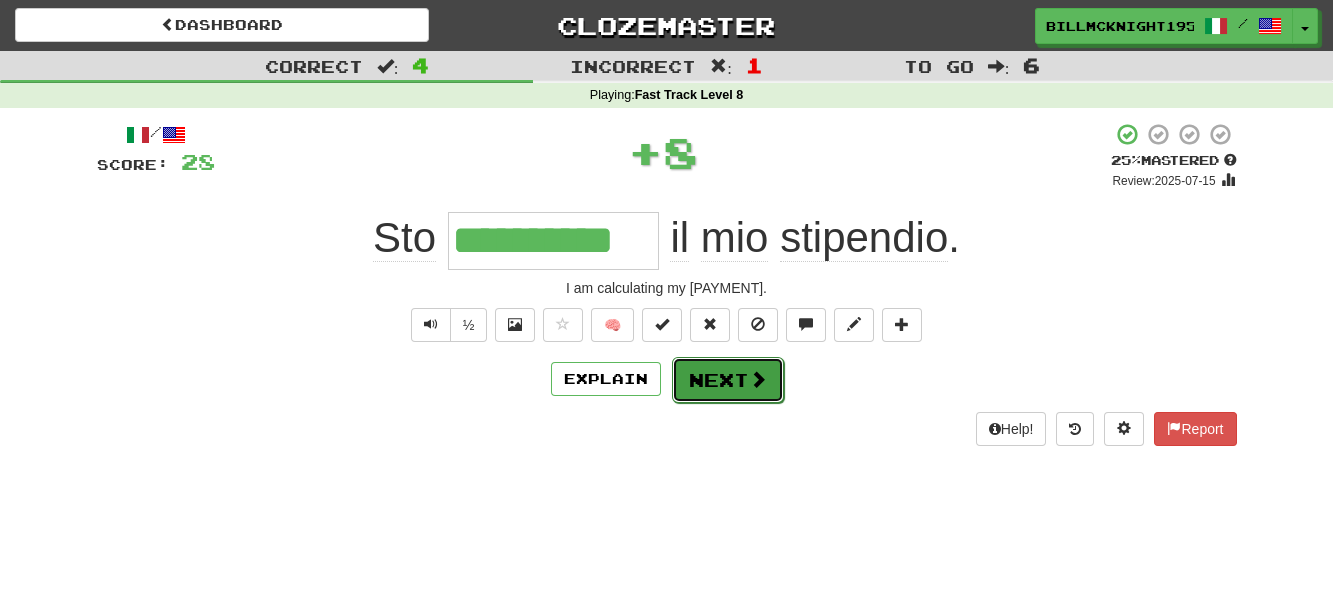 click at bounding box center [758, 379] 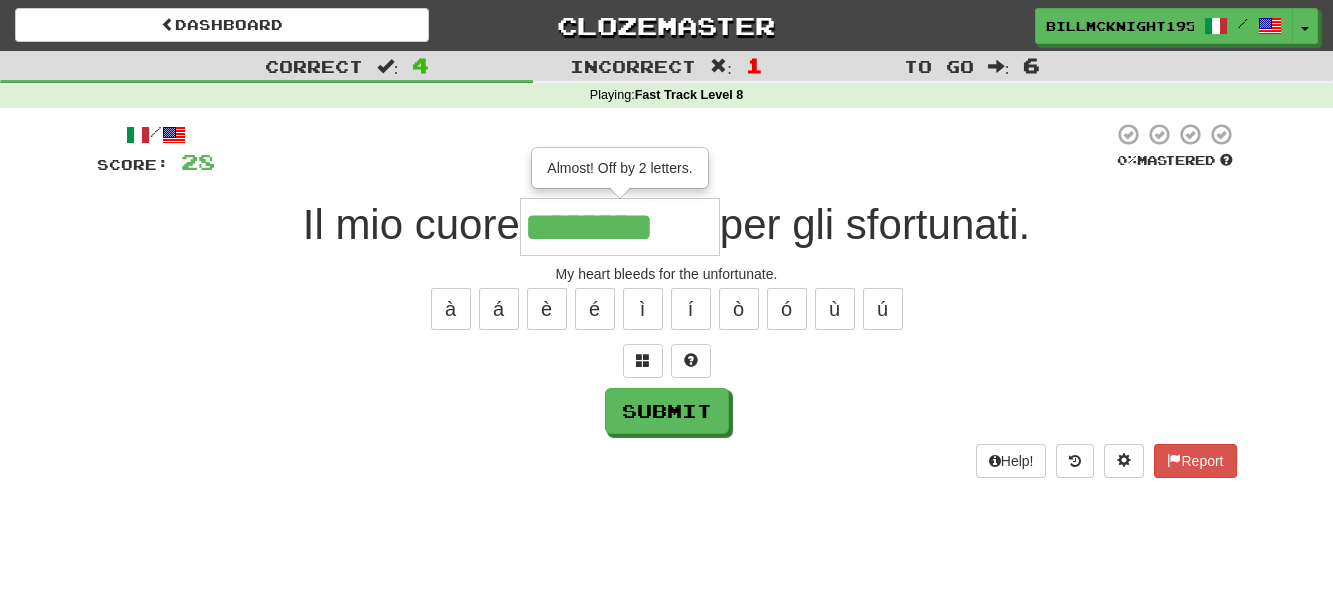 type on "********" 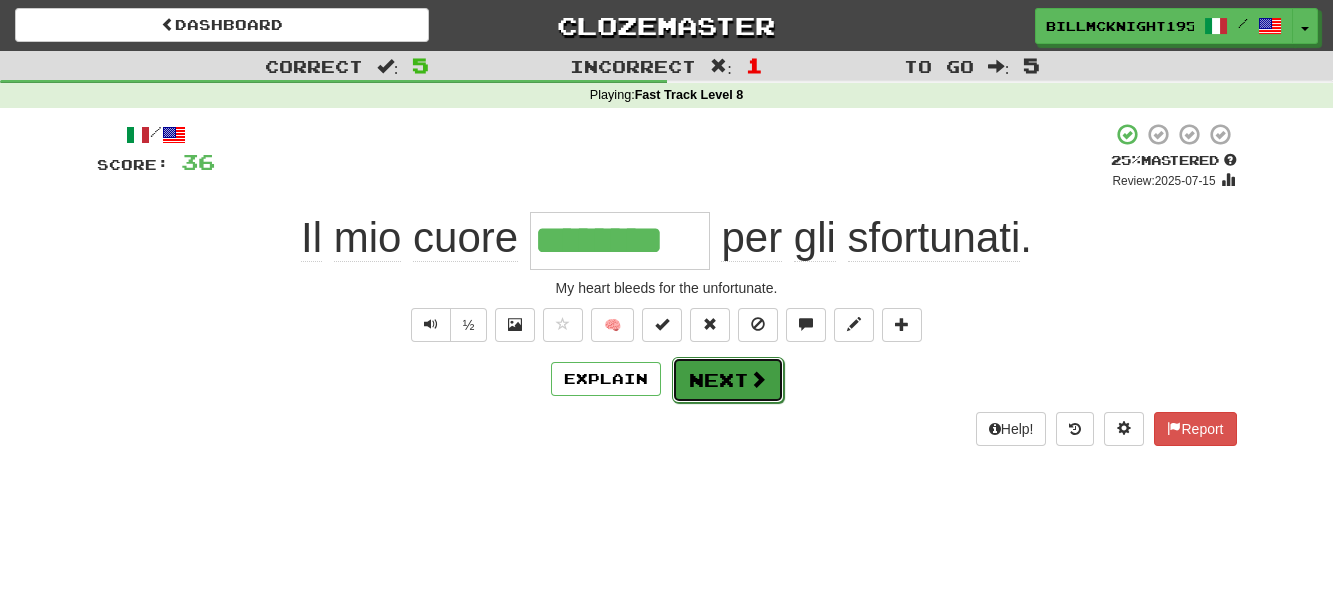 click on "Next" at bounding box center (728, 380) 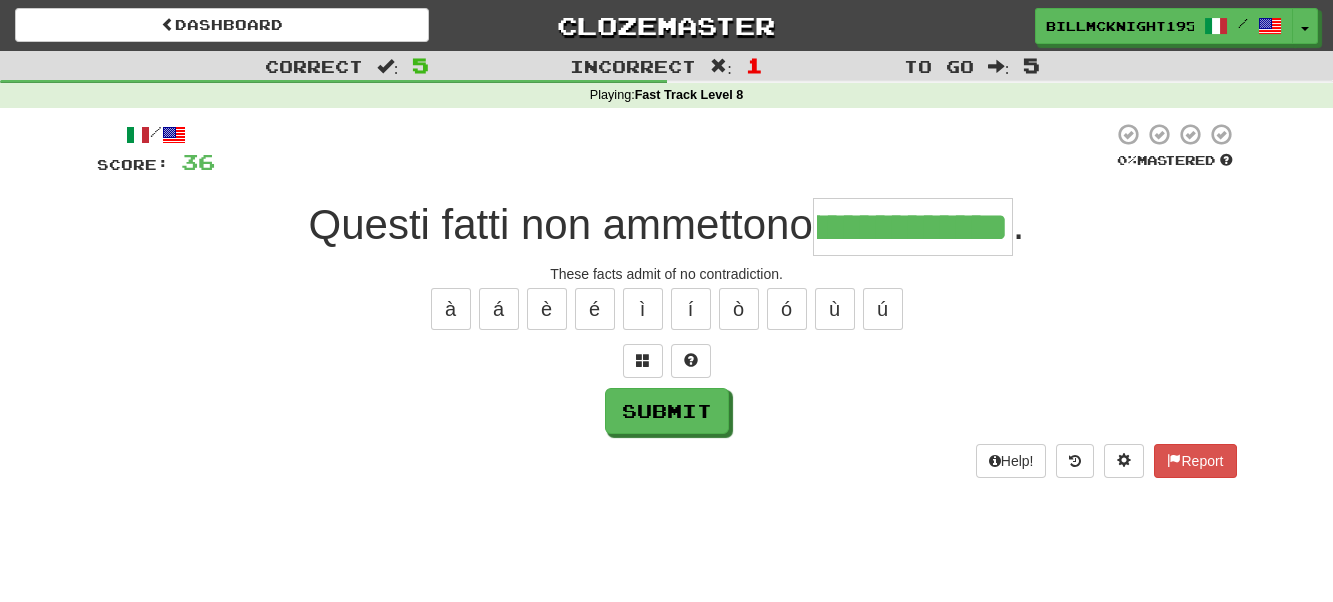 scroll, scrollTop: 0, scrollLeft: 80, axis: horizontal 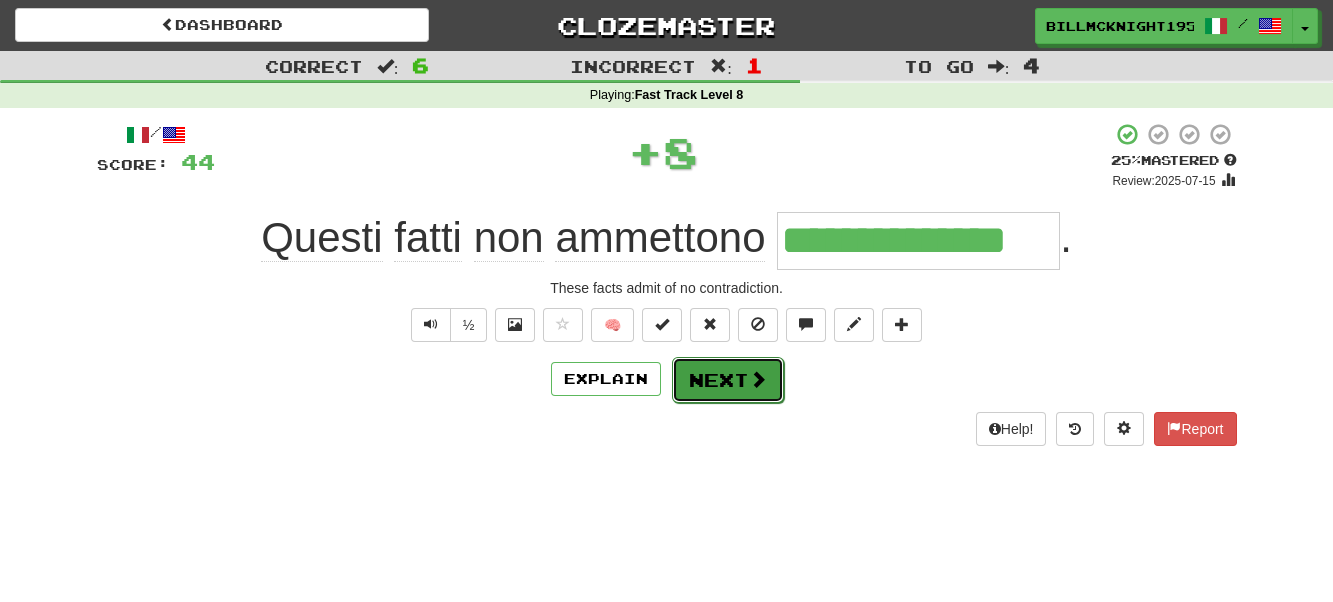 click on "Next" at bounding box center (728, 380) 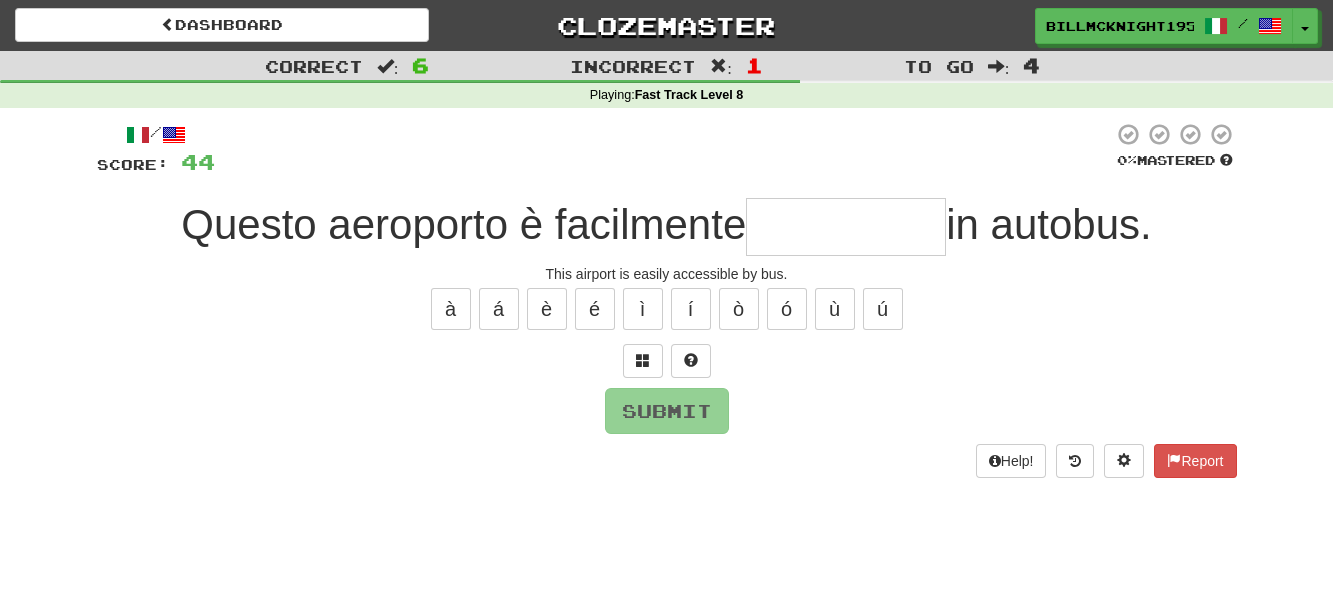 type on "*" 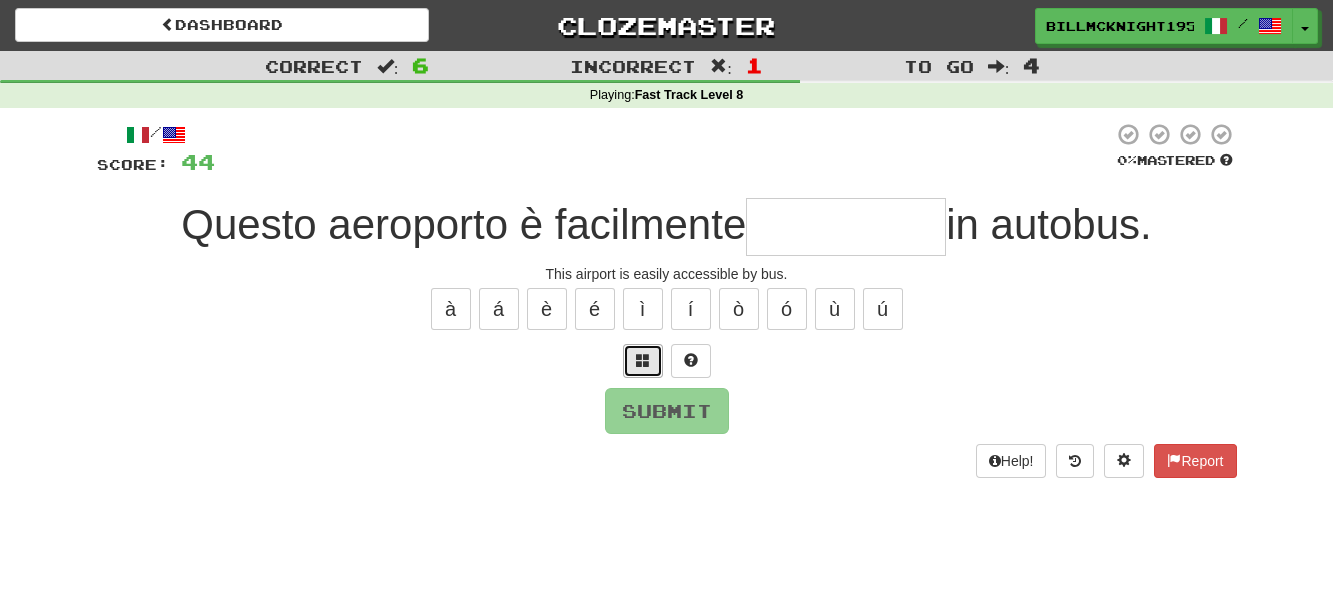 click at bounding box center (643, 361) 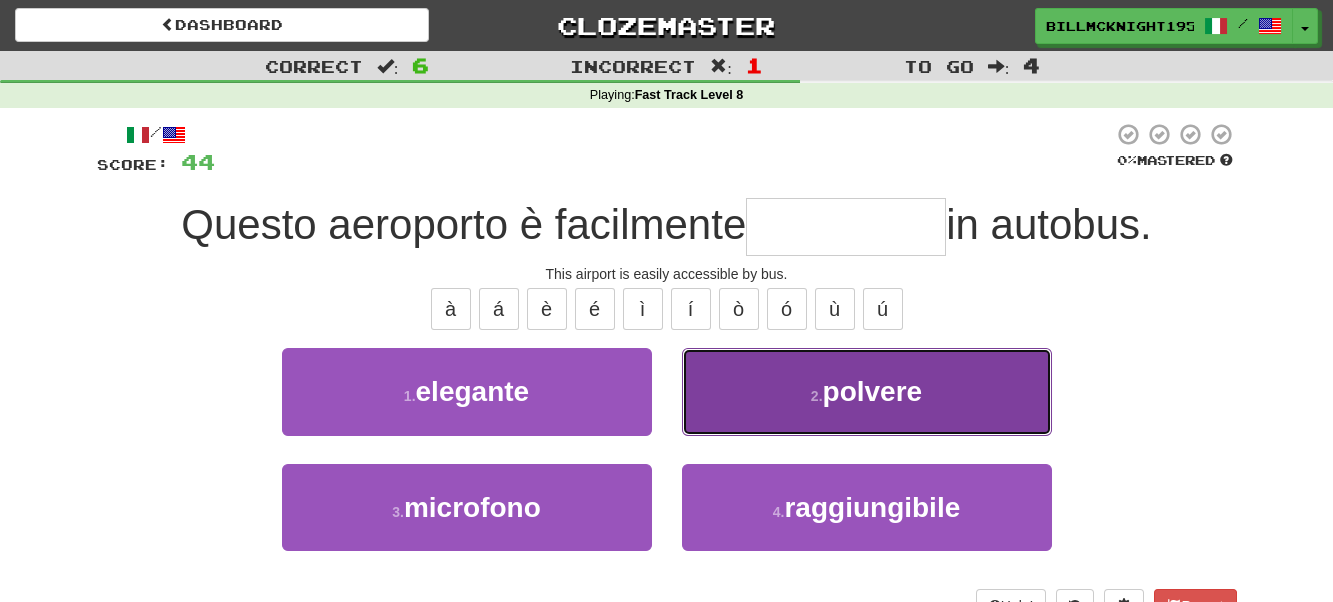 click on "2 ." at bounding box center (817, 396) 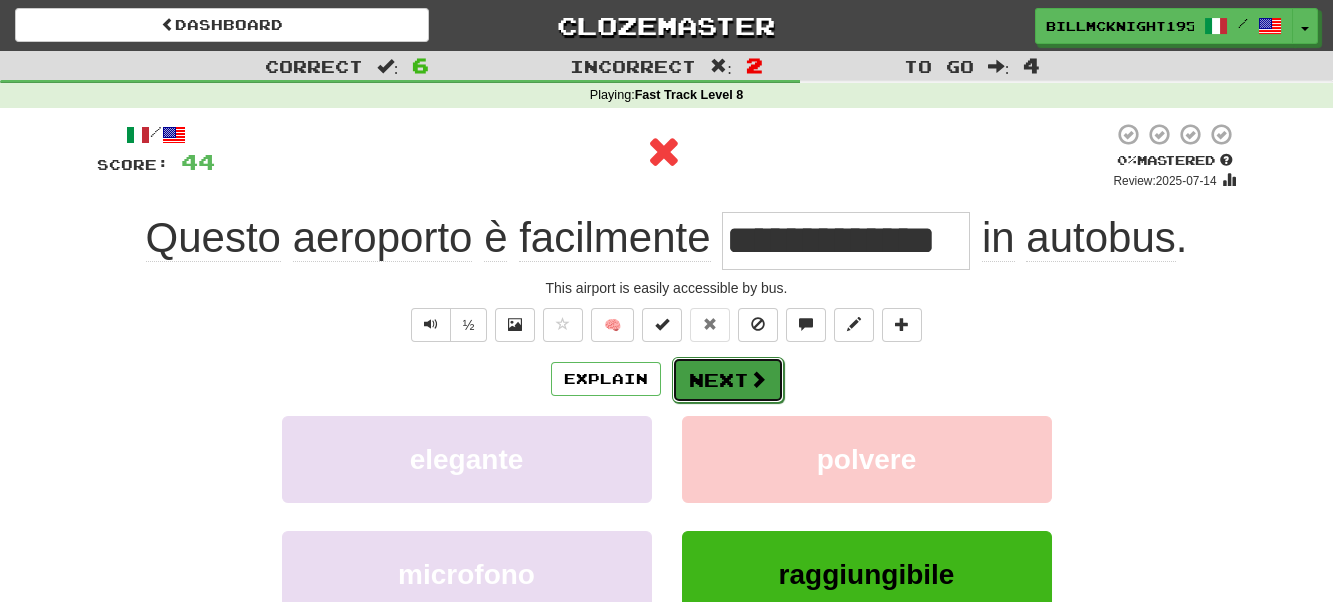 click on "Next" at bounding box center (728, 380) 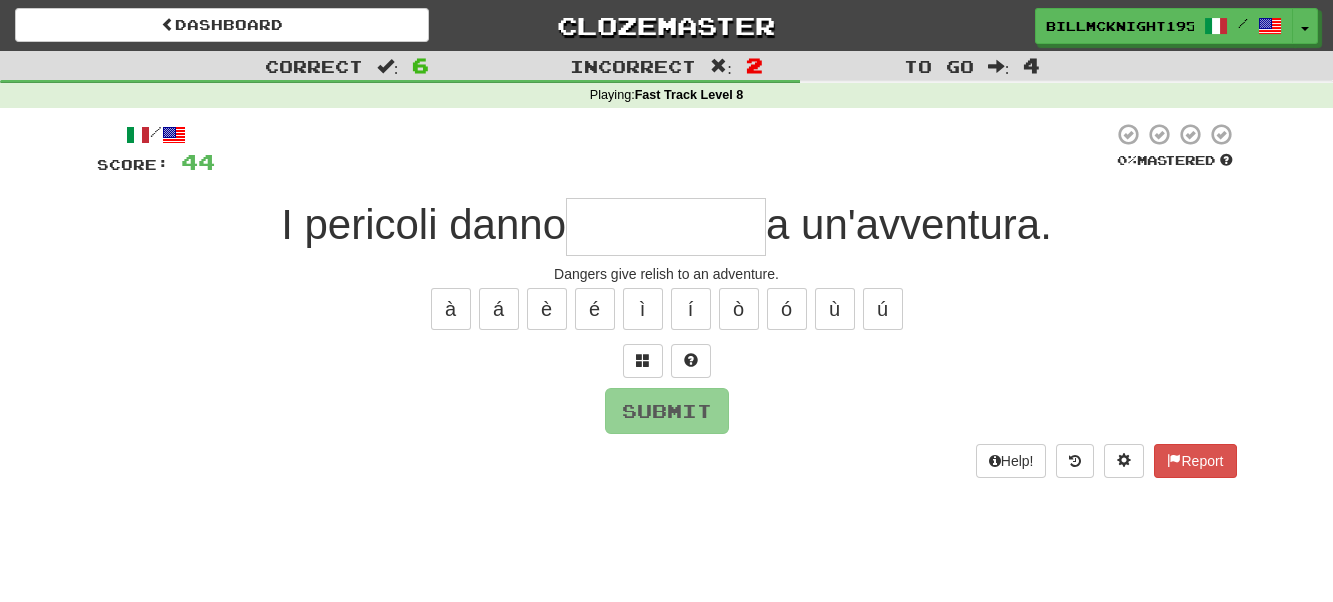 type on "*" 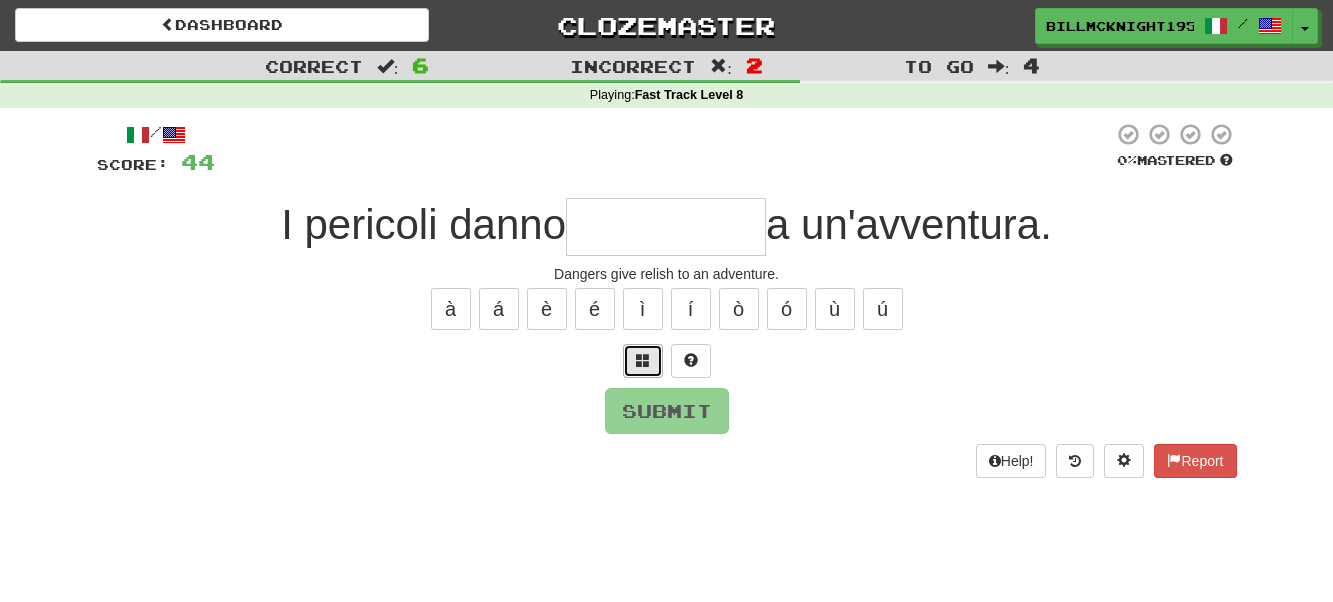 click at bounding box center (643, 361) 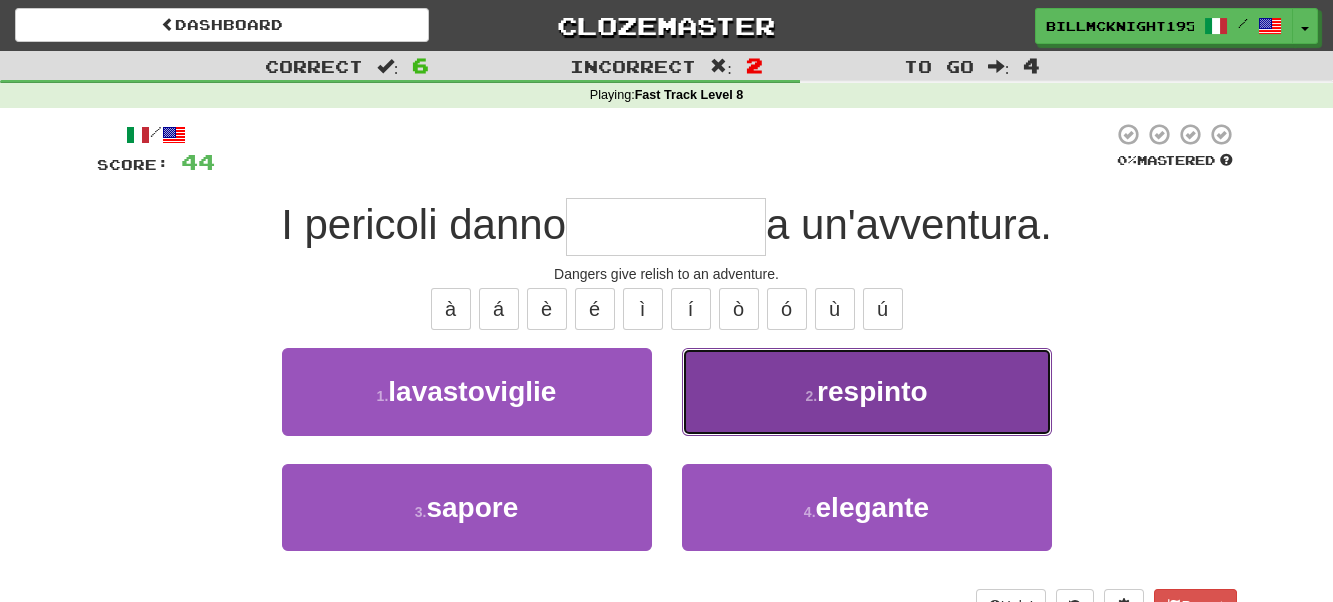 click on "2 .  respinto" at bounding box center (867, 391) 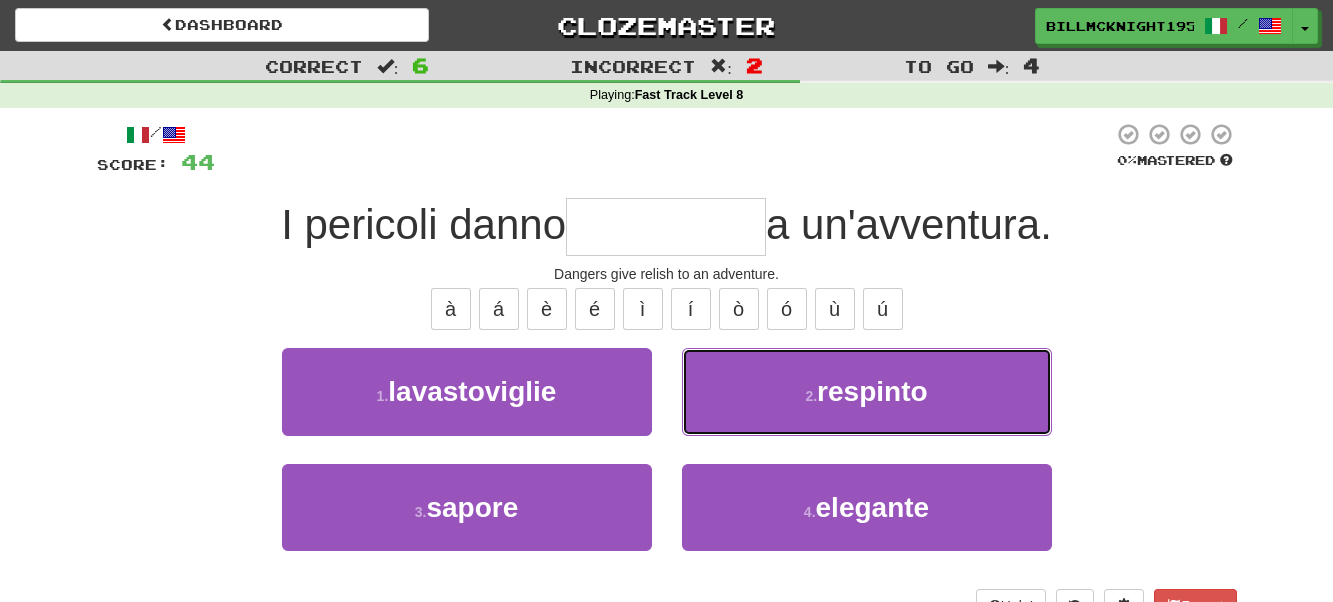 type on "******" 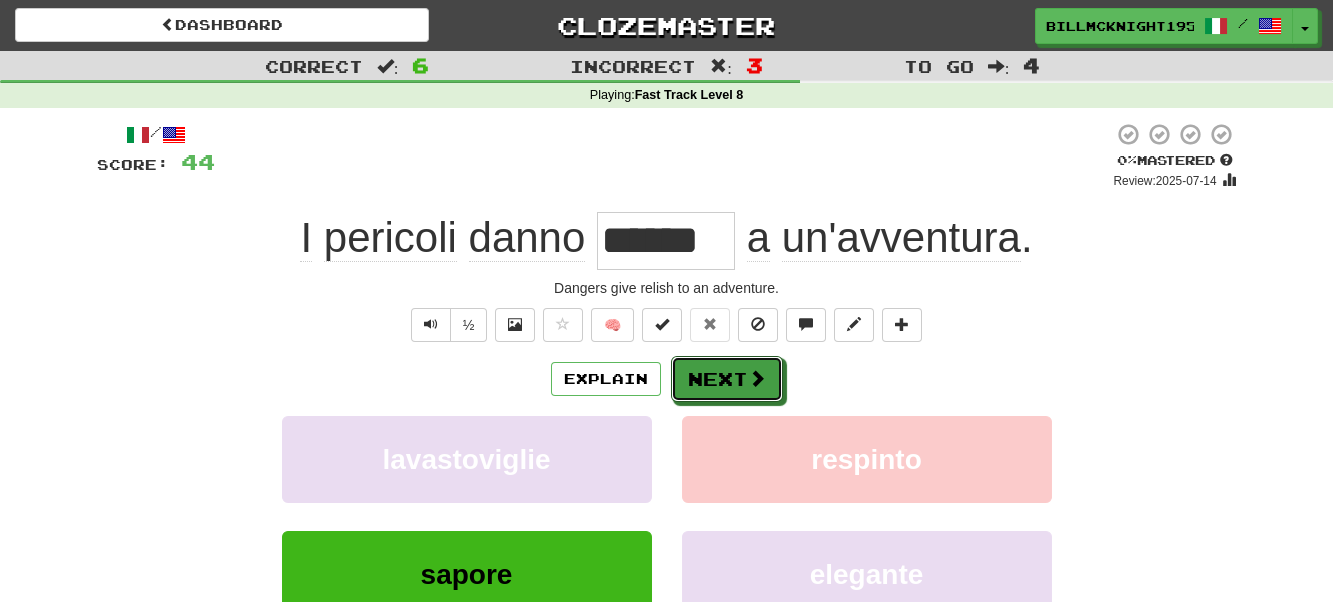 click on "Next" at bounding box center (727, 379) 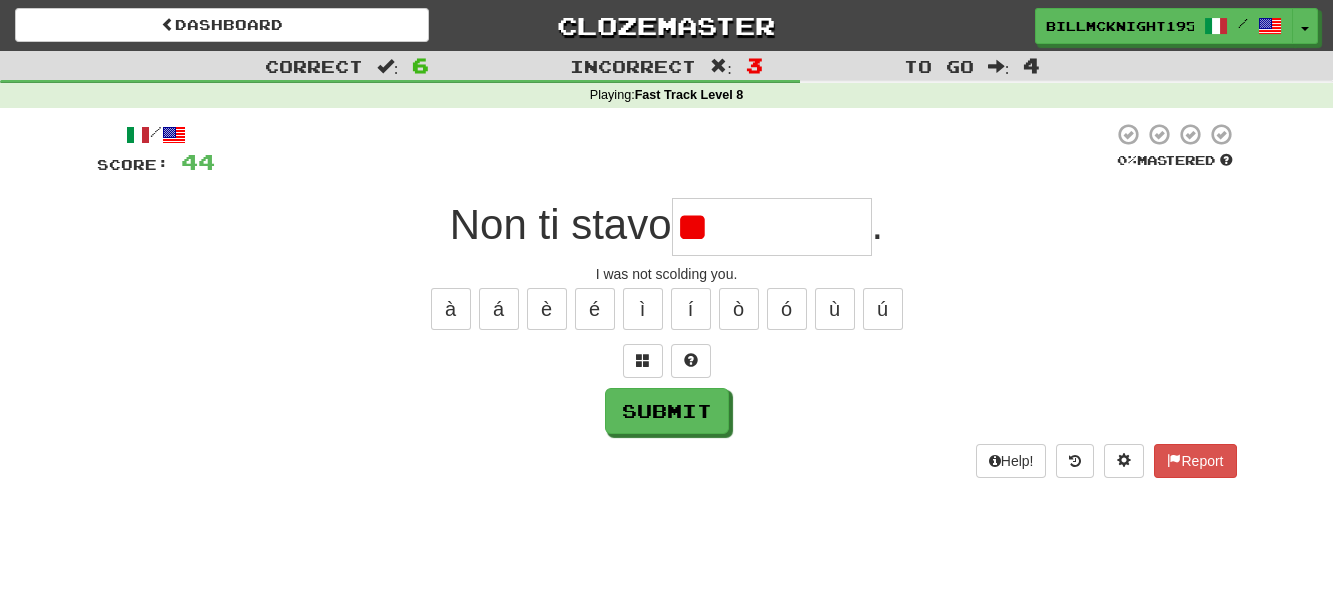 type on "*" 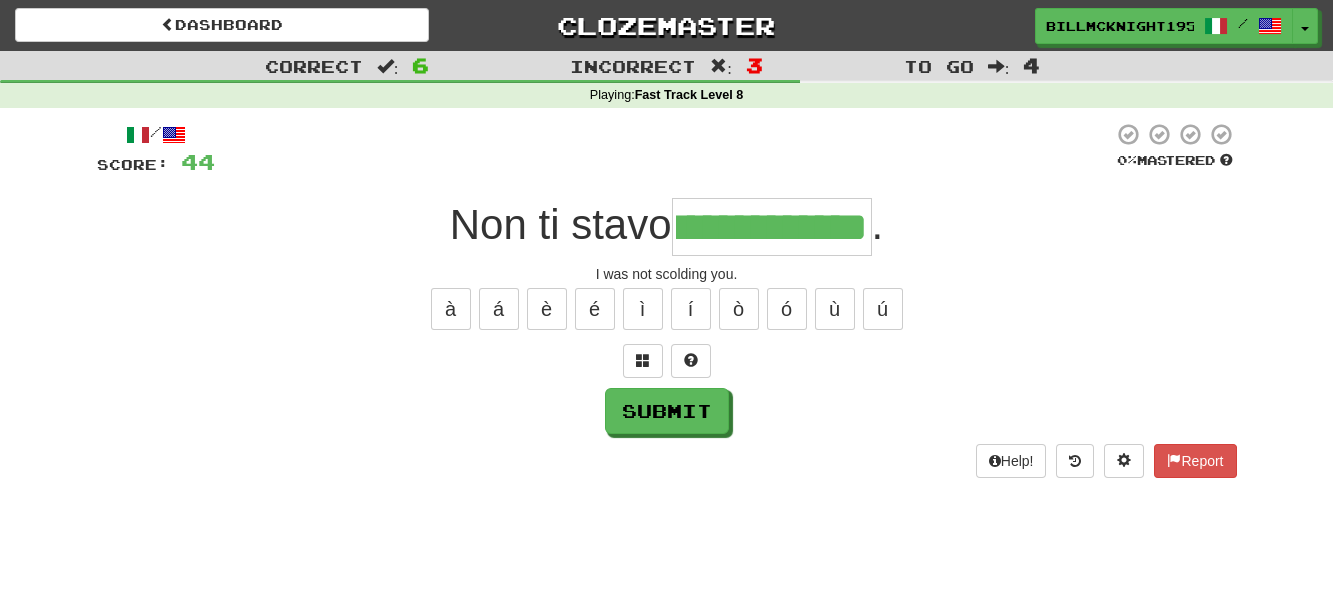 scroll, scrollTop: 0, scrollLeft: 77, axis: horizontal 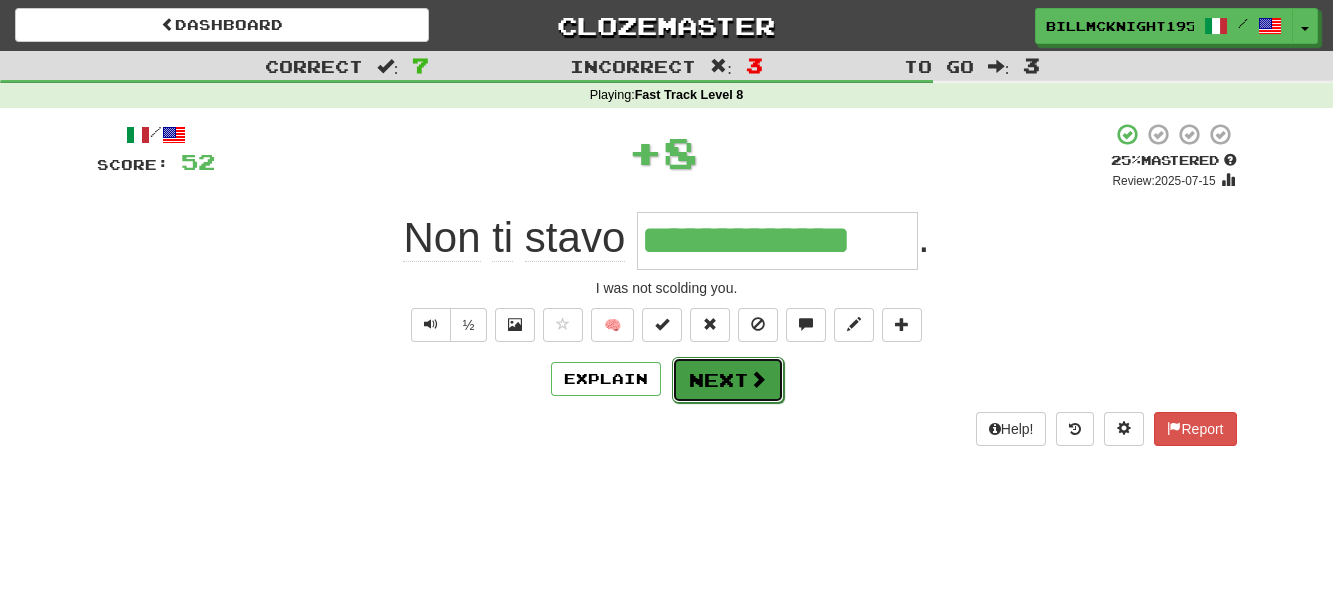 click on "Next" at bounding box center [728, 380] 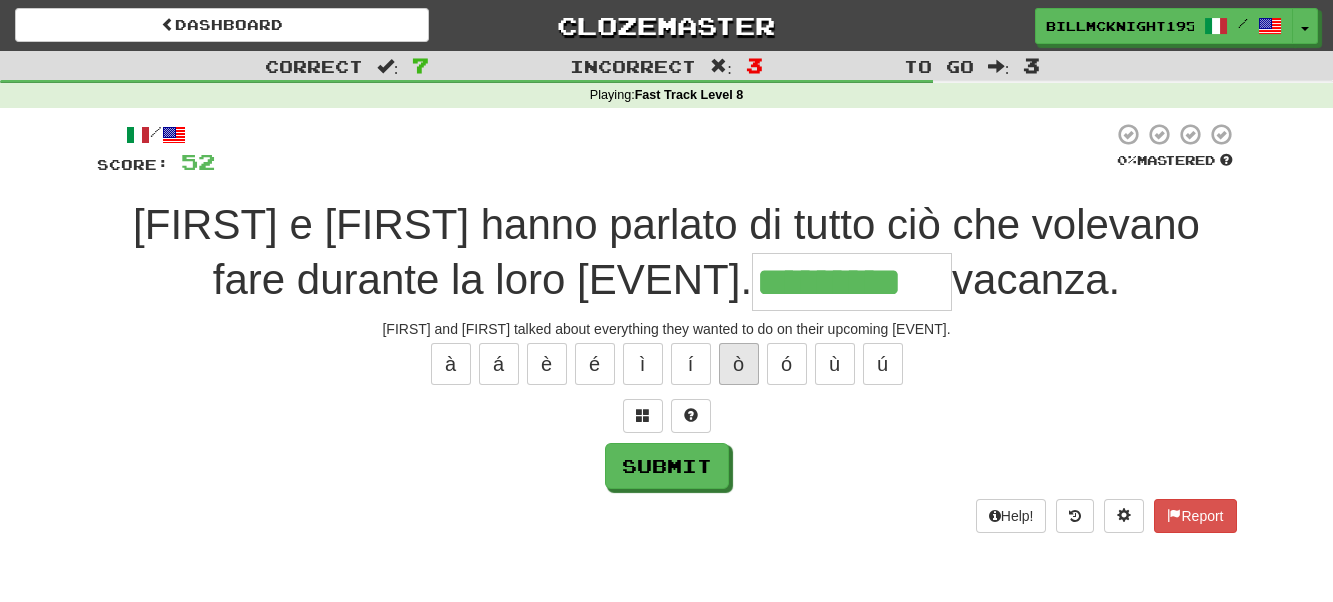 scroll, scrollTop: 0, scrollLeft: 1, axis: horizontal 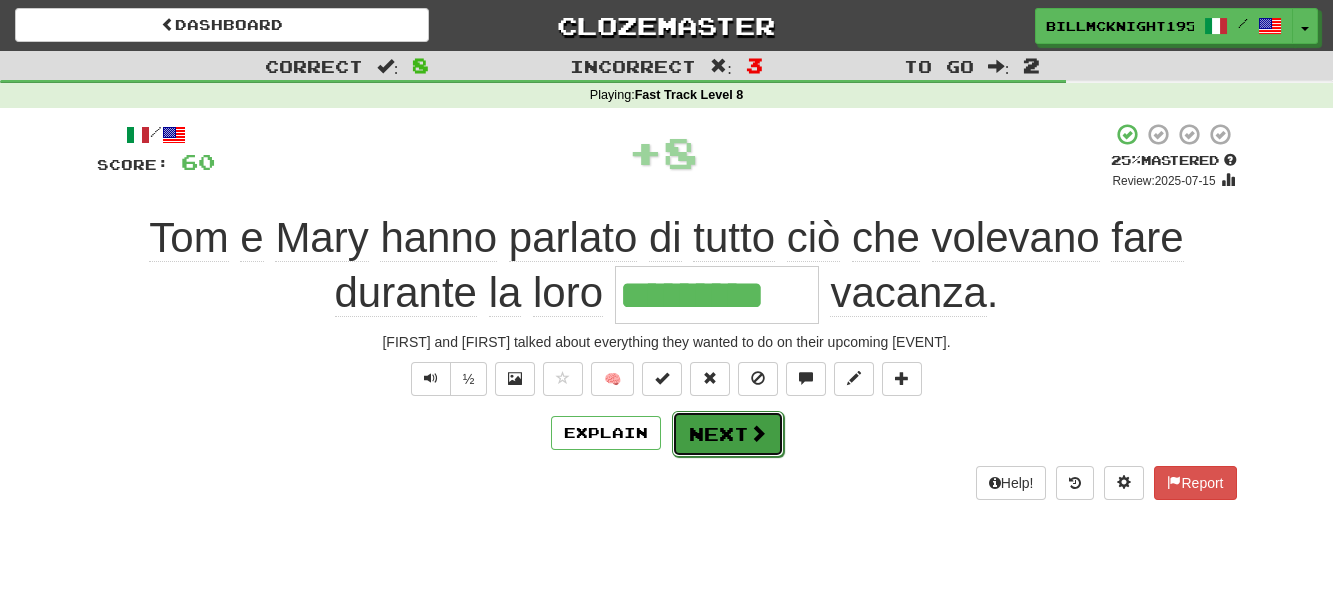 click on "Next" at bounding box center (728, 434) 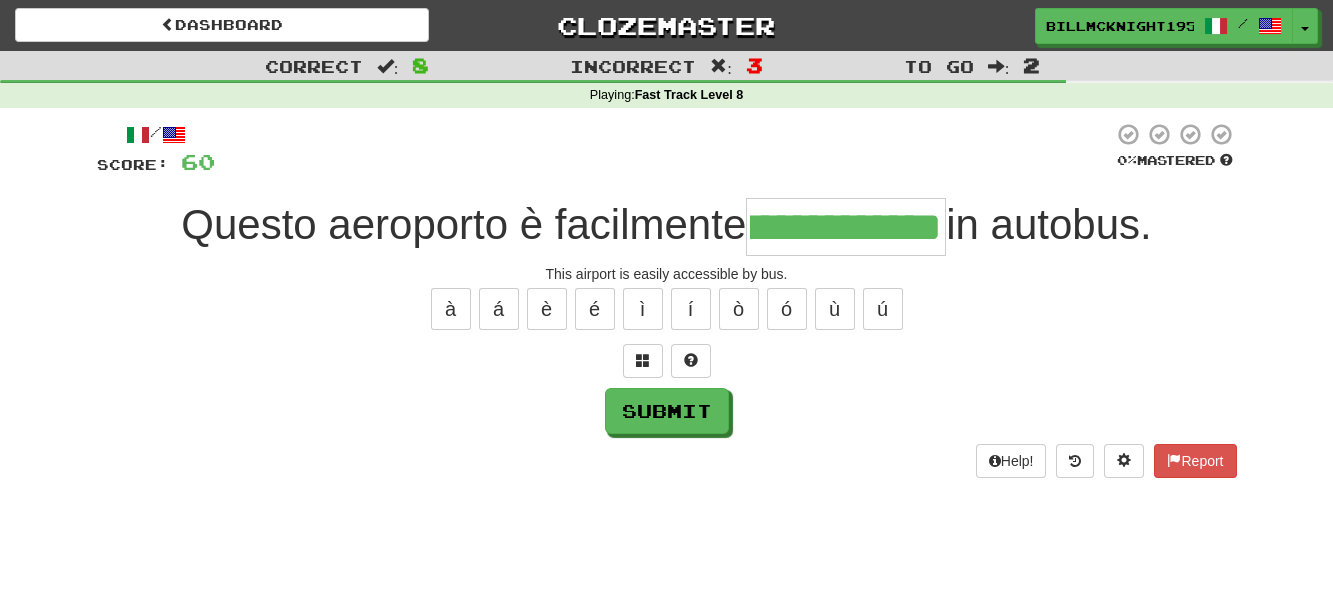 scroll, scrollTop: 0, scrollLeft: 45, axis: horizontal 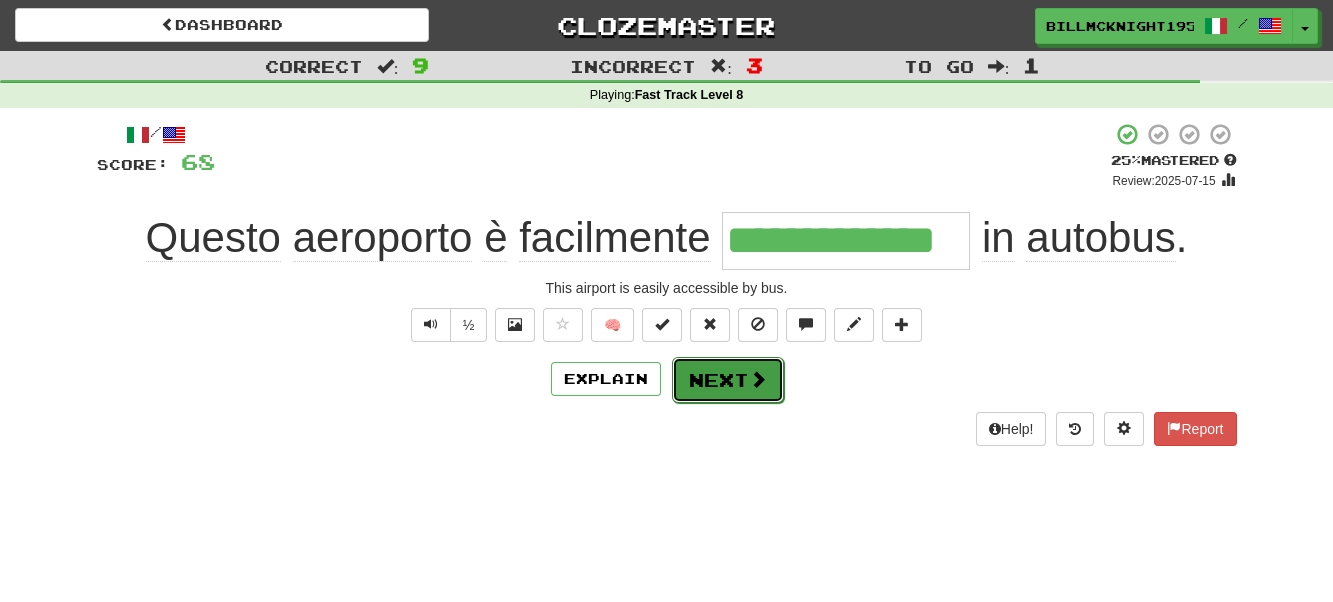 click at bounding box center [758, 379] 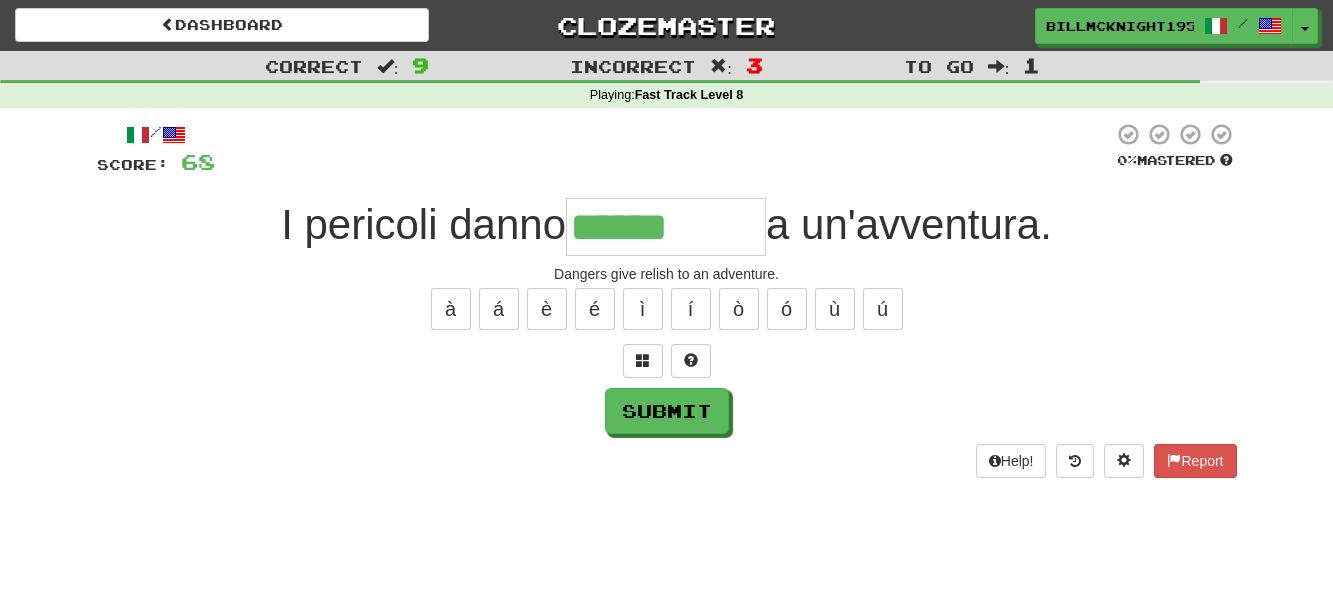 type on "******" 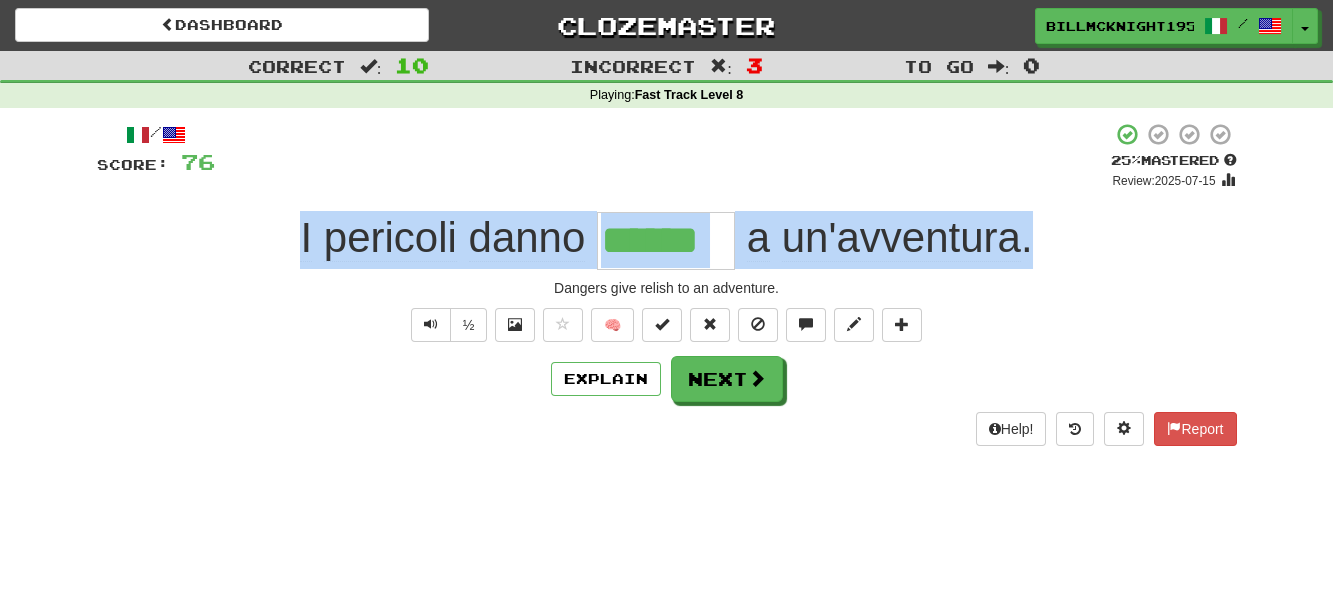 drag, startPoint x: 1027, startPoint y: 239, endPoint x: 19, endPoint y: 229, distance: 1008.0496 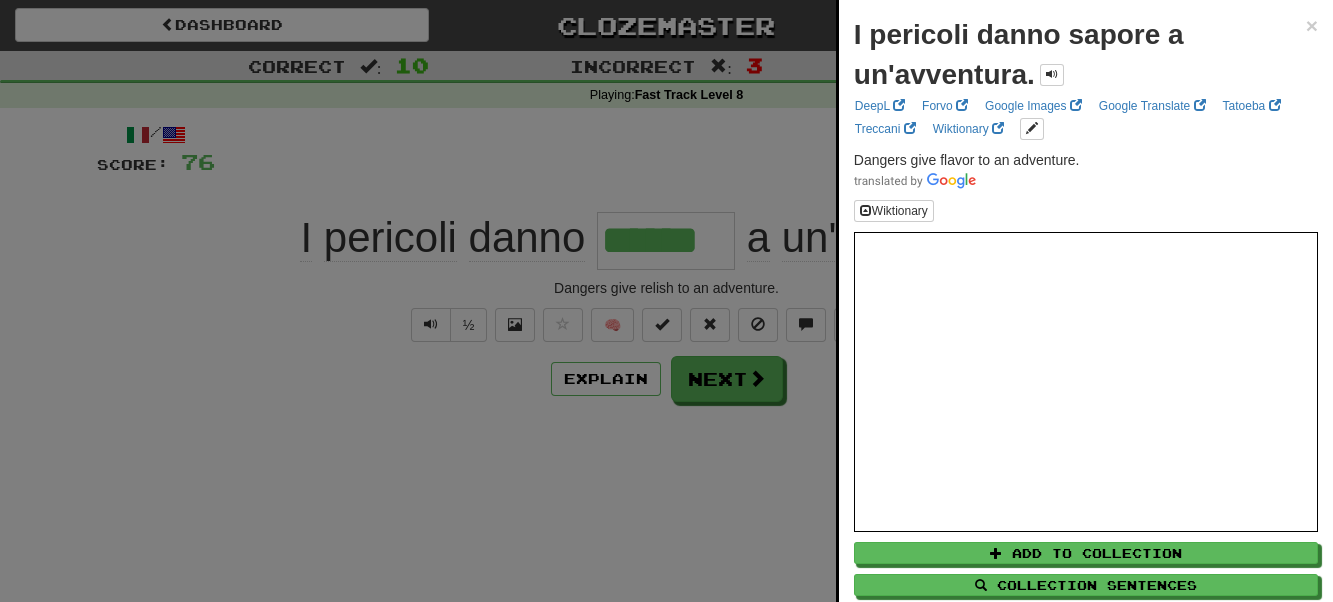 click at bounding box center (666, 301) 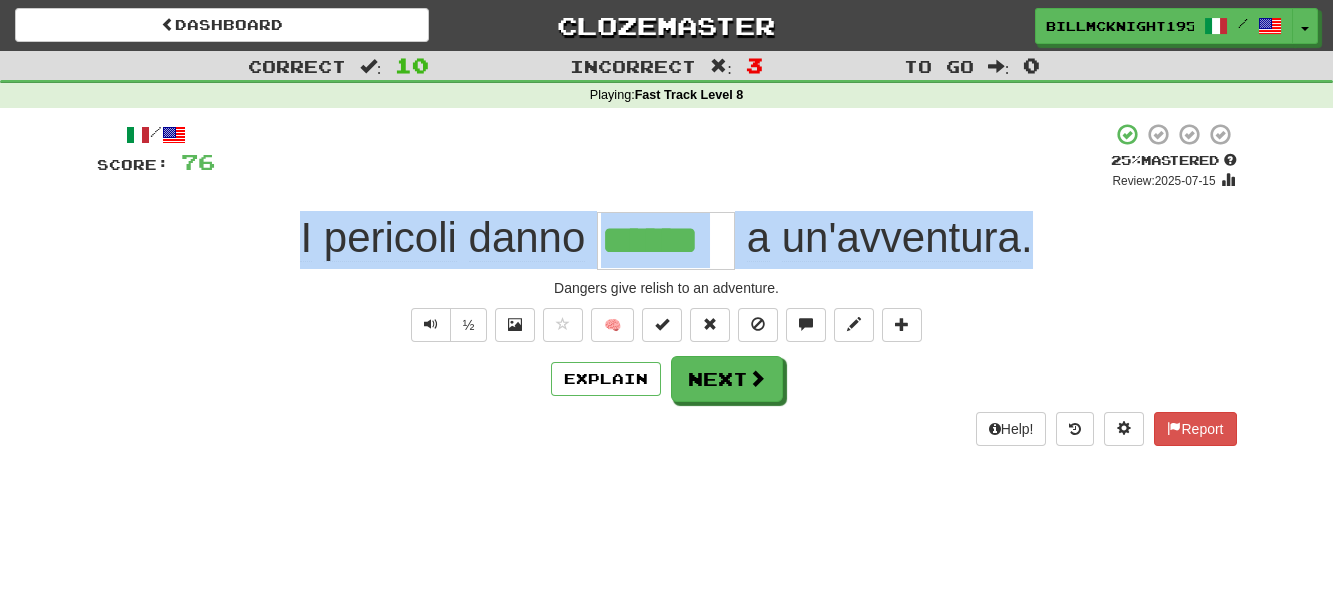 drag, startPoint x: 1036, startPoint y: 237, endPoint x: 34, endPoint y: 229, distance: 1002.0319 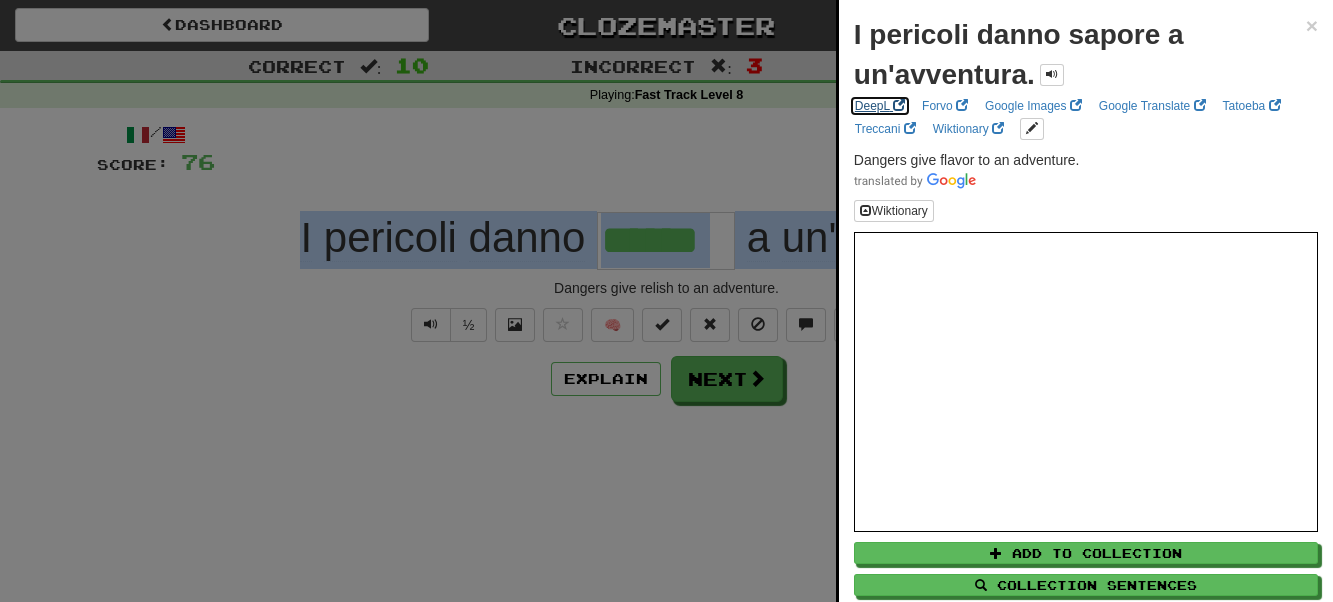 click at bounding box center [899, 105] 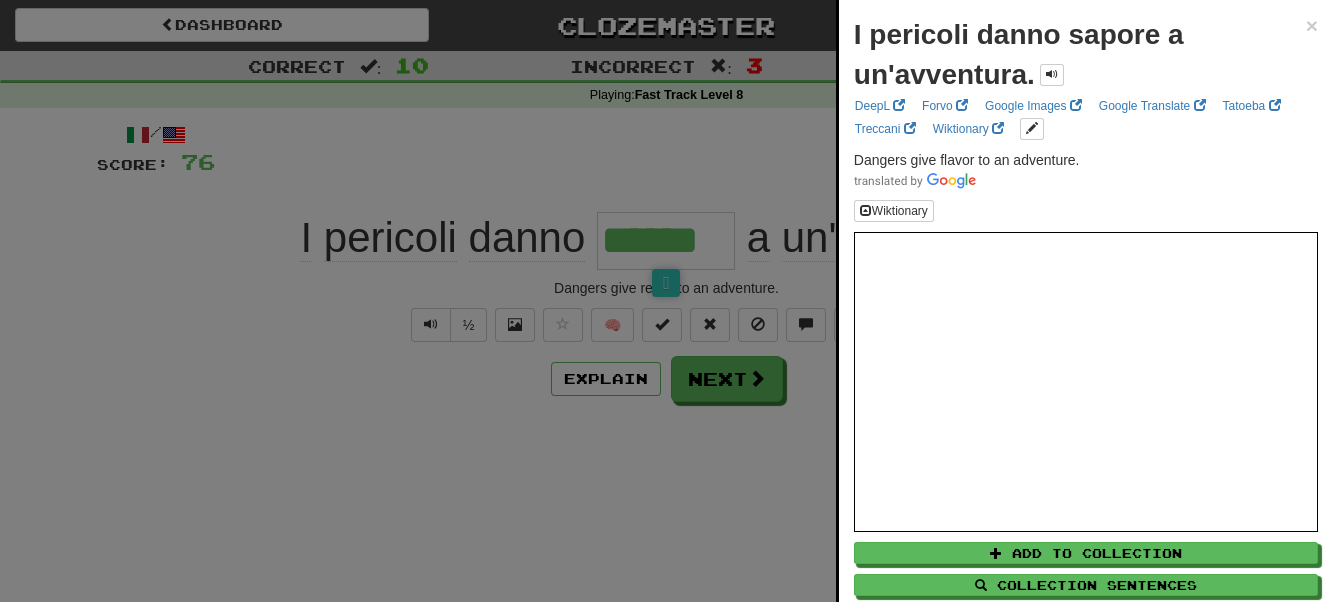 click at bounding box center [666, 301] 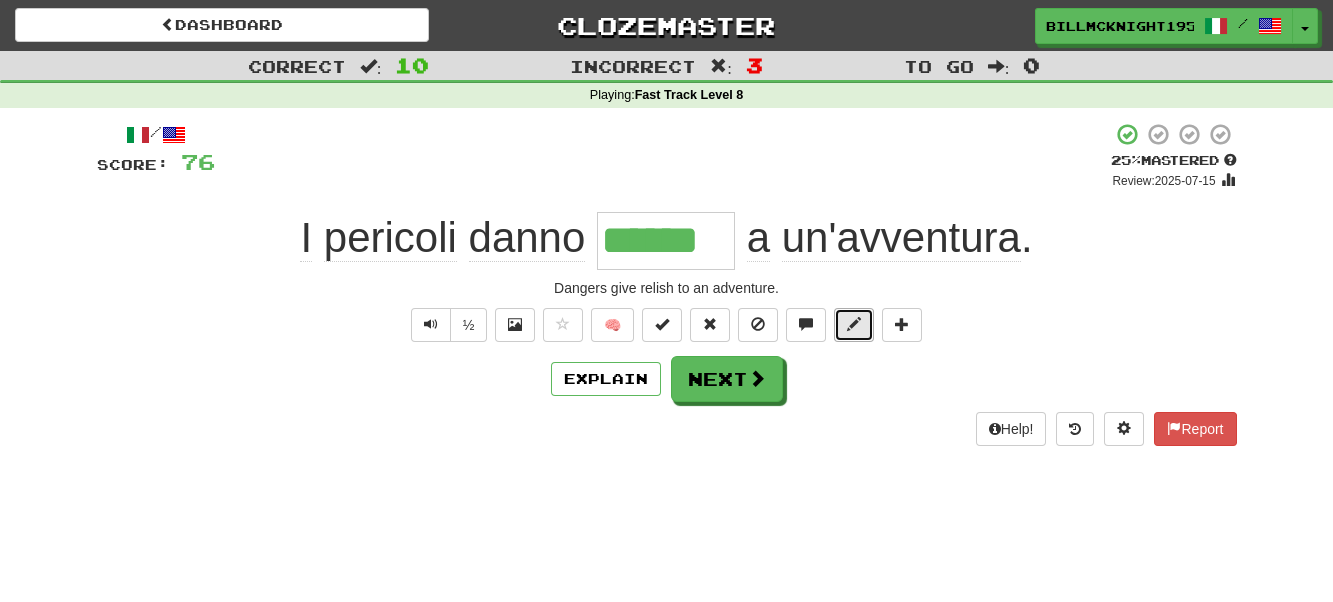 click at bounding box center [854, 324] 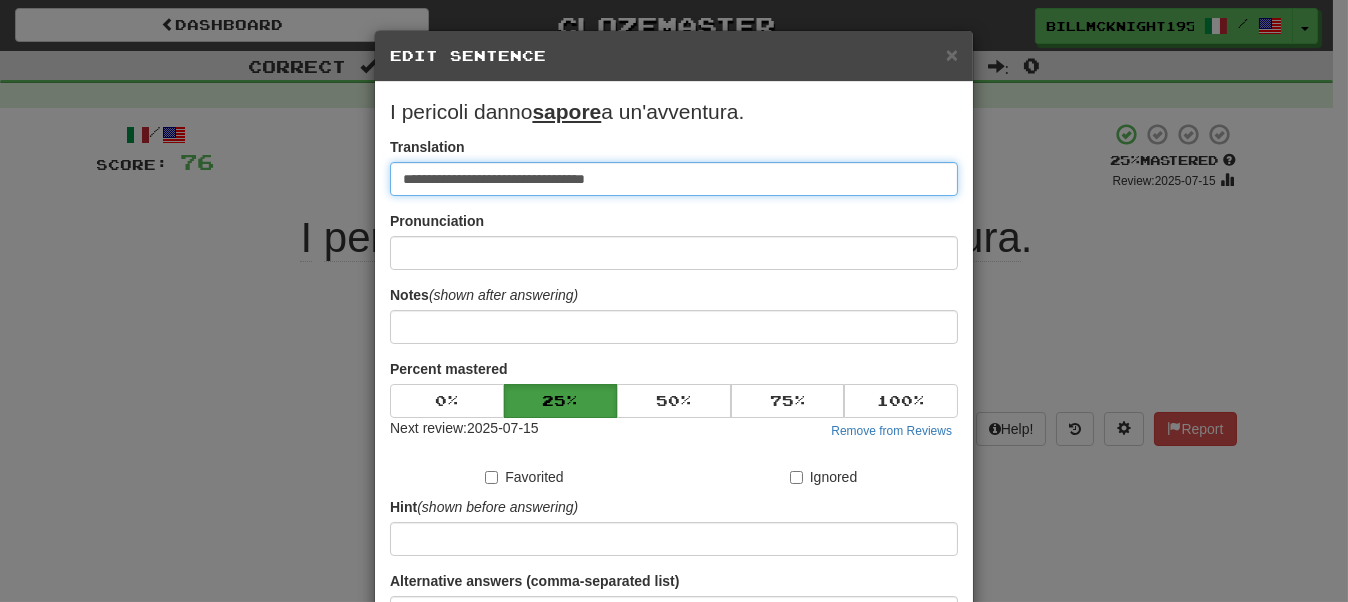 drag, startPoint x: 514, startPoint y: 178, endPoint x: 482, endPoint y: 178, distance: 32 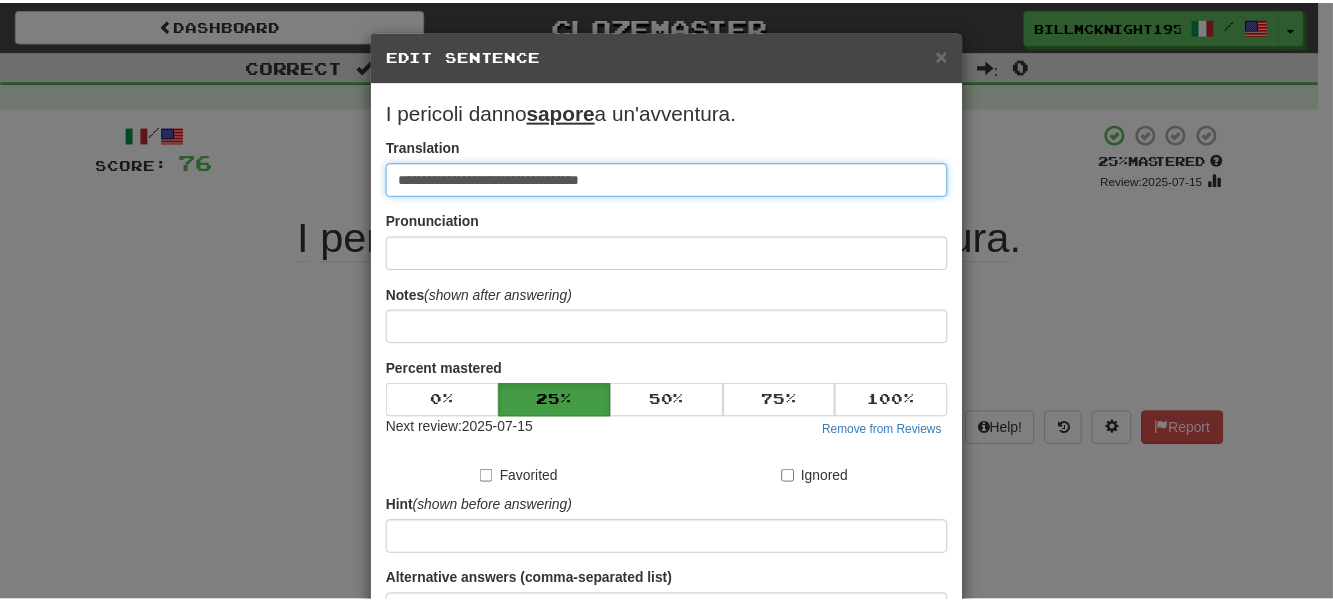 scroll, scrollTop: 196, scrollLeft: 0, axis: vertical 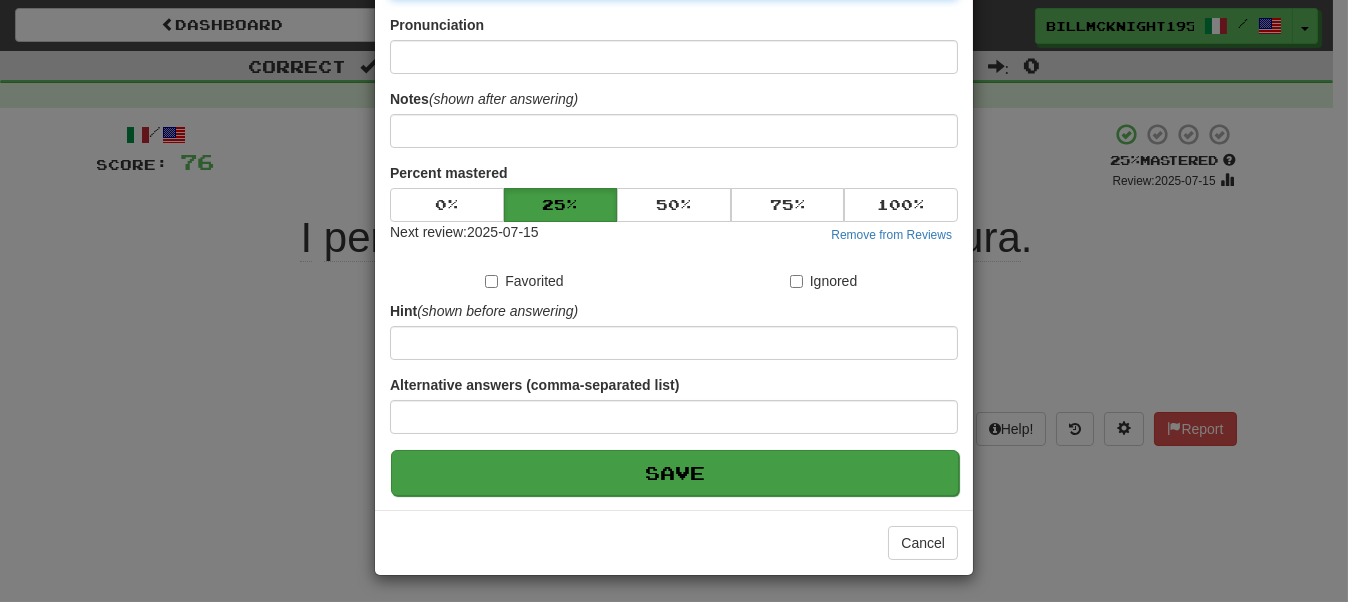 type on "**********" 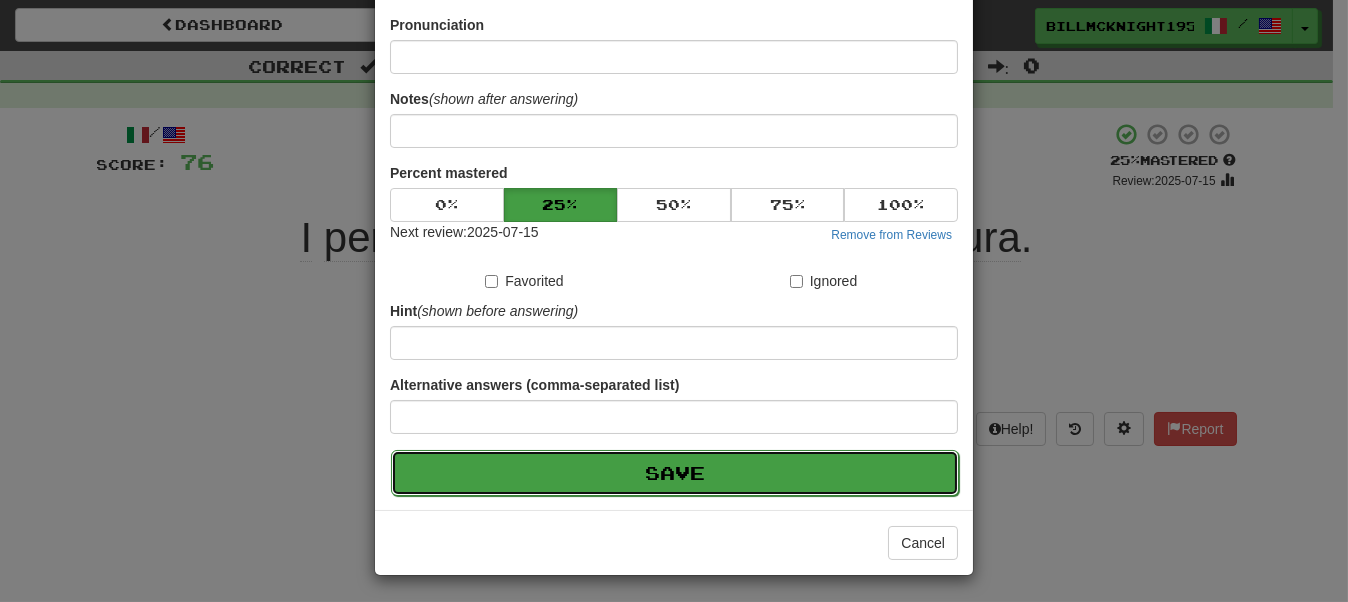 click on "Save" at bounding box center (675, 473) 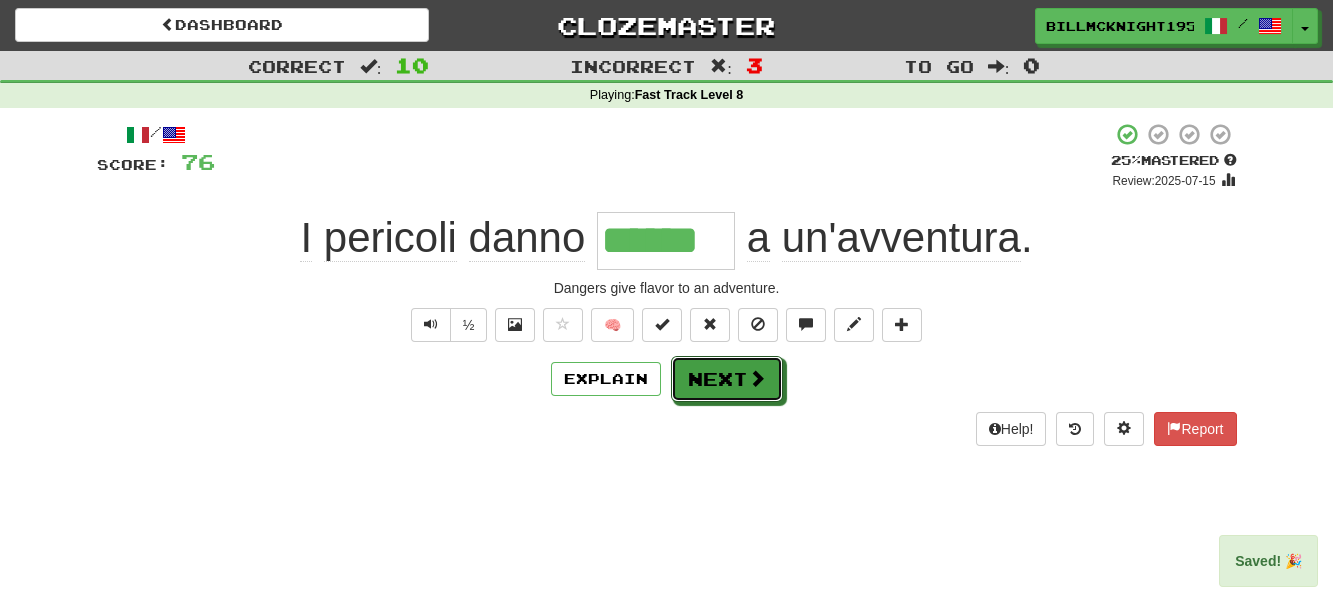 click on "Next" at bounding box center [727, 379] 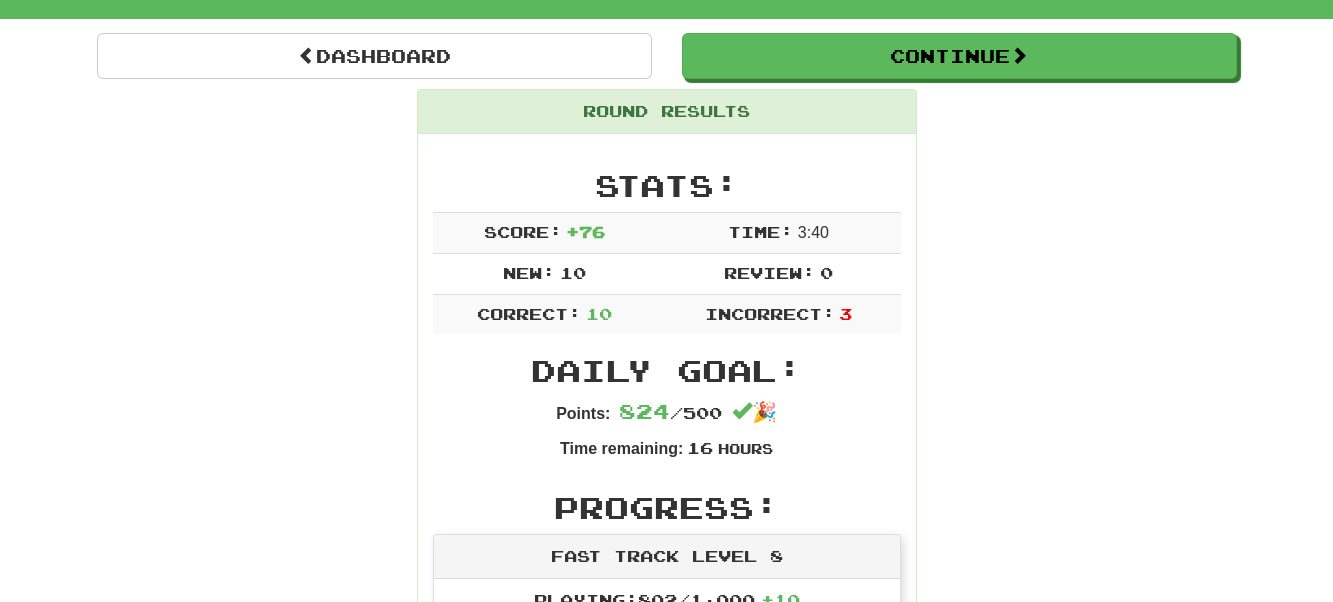 scroll, scrollTop: 0, scrollLeft: 0, axis: both 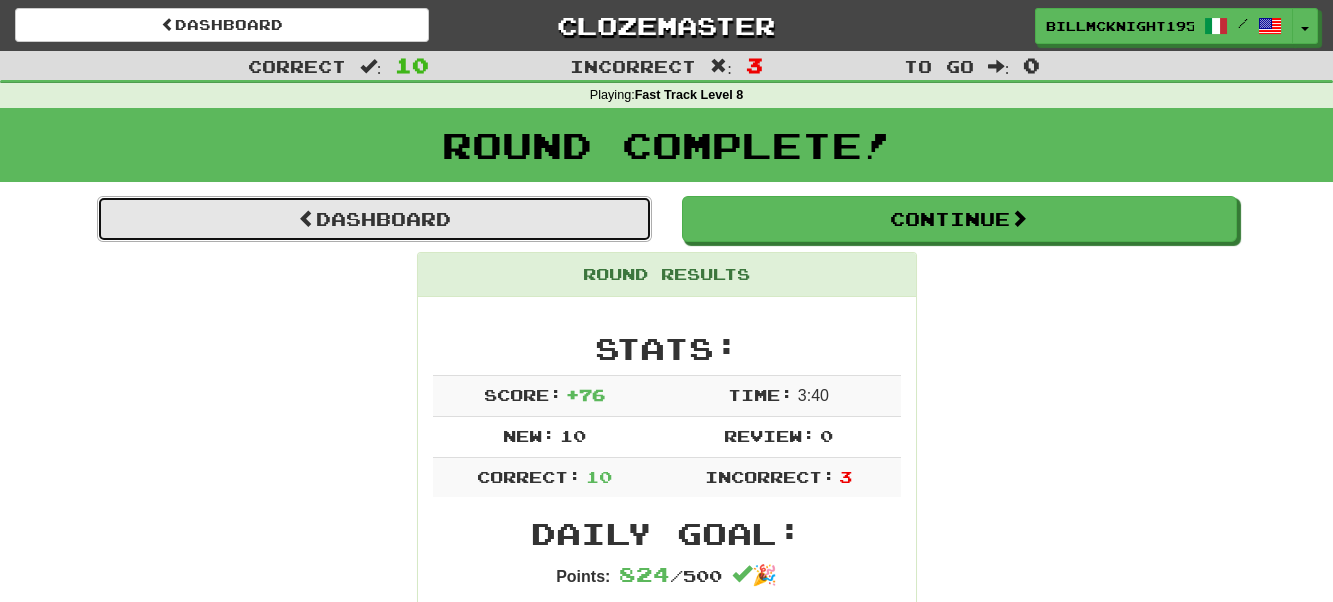 click on "Dashboard" at bounding box center [374, 219] 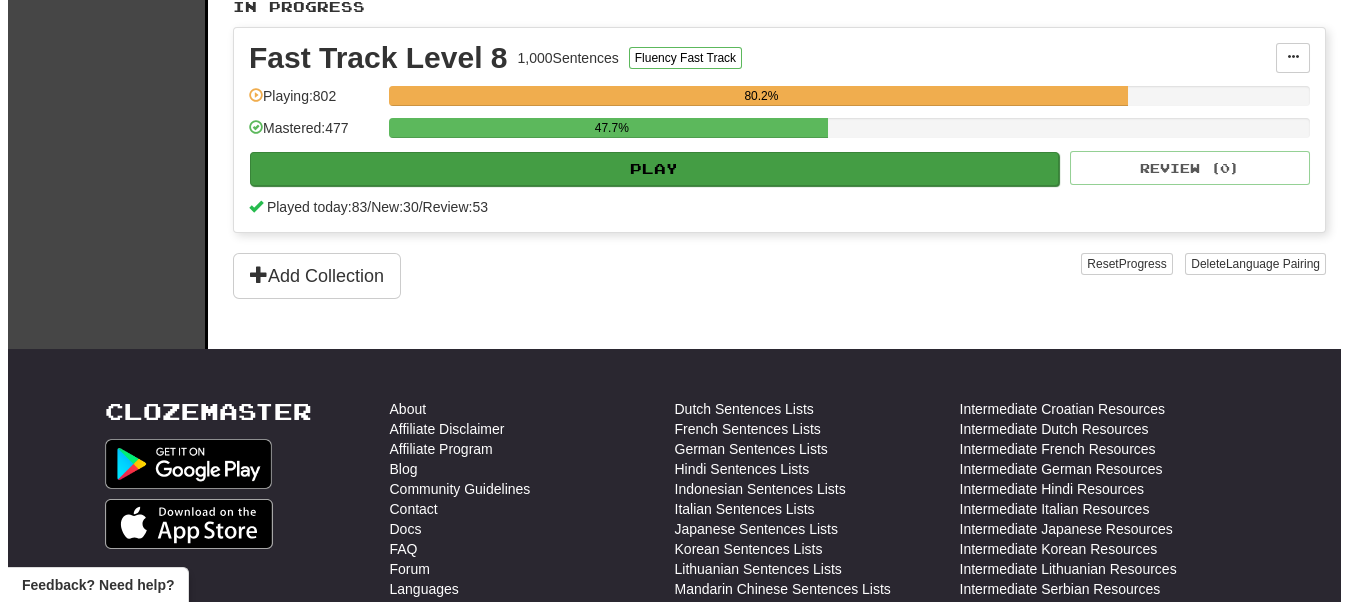 scroll, scrollTop: 500, scrollLeft: 0, axis: vertical 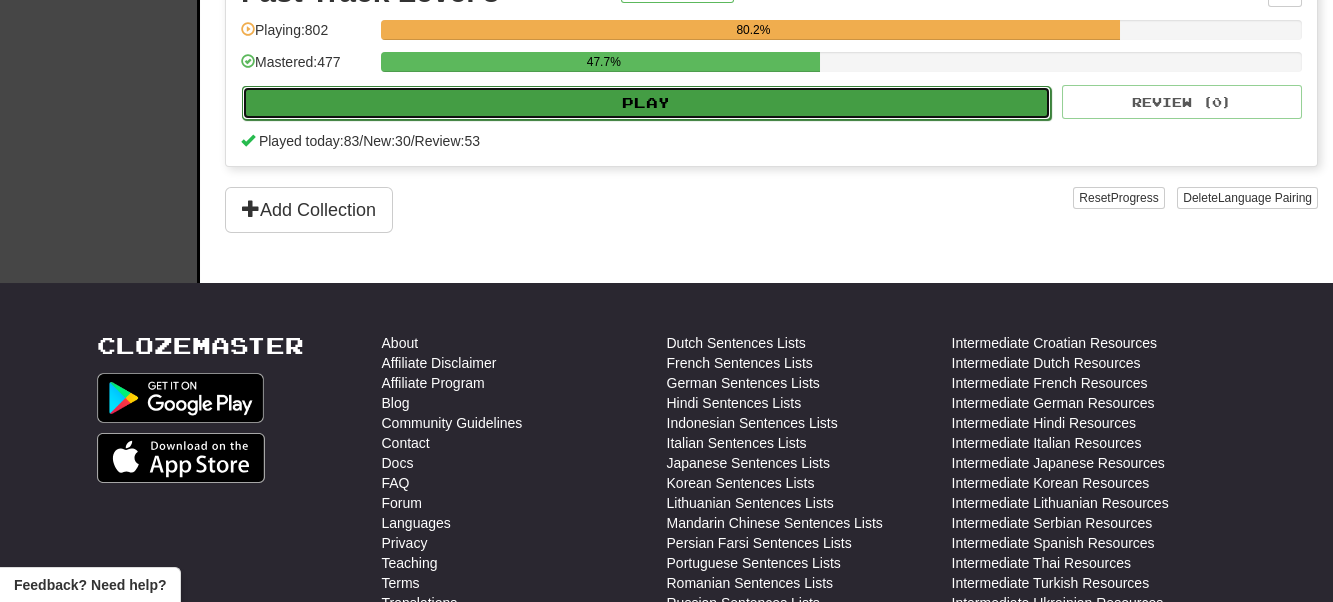 click on "Play" at bounding box center [646, 103] 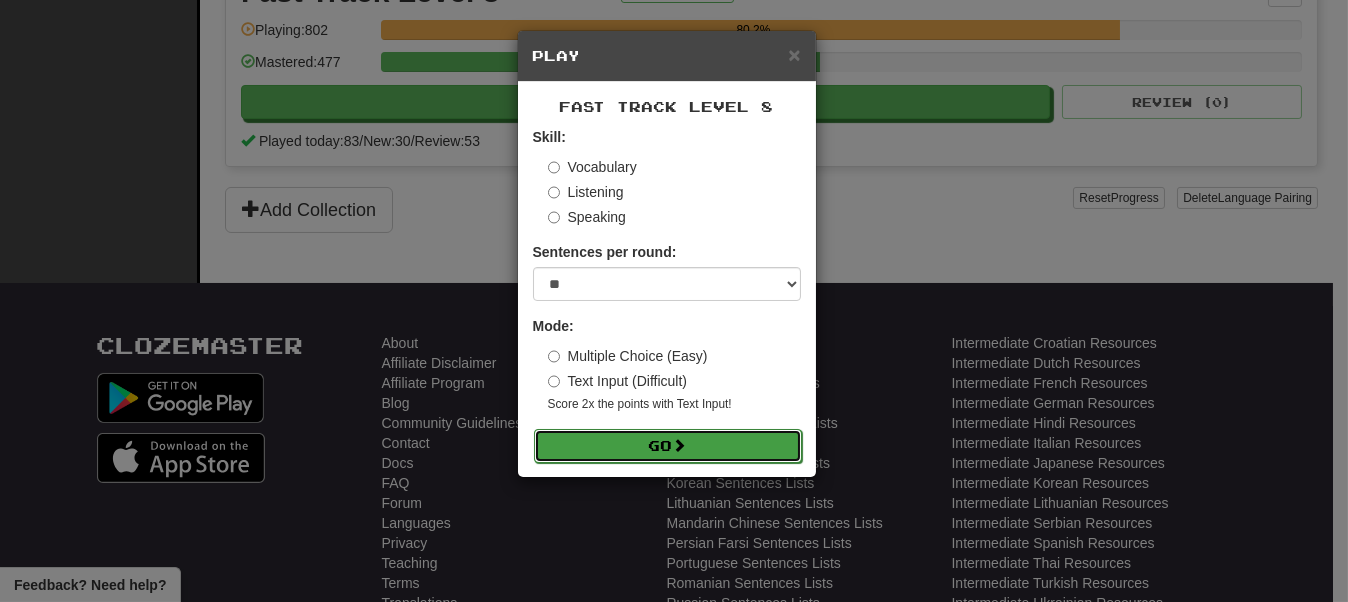 click on "Go" at bounding box center [668, 446] 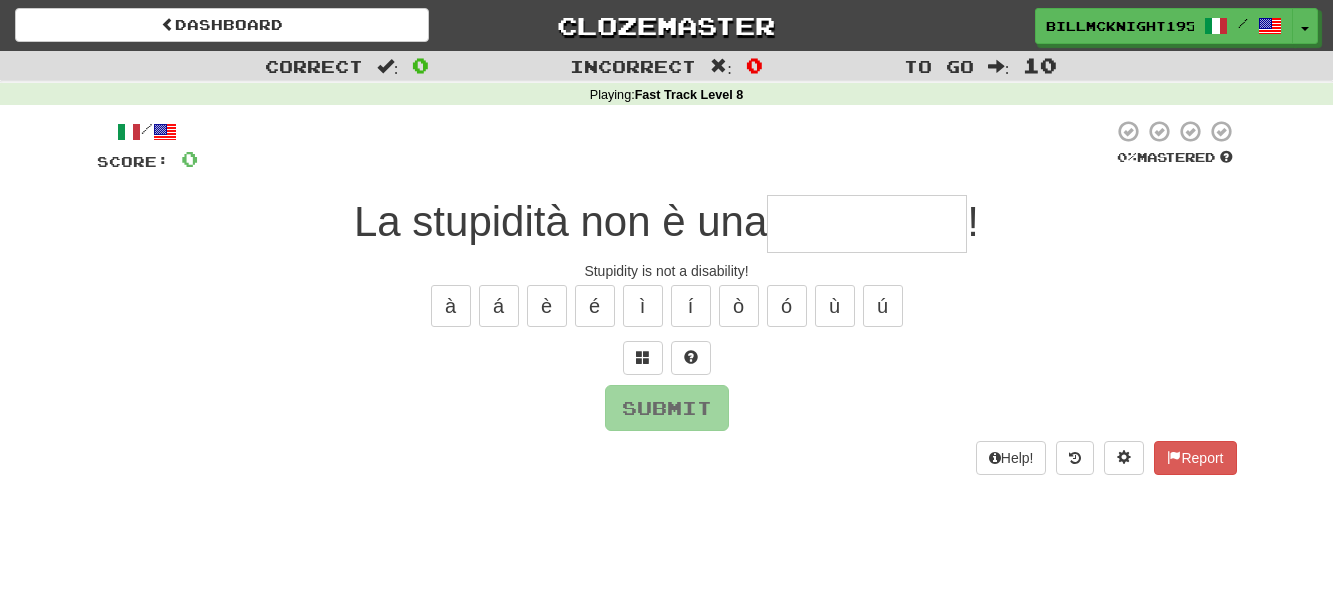 scroll, scrollTop: 0, scrollLeft: 0, axis: both 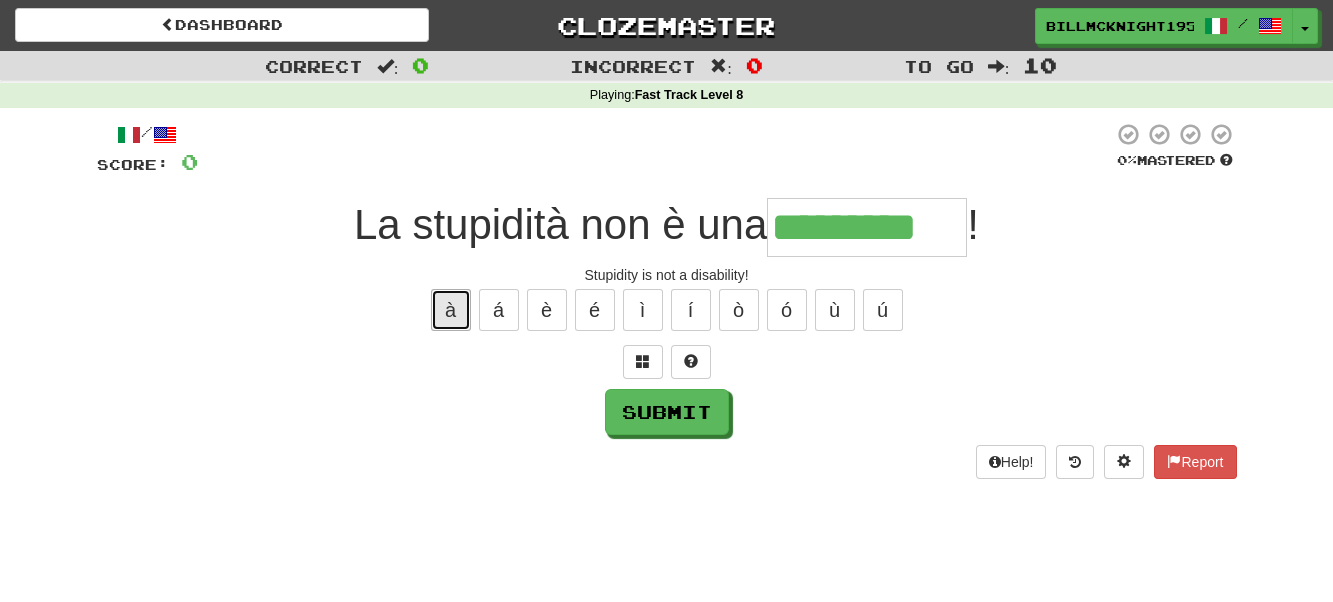 drag, startPoint x: 449, startPoint y: 312, endPoint x: 437, endPoint y: 307, distance: 13 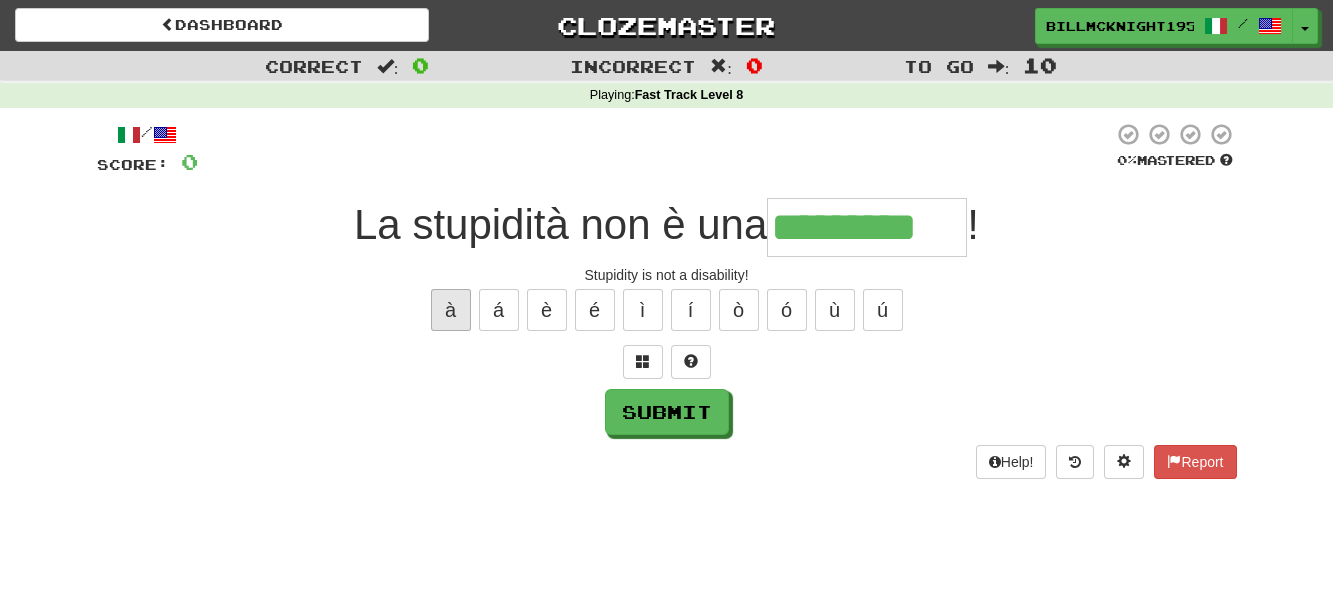 type on "**********" 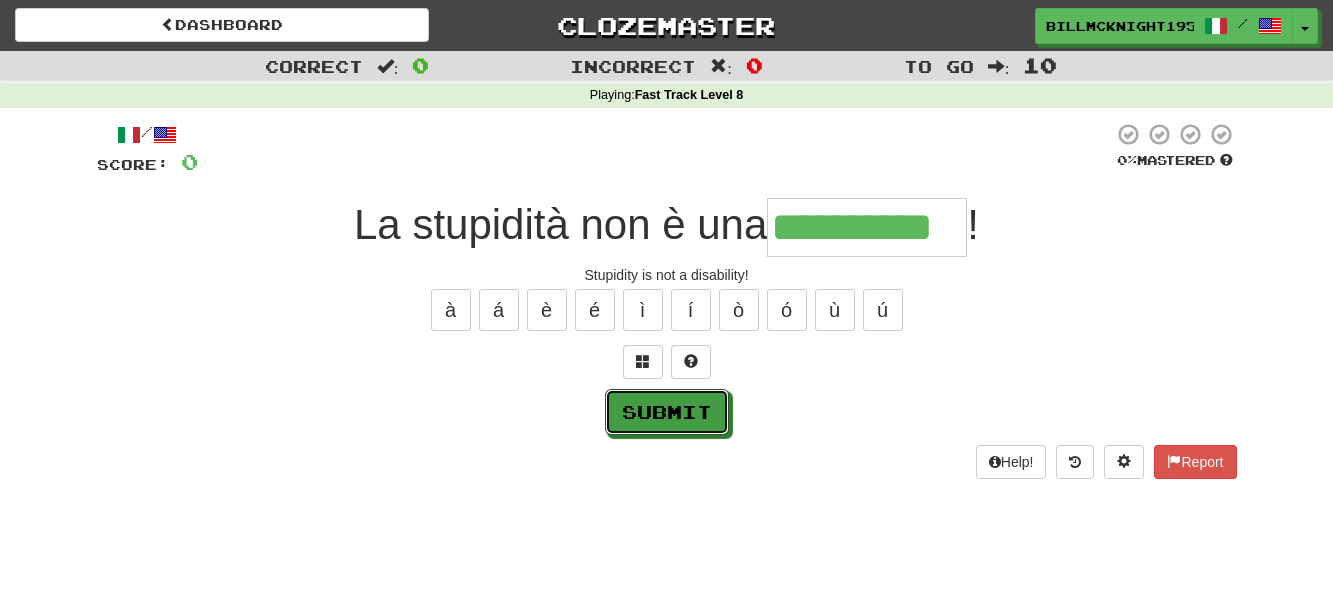 drag, startPoint x: 659, startPoint y: 409, endPoint x: 640, endPoint y: 412, distance: 19.235384 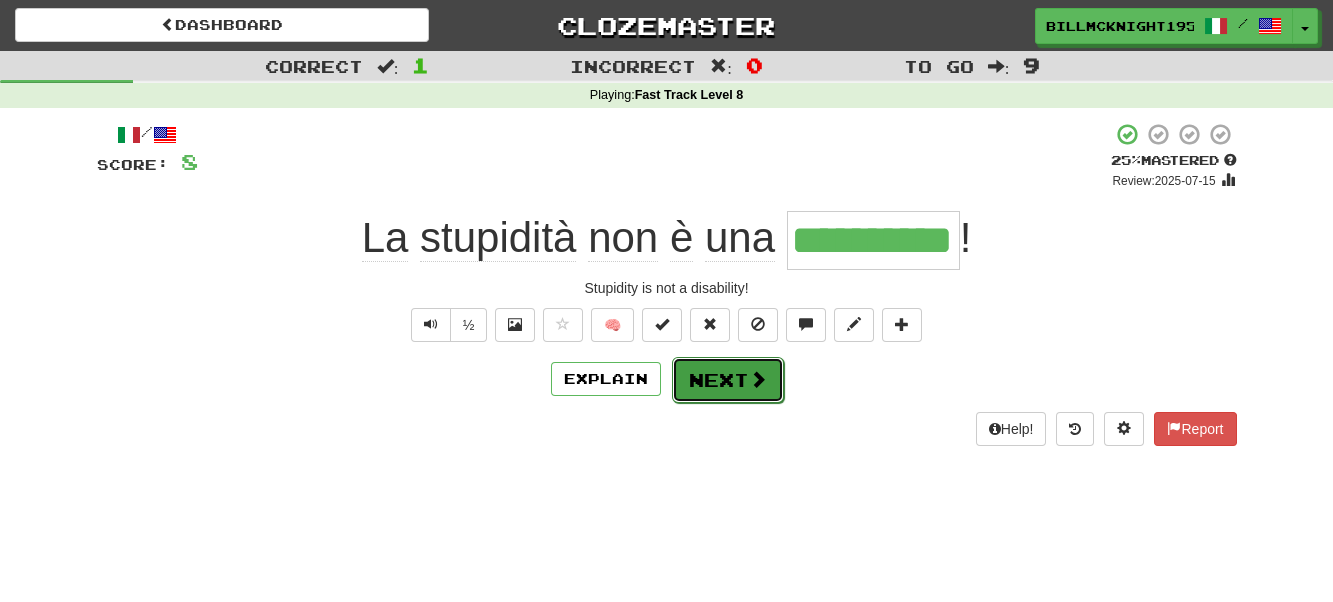 click on "Next" at bounding box center (728, 380) 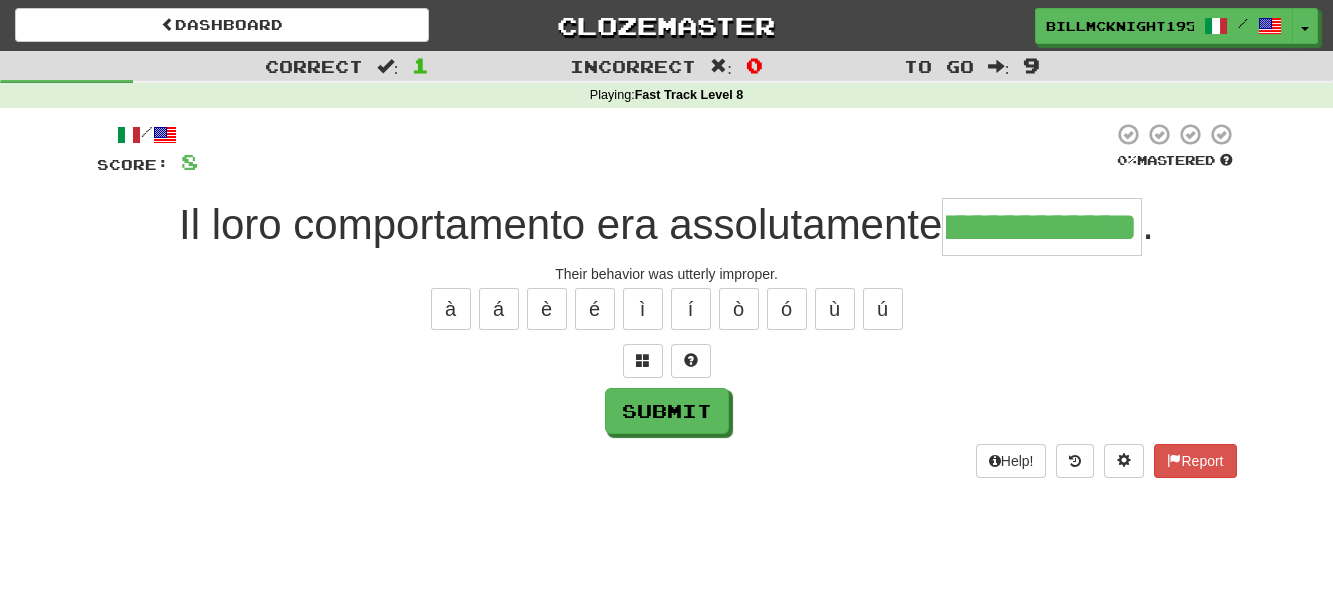 scroll, scrollTop: 0, scrollLeft: 52, axis: horizontal 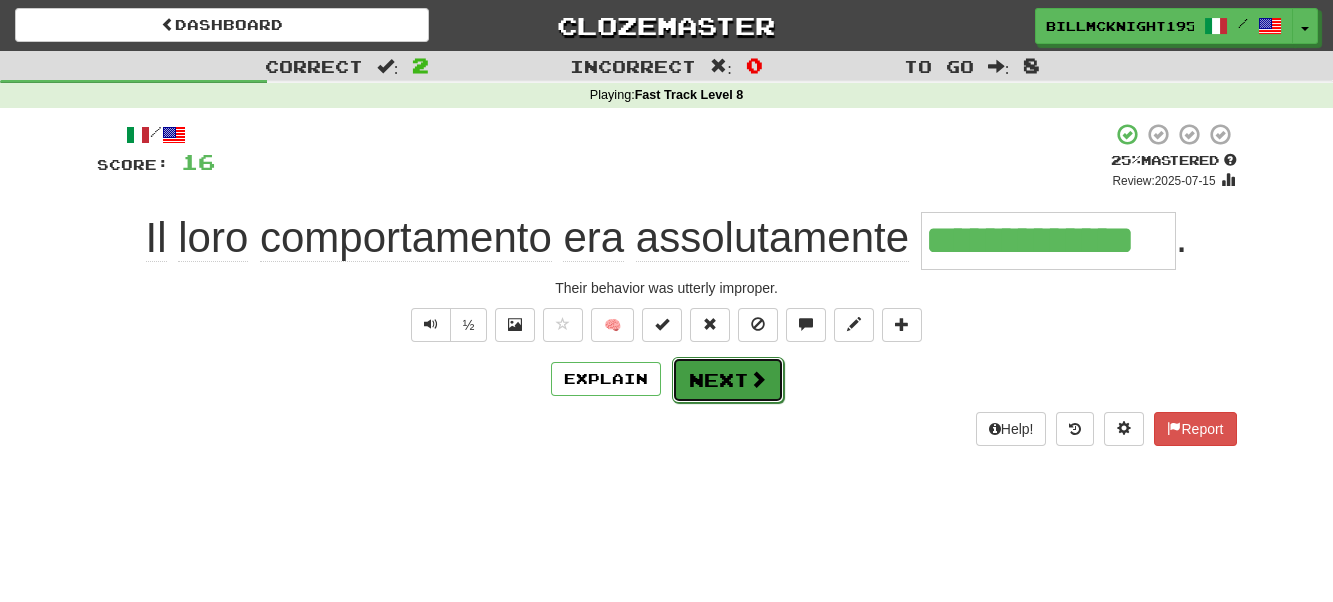click on "Next" at bounding box center [728, 380] 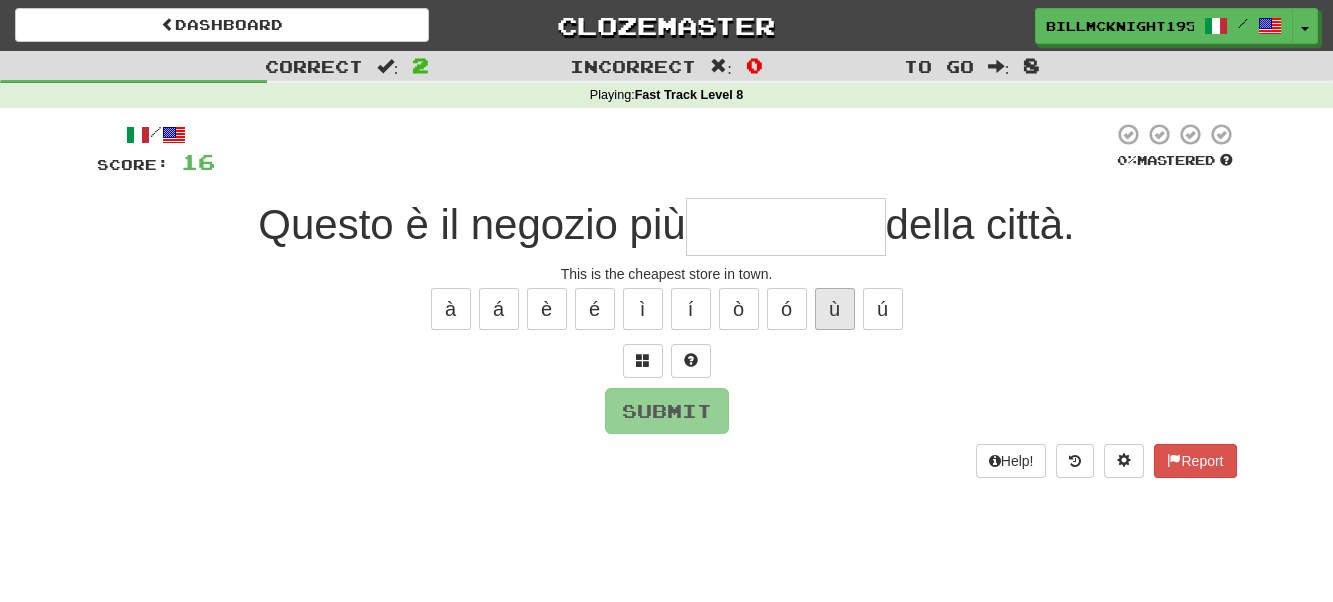type on "*" 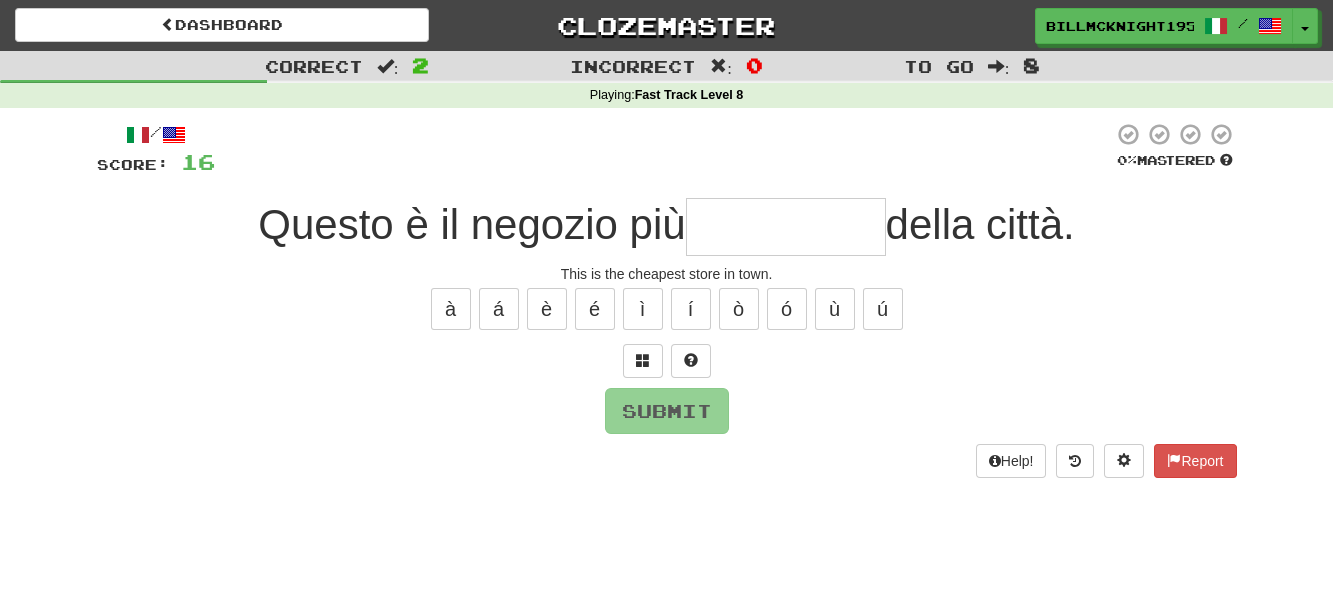 type on "*" 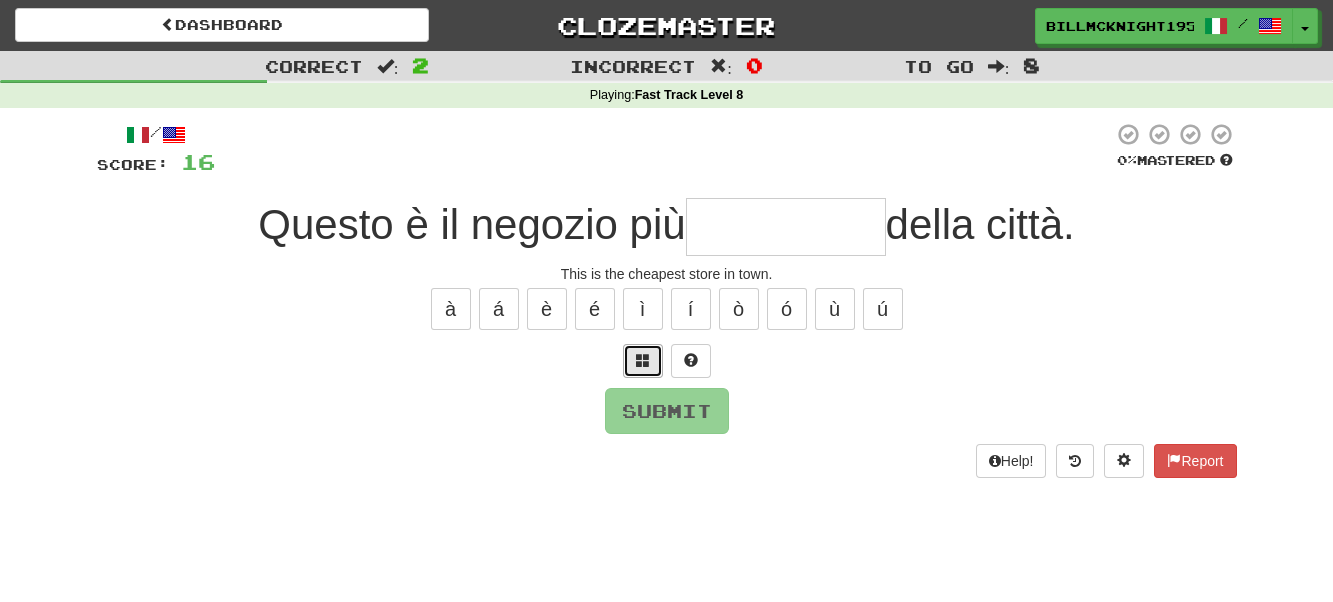 click at bounding box center [643, 361] 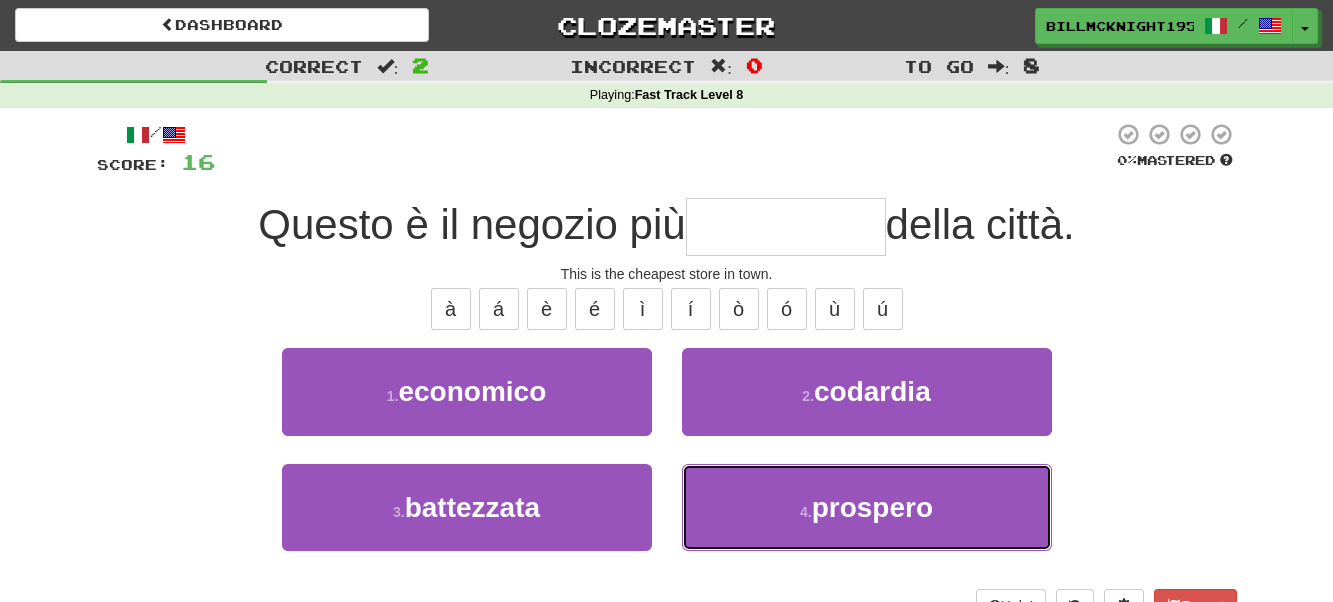click on "4 . prospero" at bounding box center [867, 507] 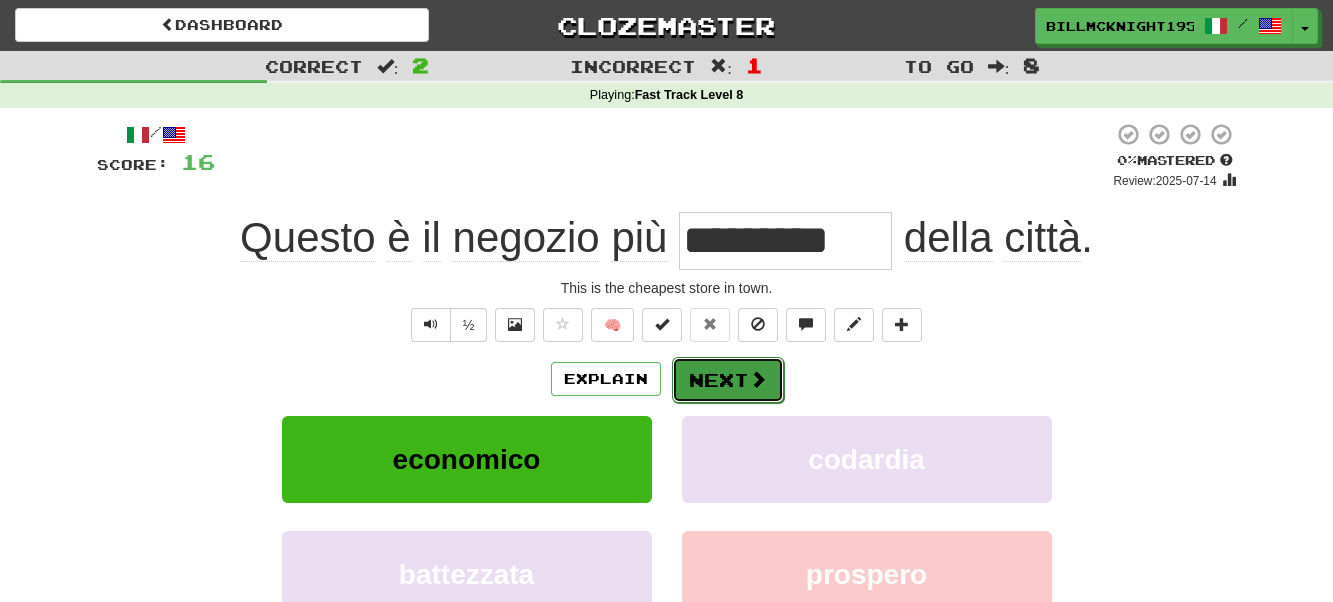 click on "Next" at bounding box center [728, 380] 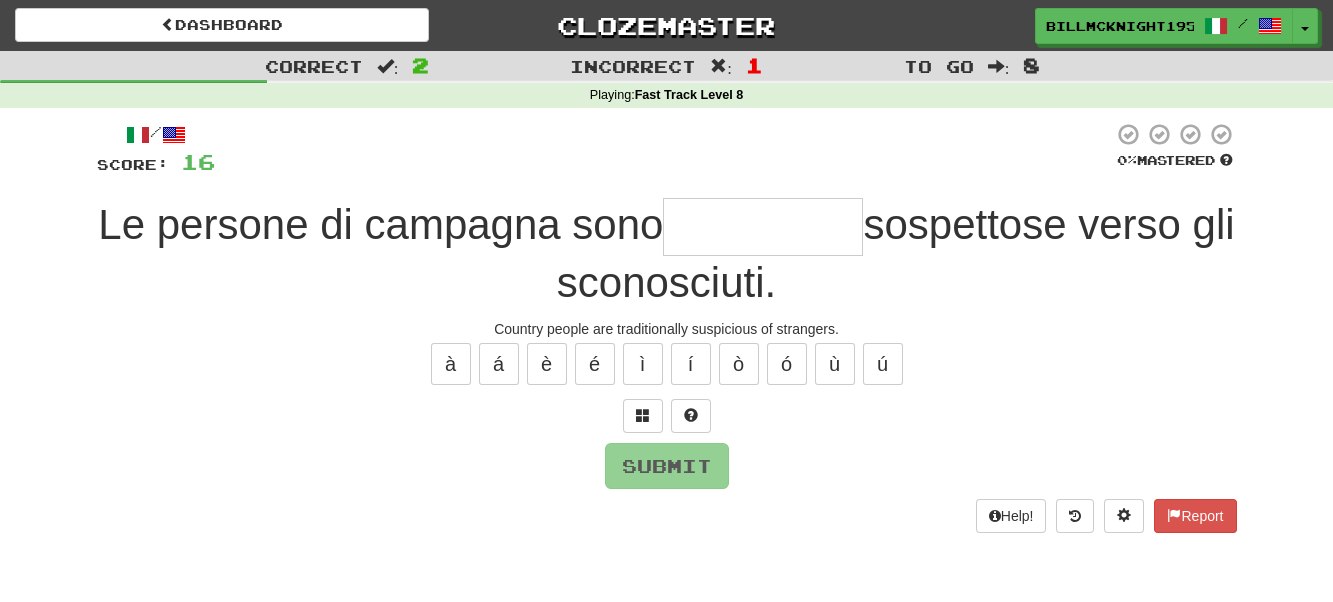type on "*" 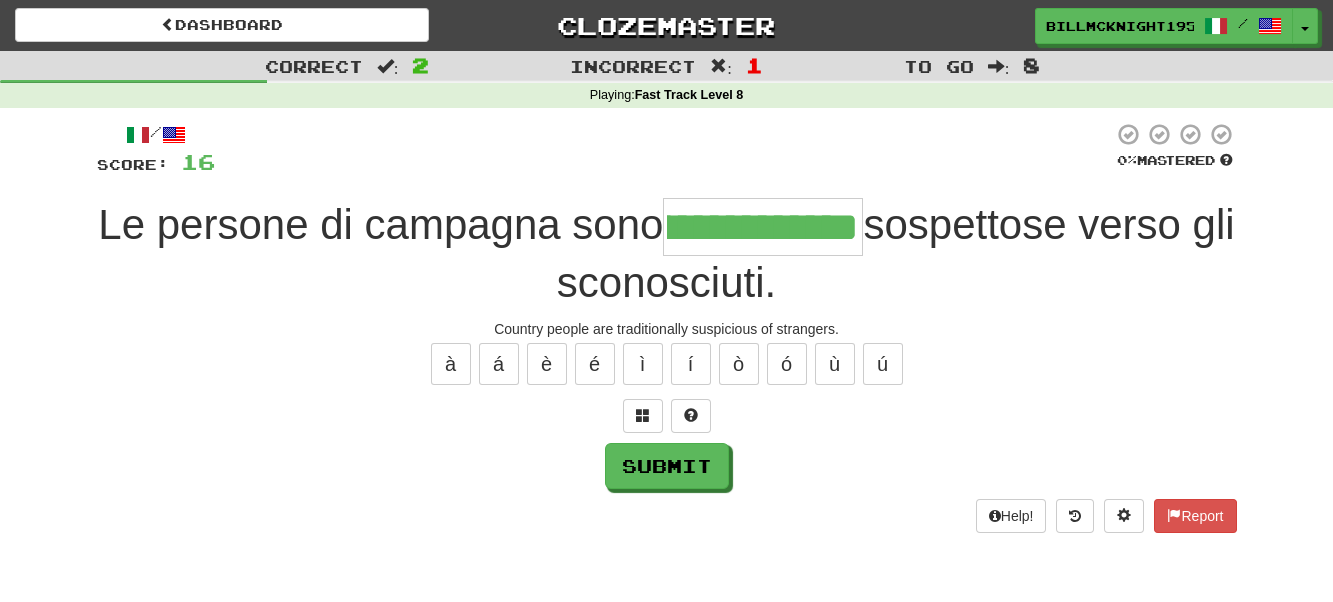 scroll, scrollTop: 0, scrollLeft: 115, axis: horizontal 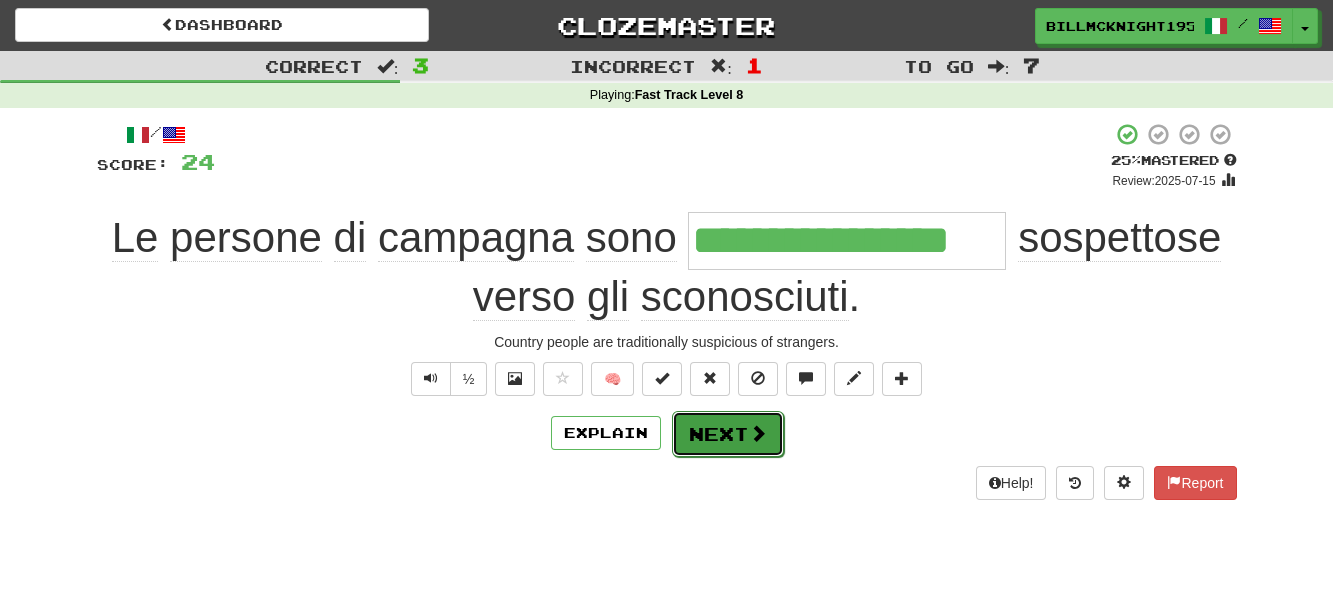 click on "Next" at bounding box center [728, 434] 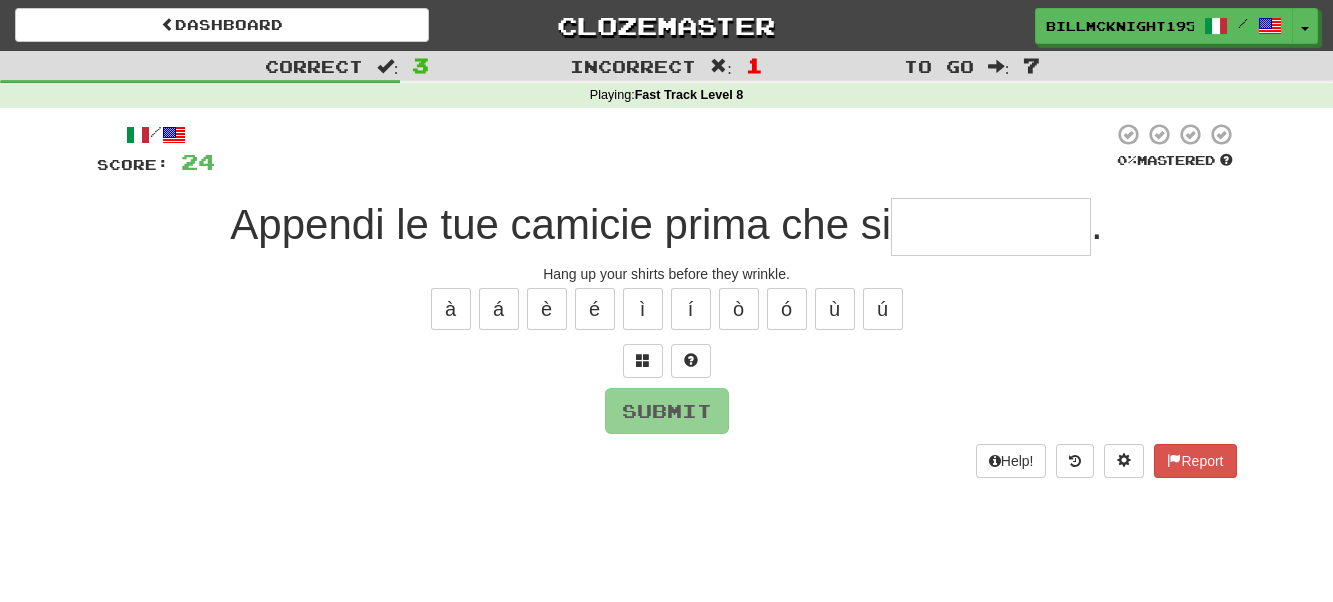 click at bounding box center [991, 227] 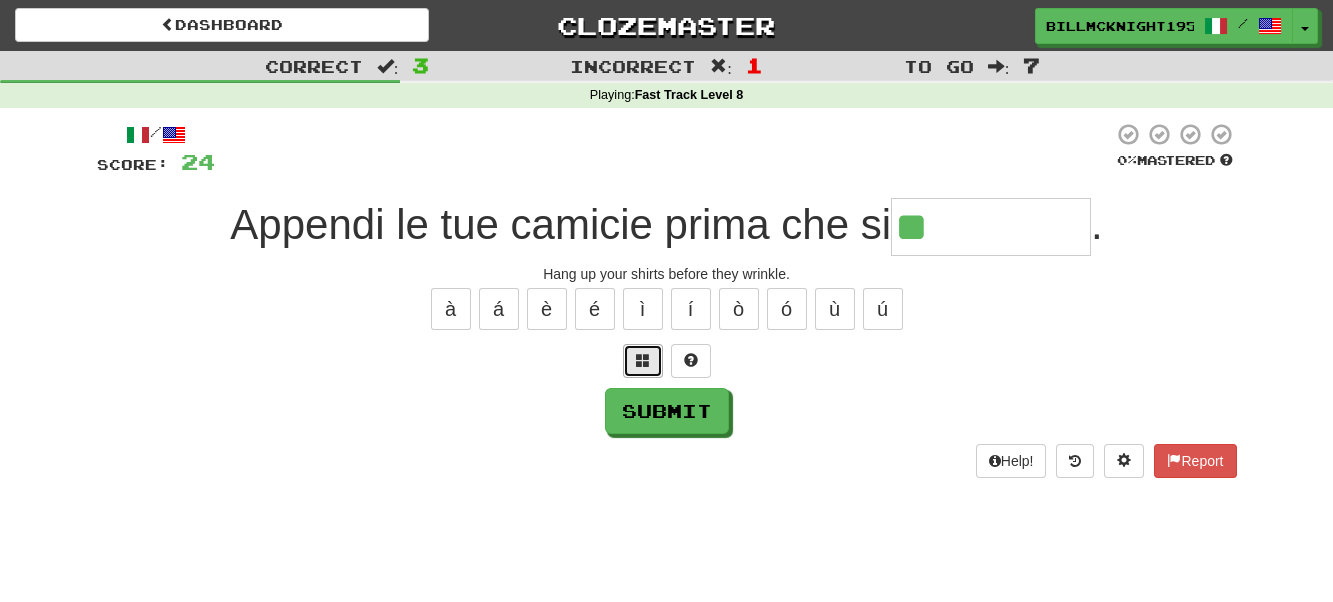 click at bounding box center [643, 361] 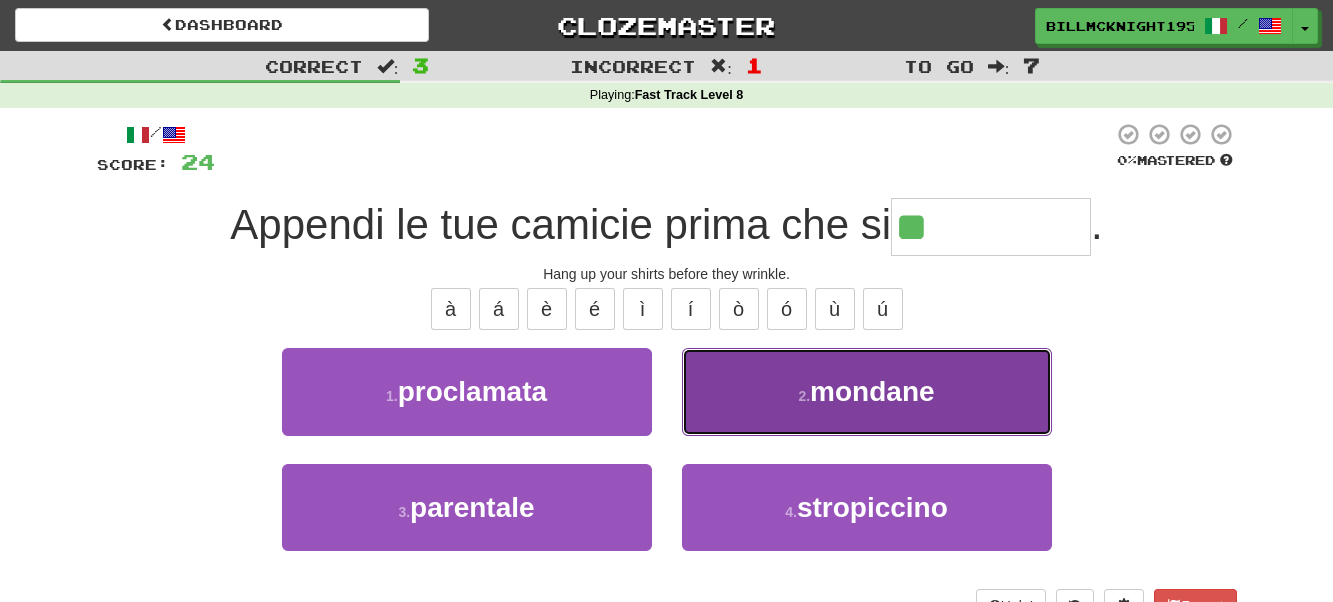 click on "mondane" at bounding box center [872, 391] 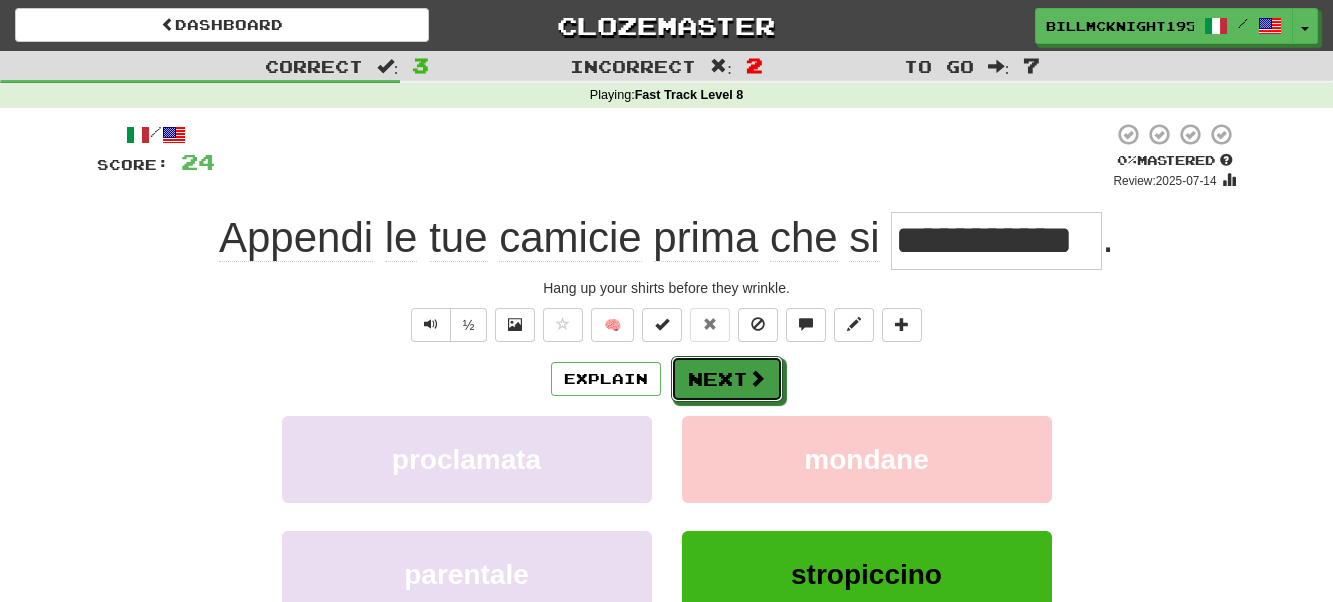 click at bounding box center [757, 378] 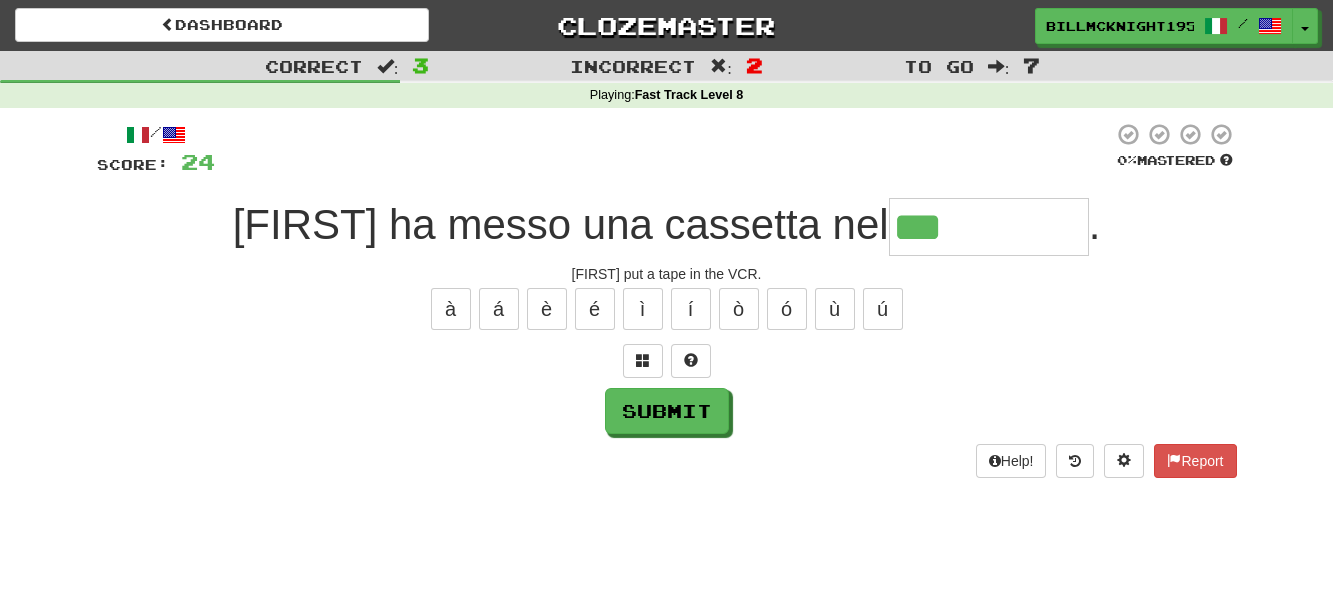 type on "***" 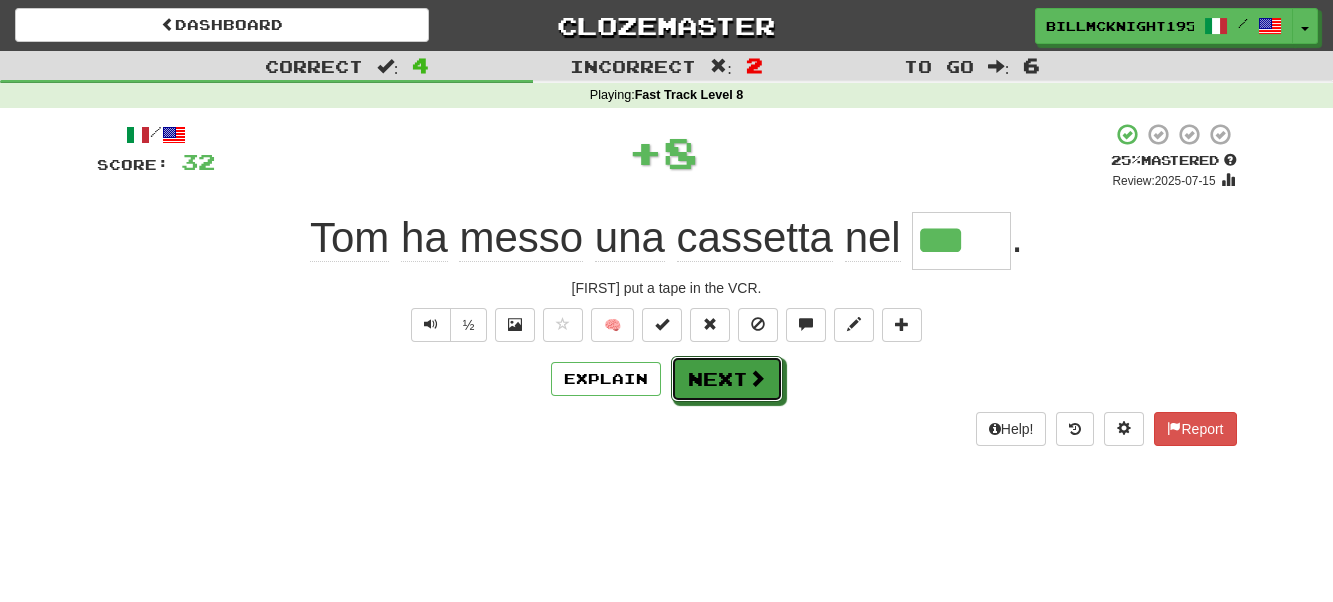 click at bounding box center (757, 378) 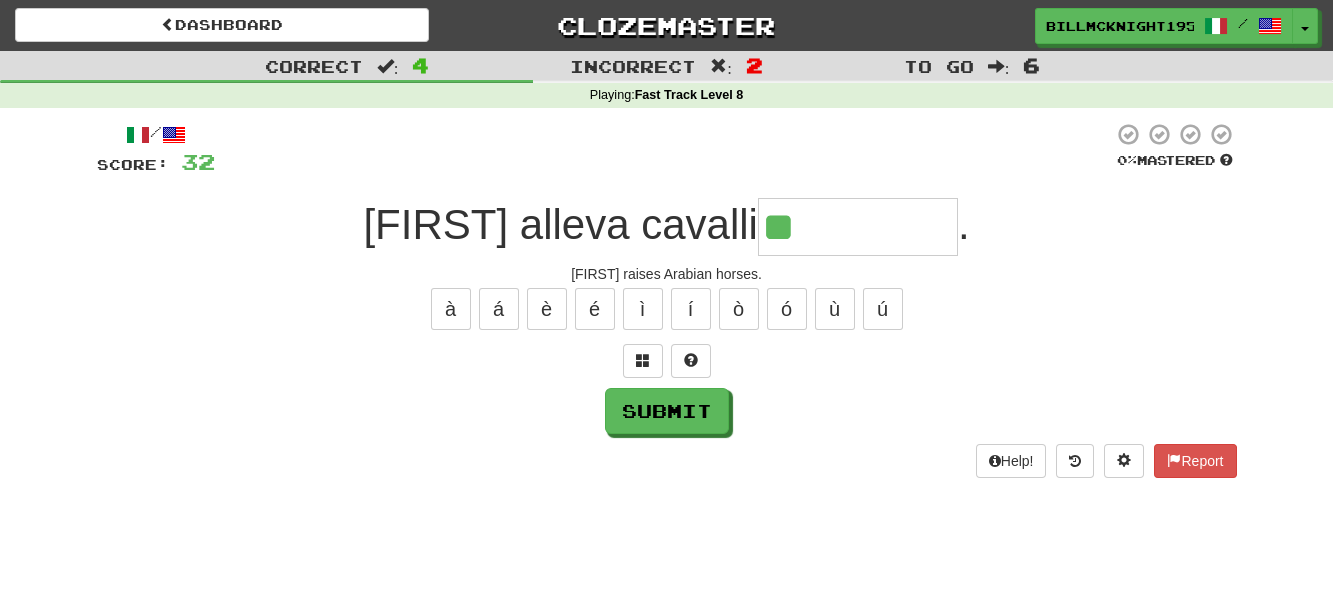 type on "*" 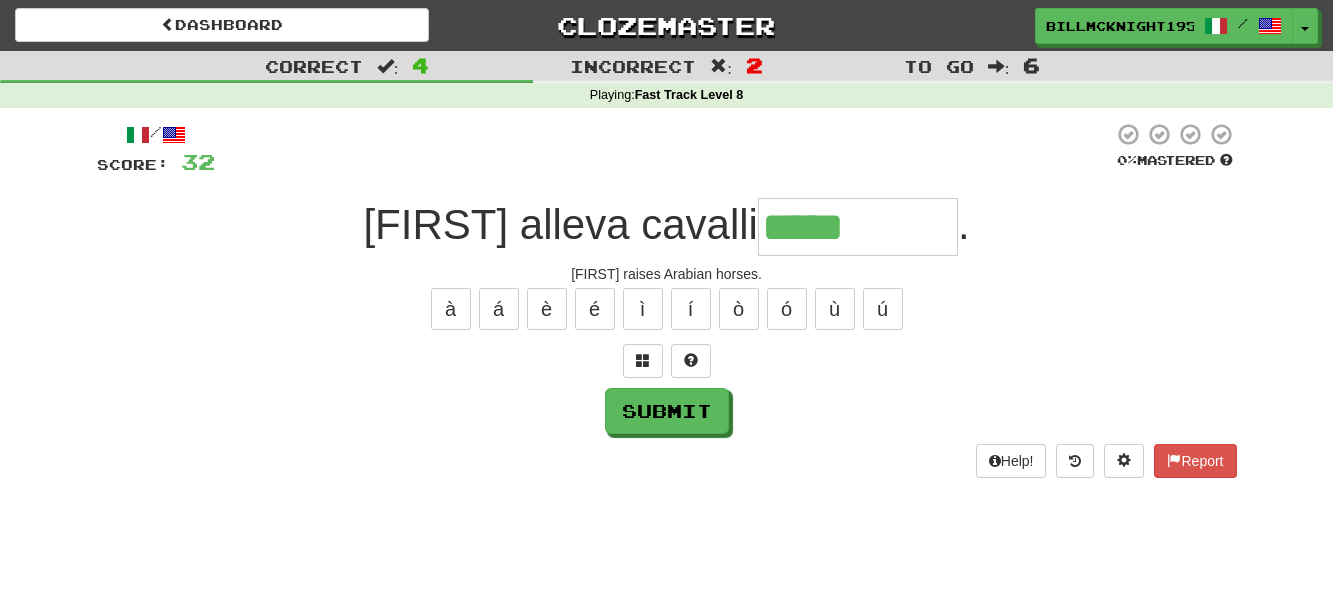 type on "*****" 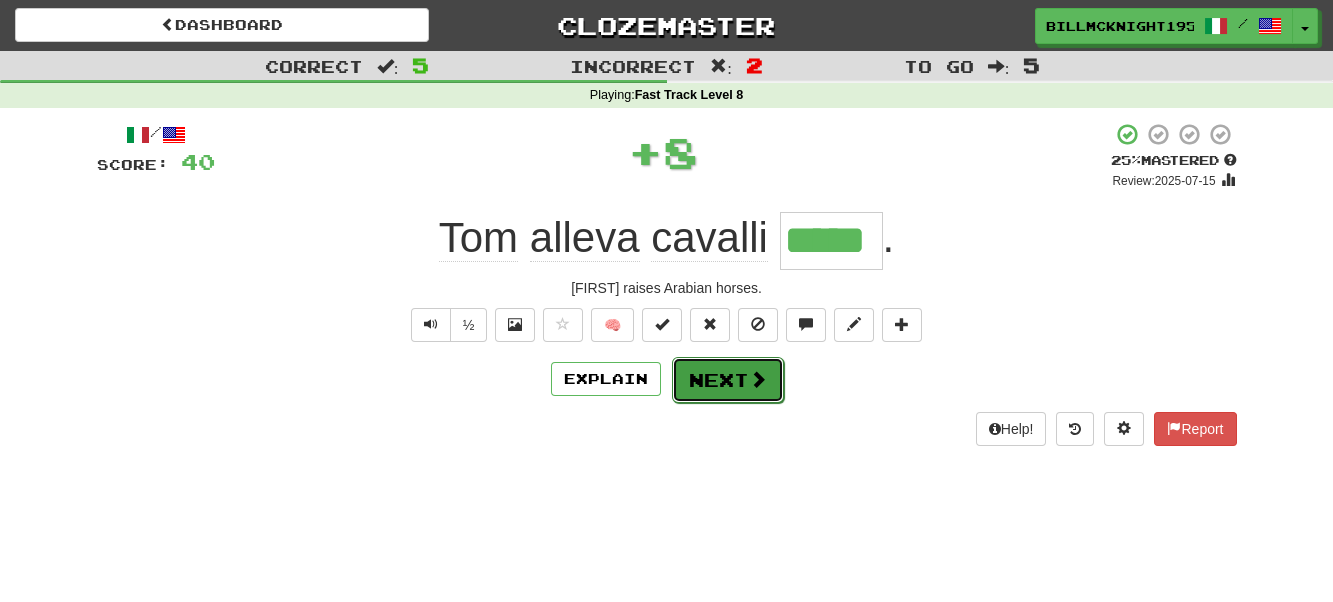click on "Next" at bounding box center (728, 380) 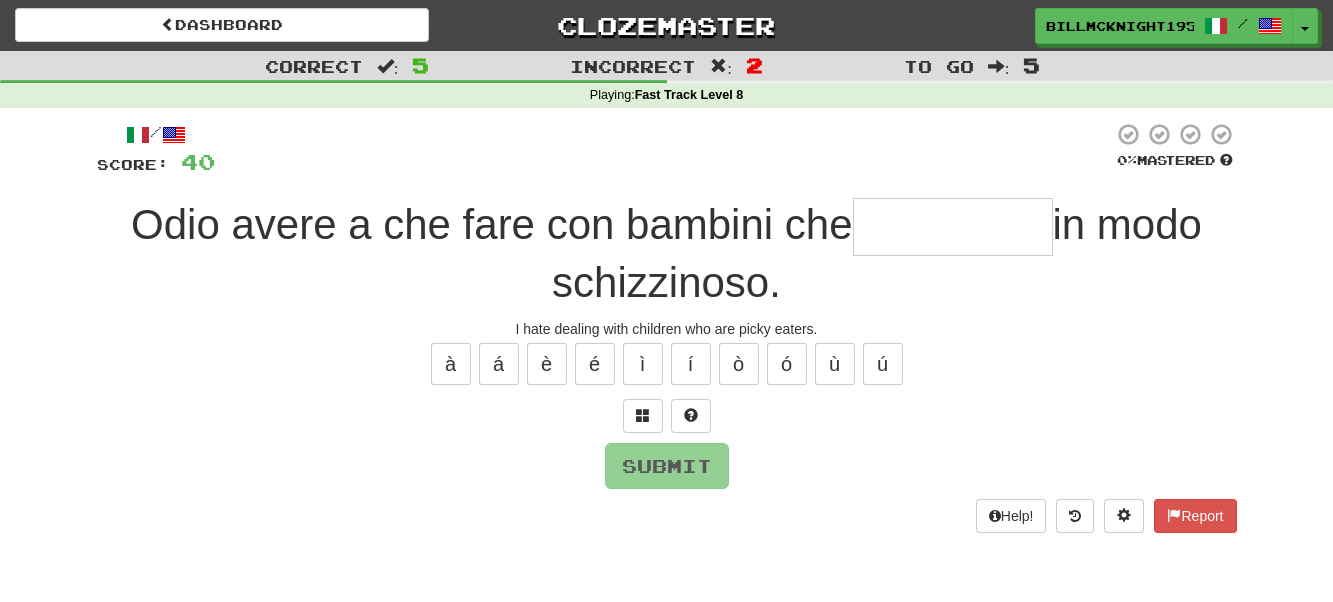 type on "*" 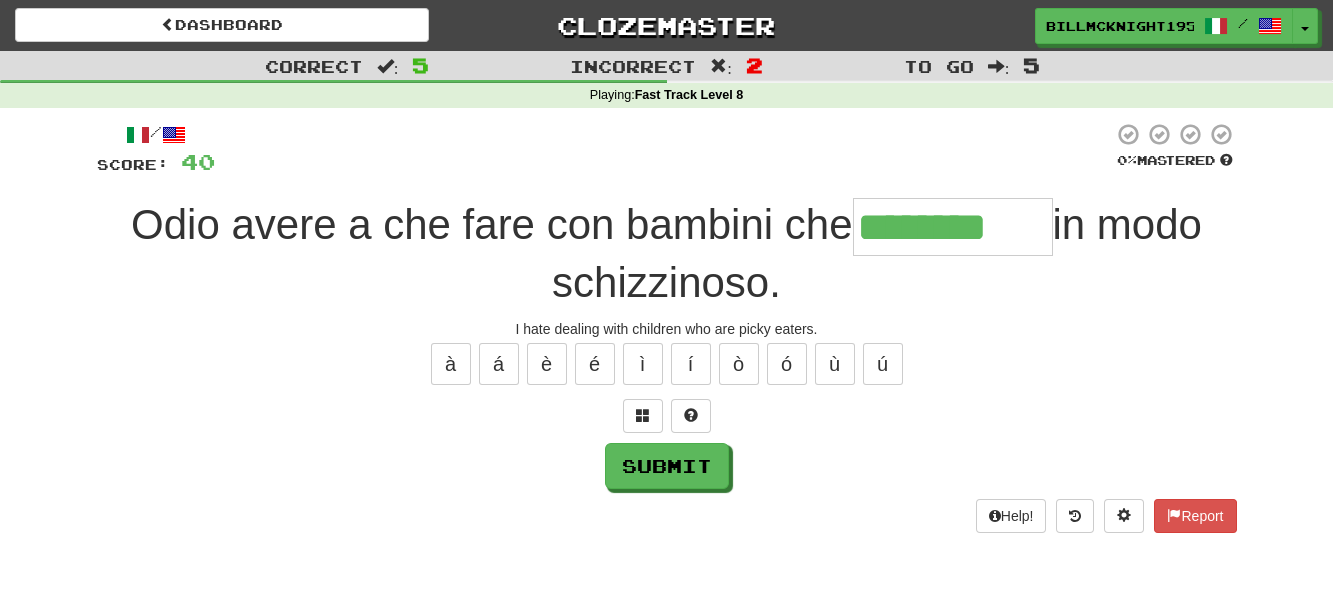 type on "********" 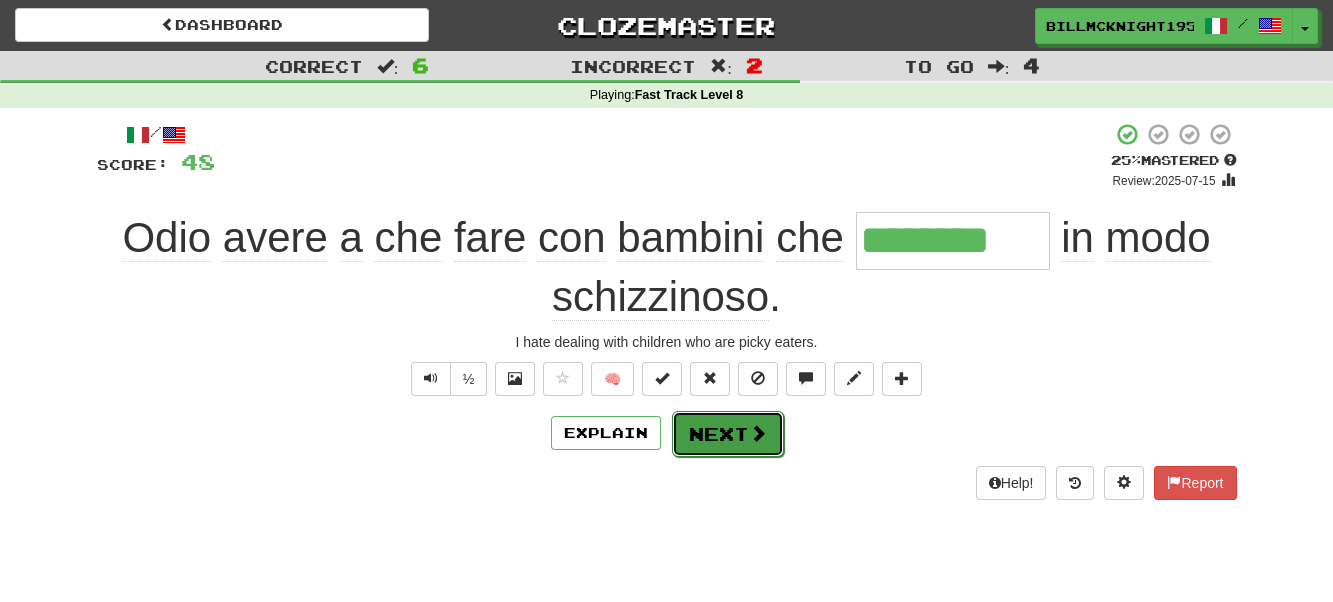 click on "Next" at bounding box center (728, 434) 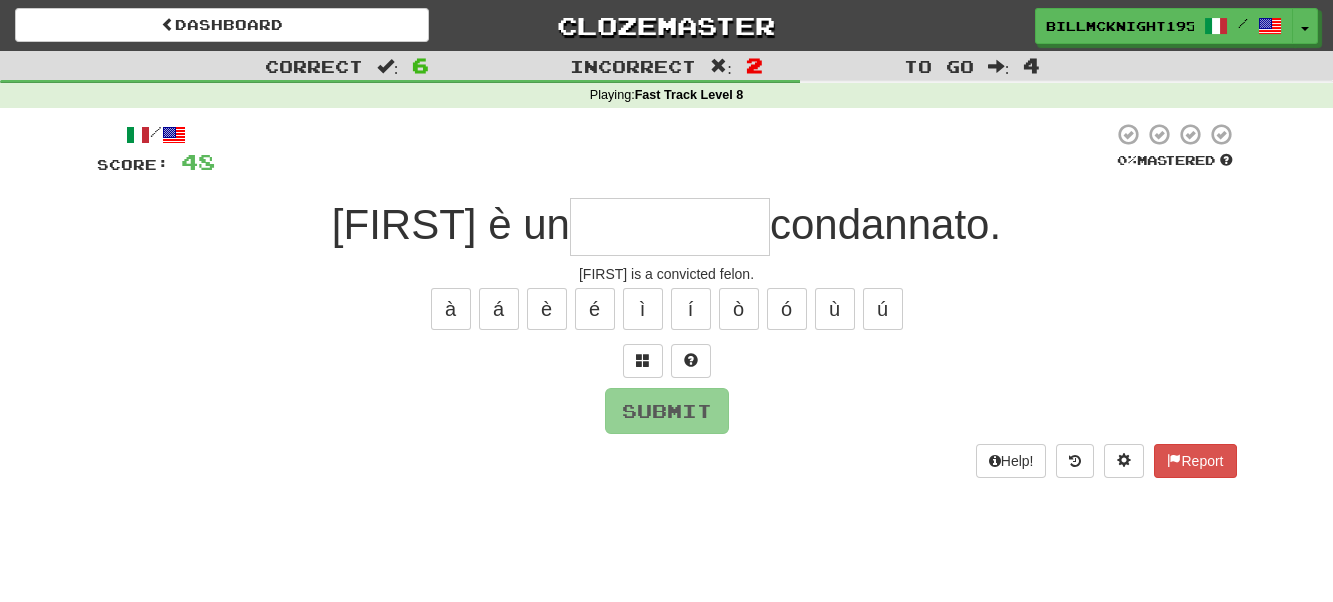 type on "*" 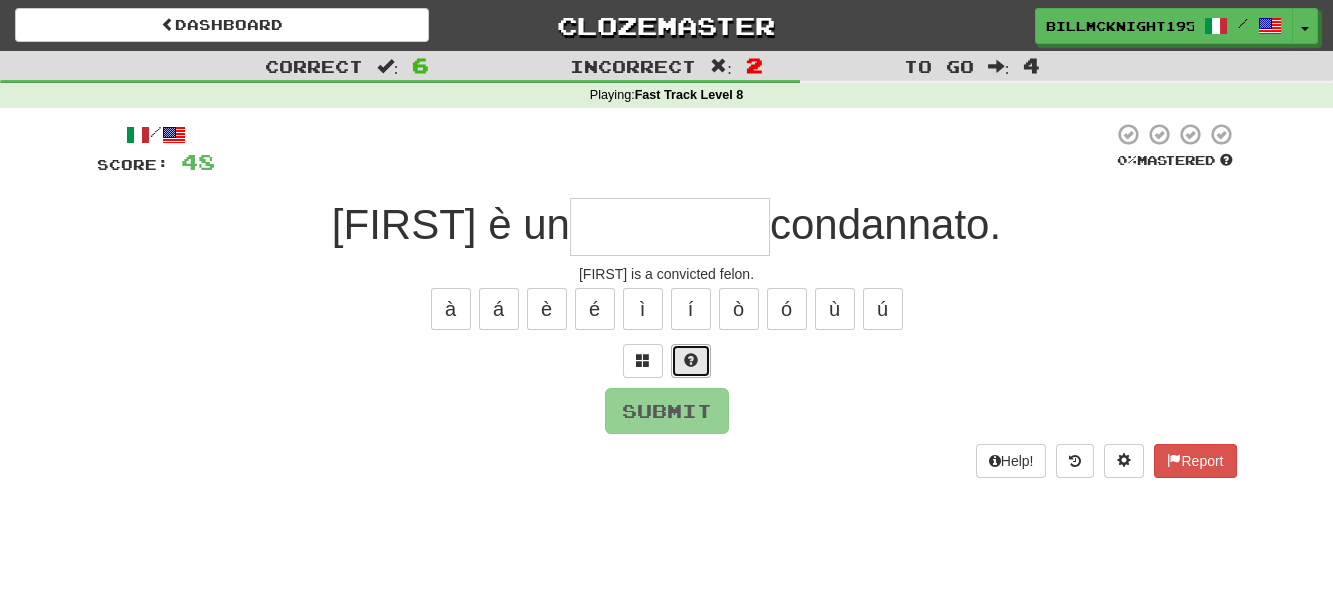 click at bounding box center (691, 360) 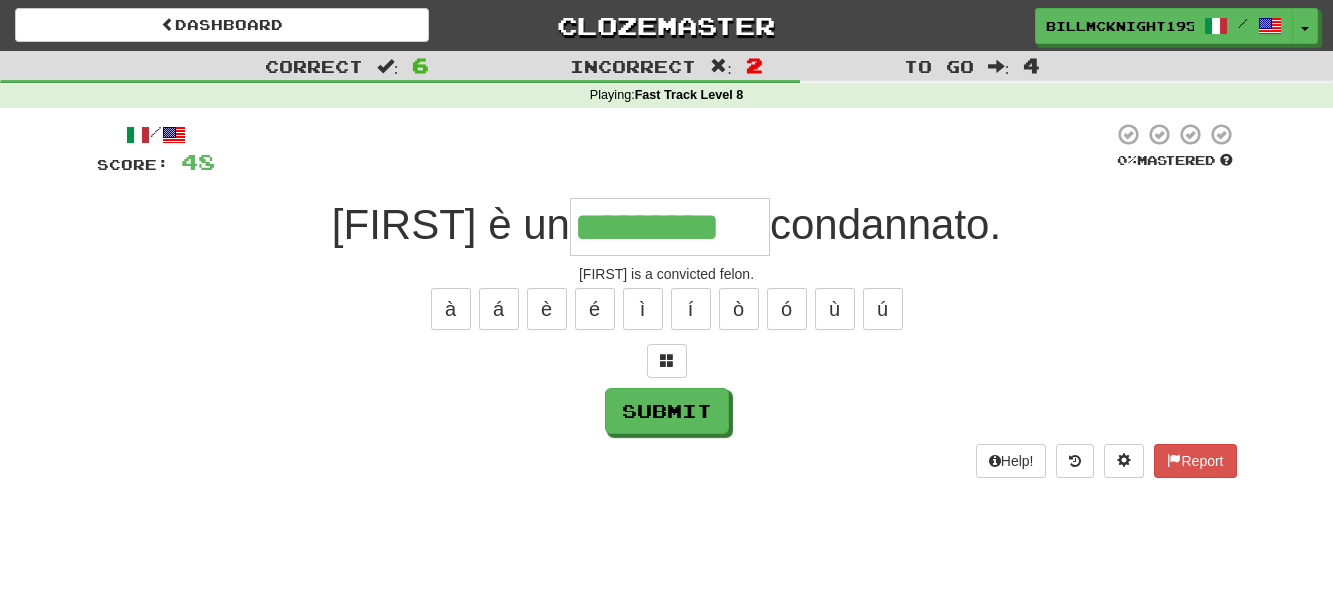 type on "*********" 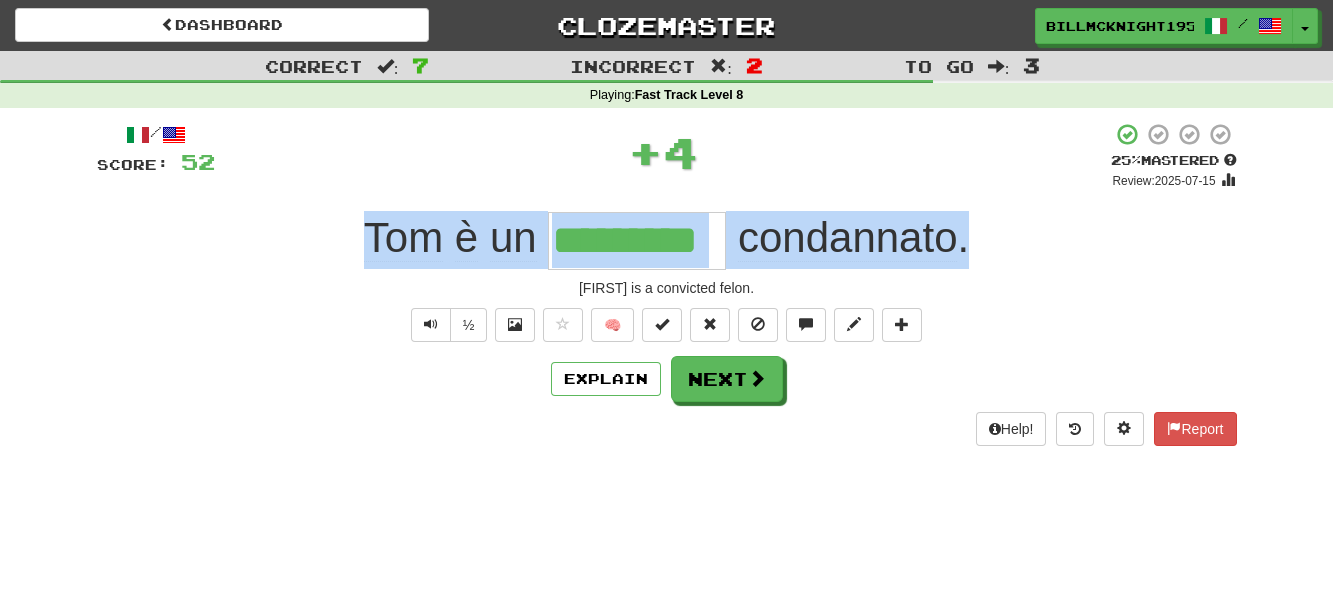 drag, startPoint x: 963, startPoint y: 246, endPoint x: 281, endPoint y: 268, distance: 682.35474 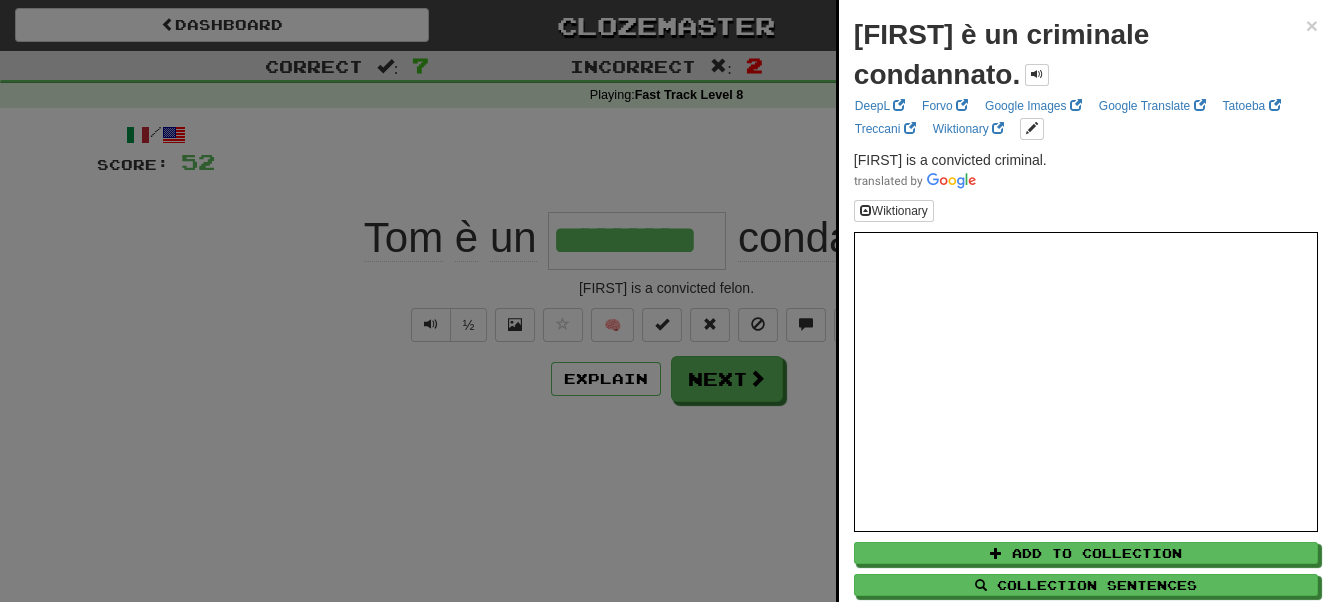 click at bounding box center (666, 301) 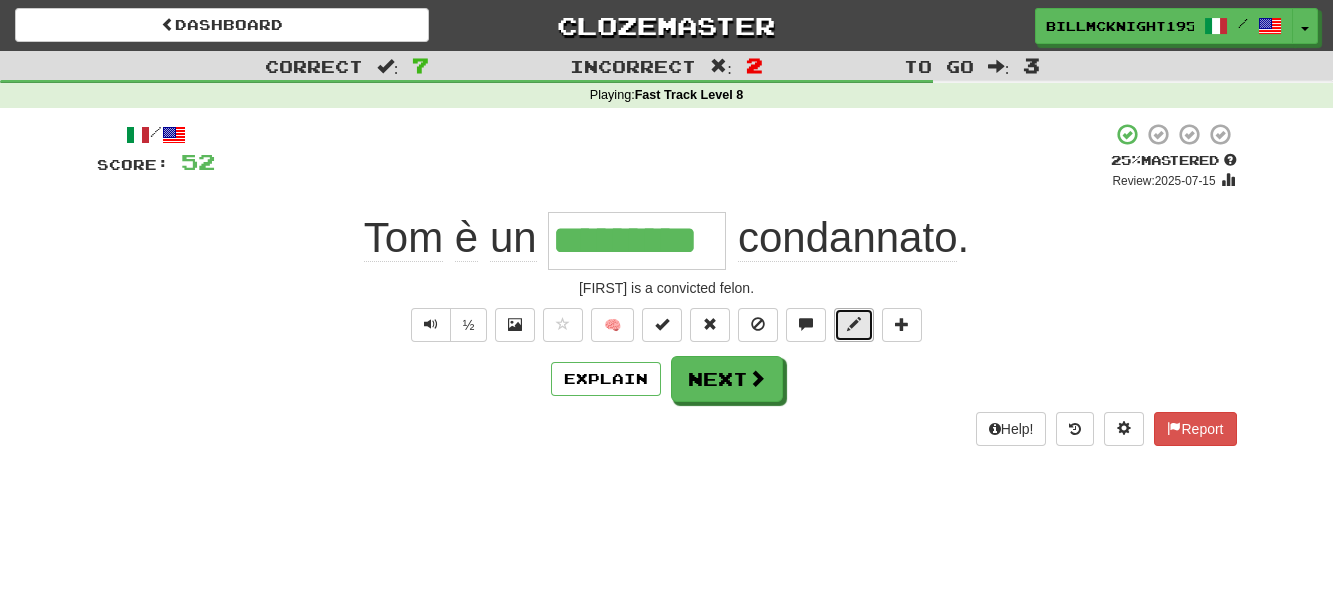 click at bounding box center [854, 324] 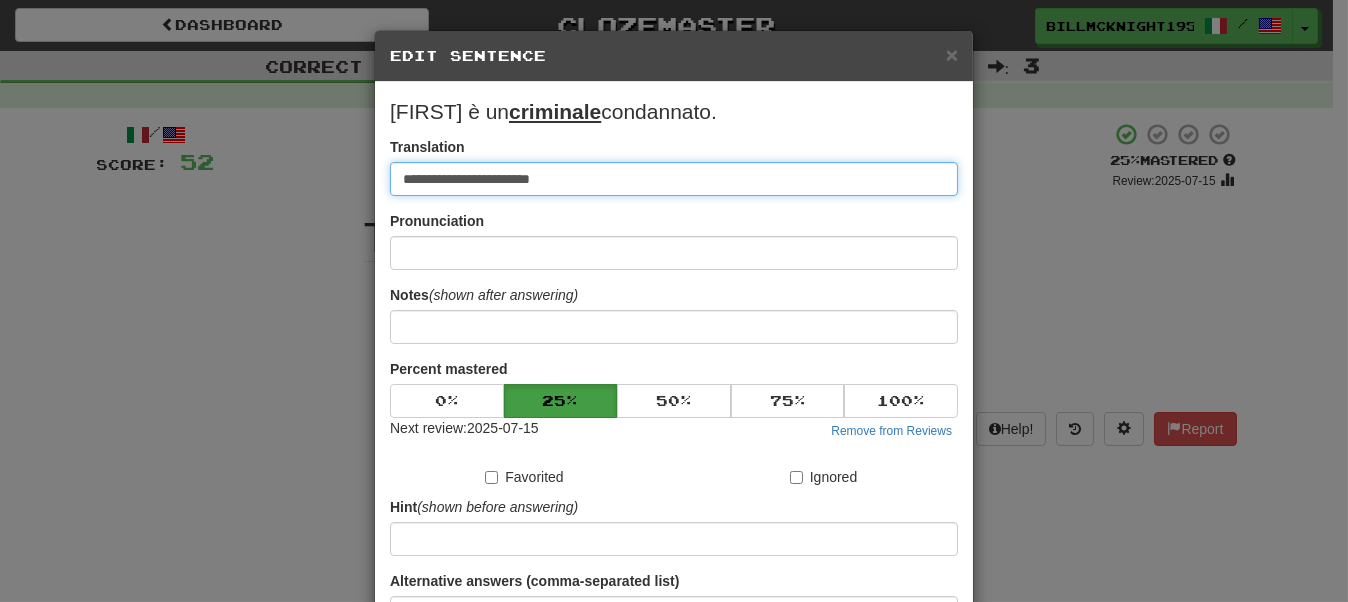 drag, startPoint x: 543, startPoint y: 177, endPoint x: 518, endPoint y: 176, distance: 25.019993 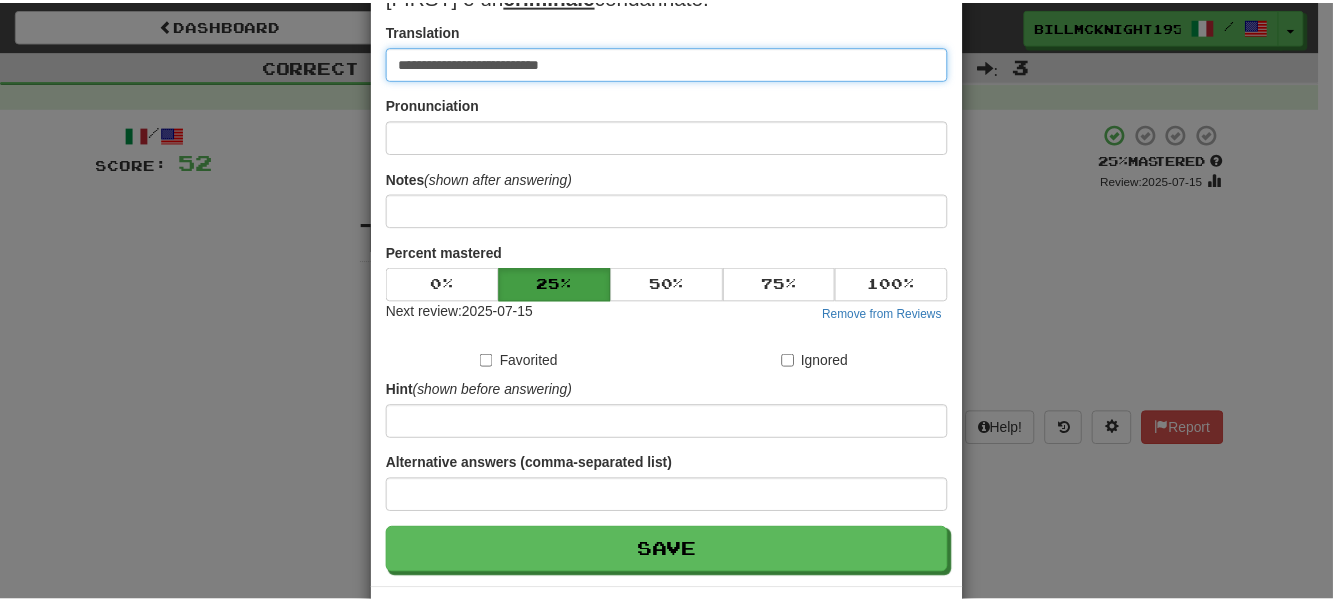 scroll, scrollTop: 196, scrollLeft: 0, axis: vertical 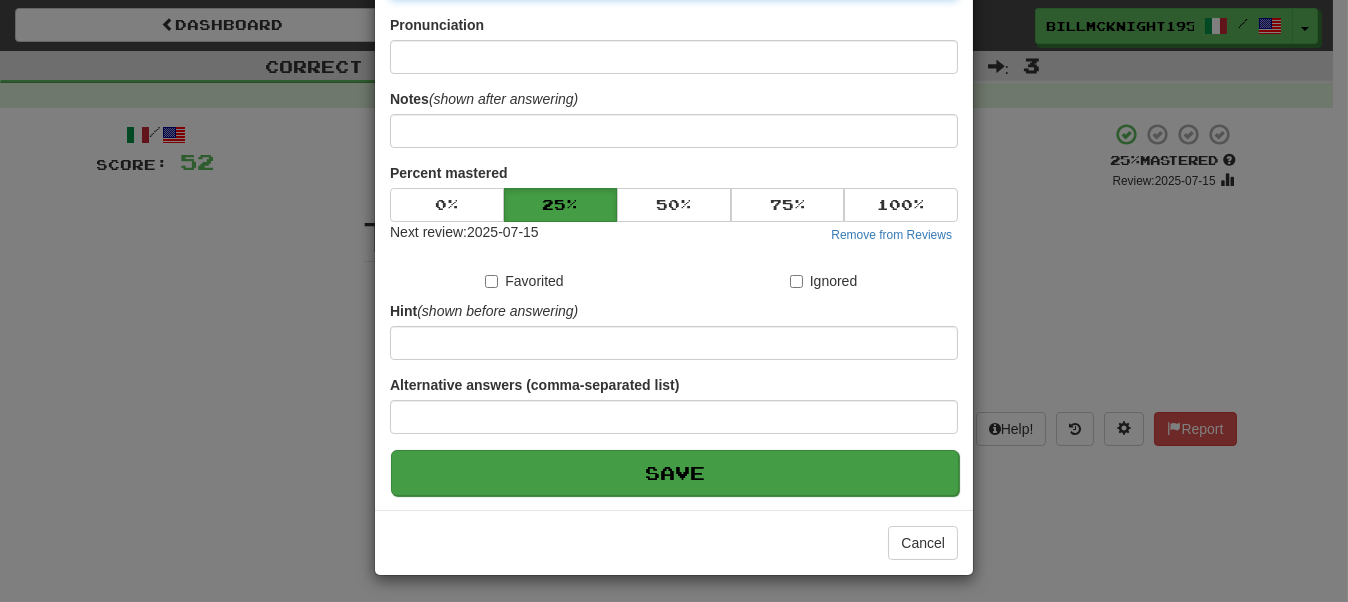 type on "**********" 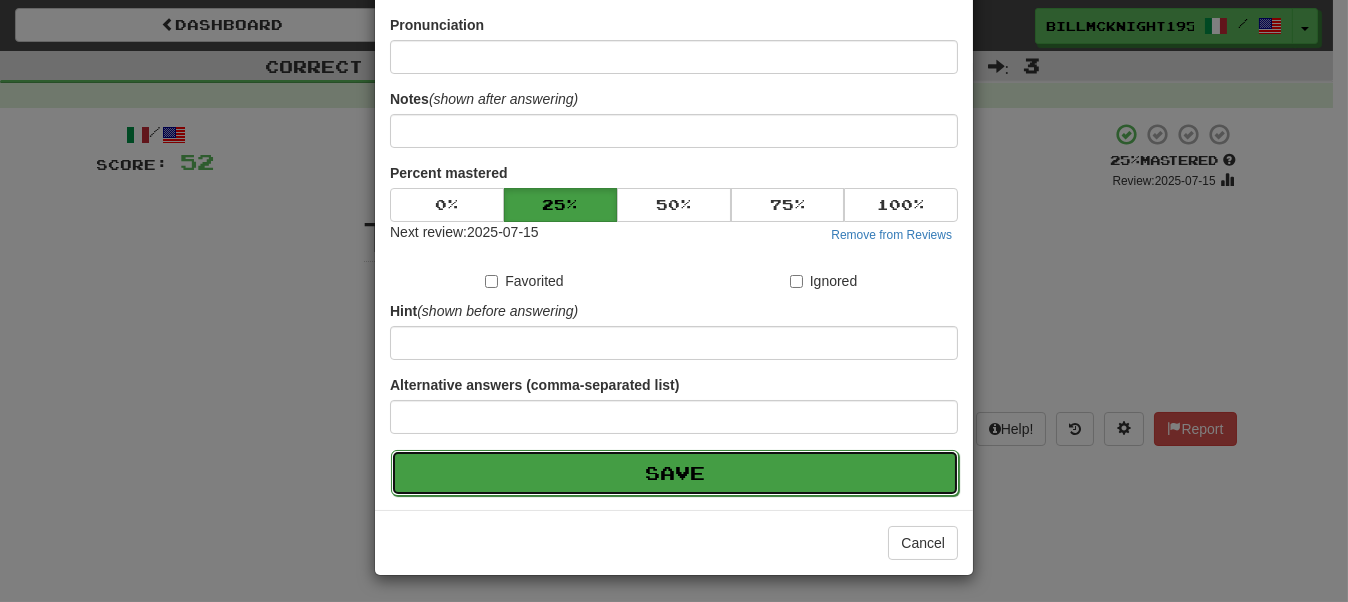 click on "Save" at bounding box center [675, 473] 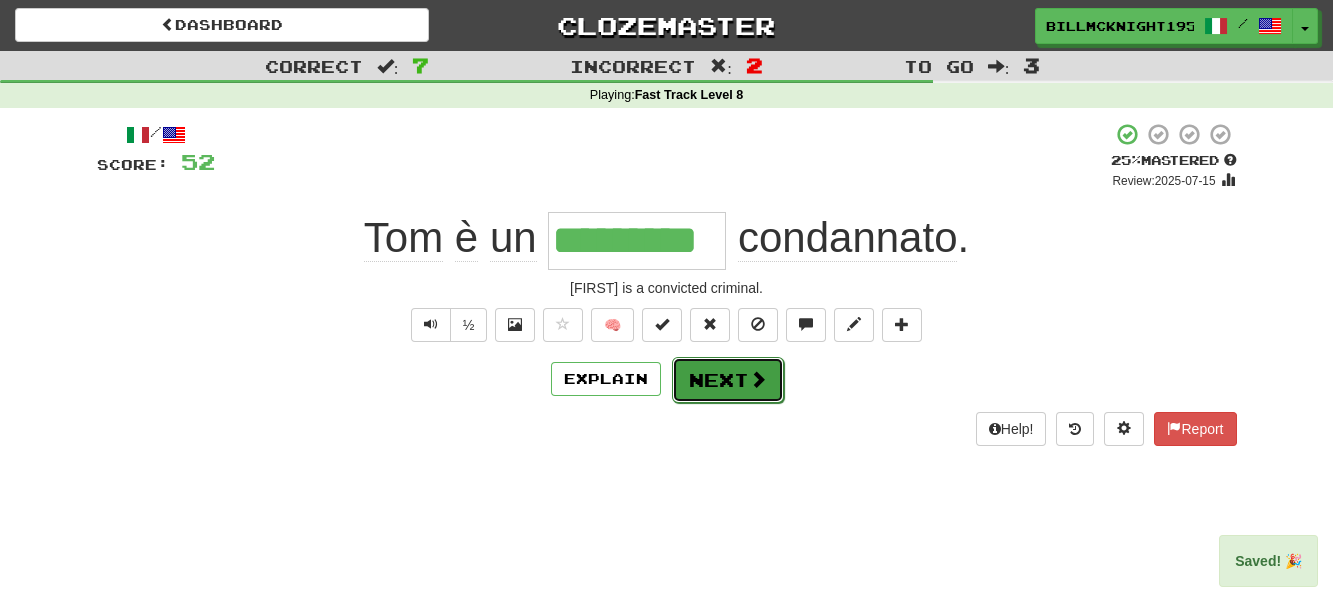click on "Next" at bounding box center (728, 380) 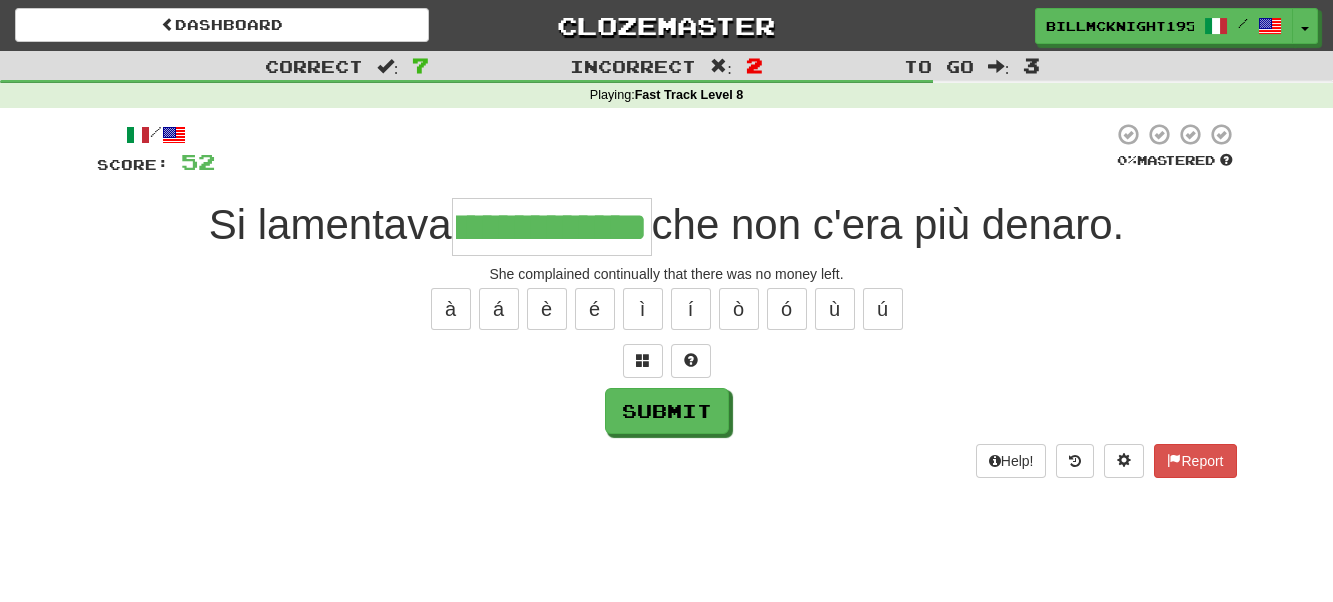 scroll, scrollTop: 0, scrollLeft: 82, axis: horizontal 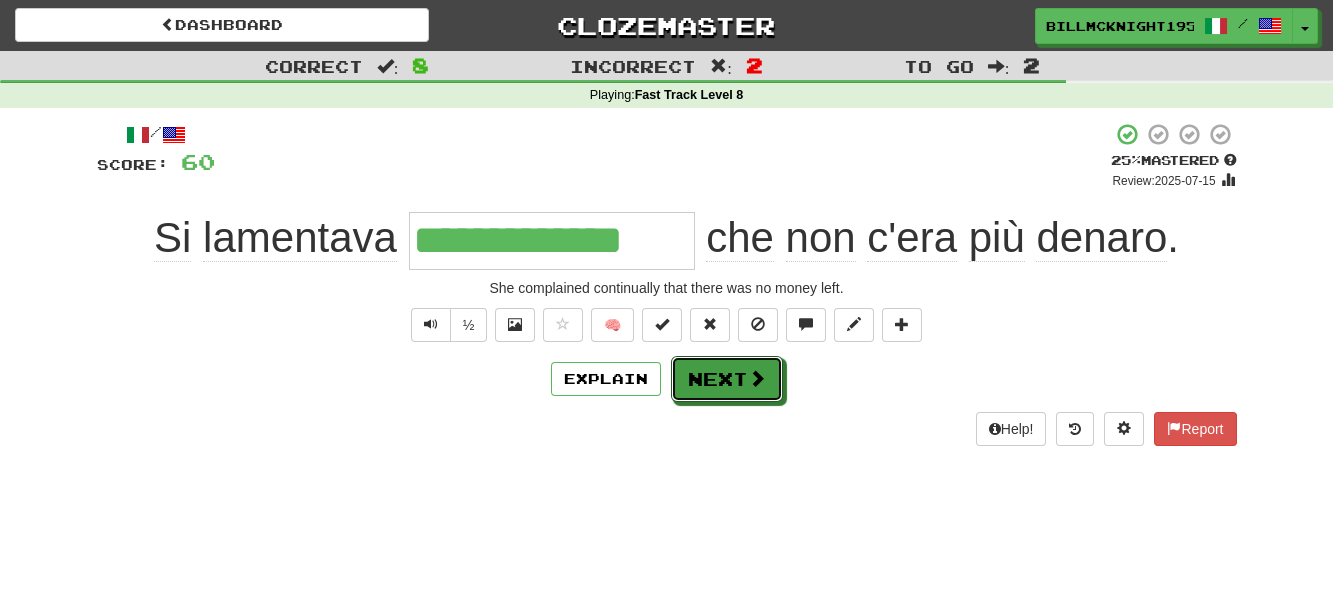 click on "Next" at bounding box center (727, 379) 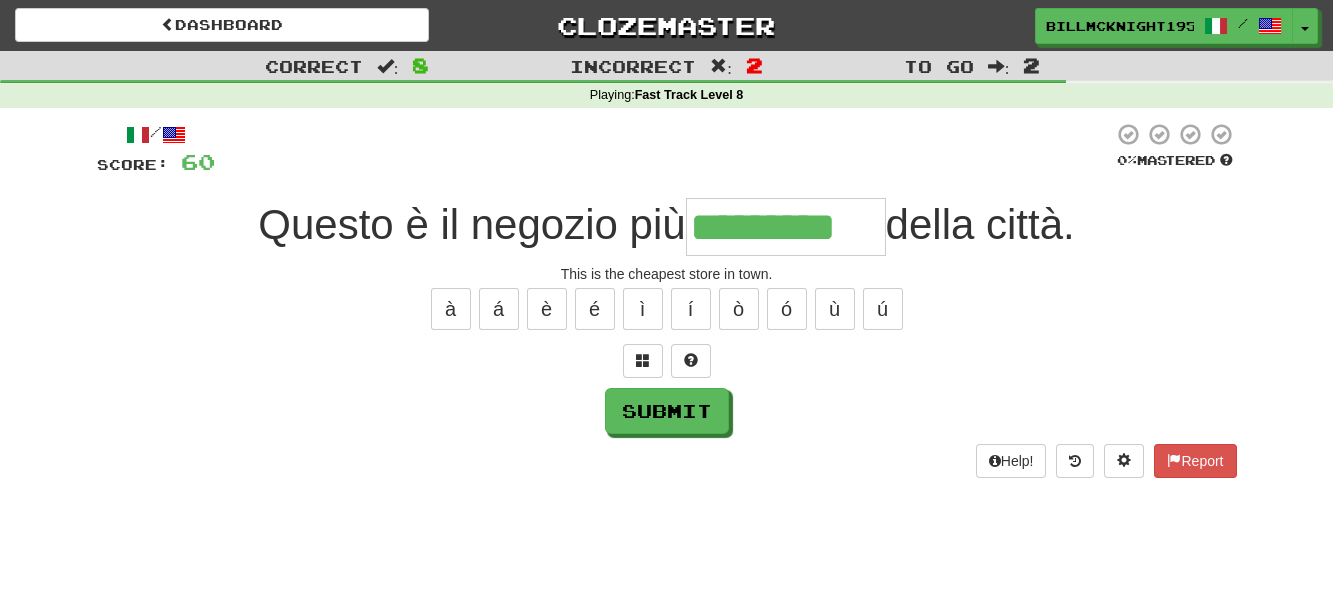 scroll, scrollTop: 0, scrollLeft: 10, axis: horizontal 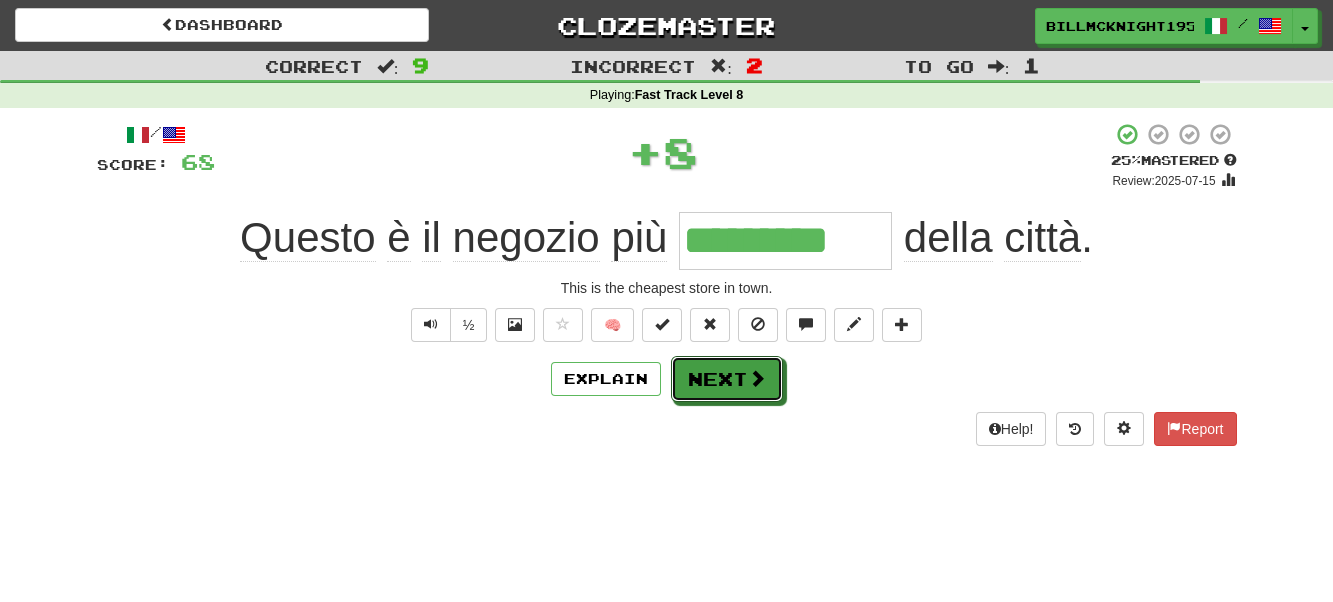click at bounding box center [757, 378] 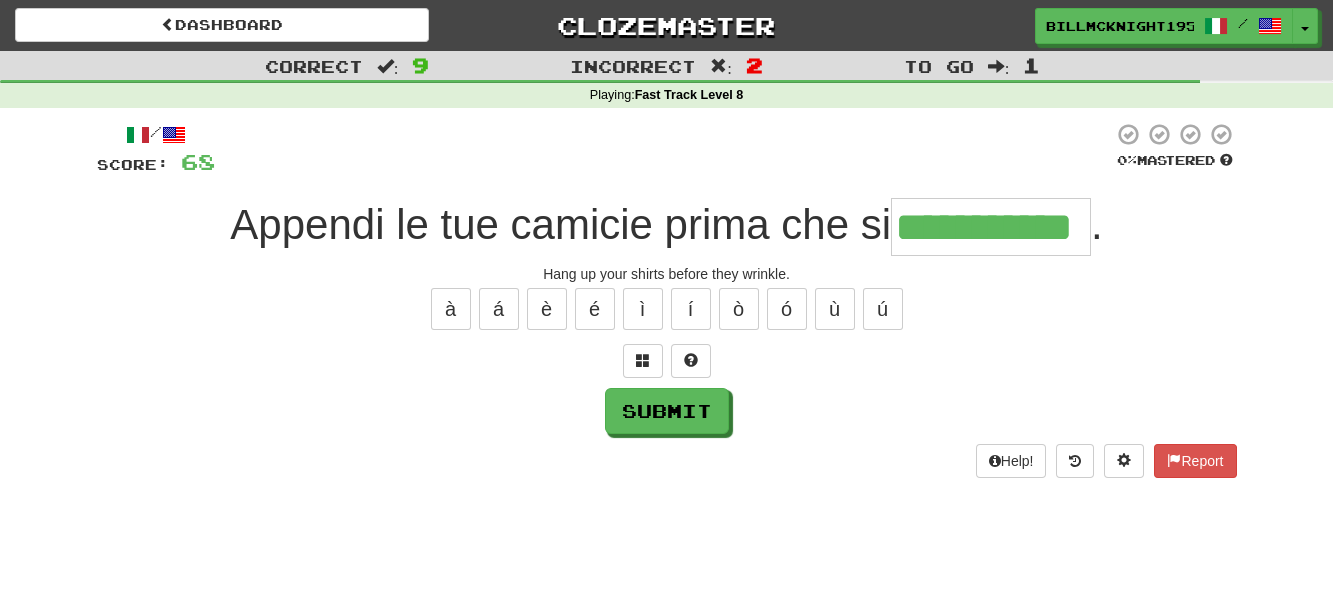 scroll, scrollTop: 0, scrollLeft: 8, axis: horizontal 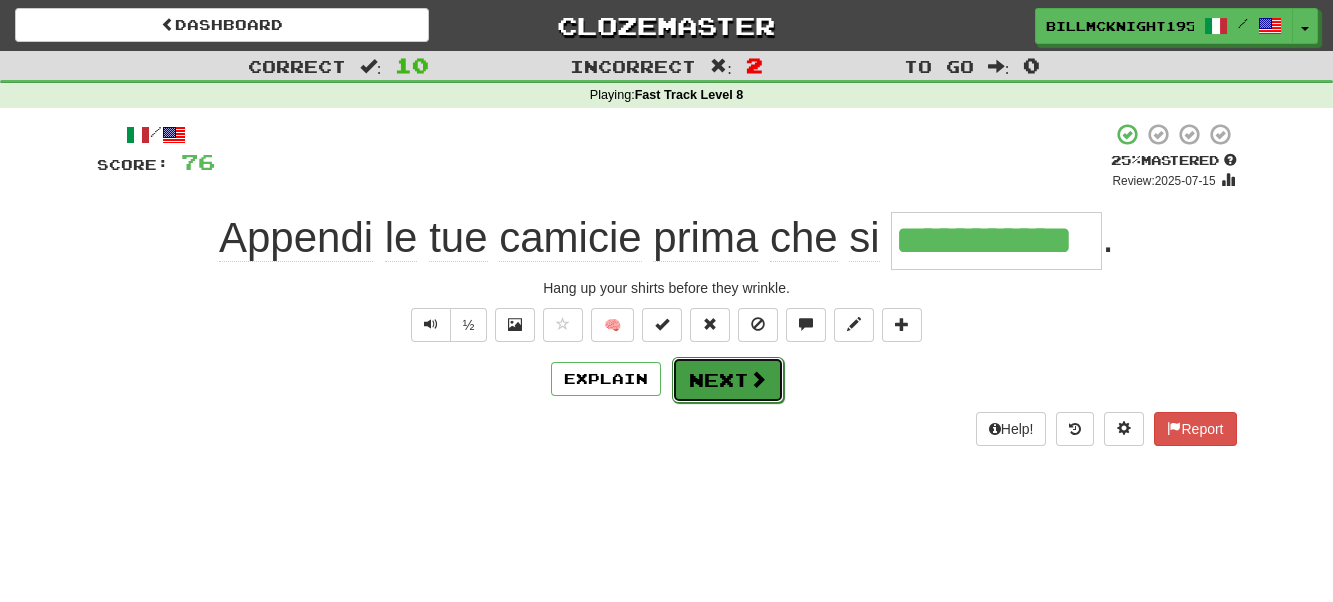 click on "Next" at bounding box center [728, 380] 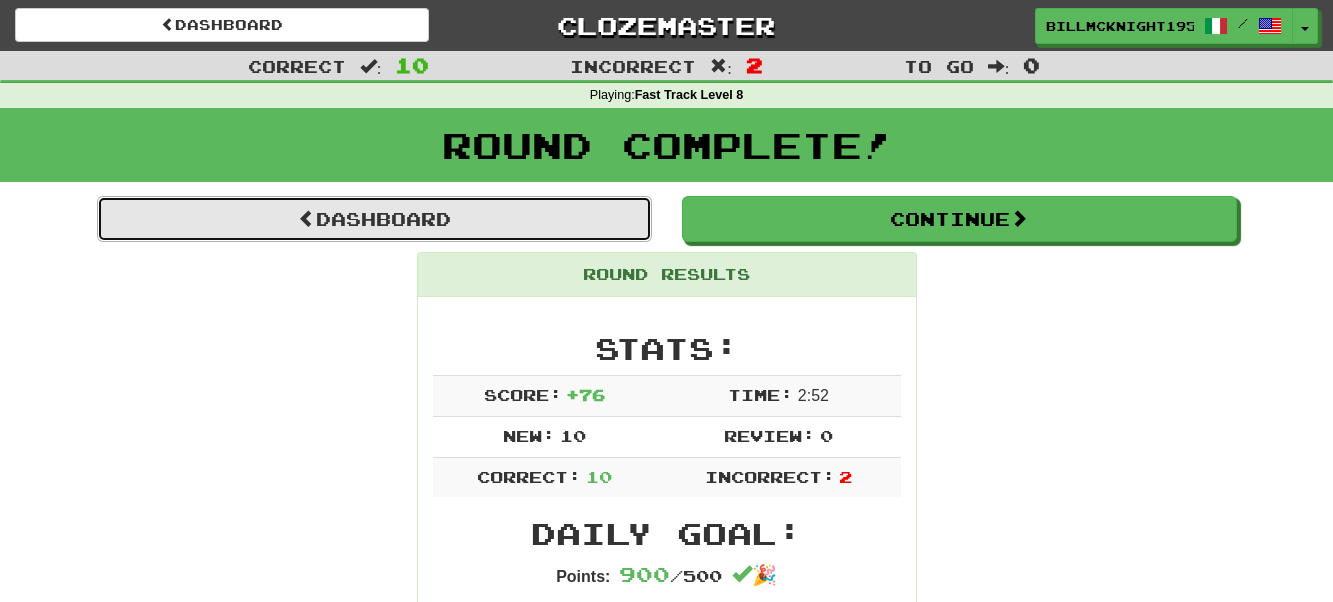 click on "Dashboard" at bounding box center [374, 219] 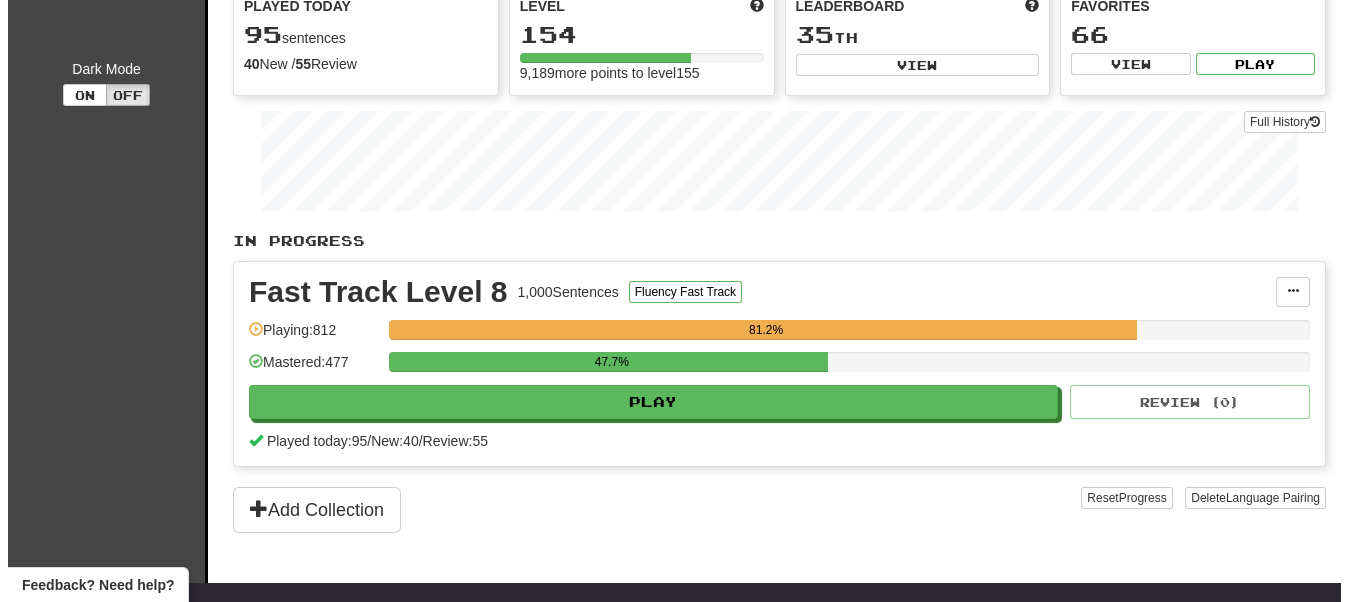 scroll, scrollTop: 400, scrollLeft: 0, axis: vertical 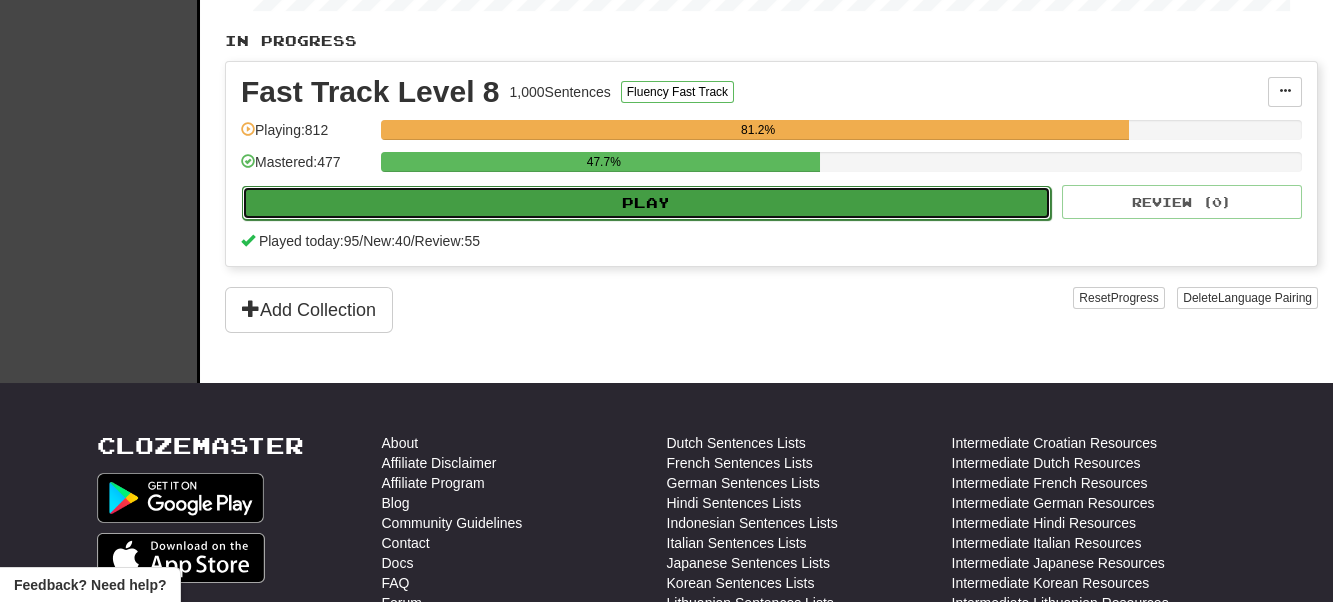 click on "Play" at bounding box center (646, 203) 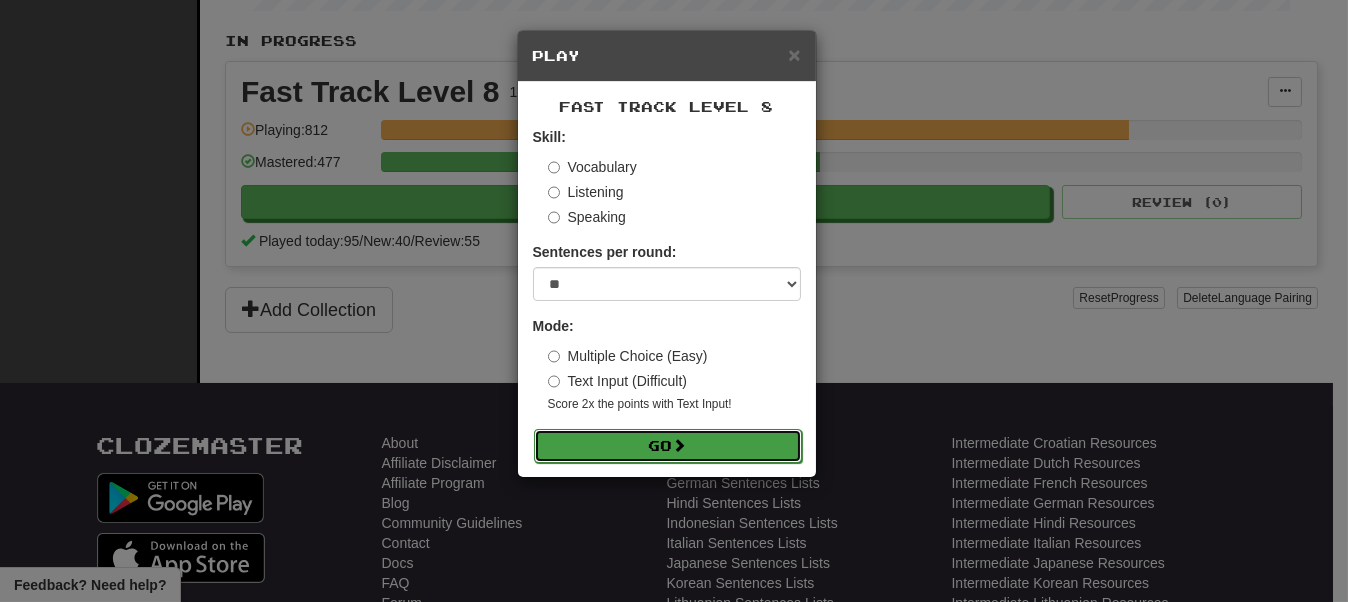 click on "Go" at bounding box center [668, 446] 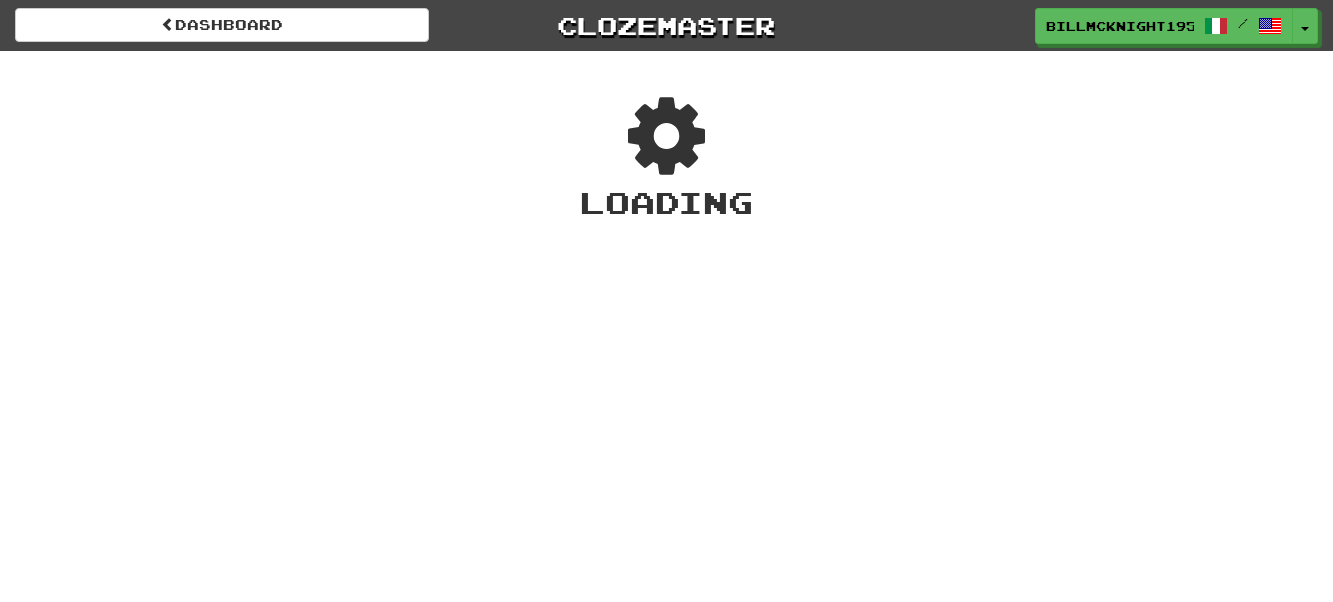 scroll, scrollTop: 0, scrollLeft: 0, axis: both 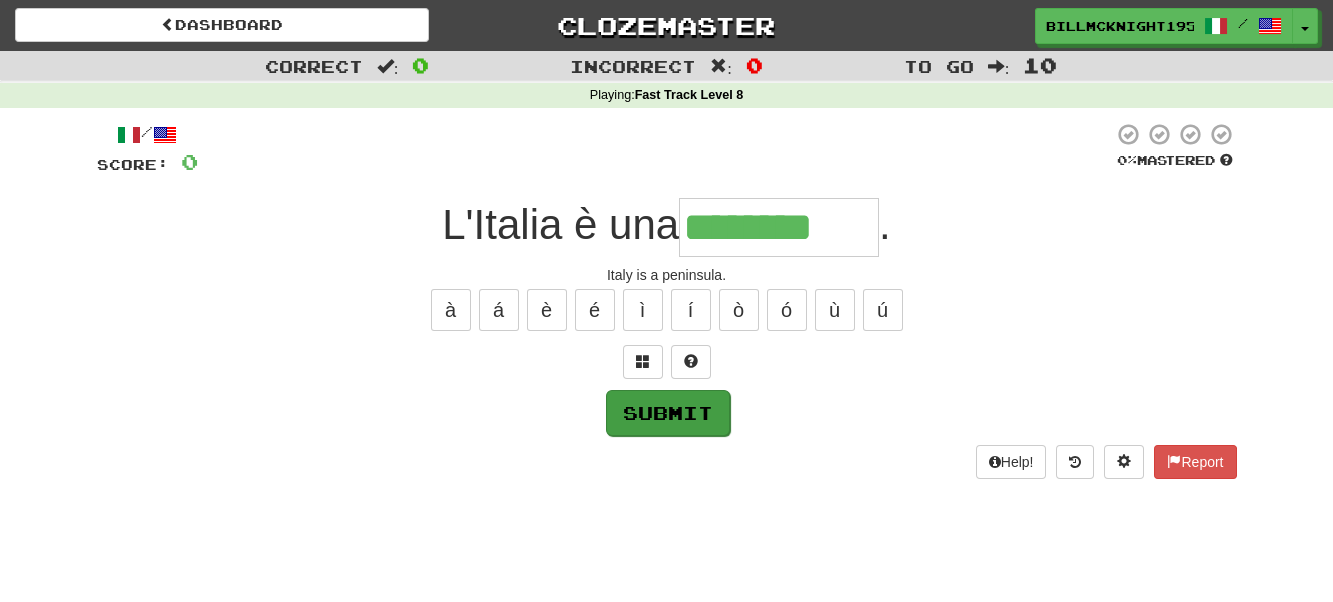 type on "********" 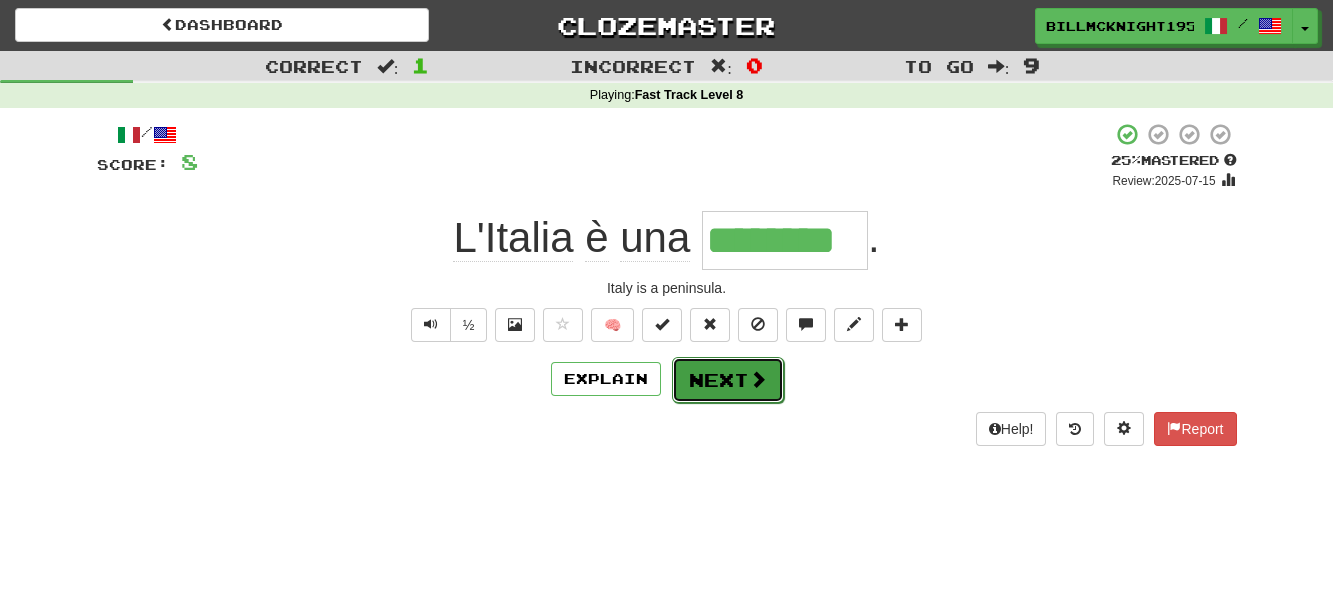 click at bounding box center (758, 379) 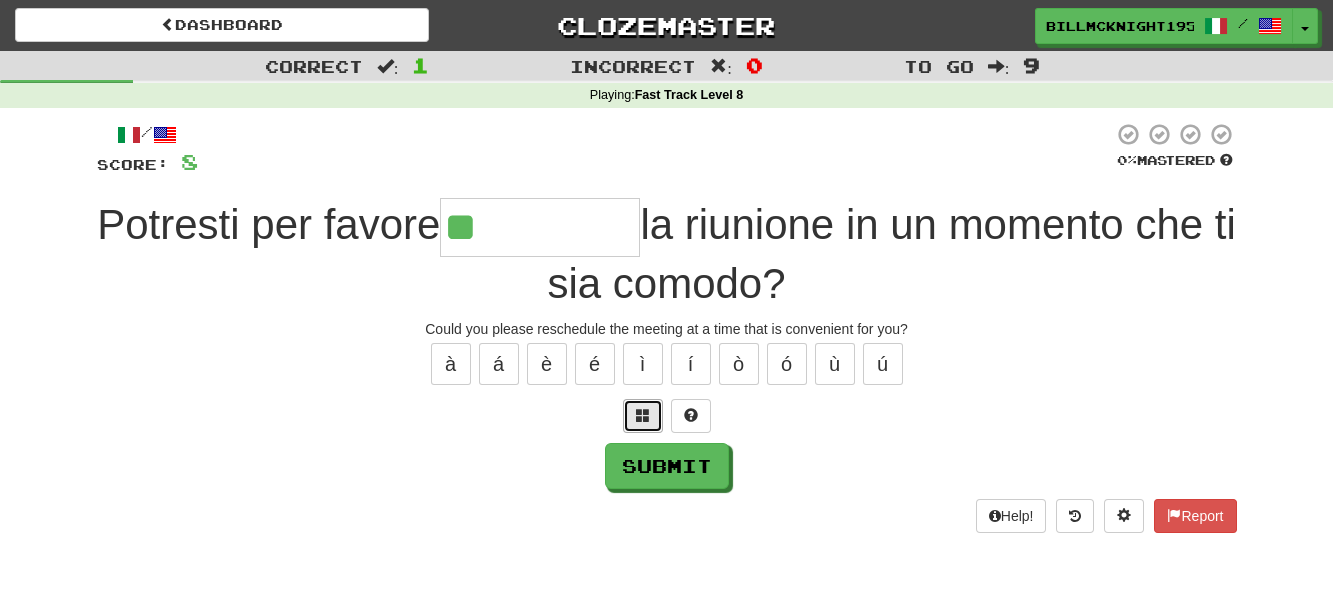 click at bounding box center (643, 415) 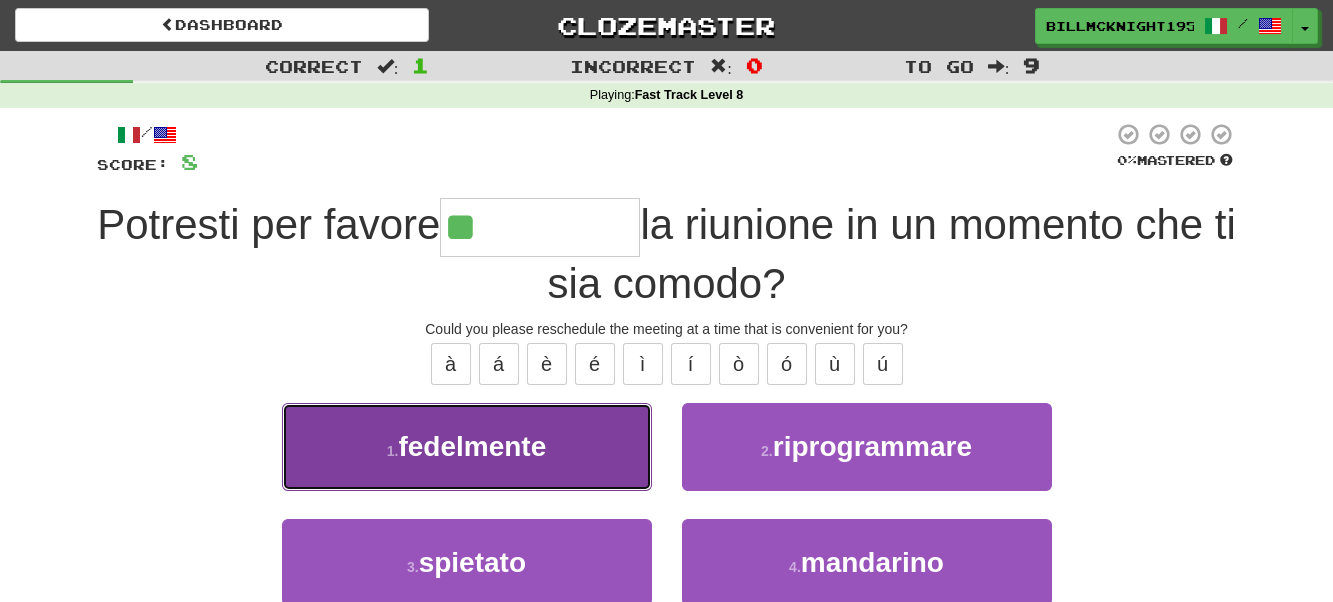 click on "fedelmente" at bounding box center [472, 446] 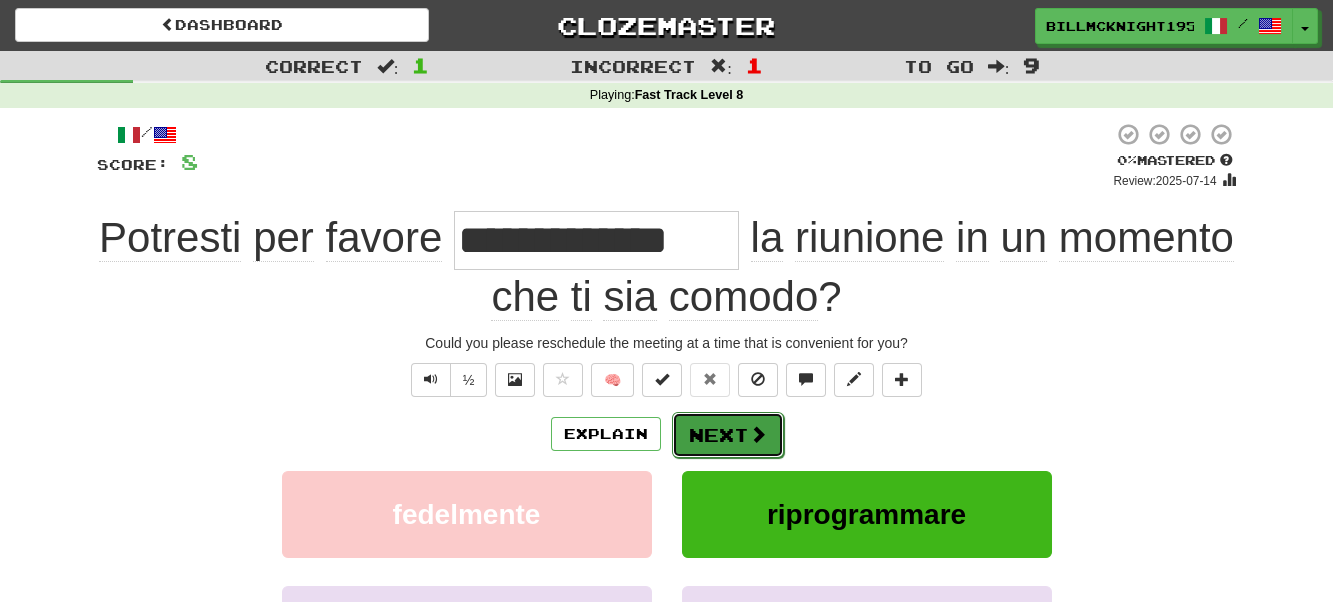 click on "Next" at bounding box center [728, 435] 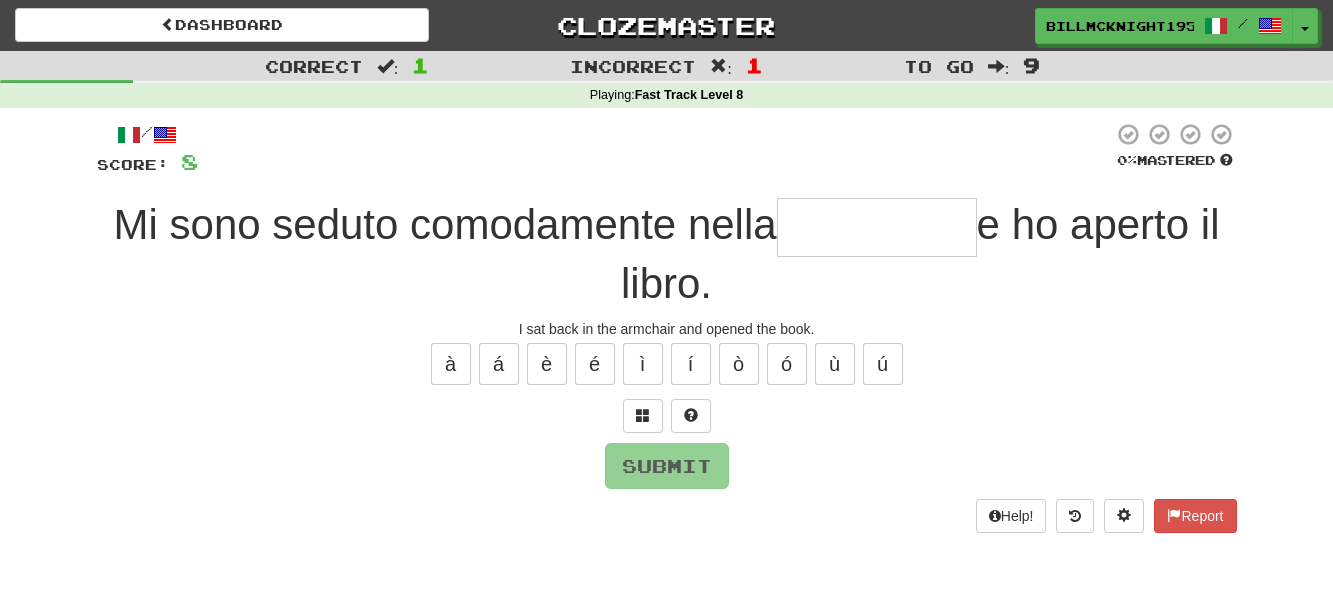 type on "*" 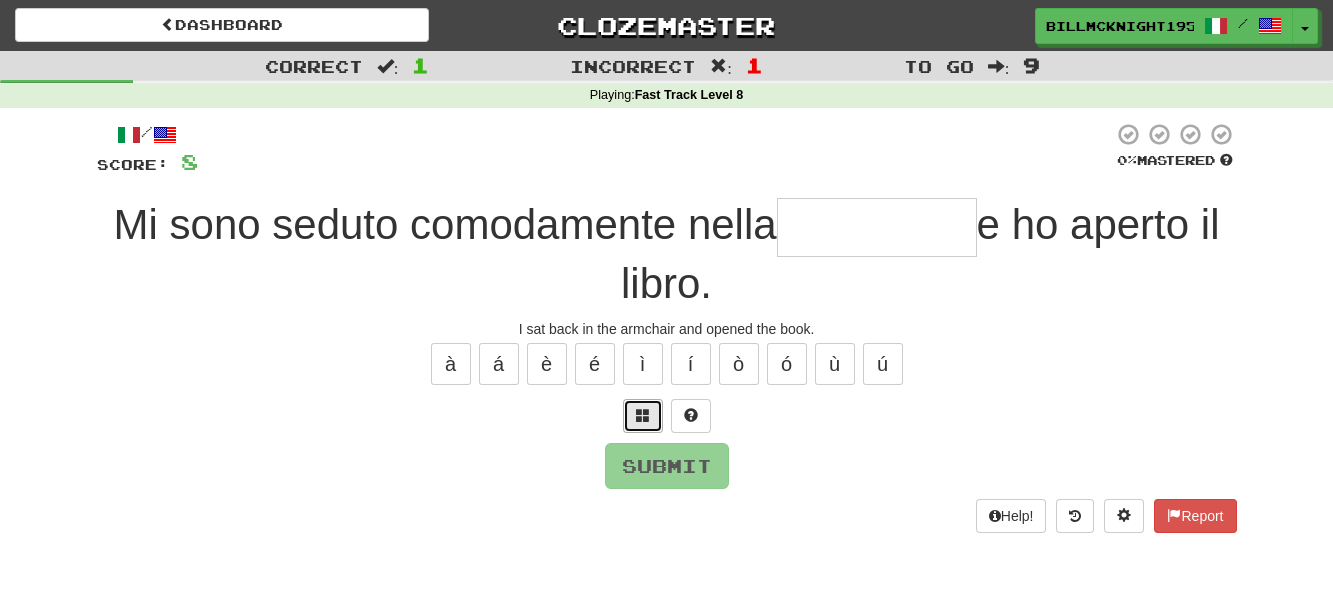 click at bounding box center [643, 415] 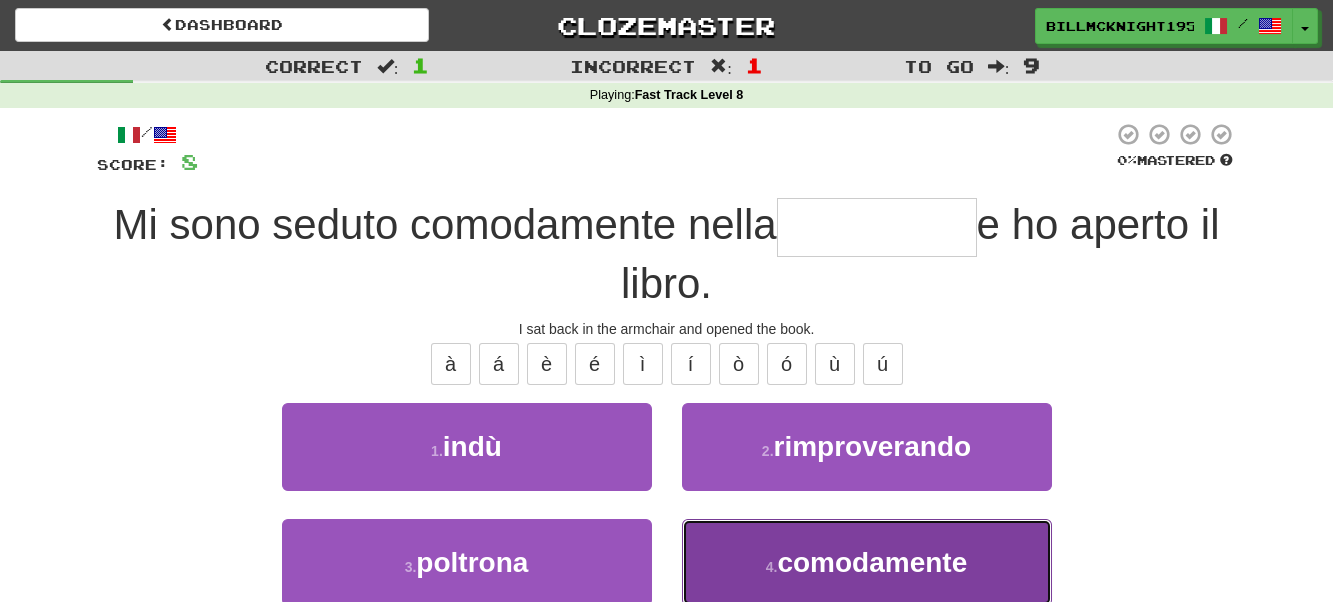 click on "4 .  comodamente" at bounding box center [867, 562] 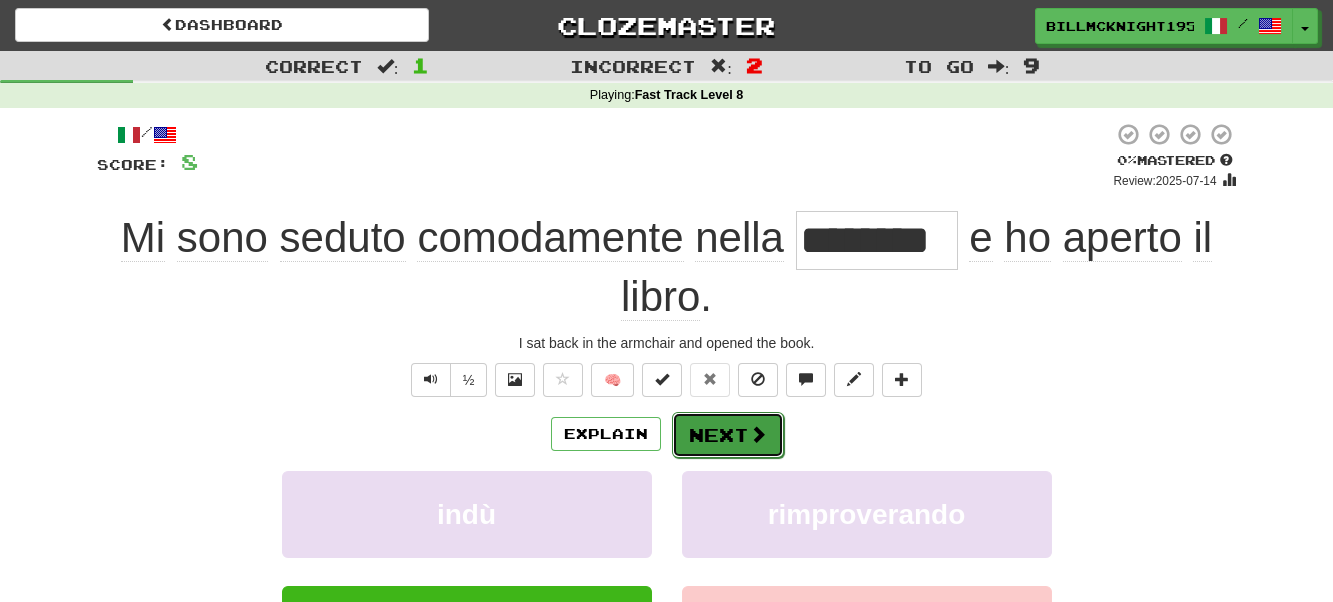 click on "Next" at bounding box center (728, 435) 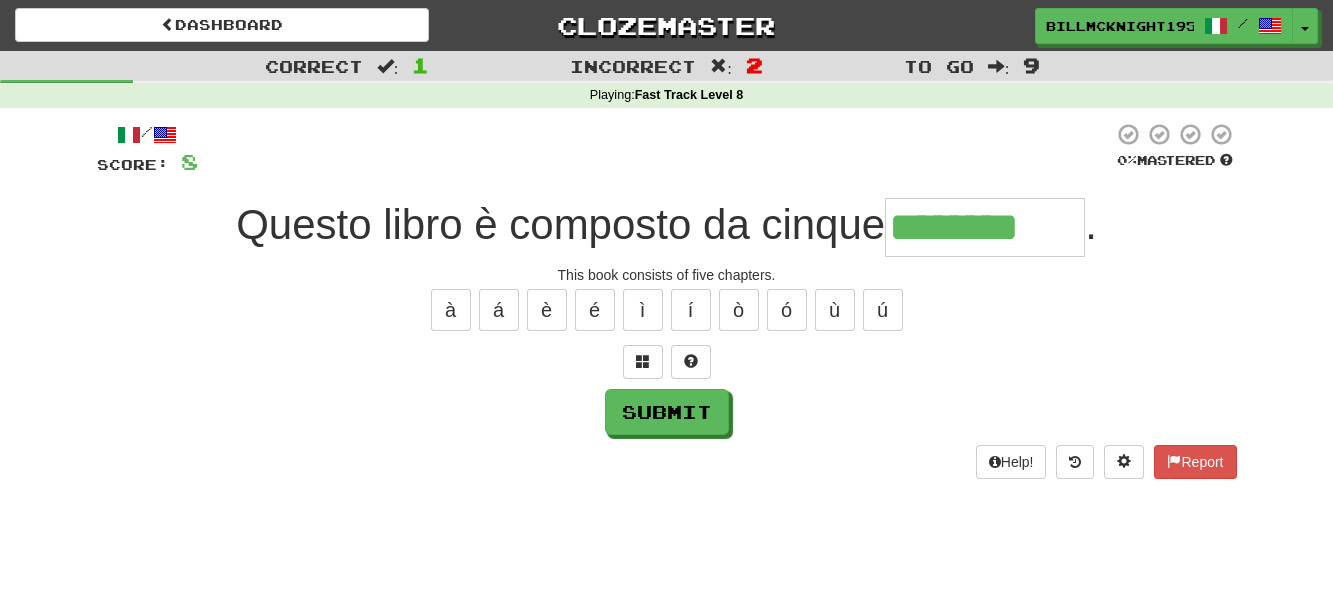 type on "********" 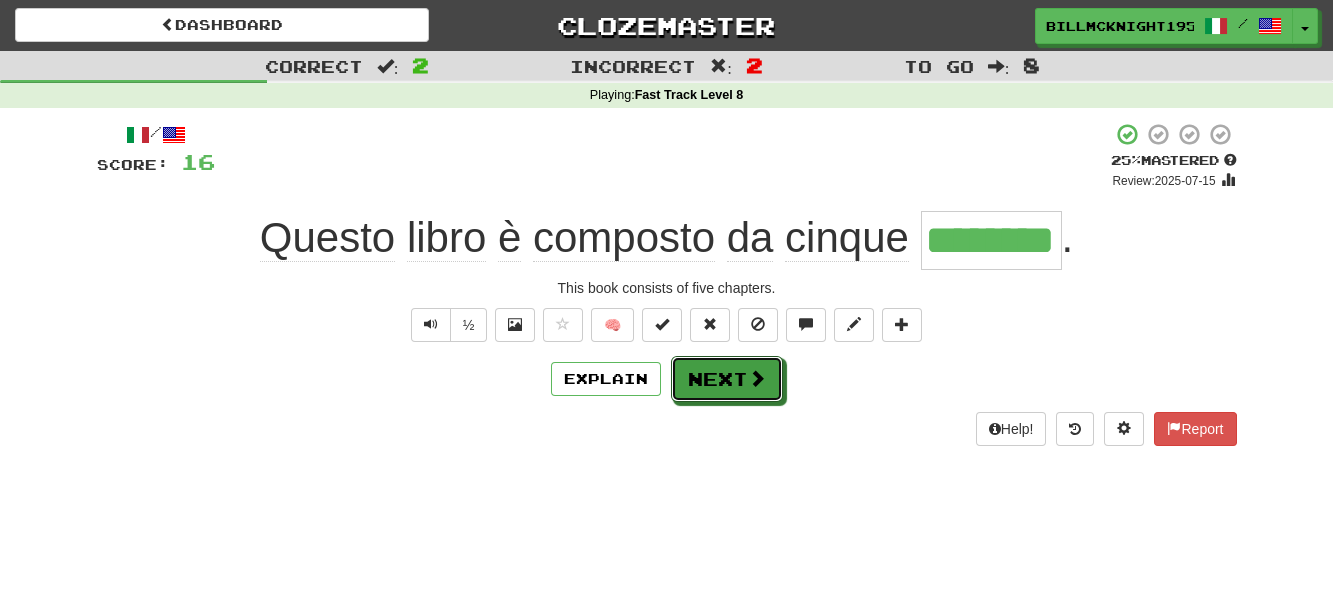 click on "Next" at bounding box center (727, 379) 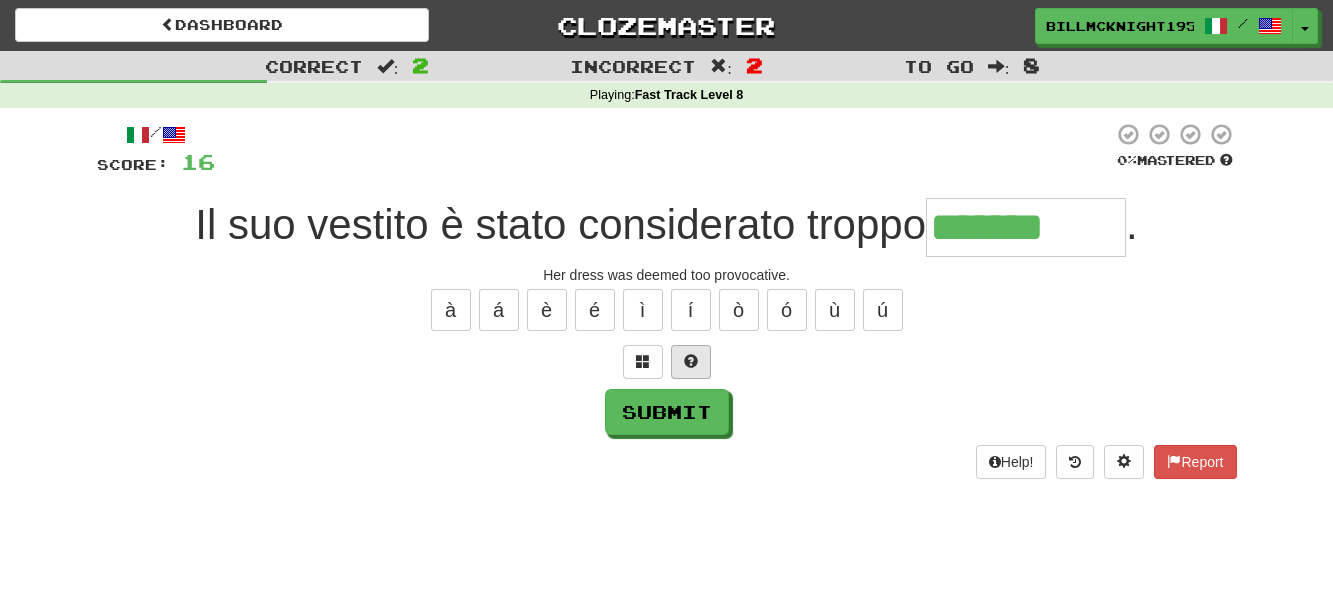 type on "**********" 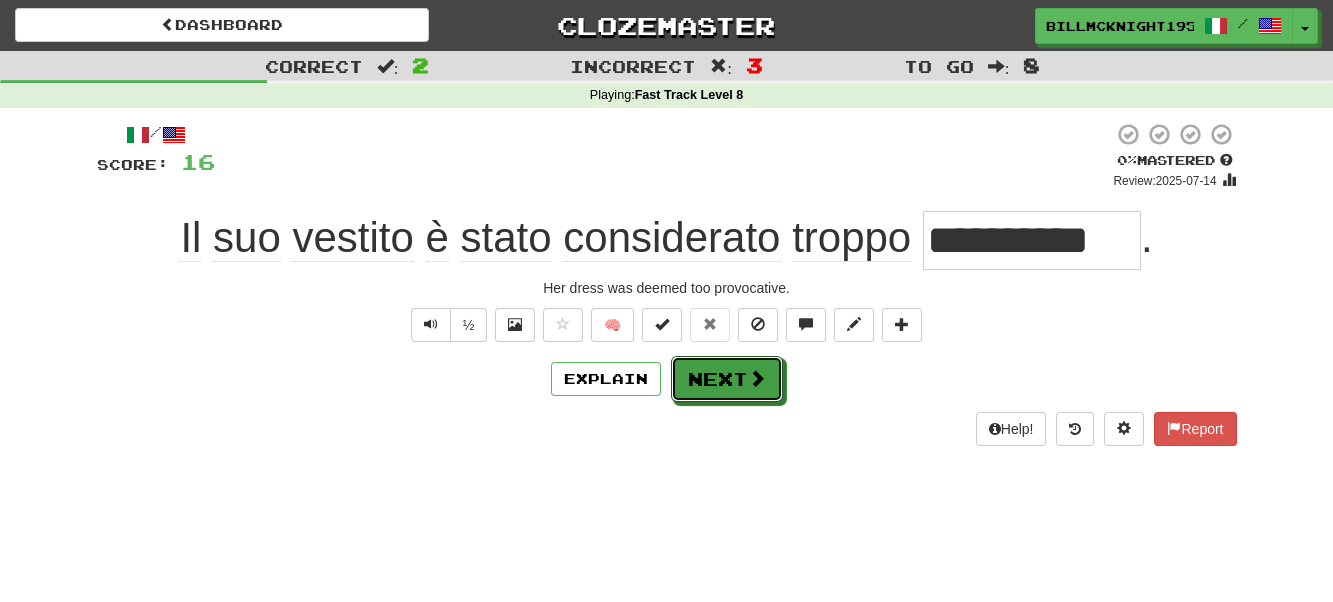 click on "Next" at bounding box center [727, 379] 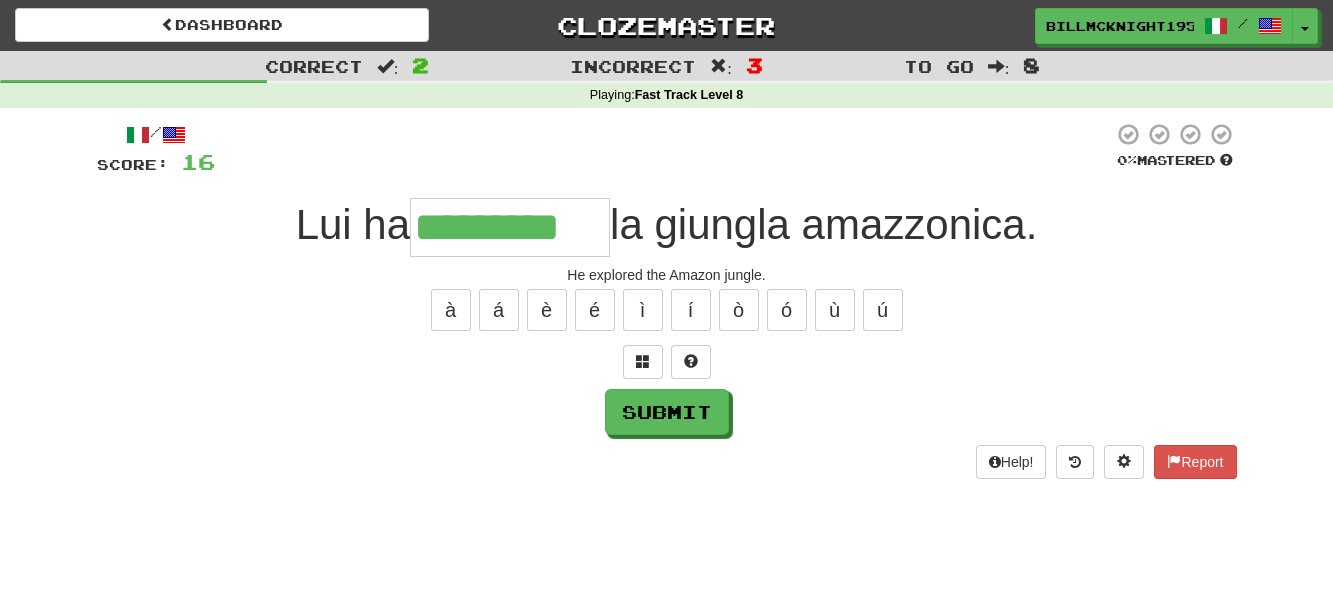 type on "*********" 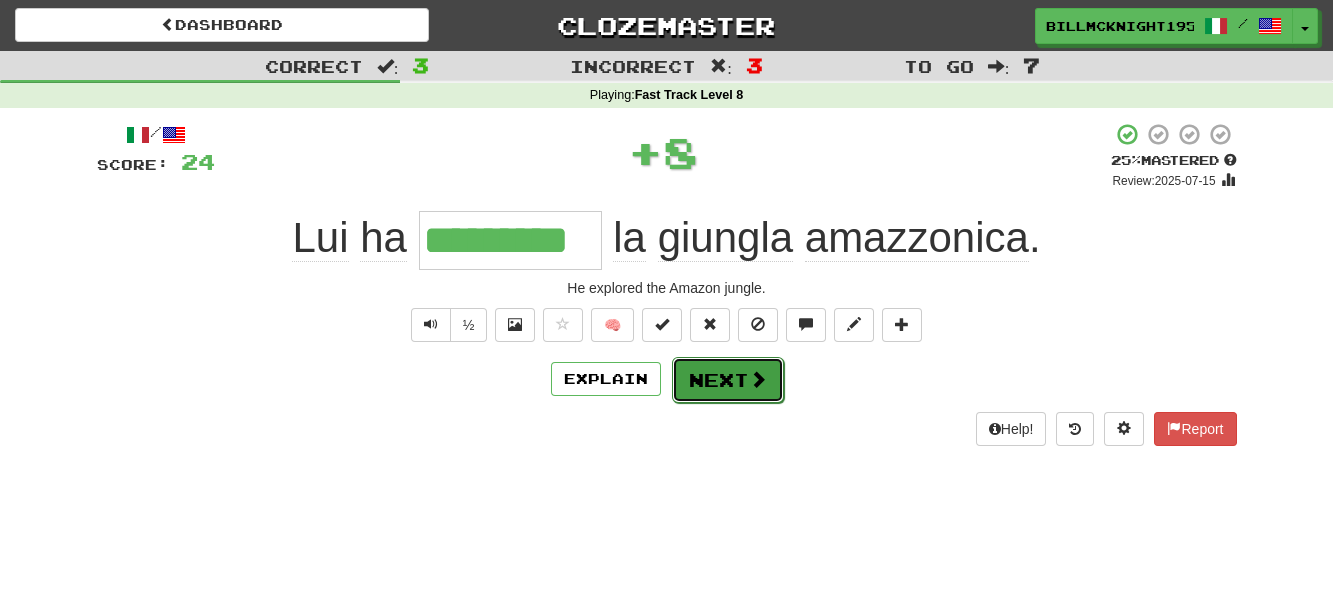 click on "Next" at bounding box center (728, 380) 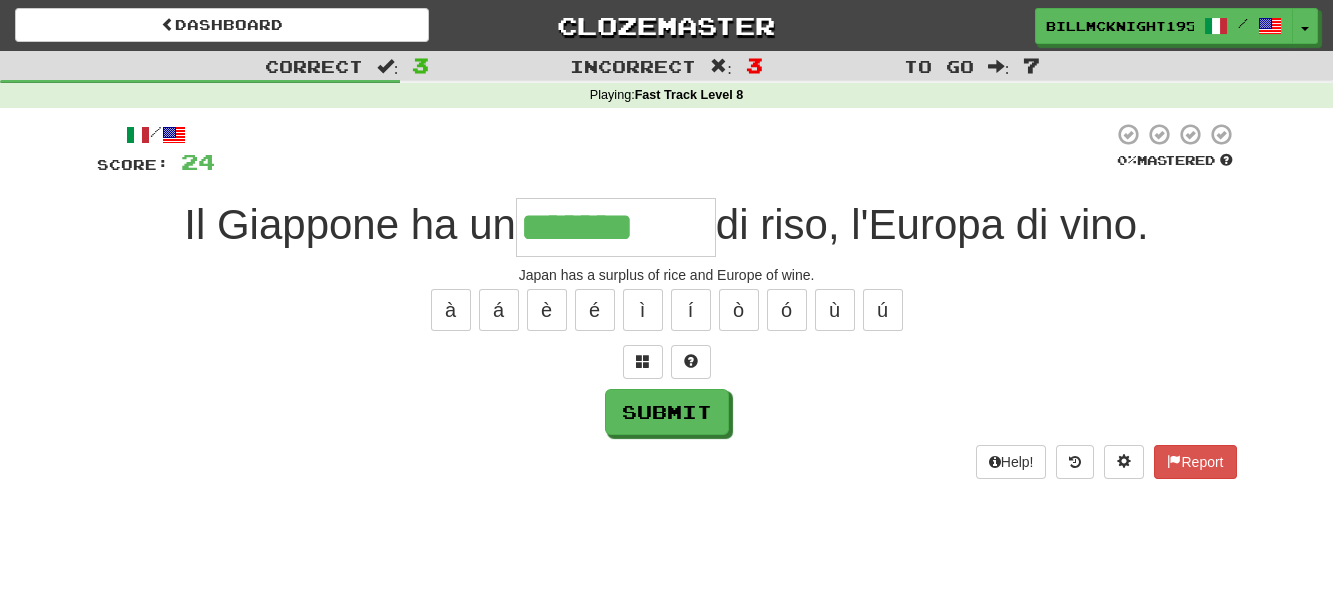 type on "*******" 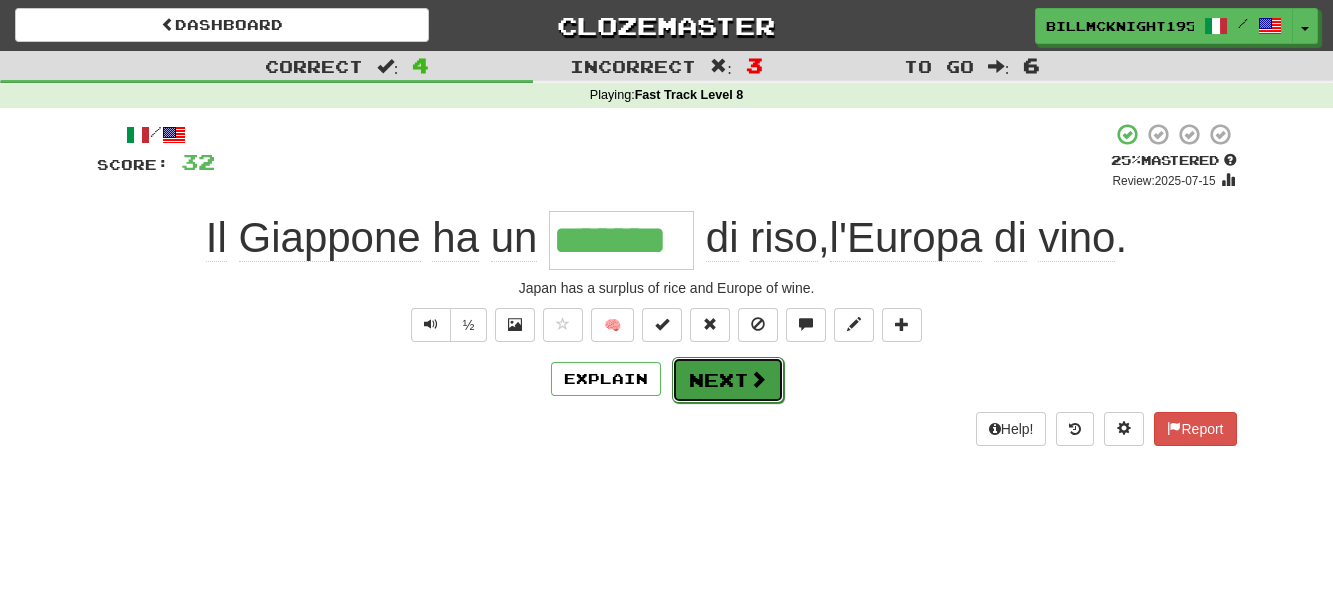 click on "Next" at bounding box center [728, 380] 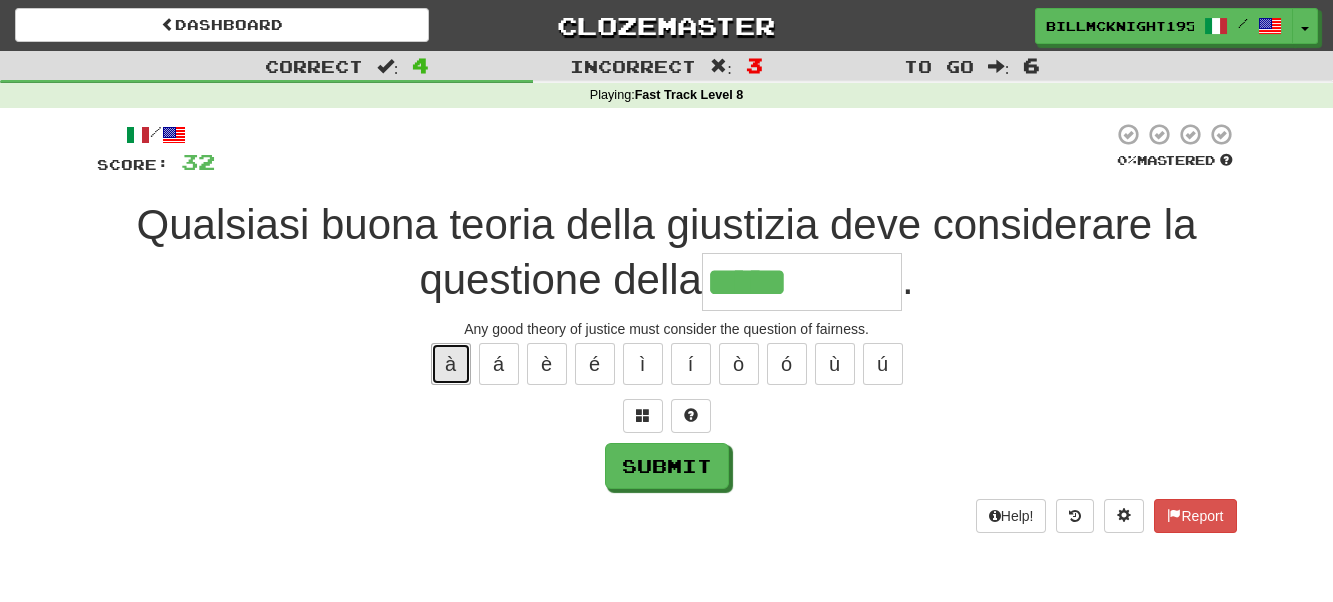 click on "à" at bounding box center [451, 364] 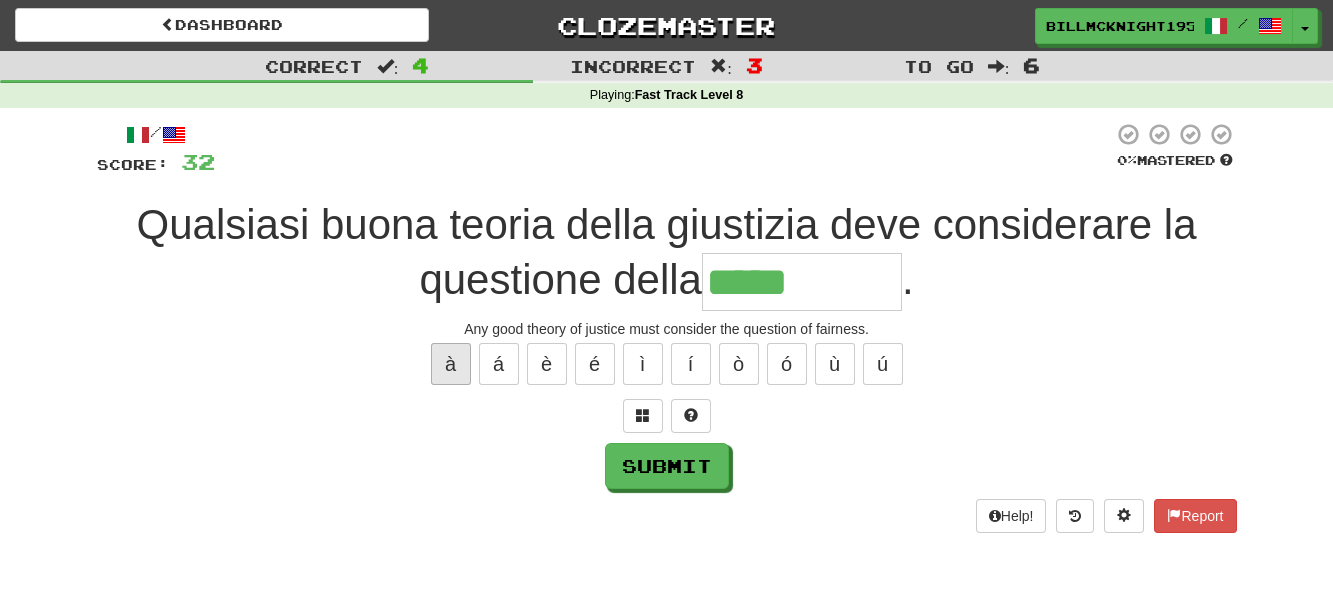 type on "******" 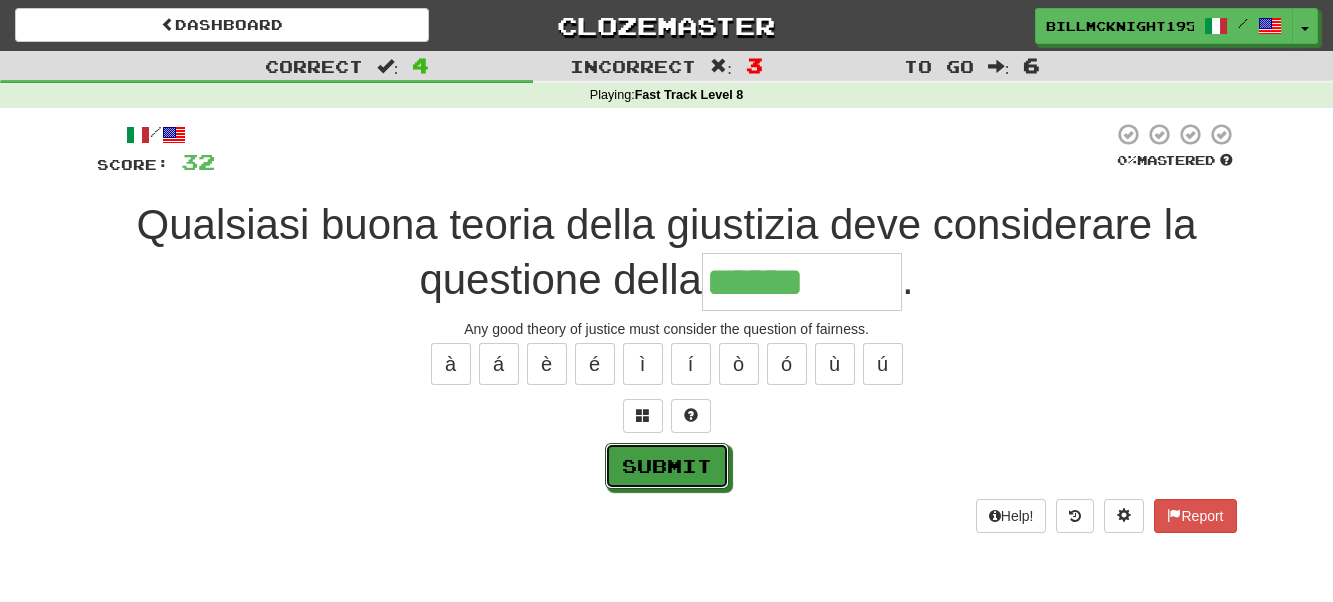 click on "Submit" at bounding box center [667, 466] 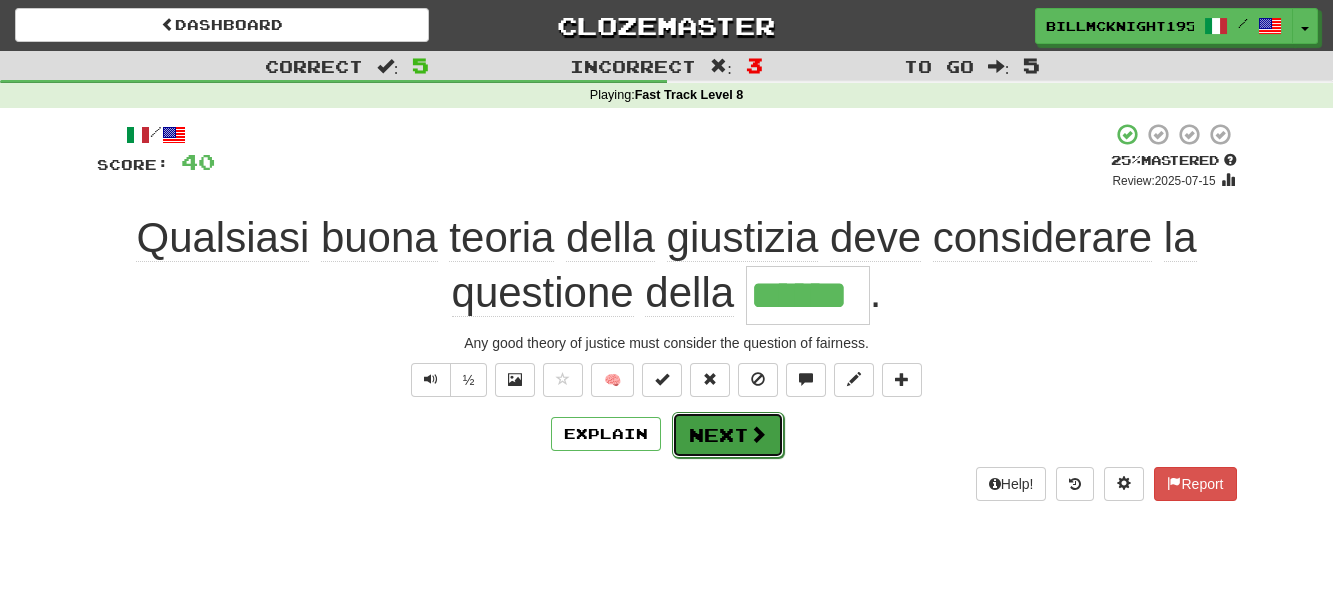 click on "Next" at bounding box center [728, 435] 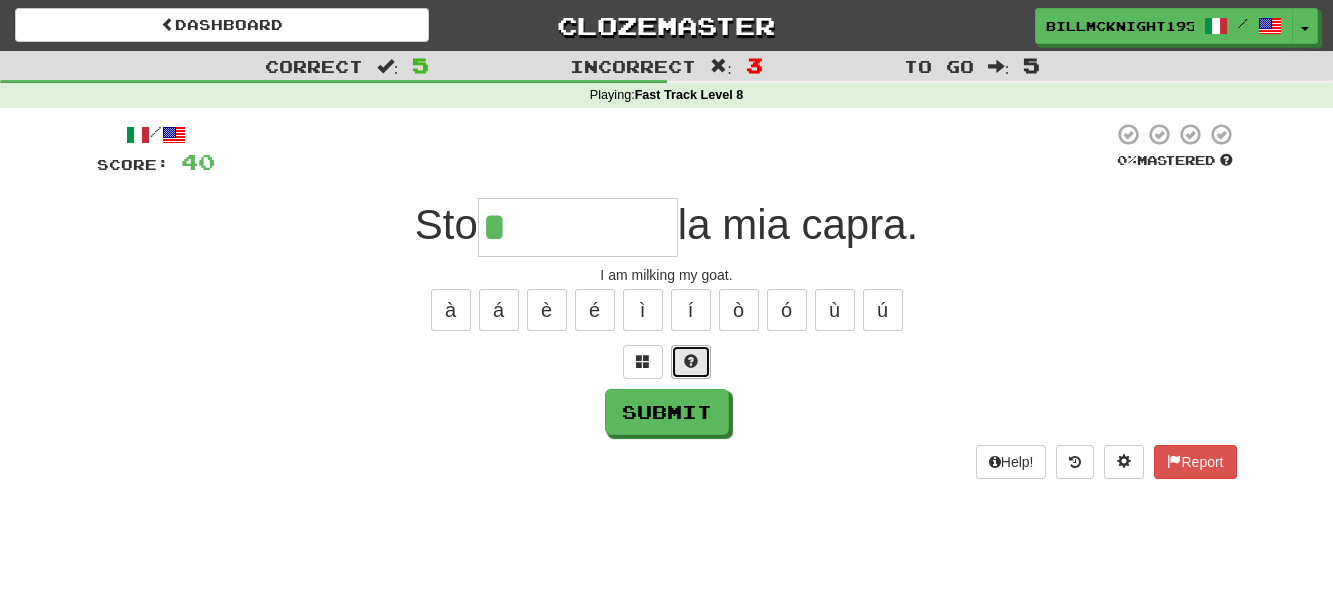 click at bounding box center [691, 361] 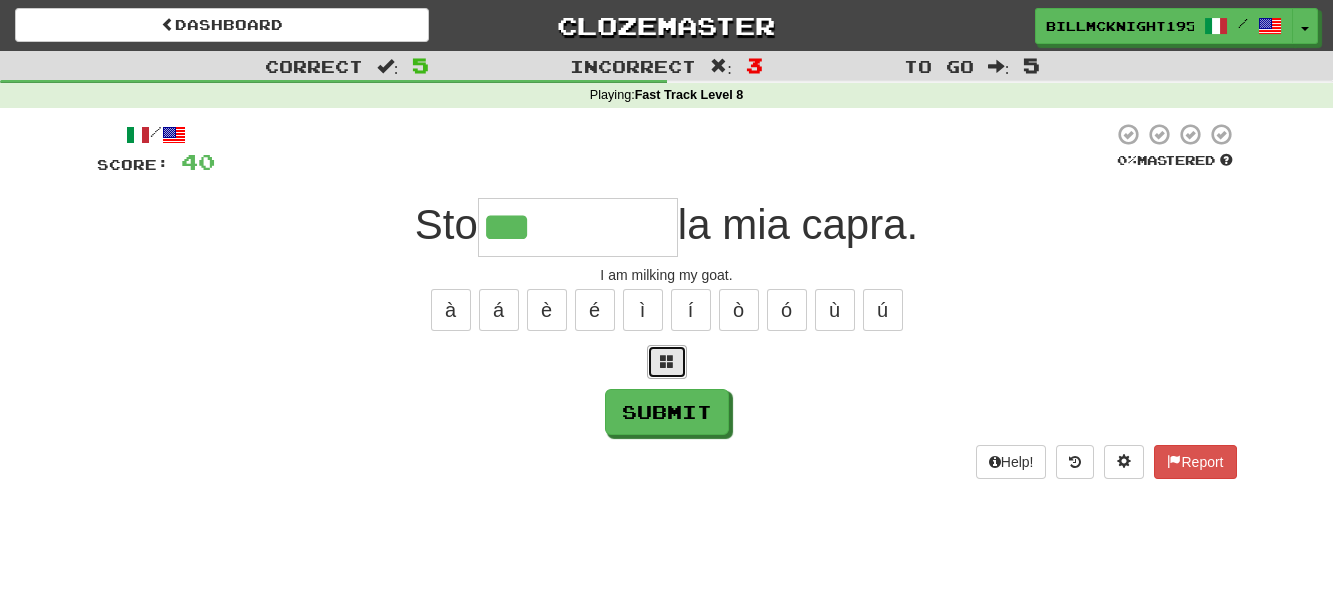 click at bounding box center [667, 361] 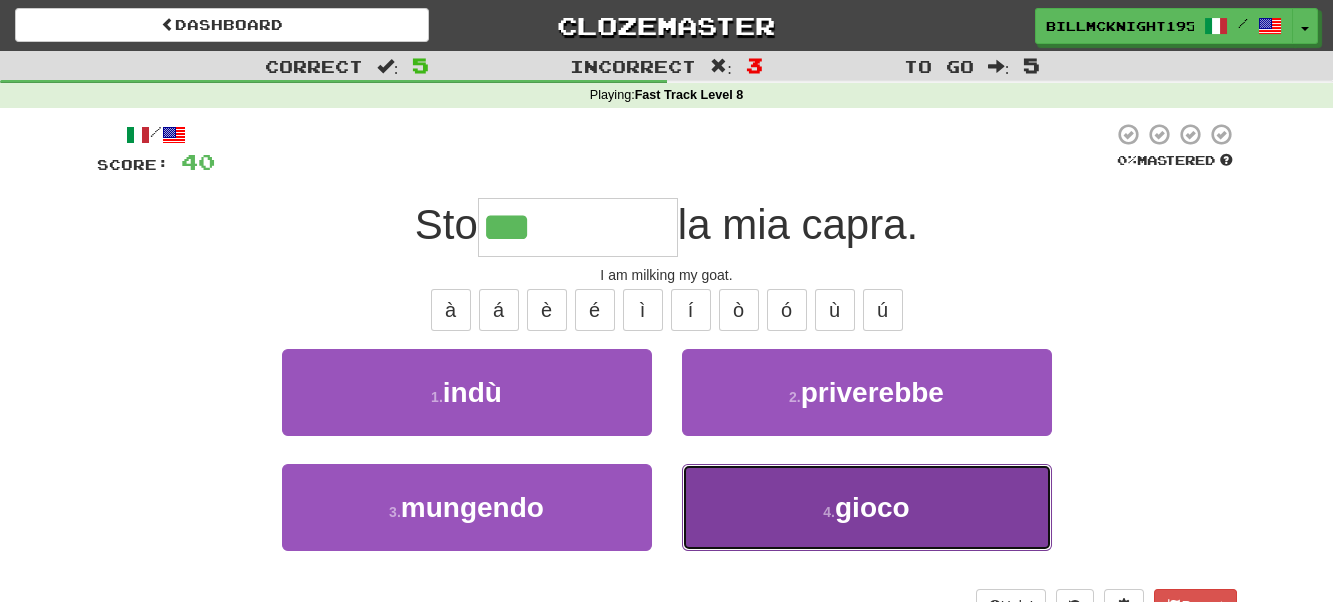 click on "4 .  gioco" at bounding box center [867, 507] 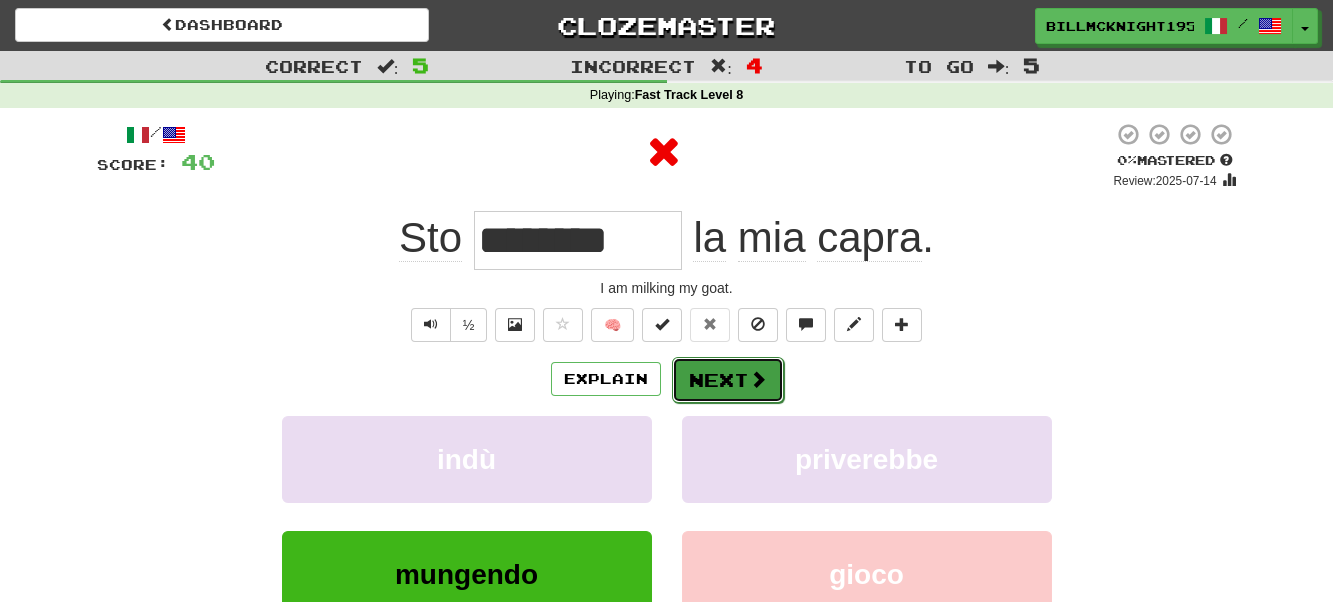click at bounding box center (758, 379) 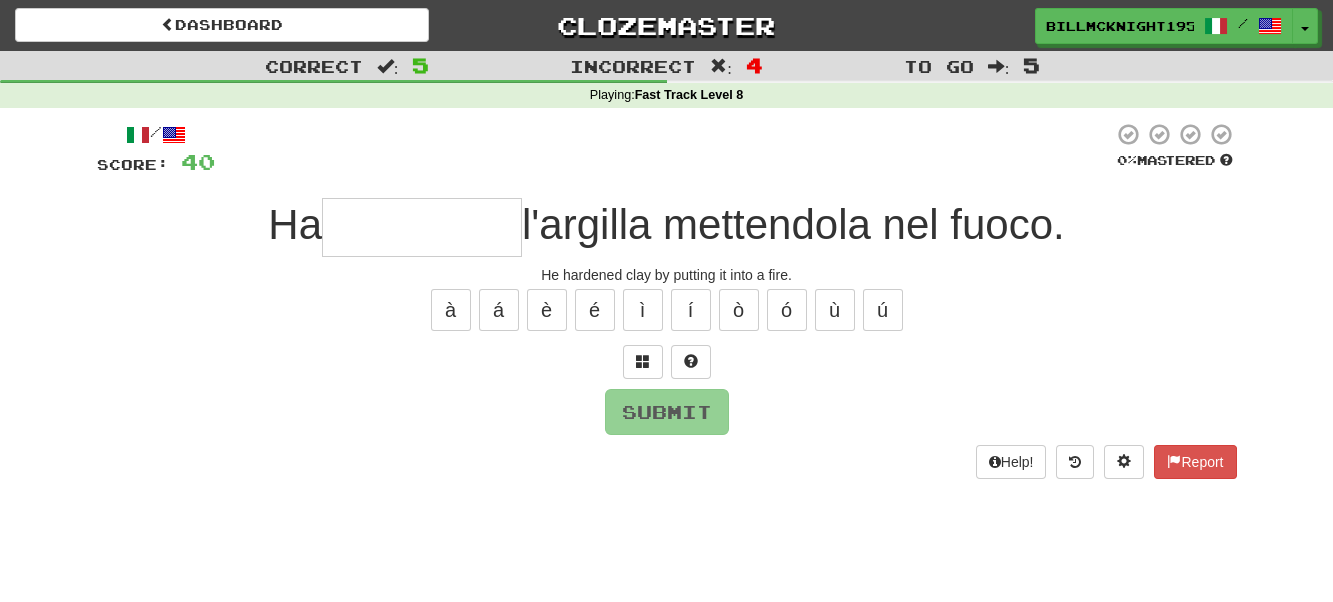 type on "*" 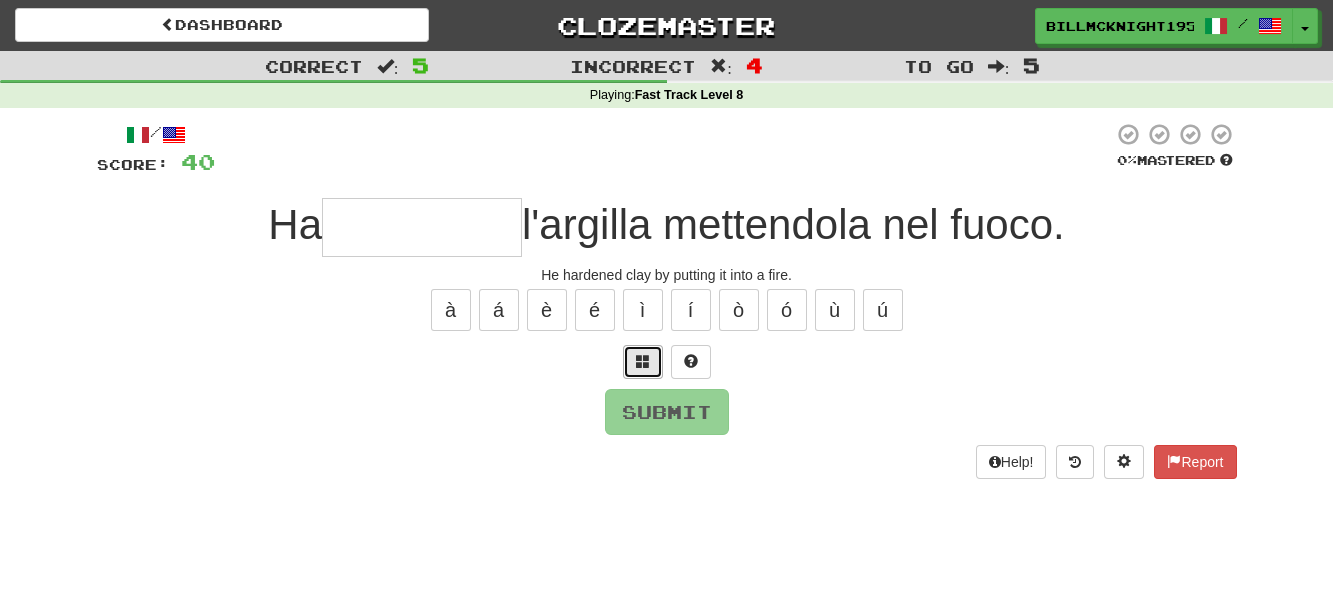 click at bounding box center (643, 361) 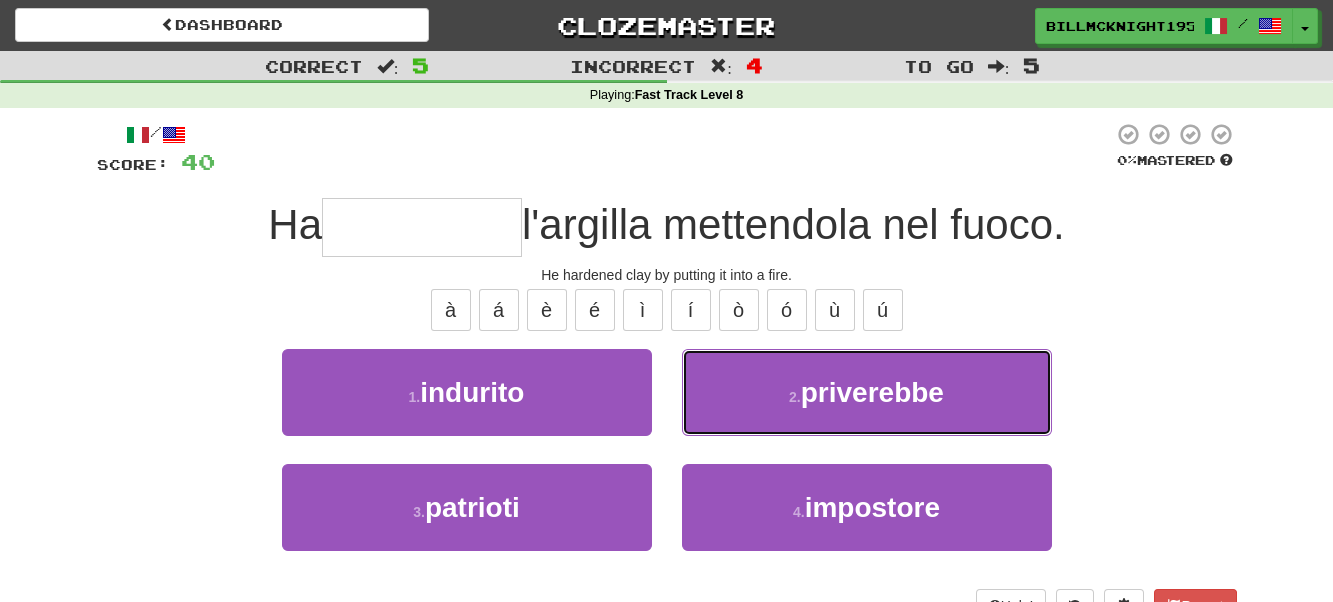 click on "2 .  priverebbe" at bounding box center (867, 392) 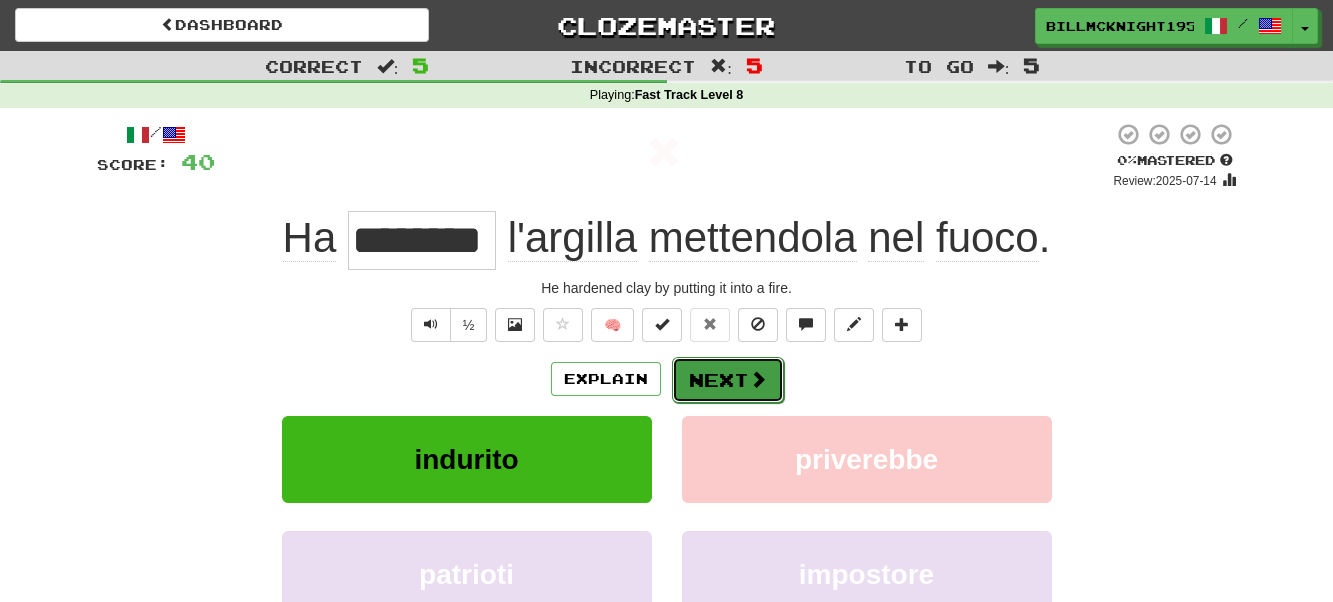 click on "Next" at bounding box center [728, 380] 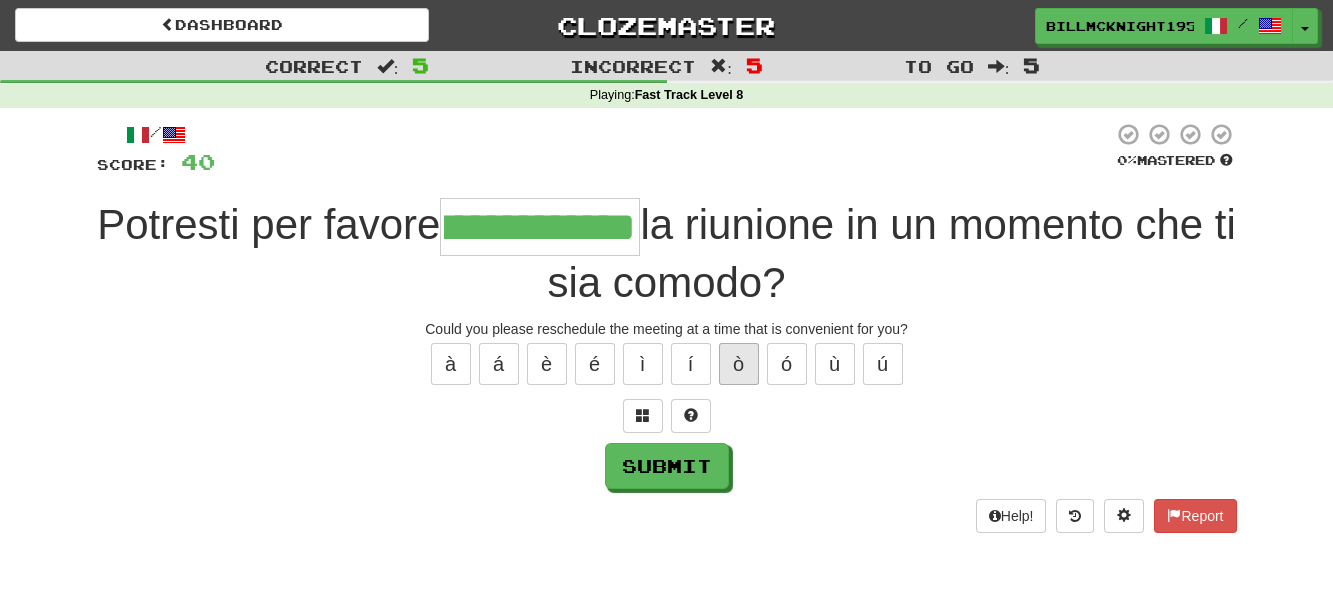 scroll, scrollTop: 0, scrollLeft: 82, axis: horizontal 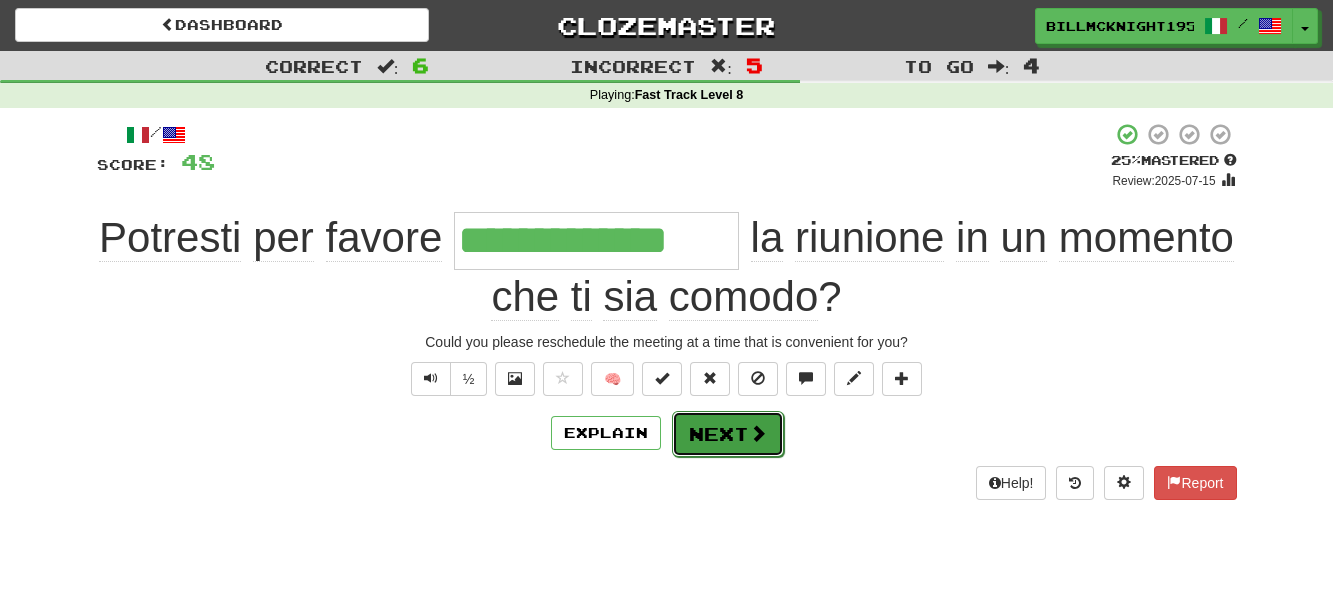 click on "Next" at bounding box center [728, 434] 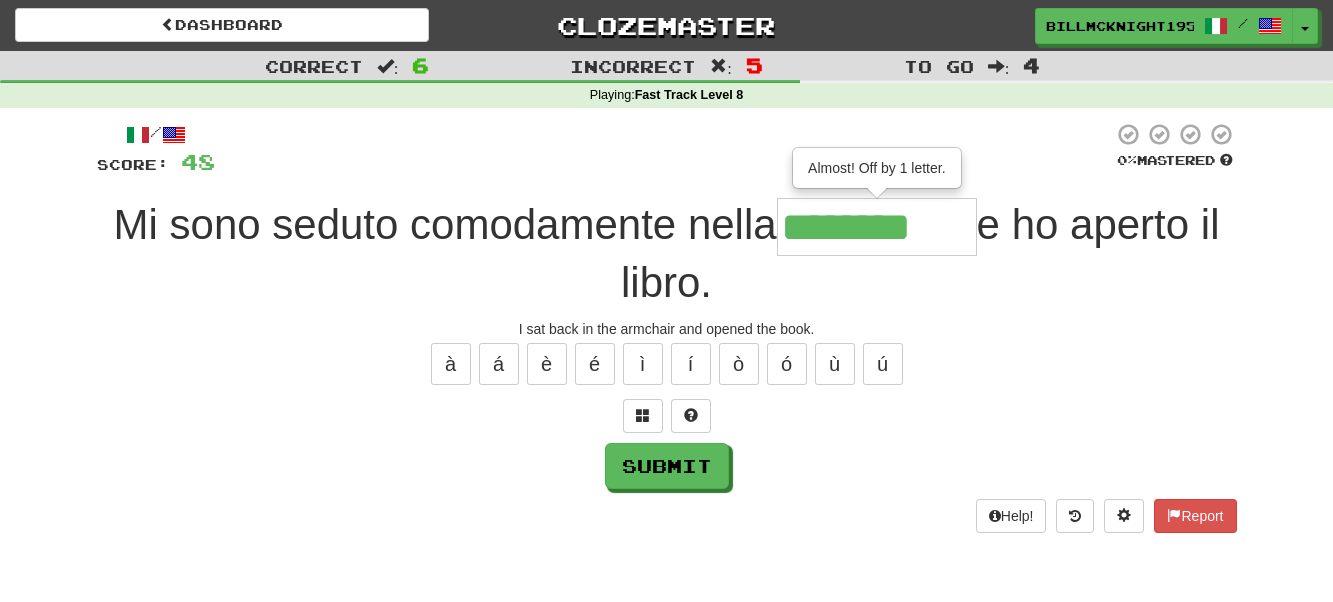 type on "********" 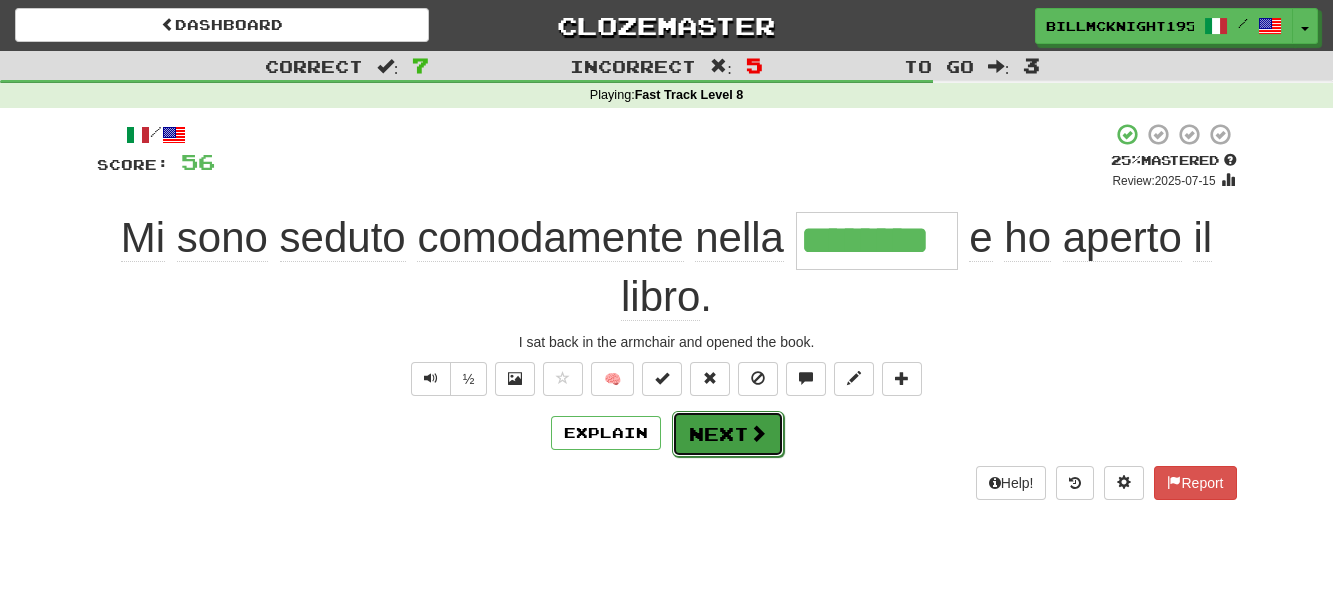click on "Next" at bounding box center [728, 434] 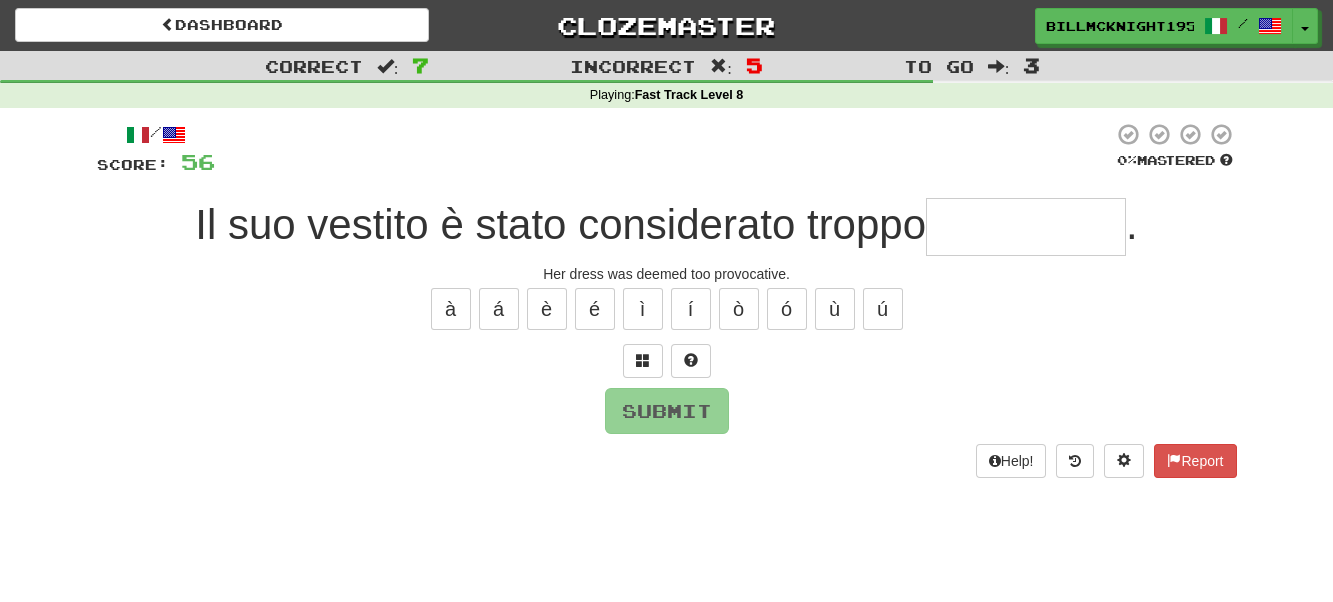 click at bounding box center [1026, 227] 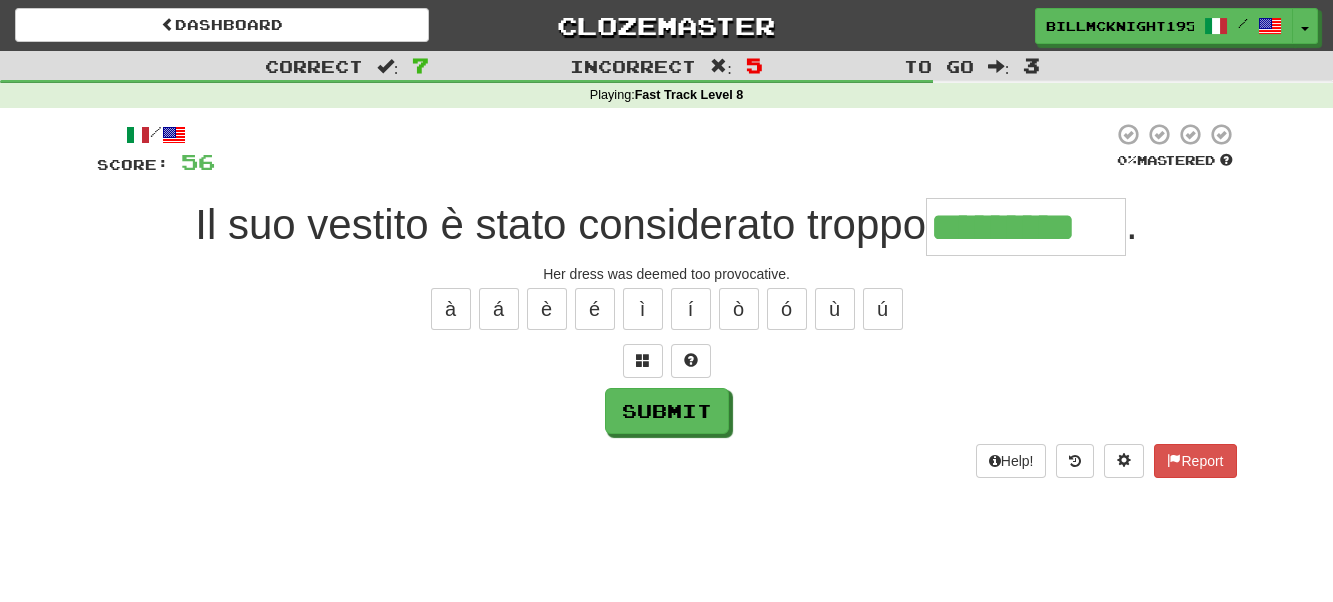 scroll, scrollTop: 0, scrollLeft: 15, axis: horizontal 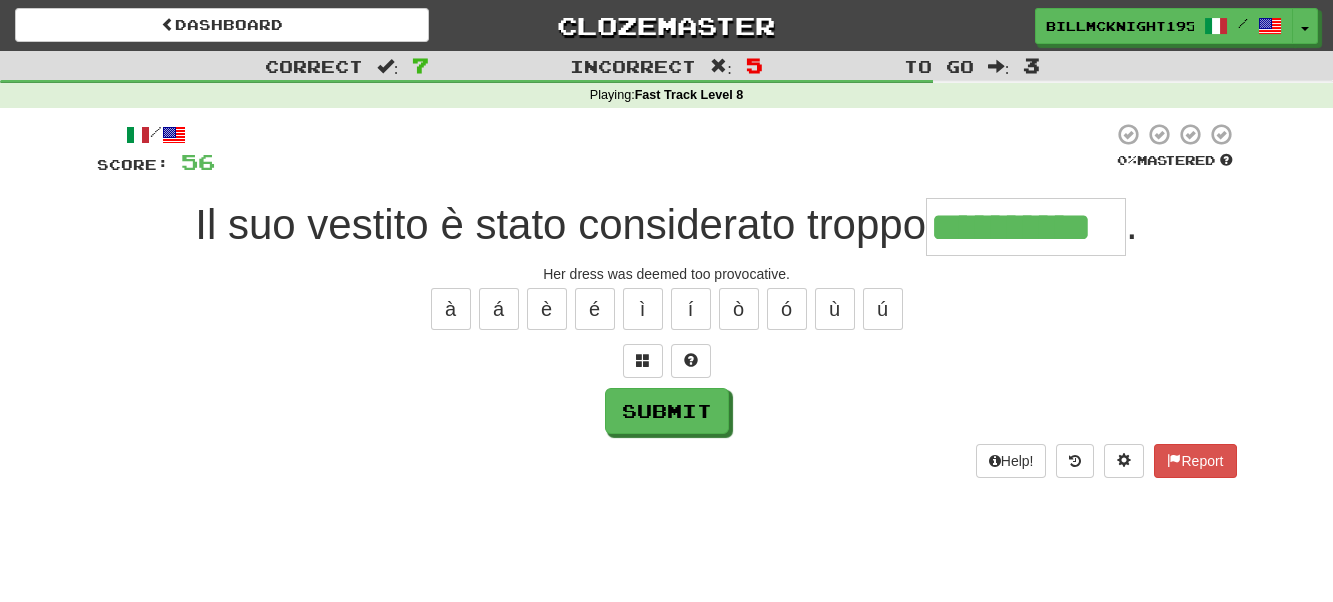 type on "**********" 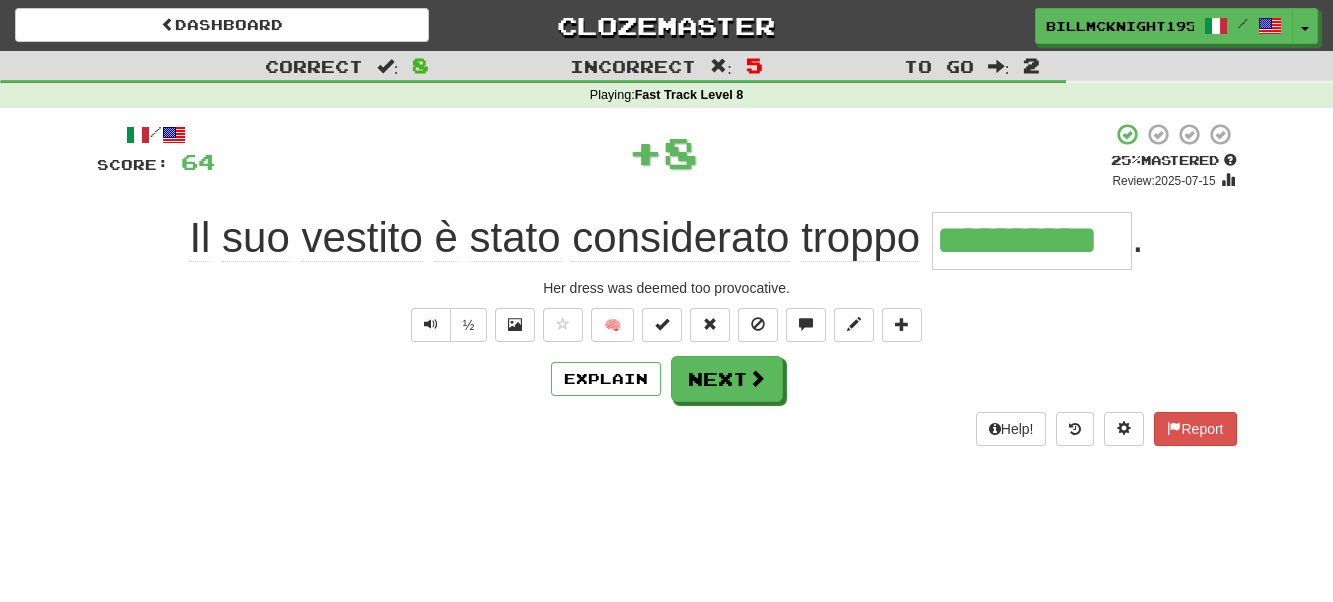 scroll, scrollTop: 0, scrollLeft: 0, axis: both 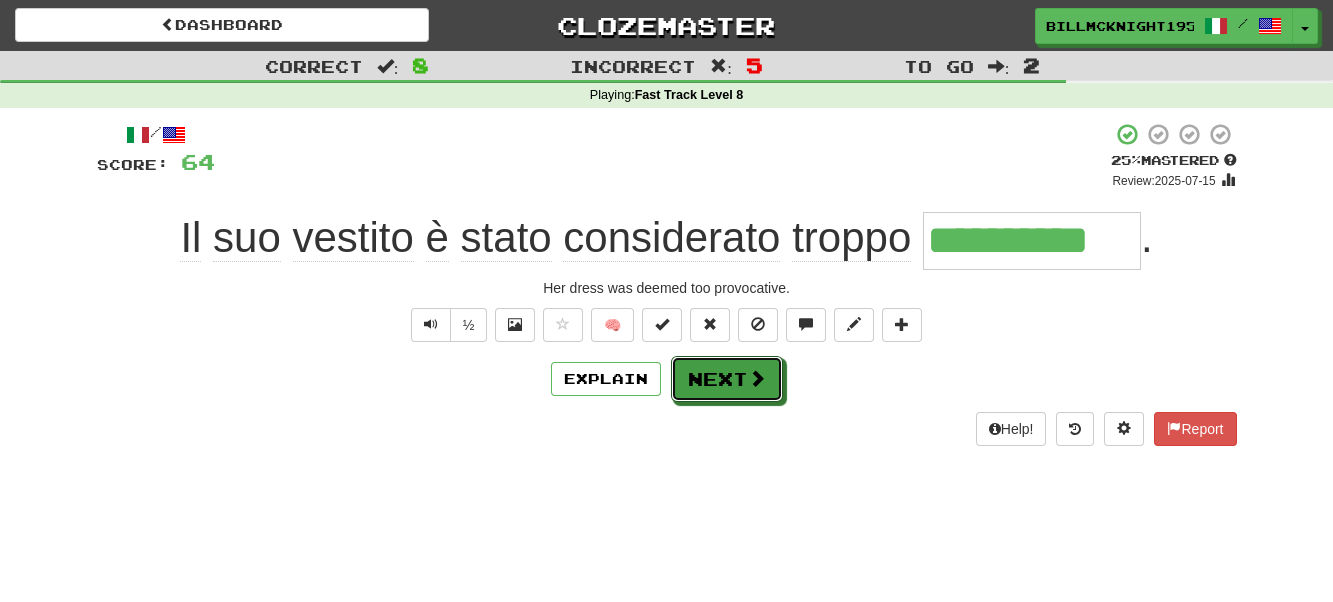 click on "Next" at bounding box center [727, 379] 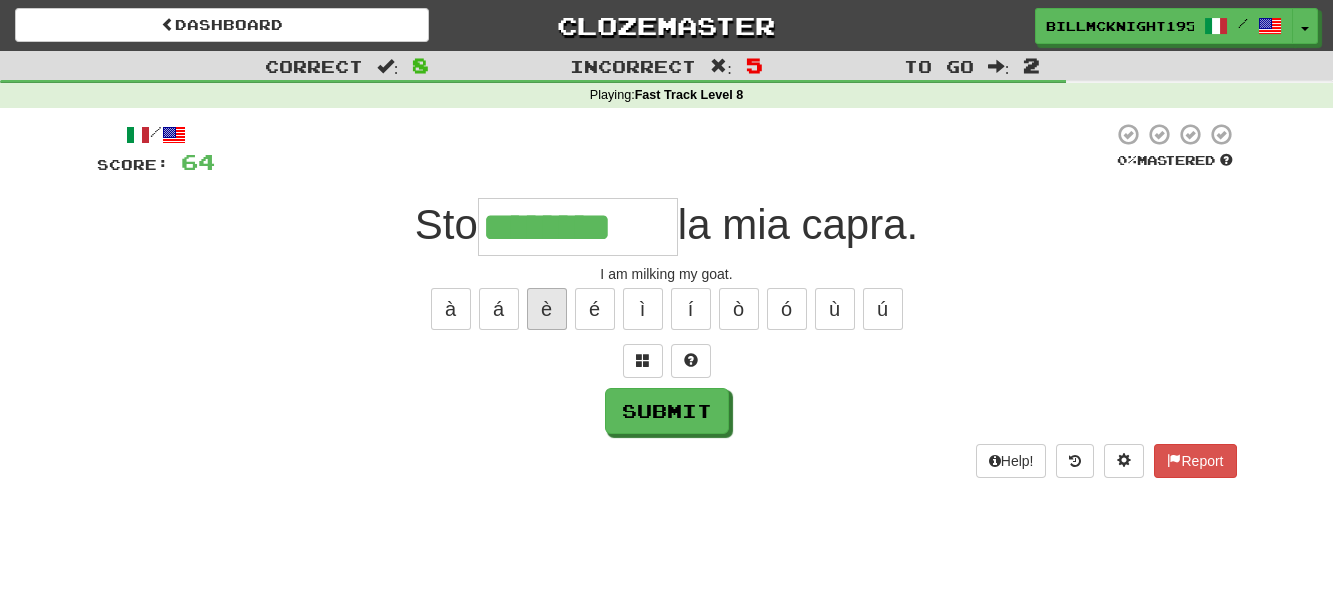 scroll, scrollTop: 0, scrollLeft: 5, axis: horizontal 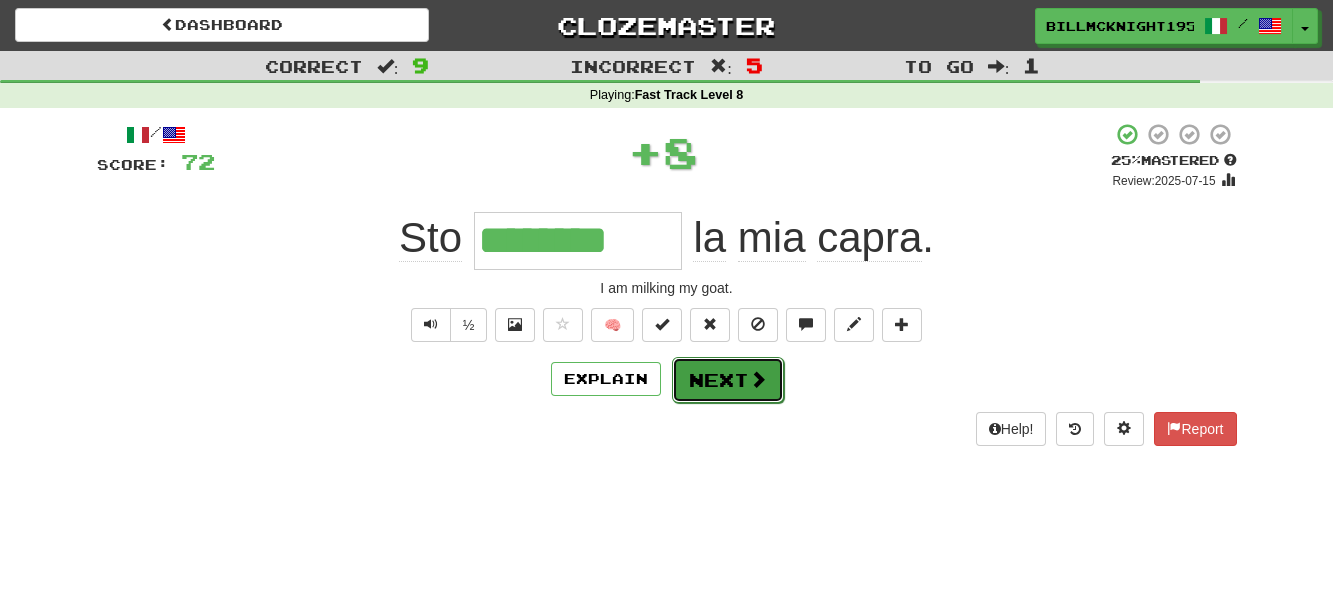 click on "Next" at bounding box center [728, 380] 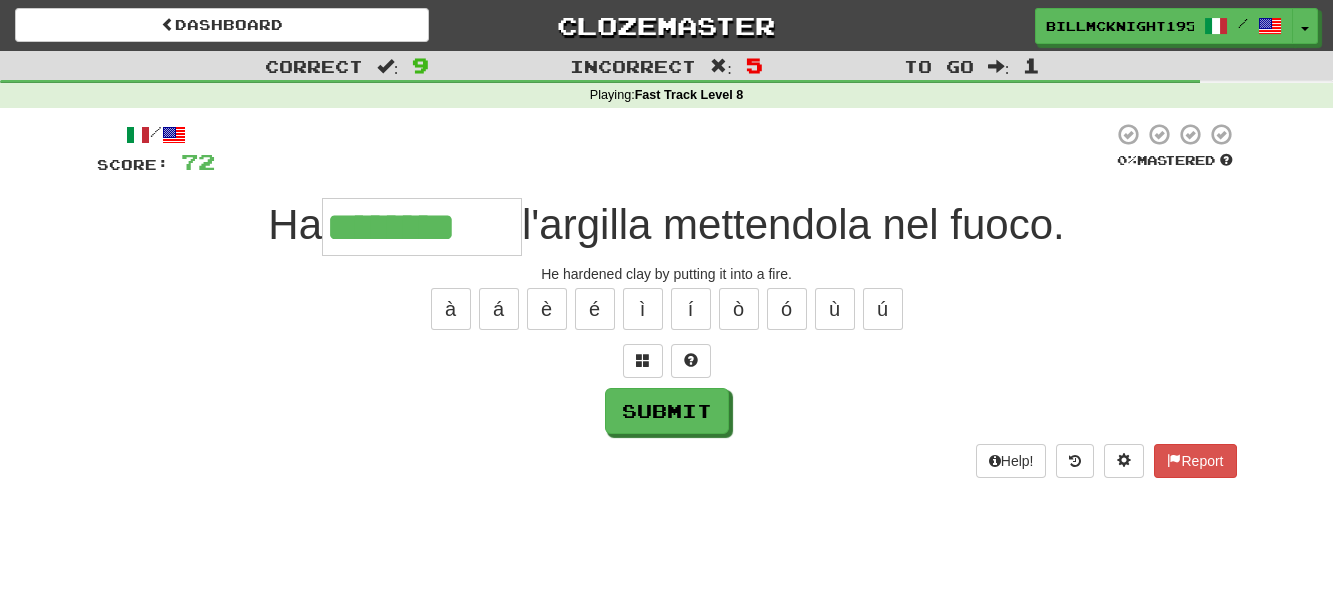 type on "********" 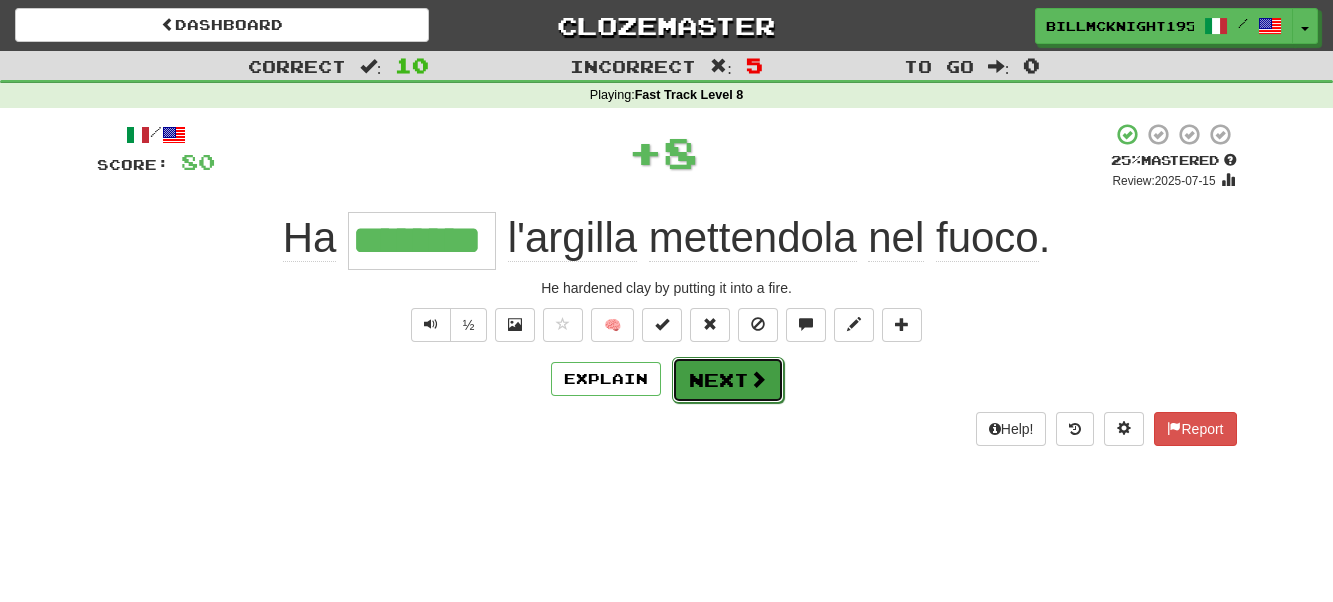 click on "Next" at bounding box center [728, 380] 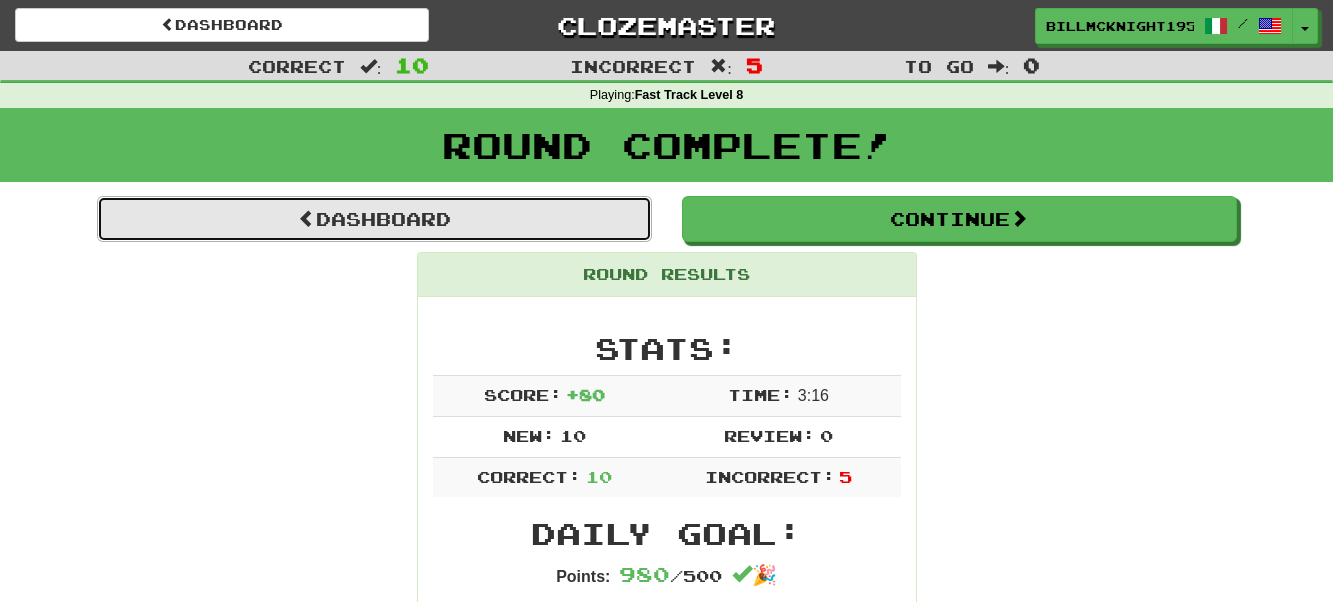 click on "Dashboard" at bounding box center [374, 219] 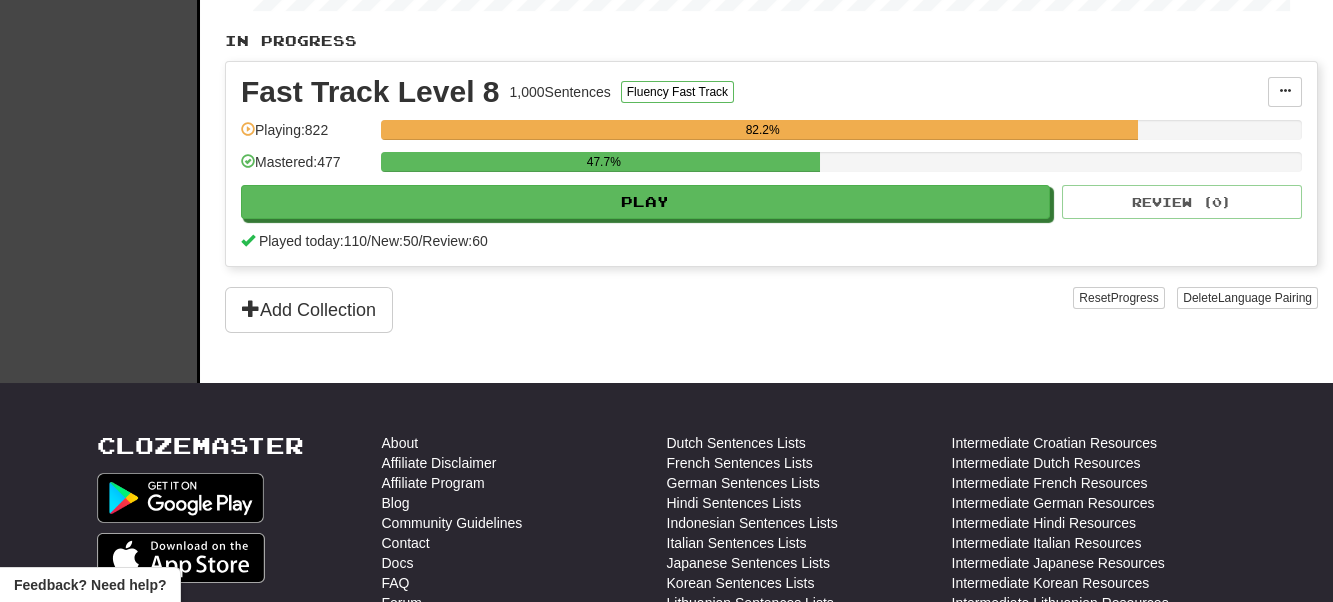 scroll, scrollTop: 0, scrollLeft: 0, axis: both 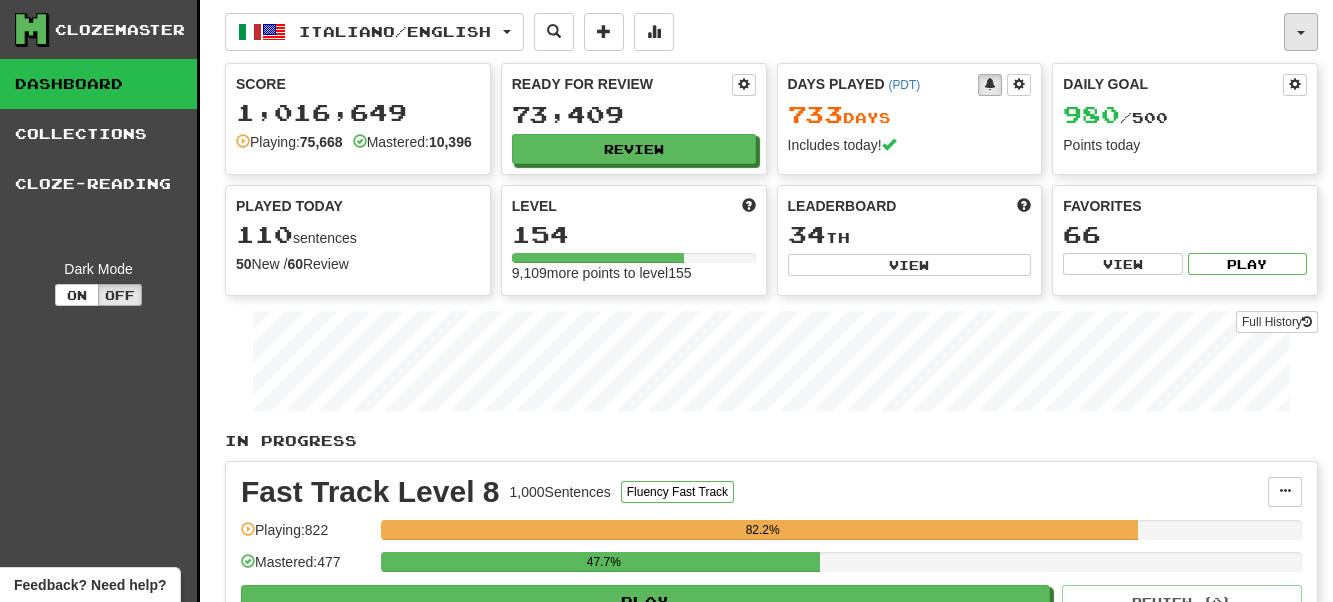 click at bounding box center (1301, 33) 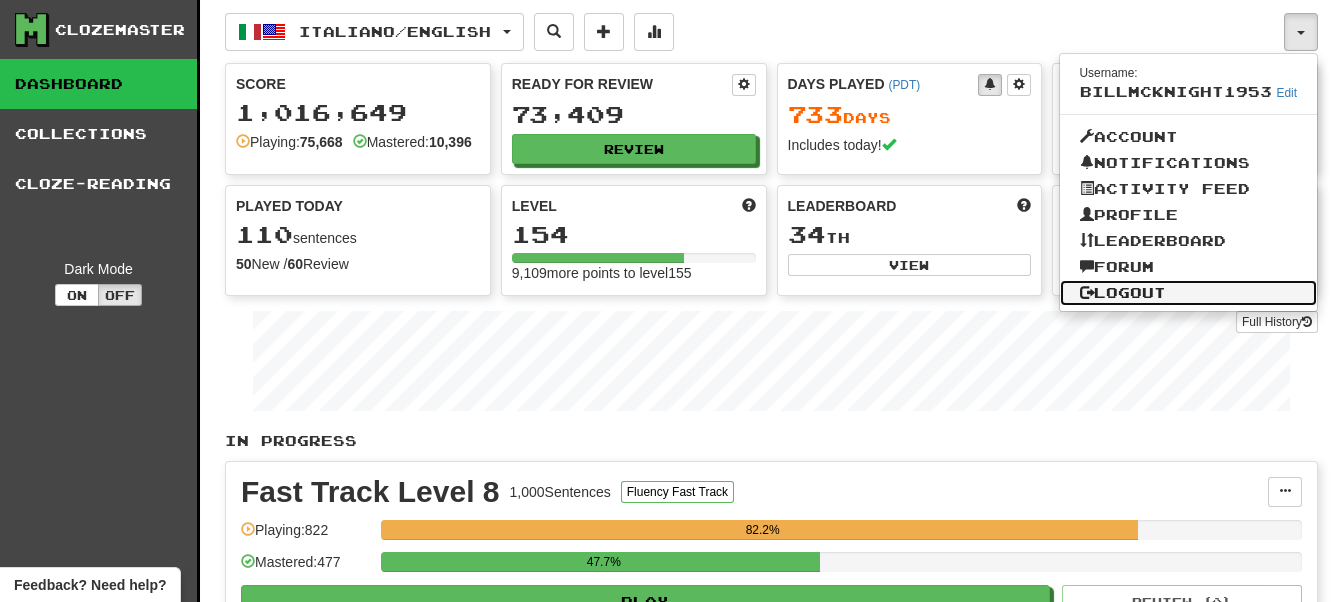 click on "Logout" at bounding box center (1189, 293) 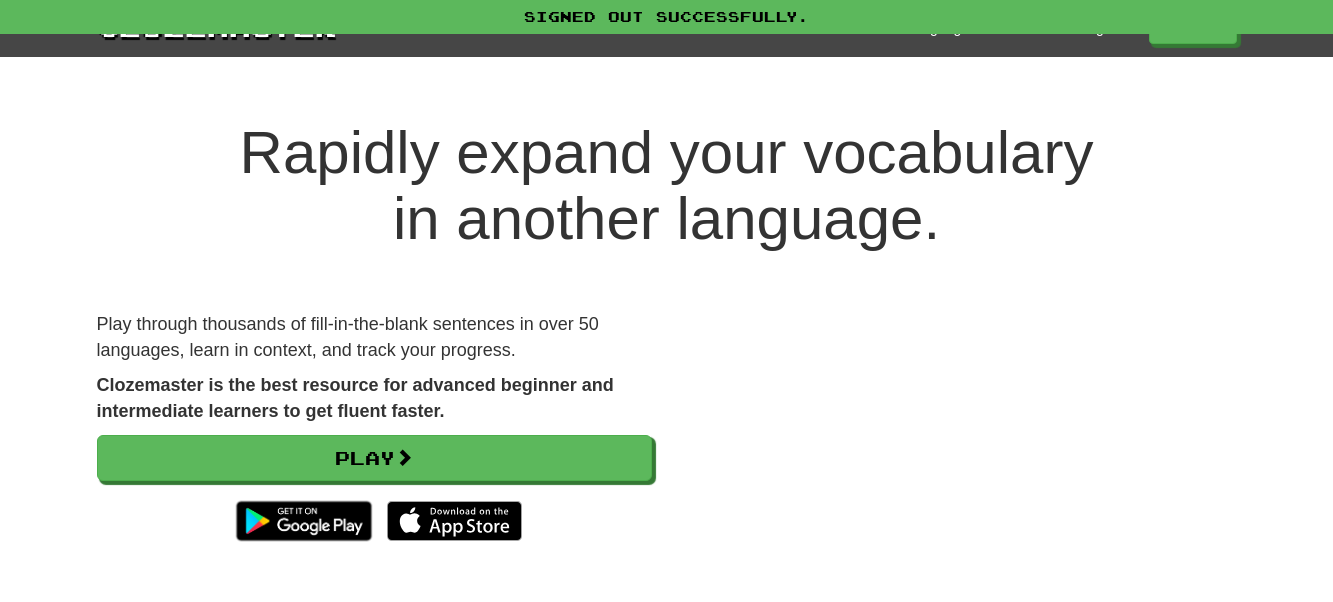 scroll, scrollTop: 0, scrollLeft: 0, axis: both 